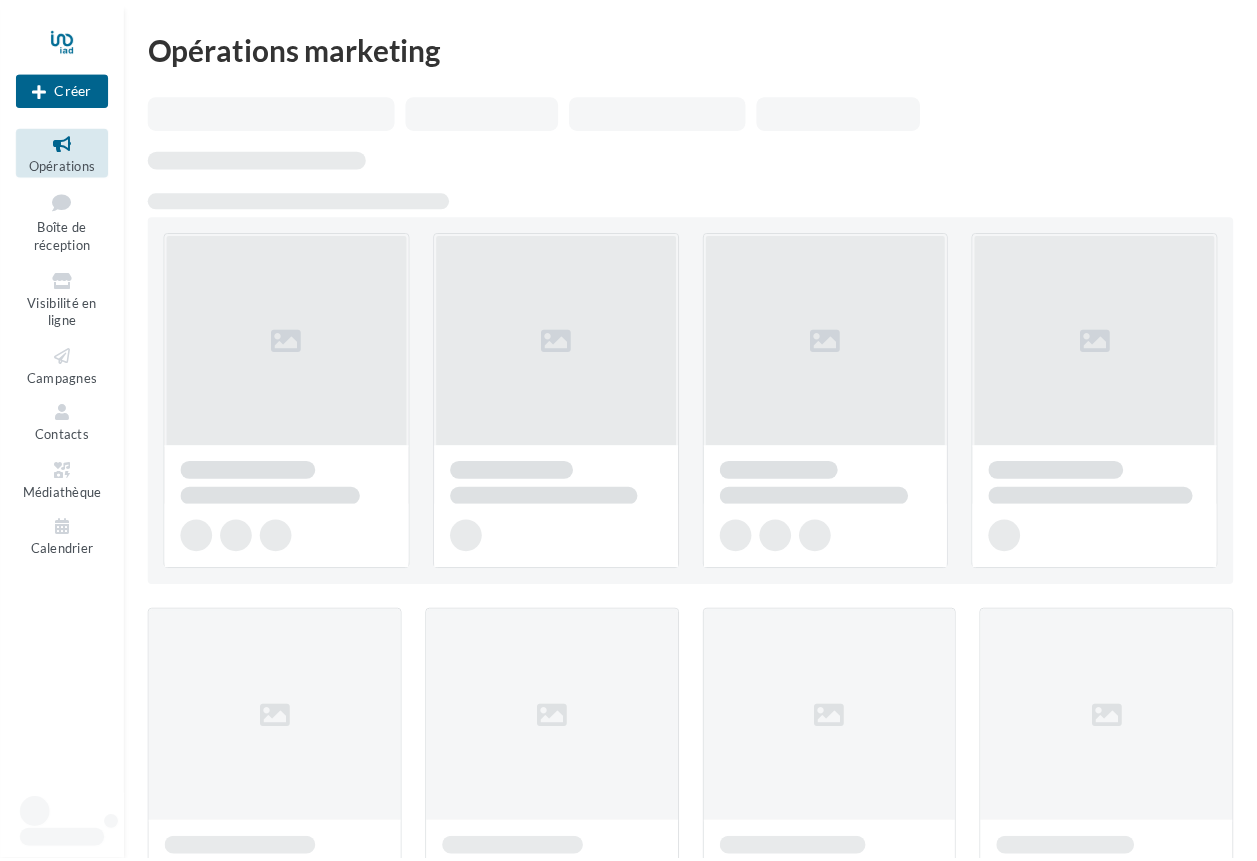 scroll, scrollTop: 0, scrollLeft: 0, axis: both 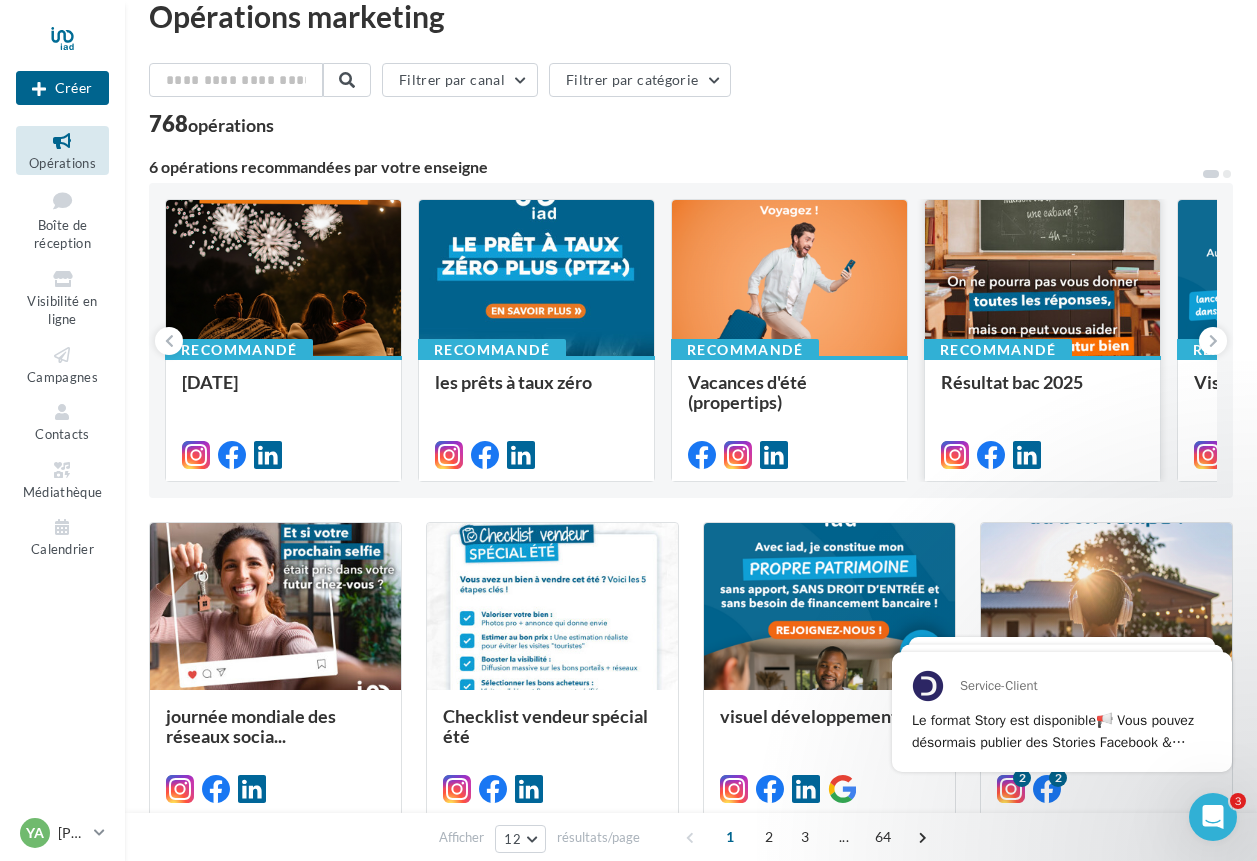 click at bounding box center [1042, 279] 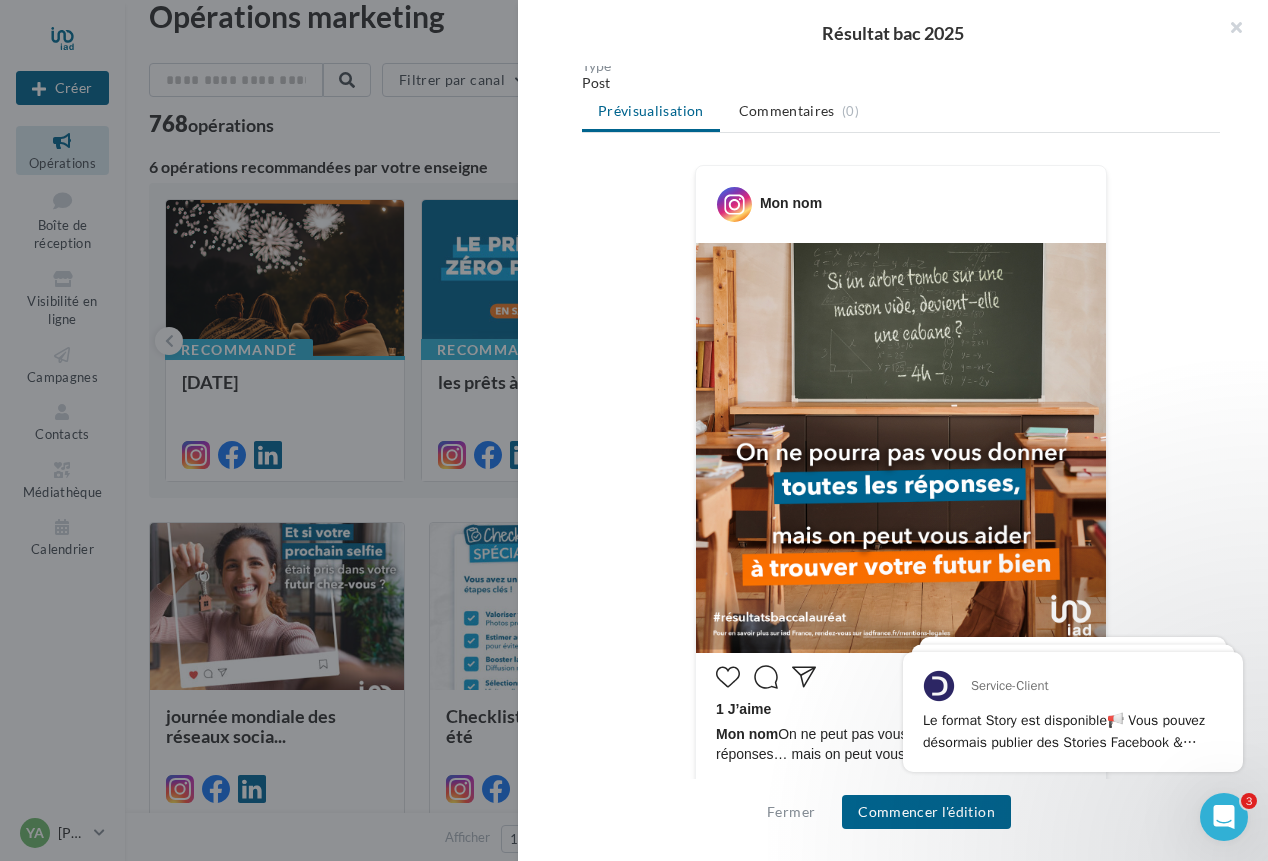 scroll, scrollTop: 230, scrollLeft: 0, axis: vertical 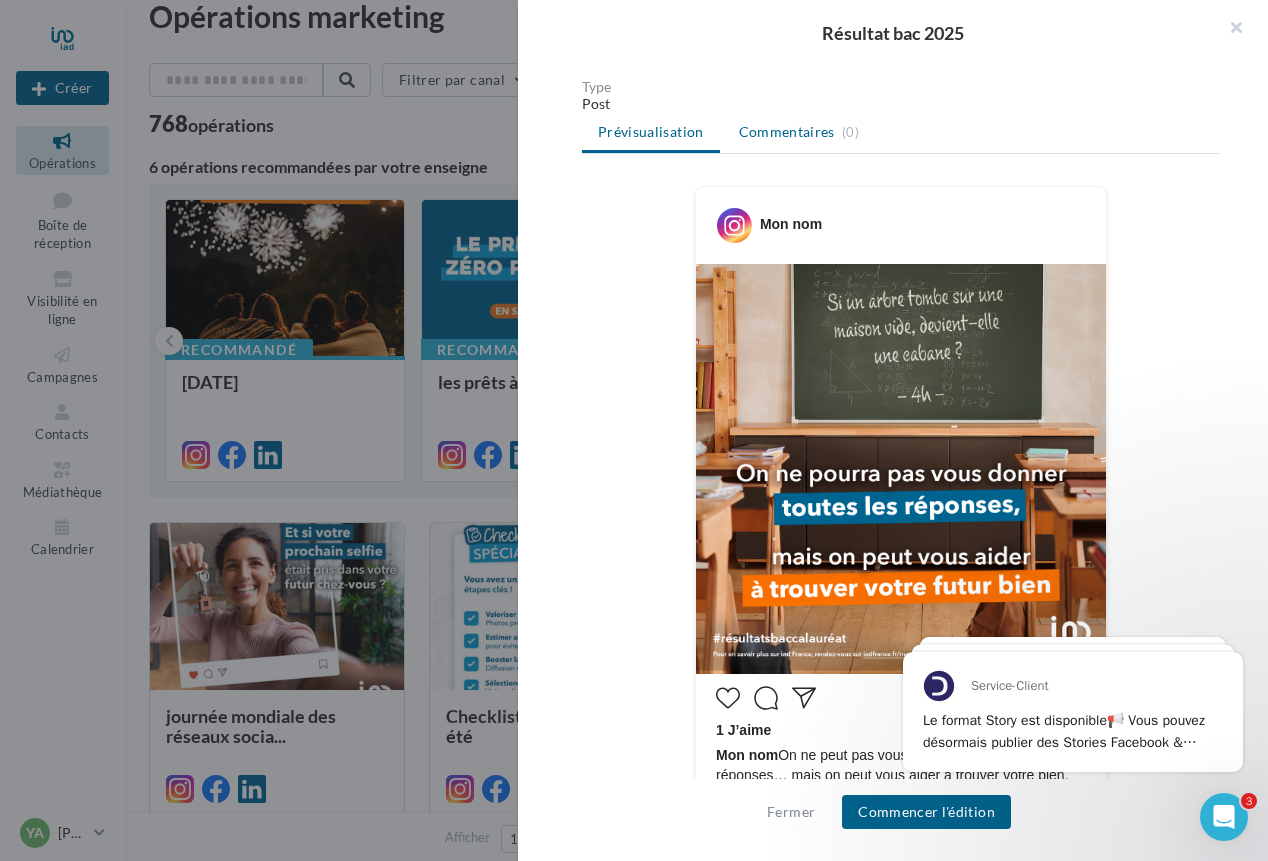 click on "Commentaires" at bounding box center [787, 132] 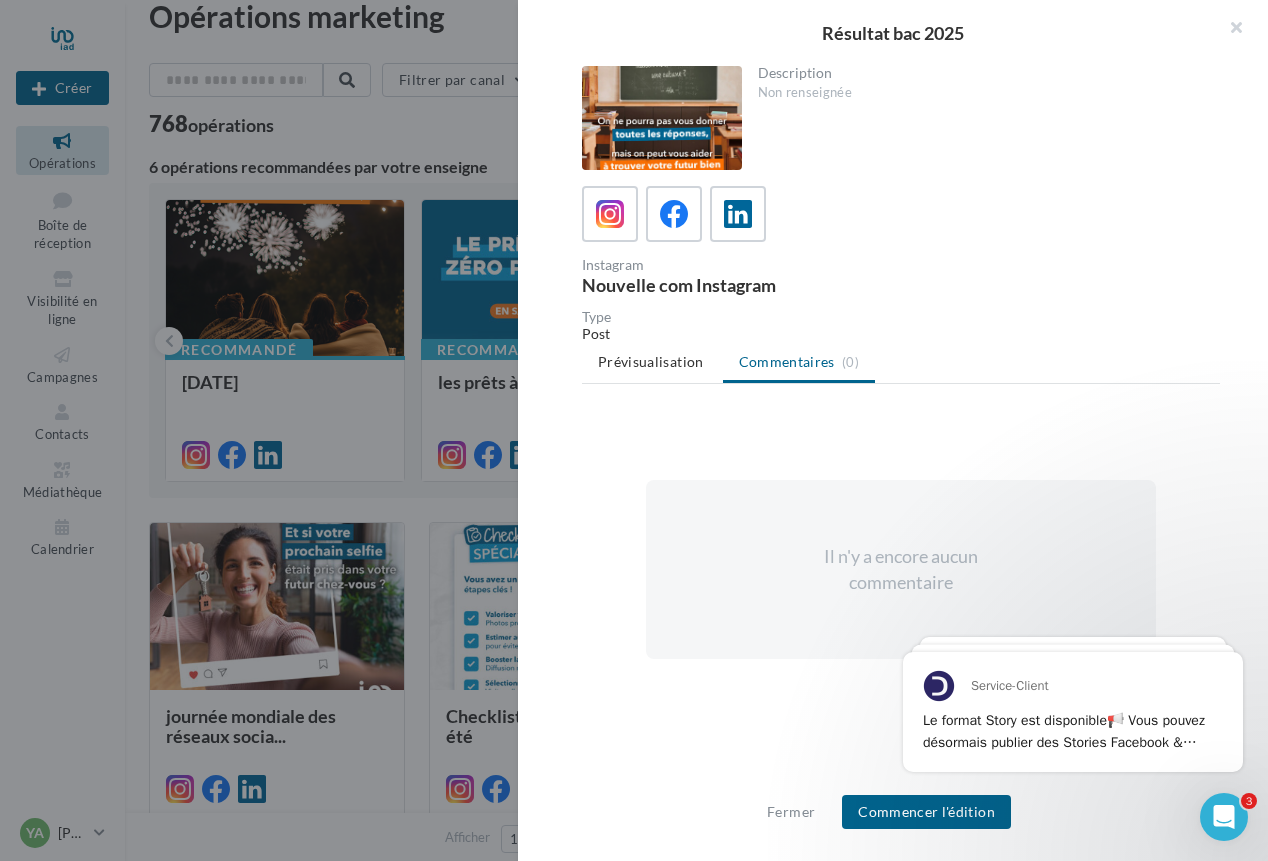 scroll, scrollTop: 0, scrollLeft: 0, axis: both 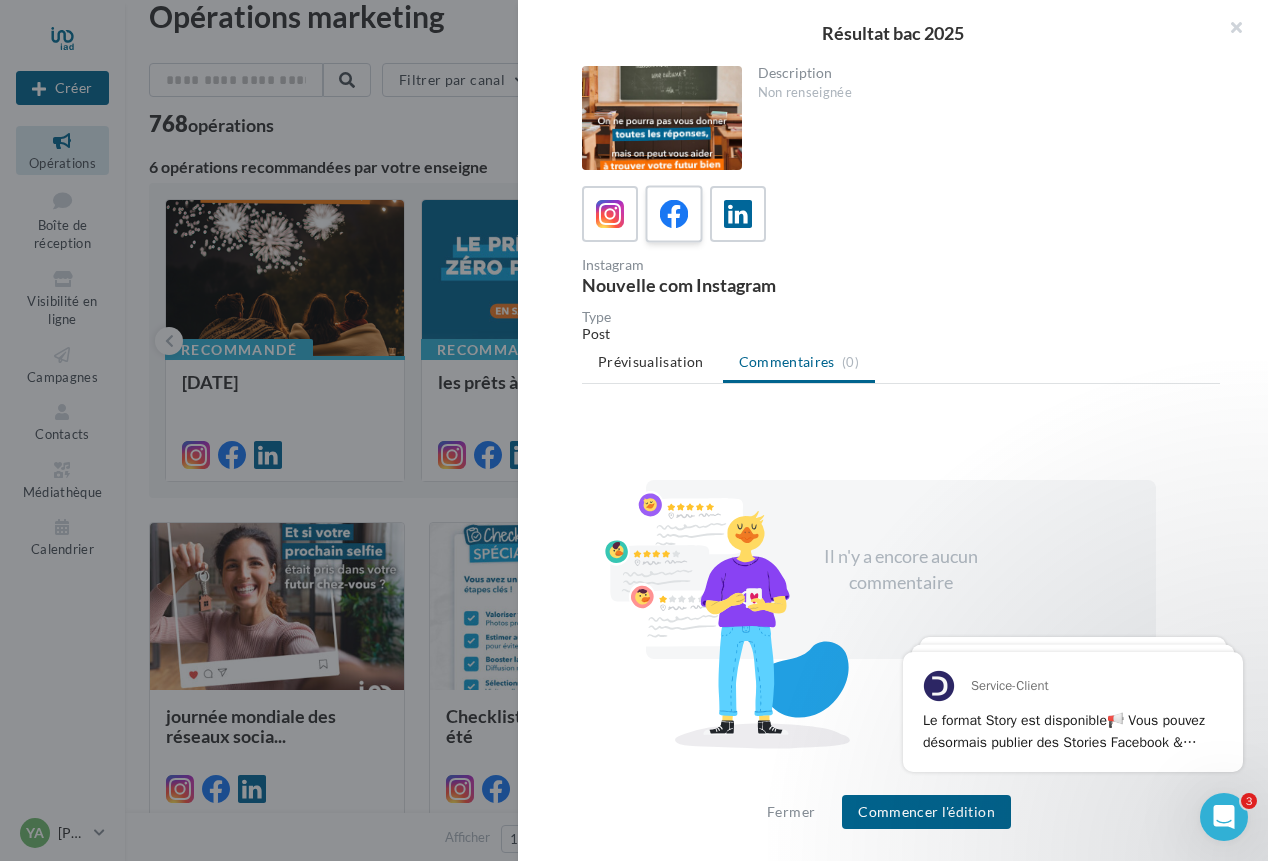 click at bounding box center (674, 214) 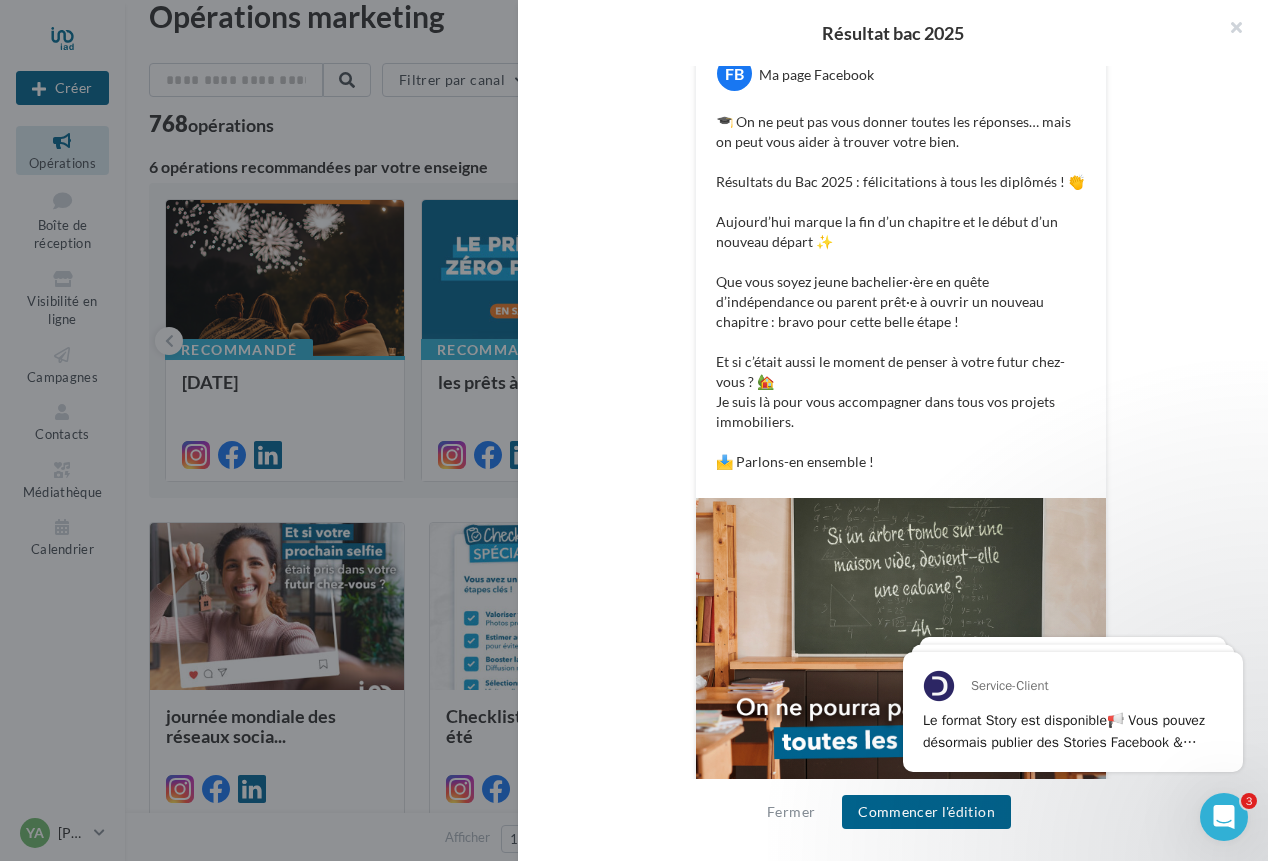scroll, scrollTop: 386, scrollLeft: 0, axis: vertical 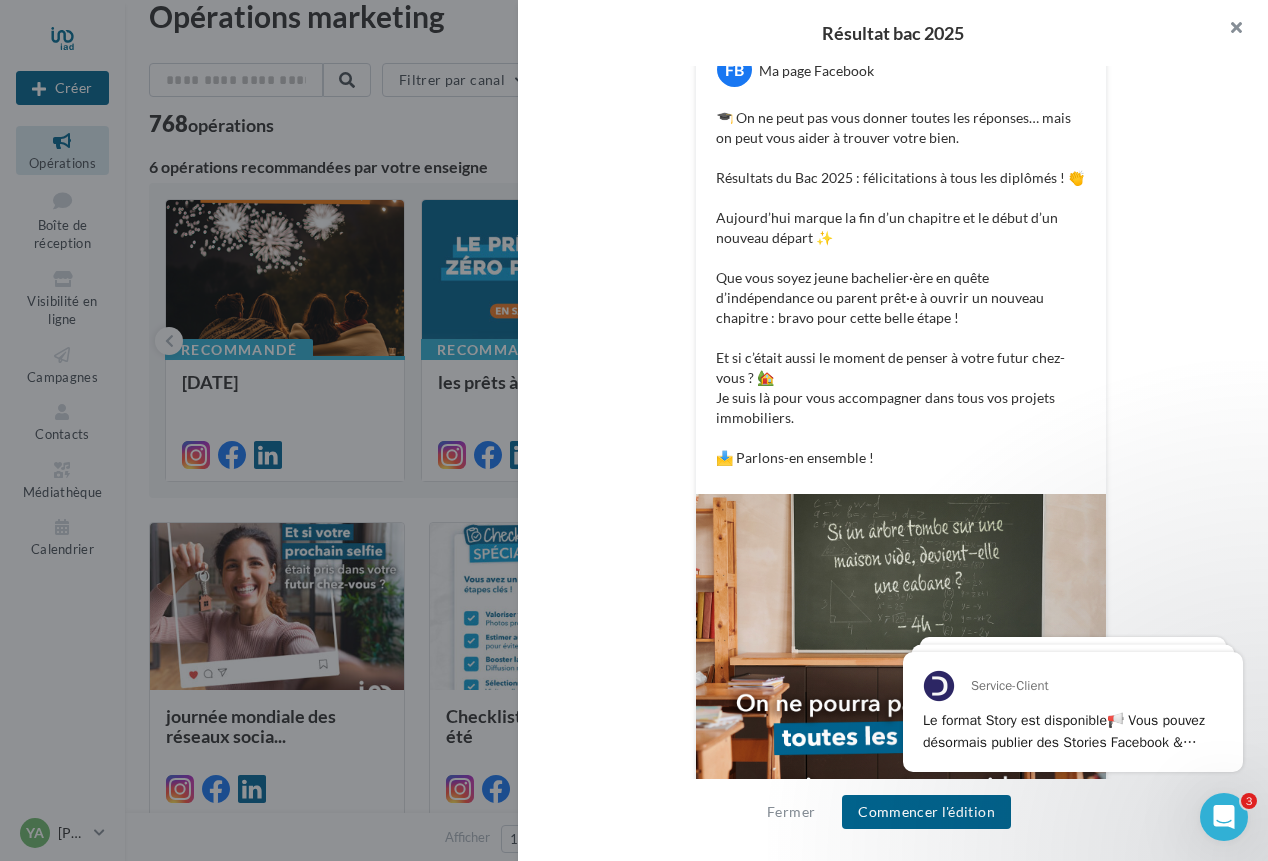 click at bounding box center [1228, 30] 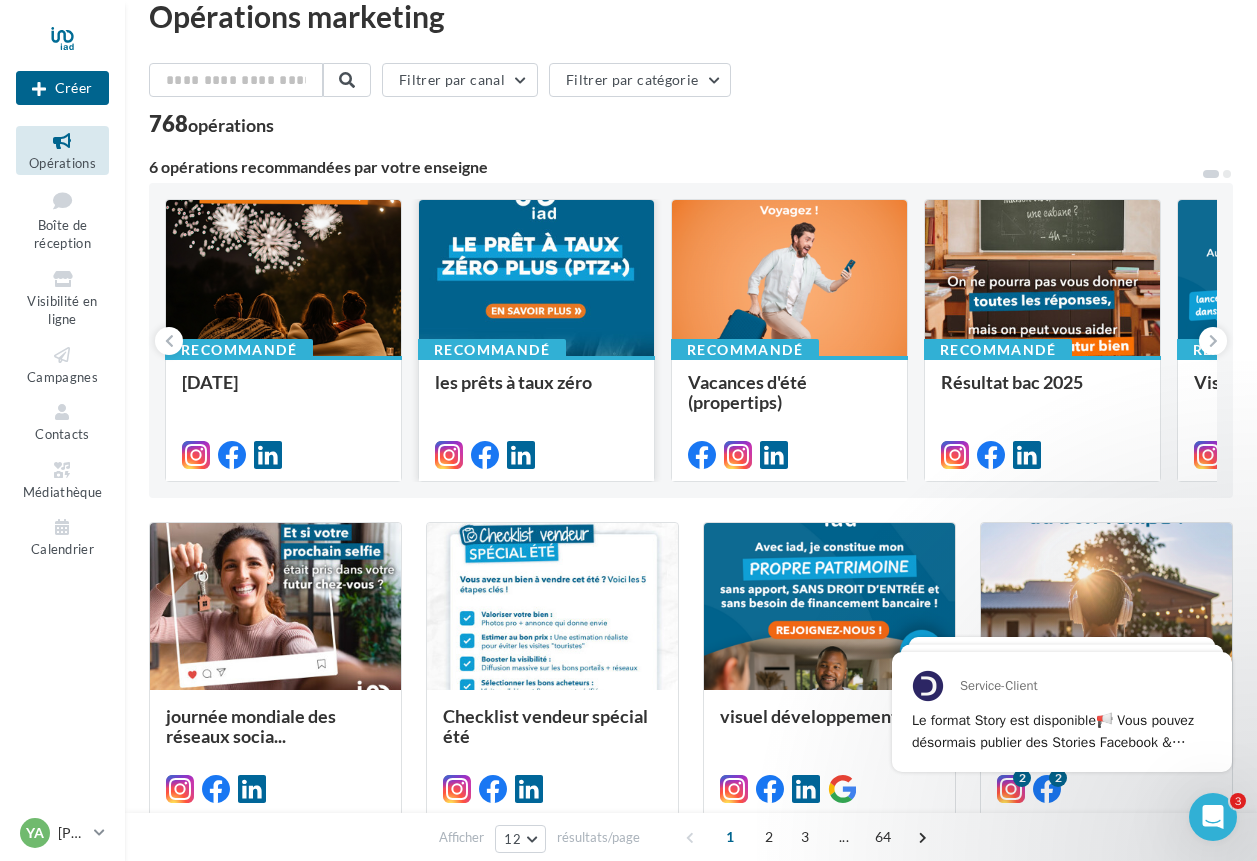 click at bounding box center [536, 279] 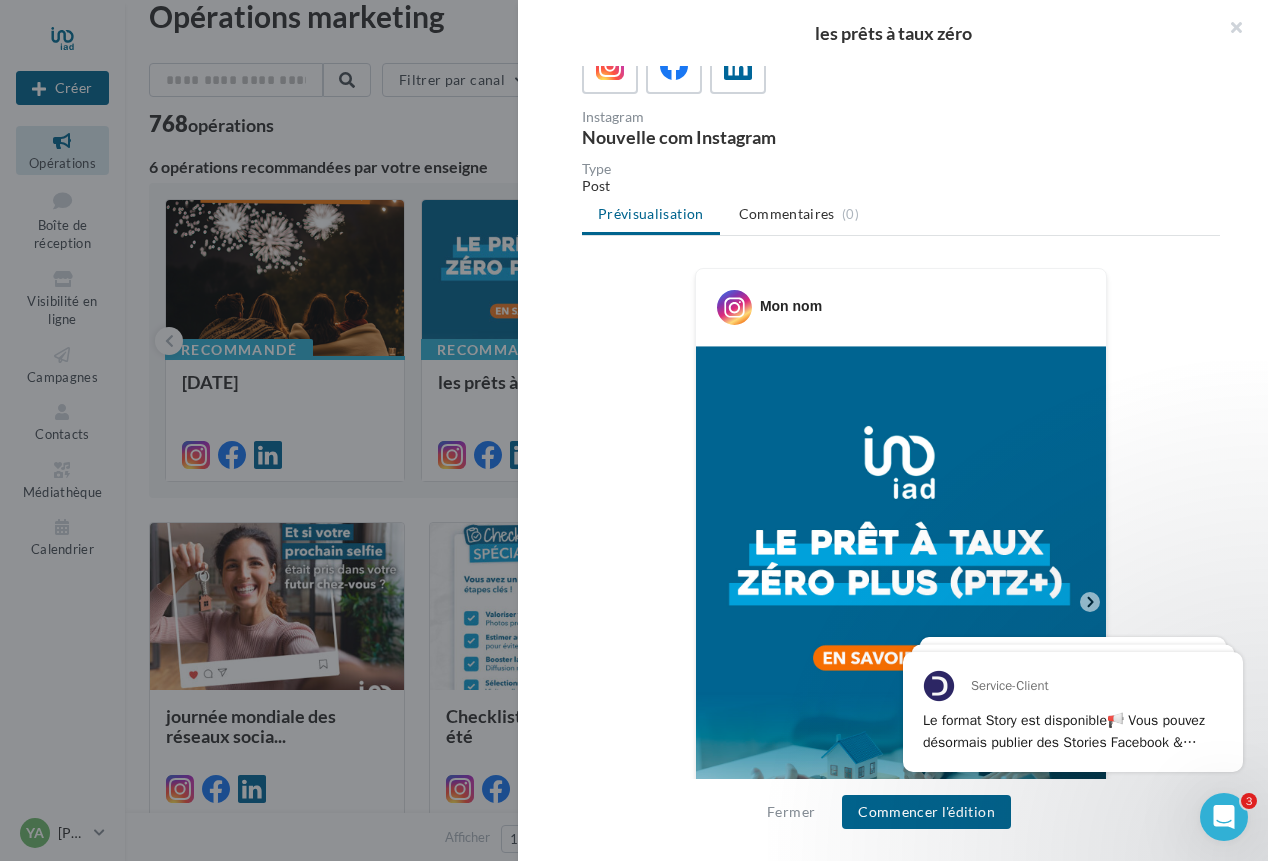 scroll, scrollTop: 0, scrollLeft: 0, axis: both 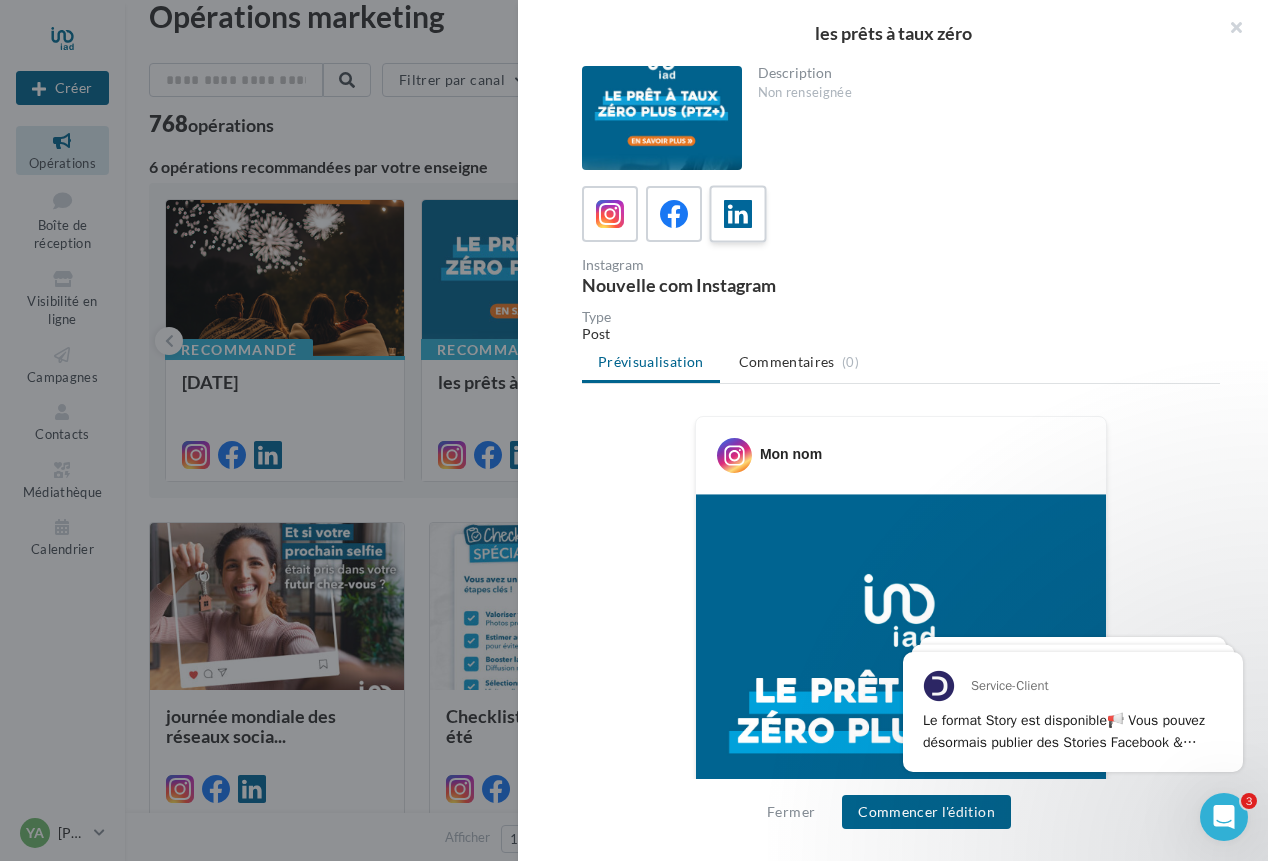 click at bounding box center (738, 214) 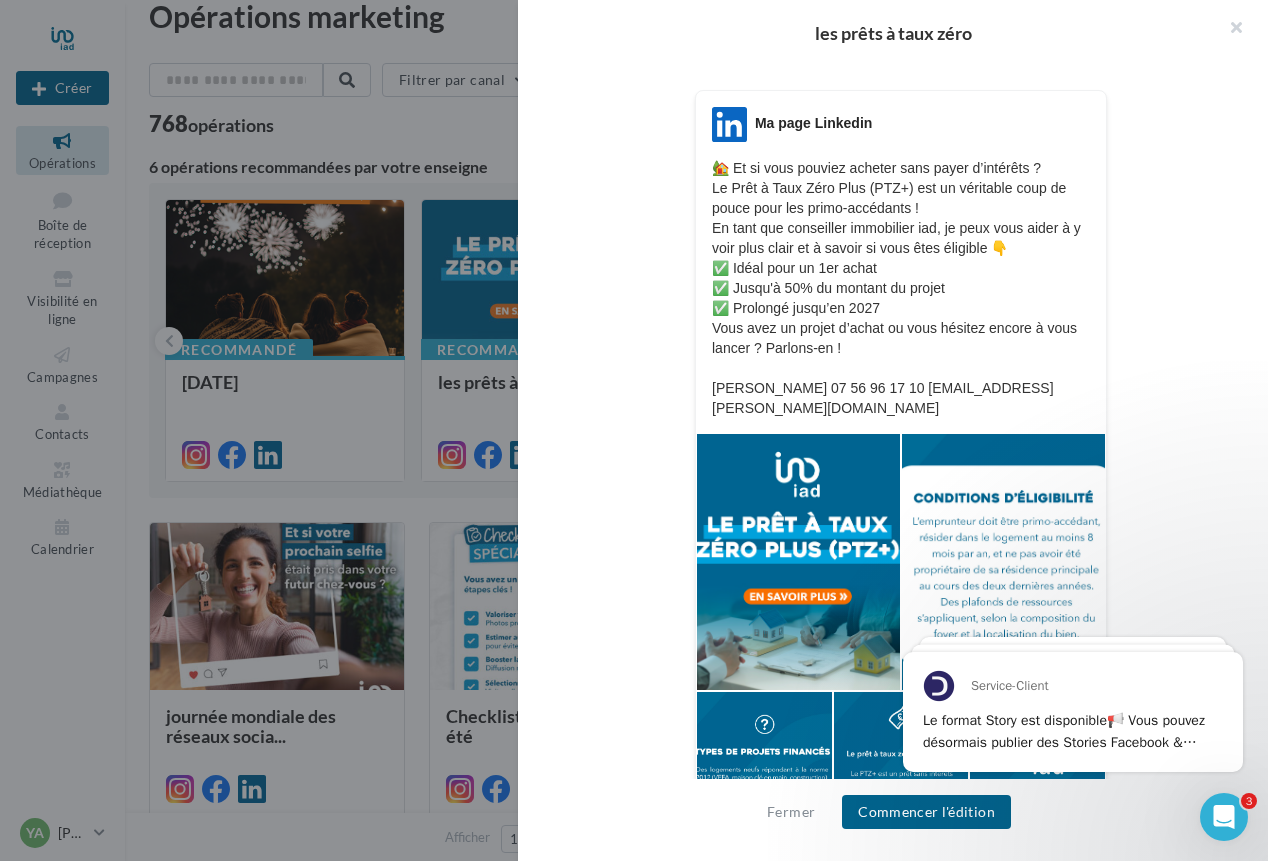 scroll, scrollTop: 0, scrollLeft: 0, axis: both 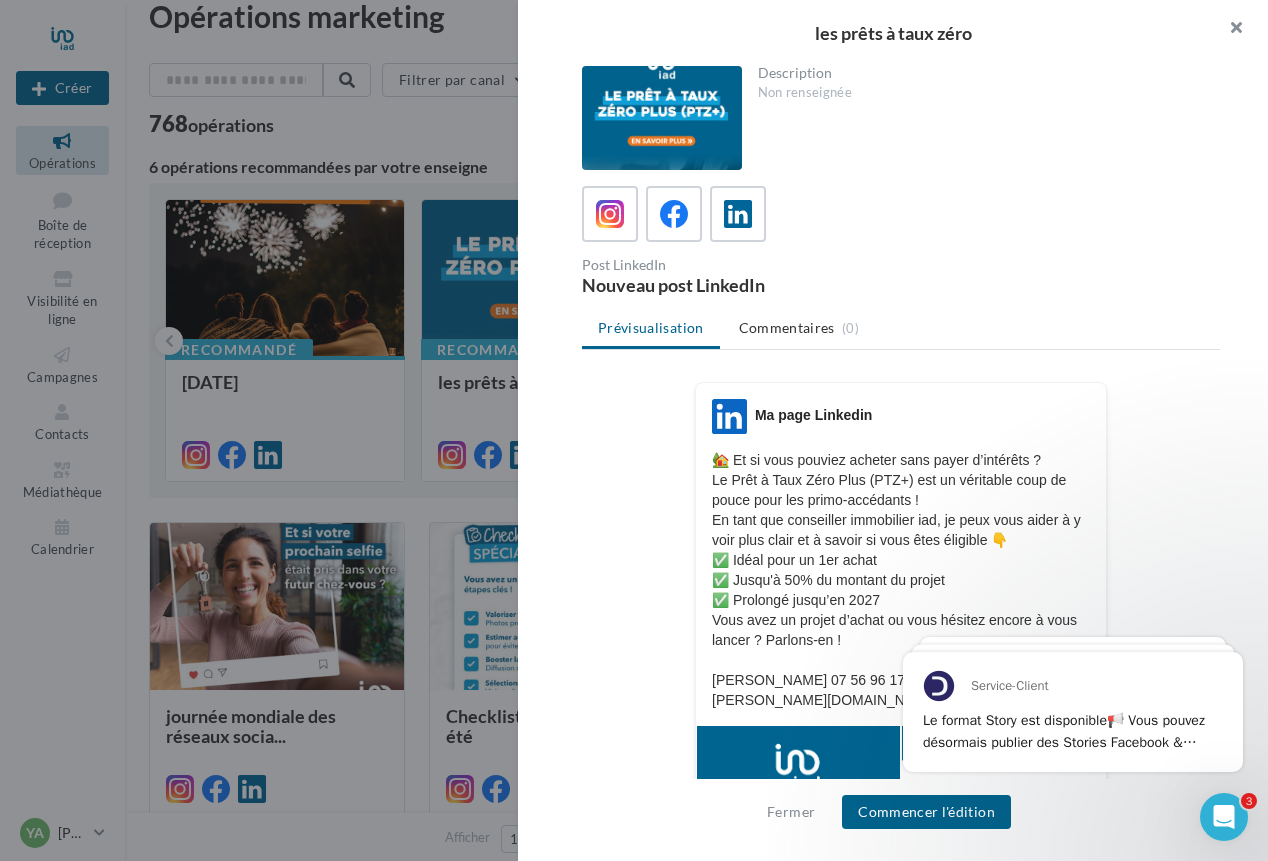 click at bounding box center (1228, 30) 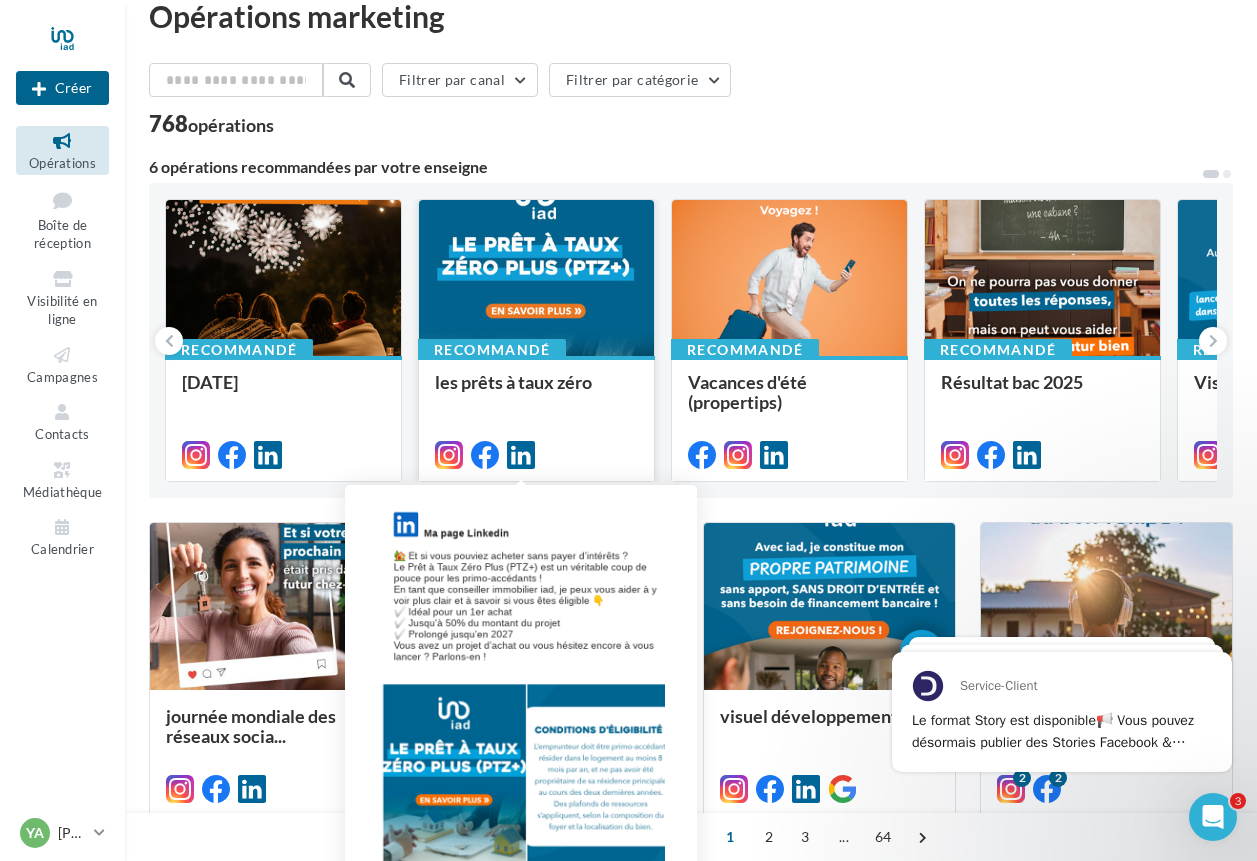 click at bounding box center [521, 455] 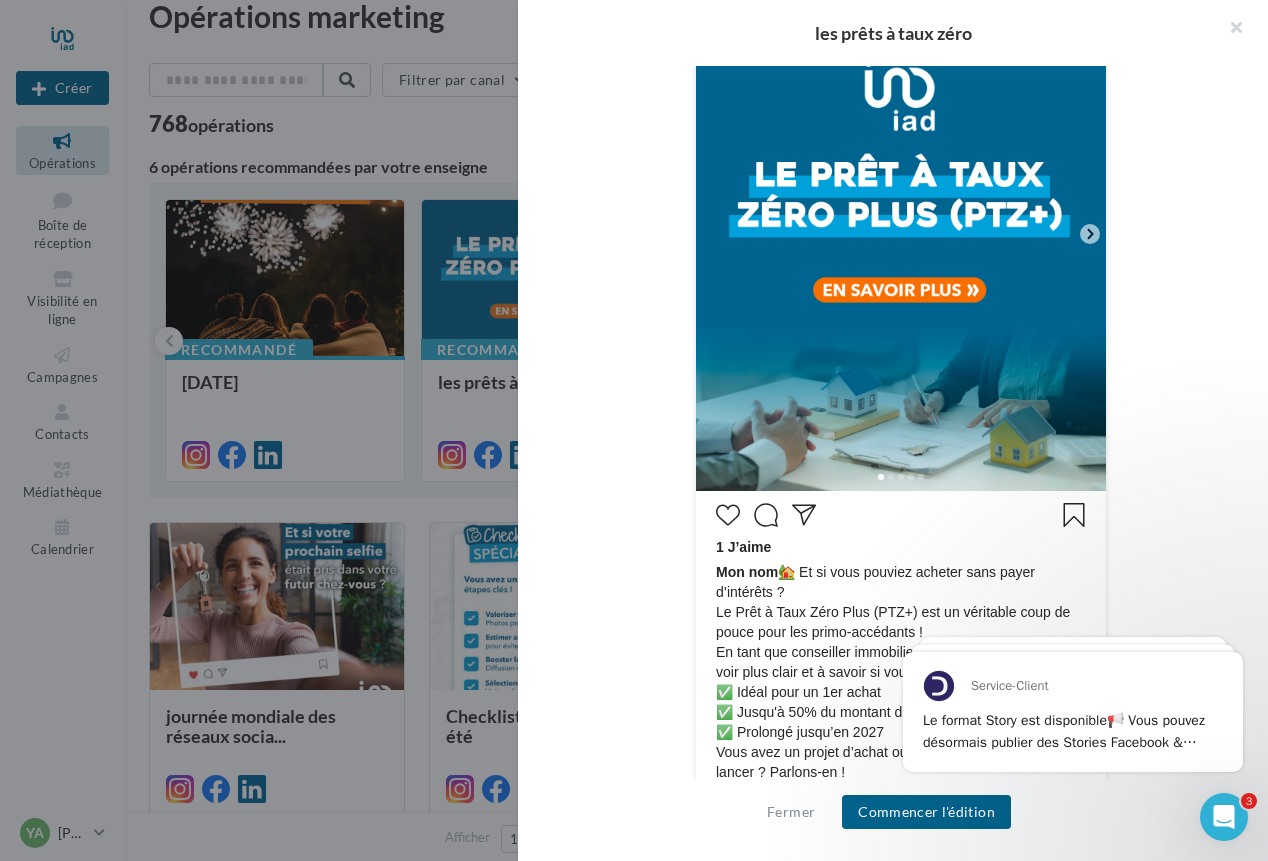scroll, scrollTop: 732, scrollLeft: 0, axis: vertical 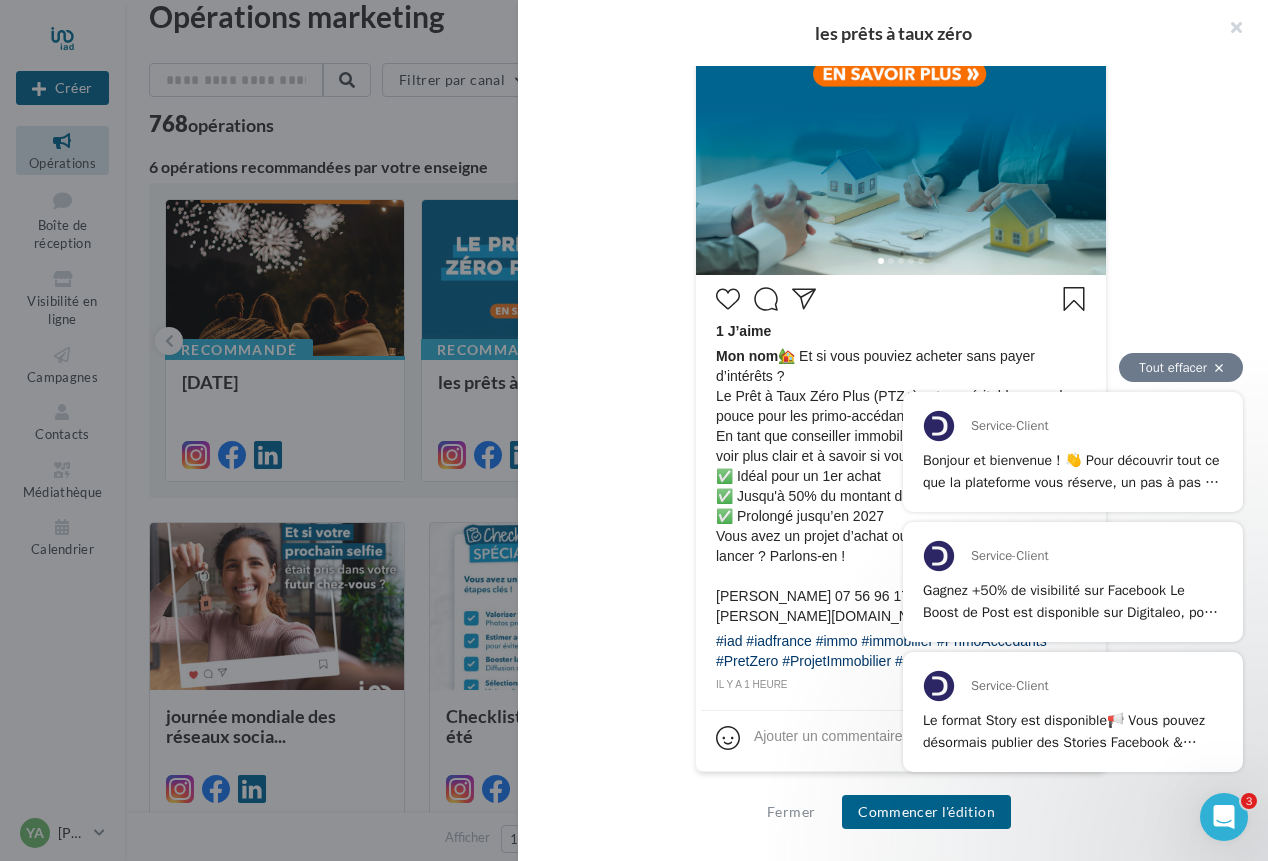 click on "Tout effacer" at bounding box center (1181, 367) 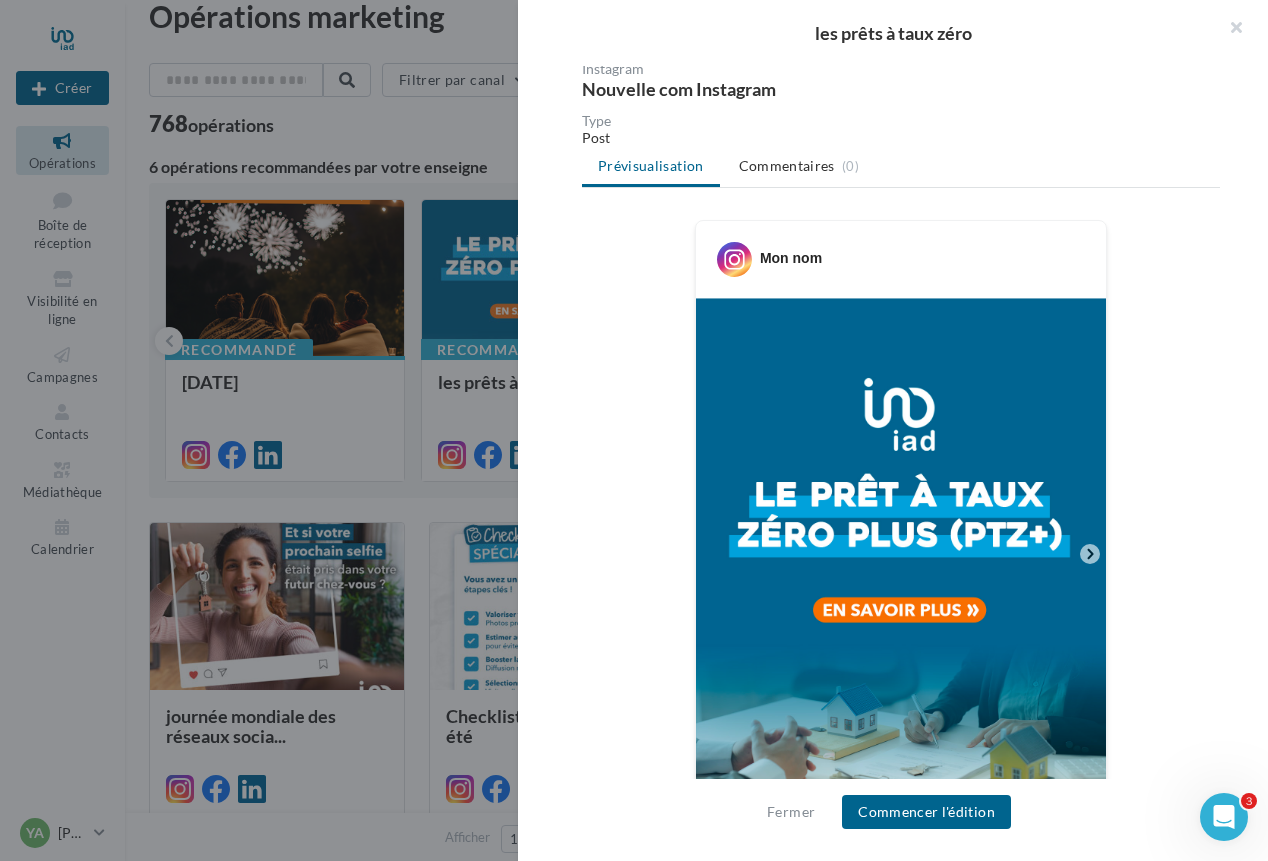 scroll, scrollTop: 0, scrollLeft: 0, axis: both 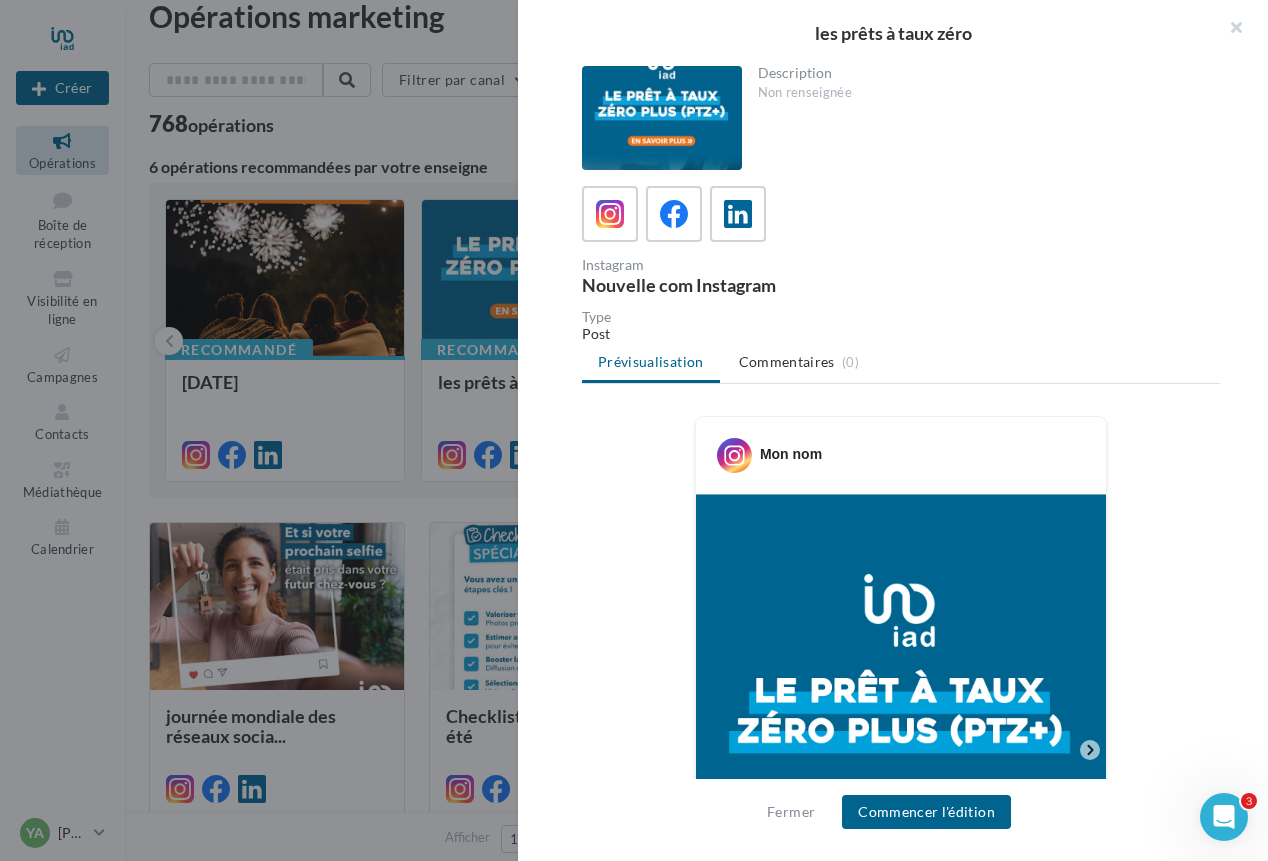 click at bounding box center [901, 750] 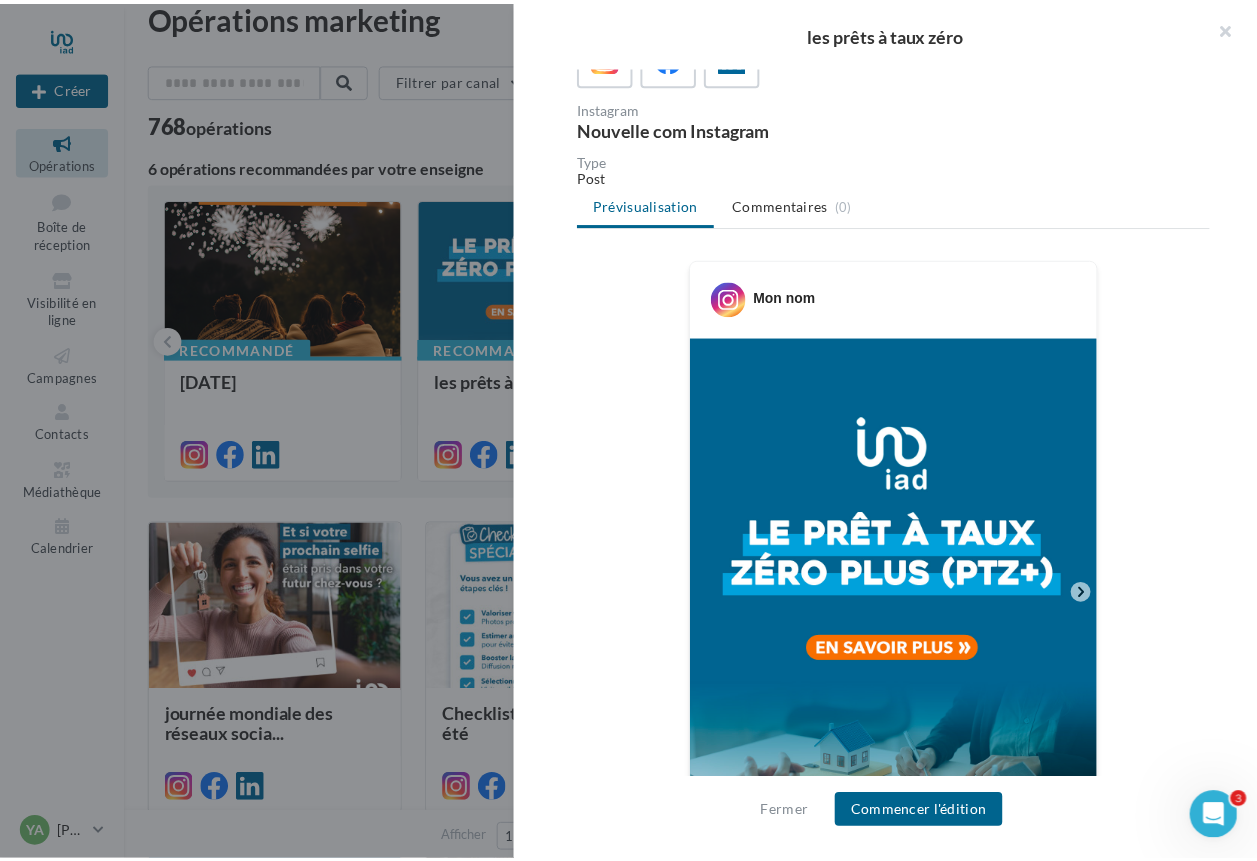 scroll, scrollTop: 341, scrollLeft: 0, axis: vertical 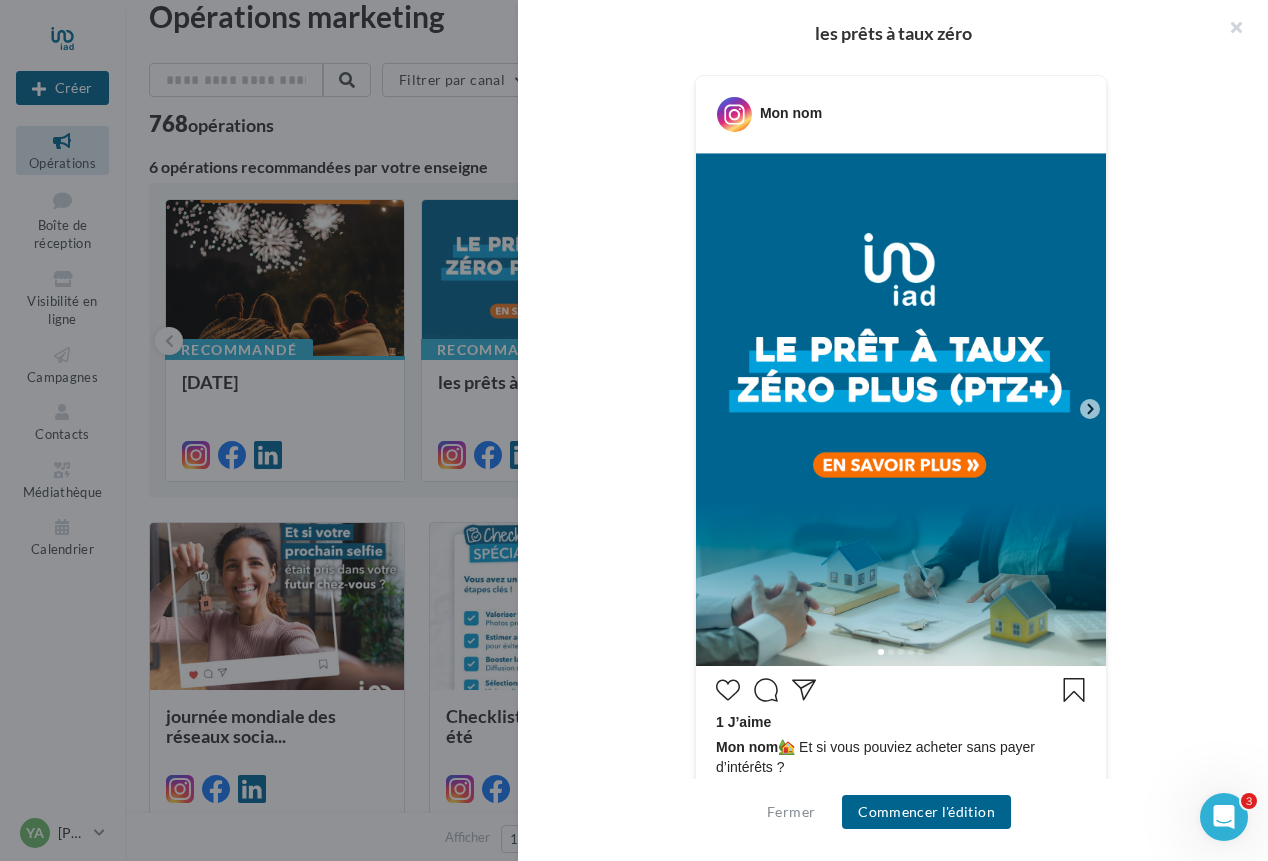 click 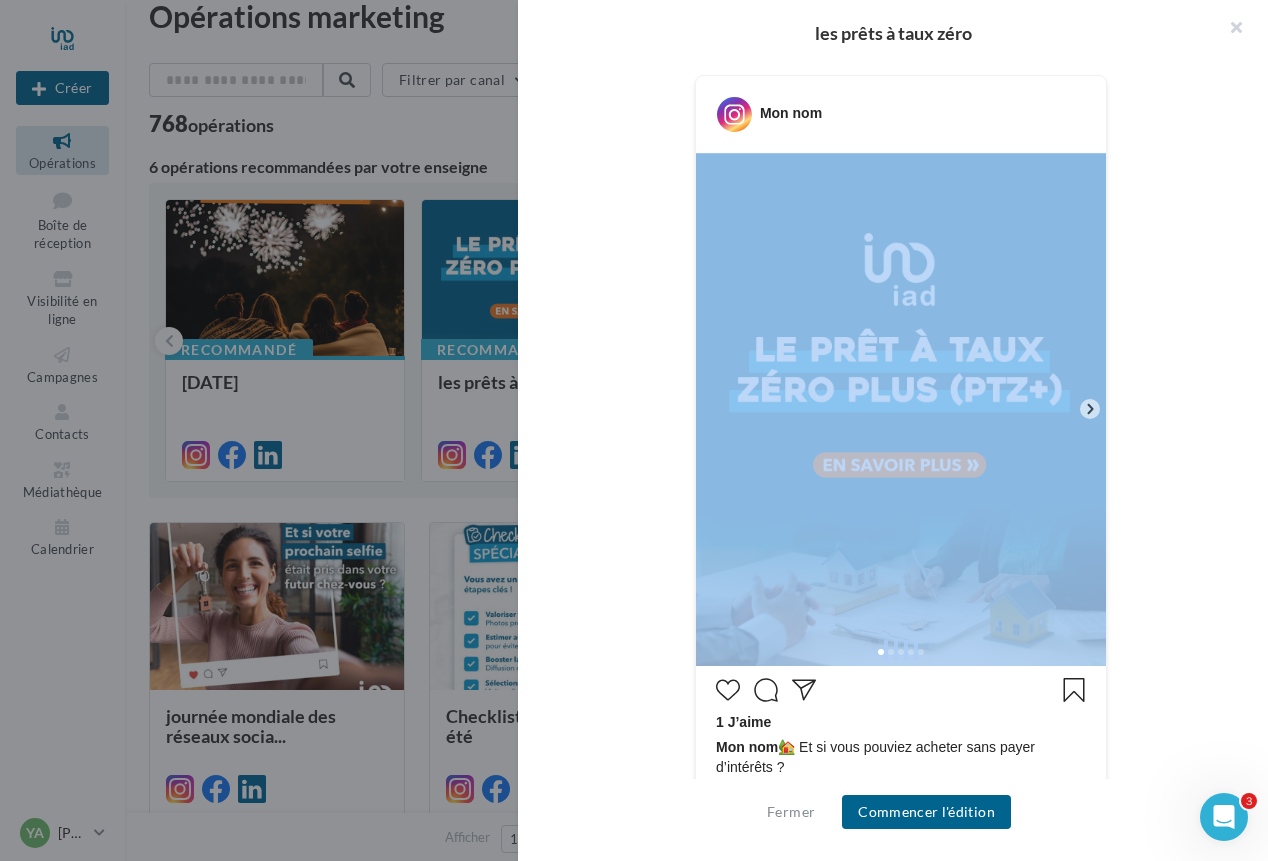 click 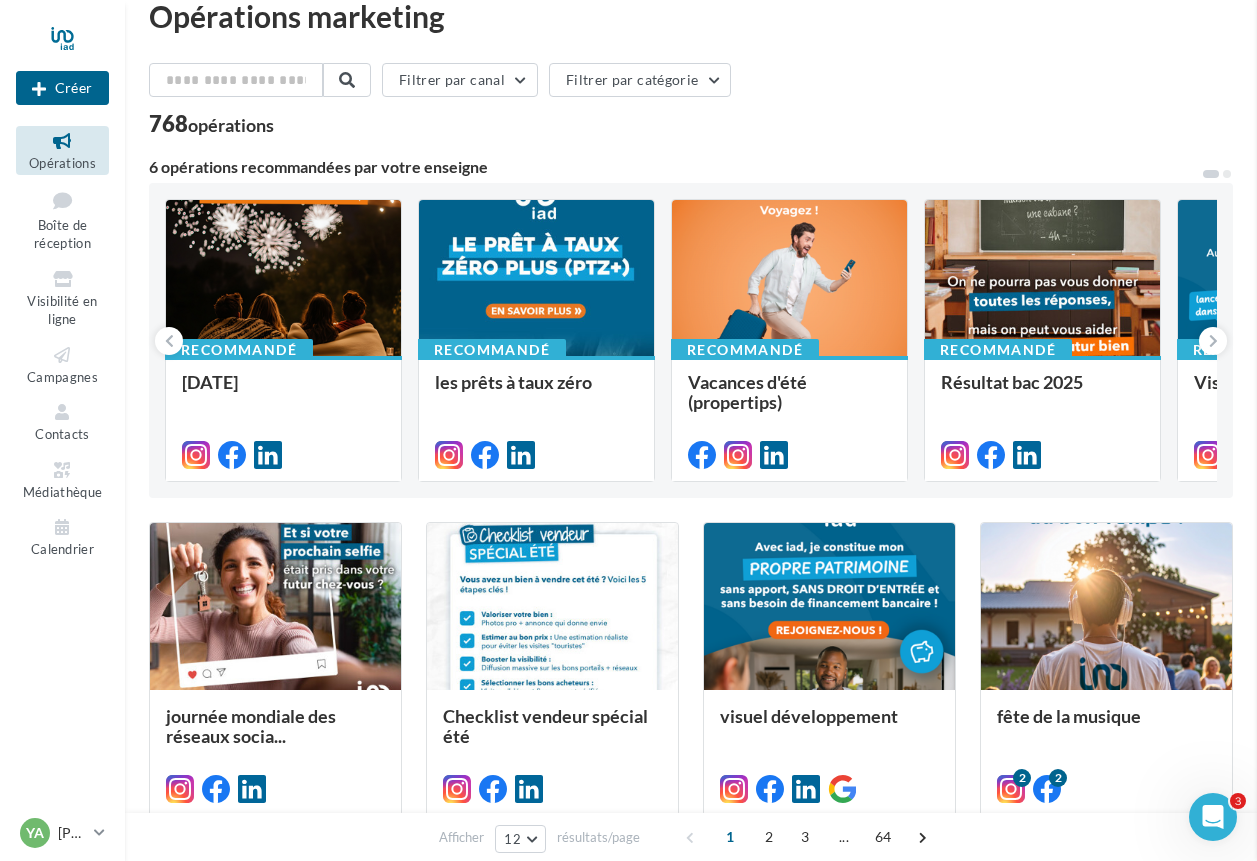click on "les prêts à taux zéro
Description
Non renseignée
Instagram
Nouvelle com Instagram
Type
Post
Prévisualisation
Commentaires
(0)
Mon nom" at bounding box center (691, 1532) 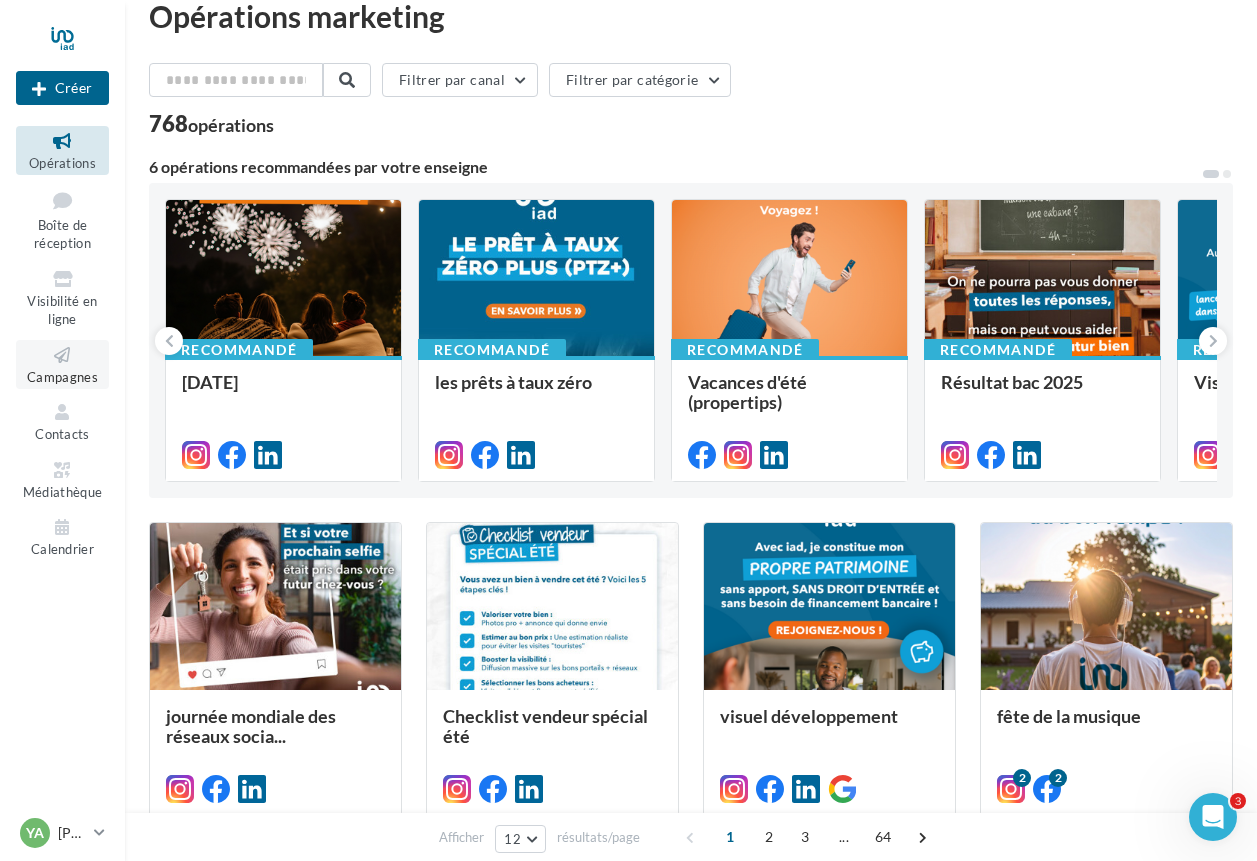 click on "Campagnes" at bounding box center (62, 377) 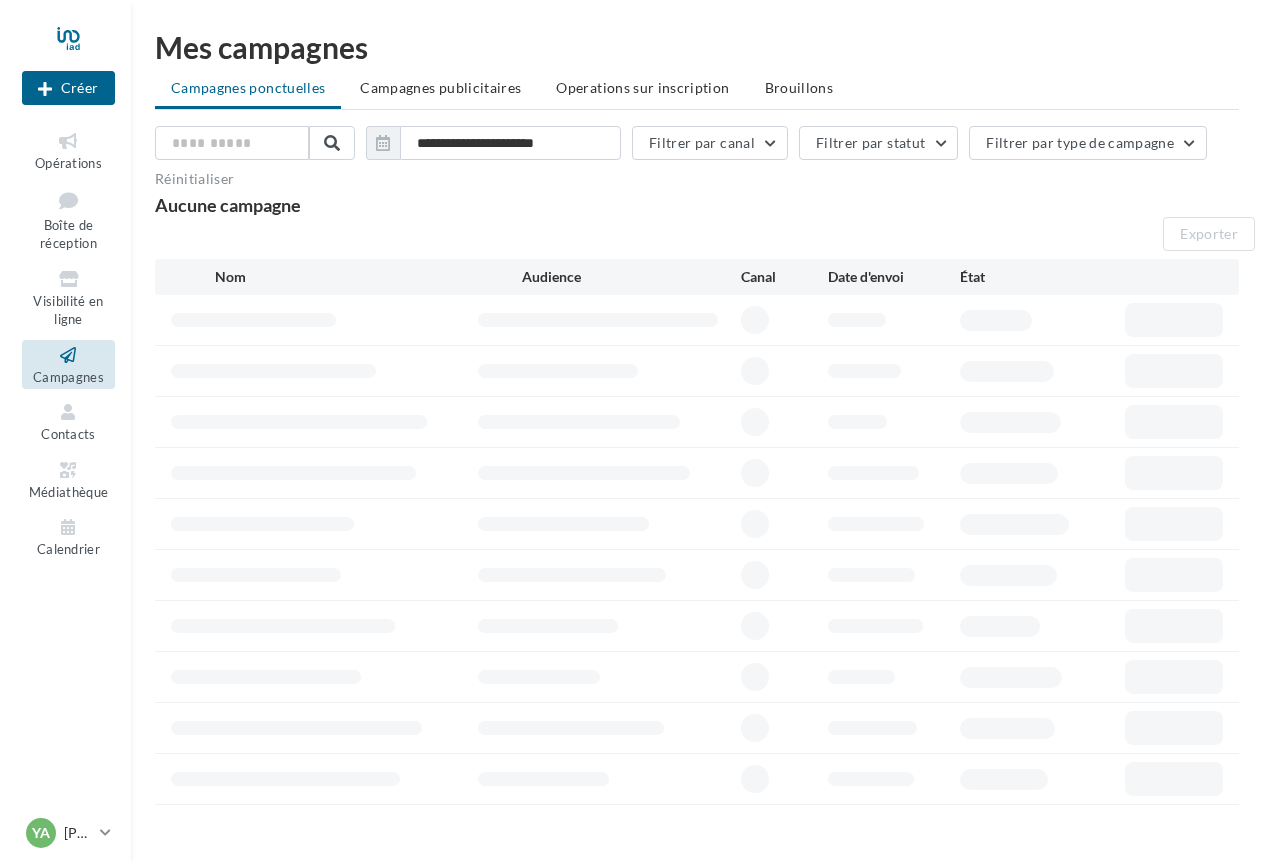 scroll, scrollTop: 0, scrollLeft: 0, axis: both 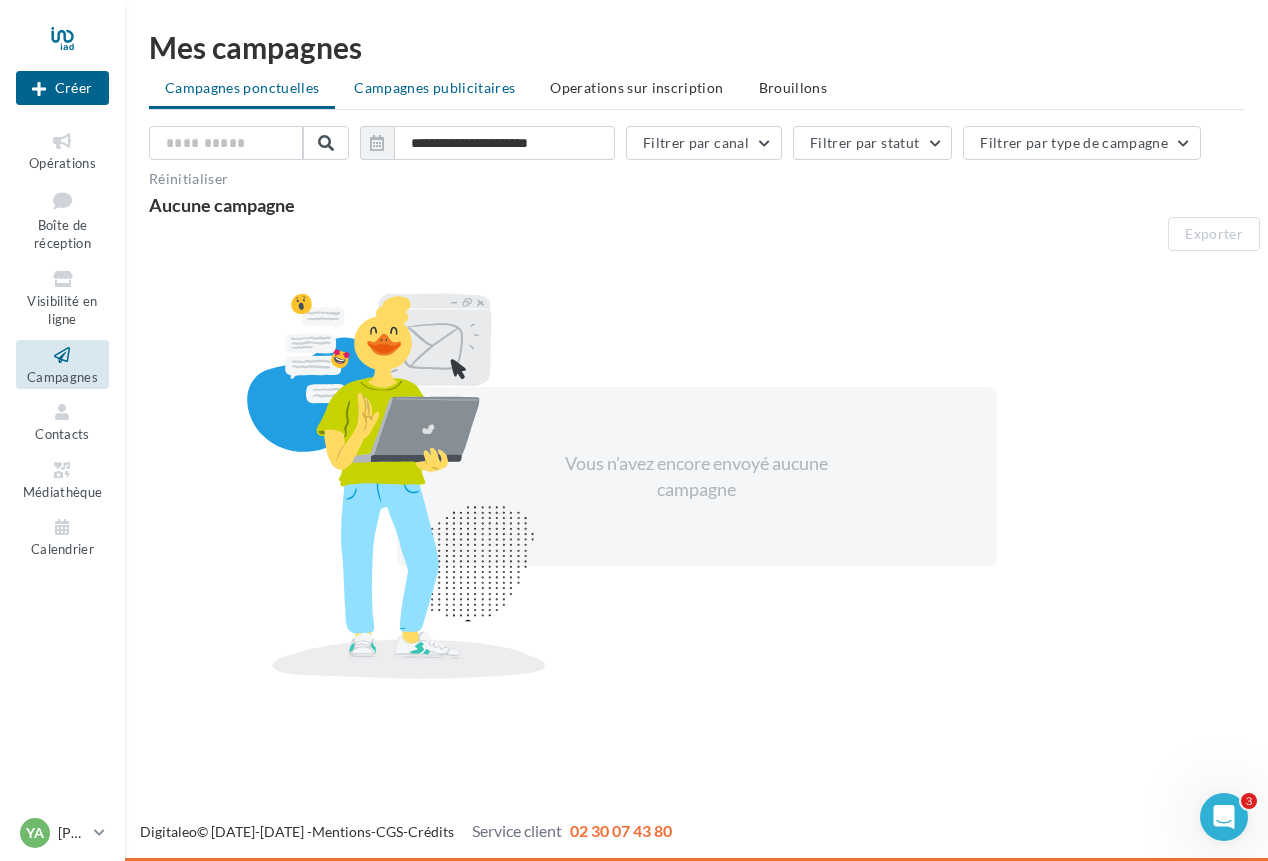 click on "Campagnes publicitaires" at bounding box center (434, 87) 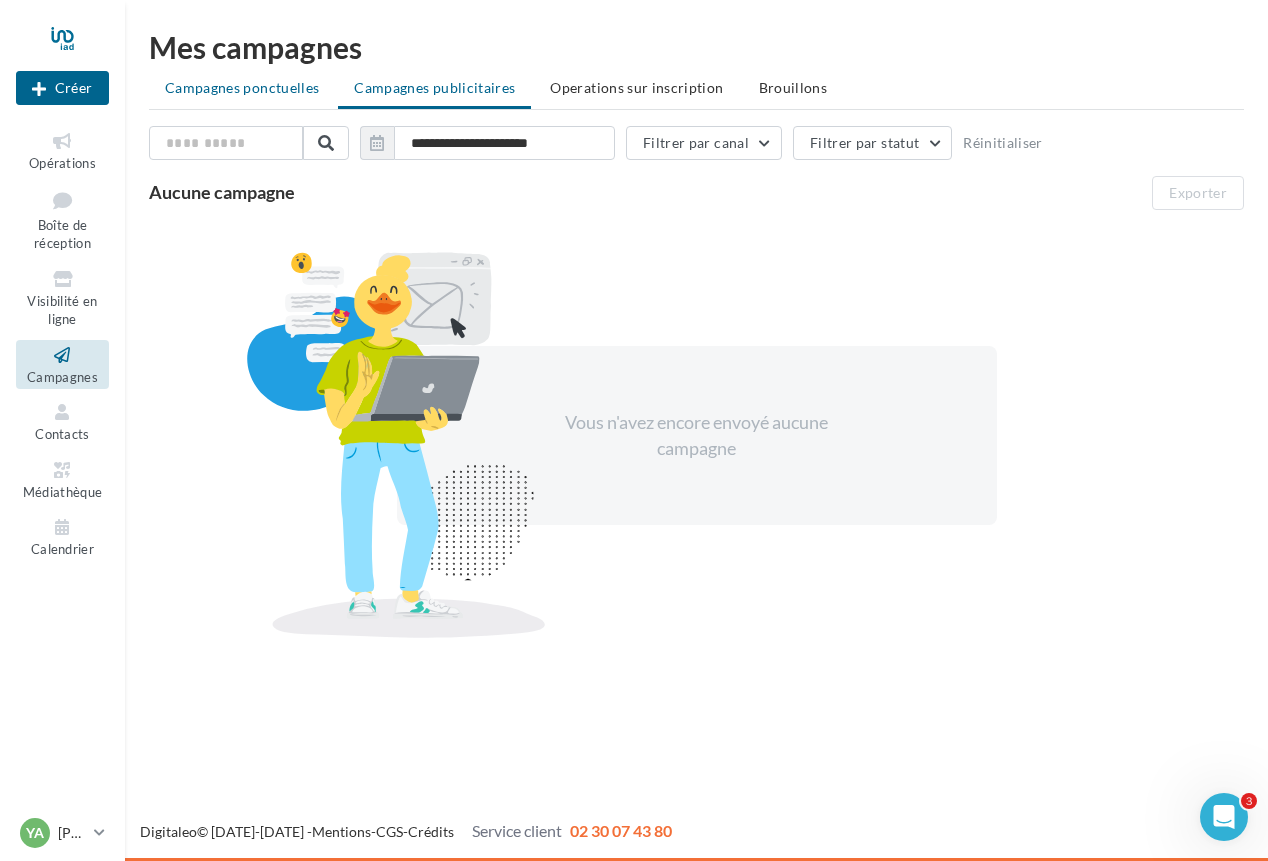 click on "Campagnes ponctuelles" at bounding box center [242, 87] 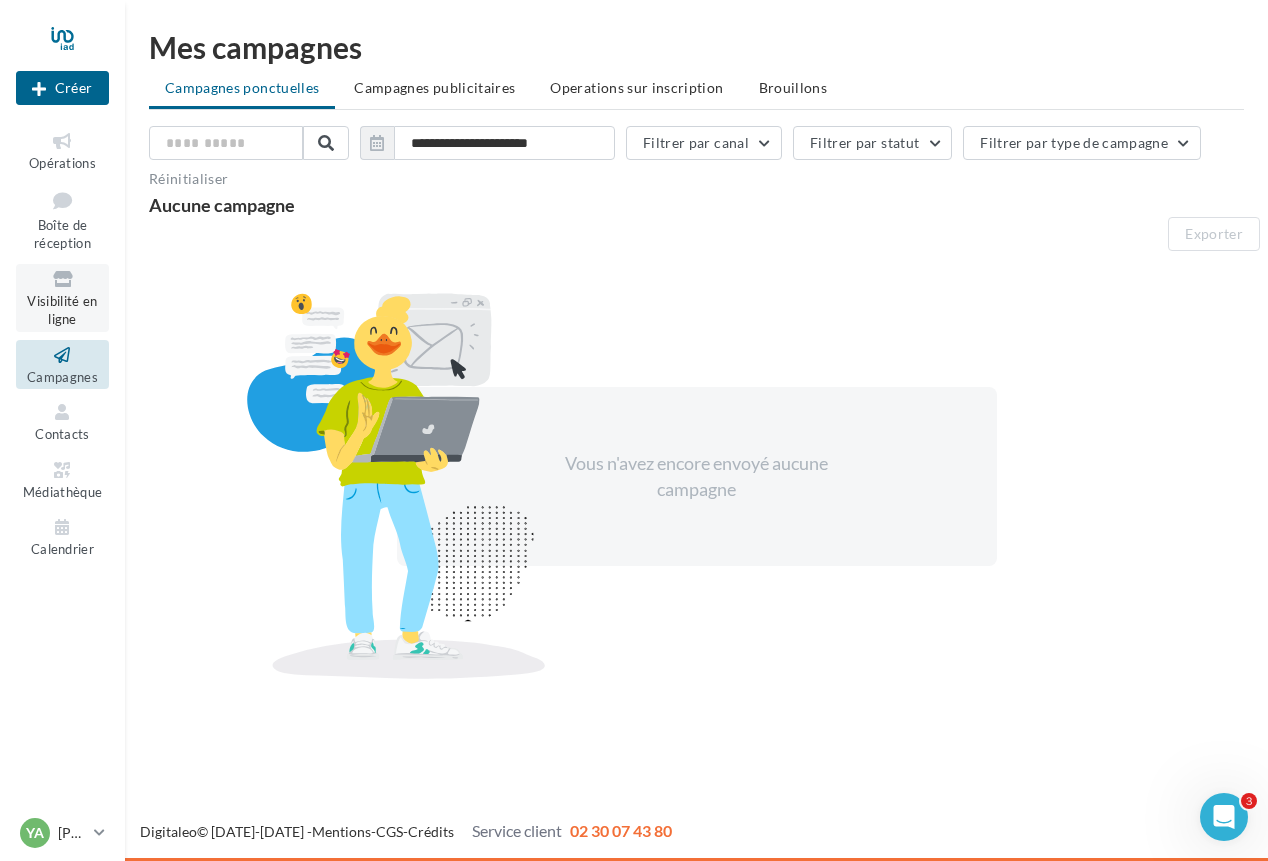click at bounding box center (62, 279) 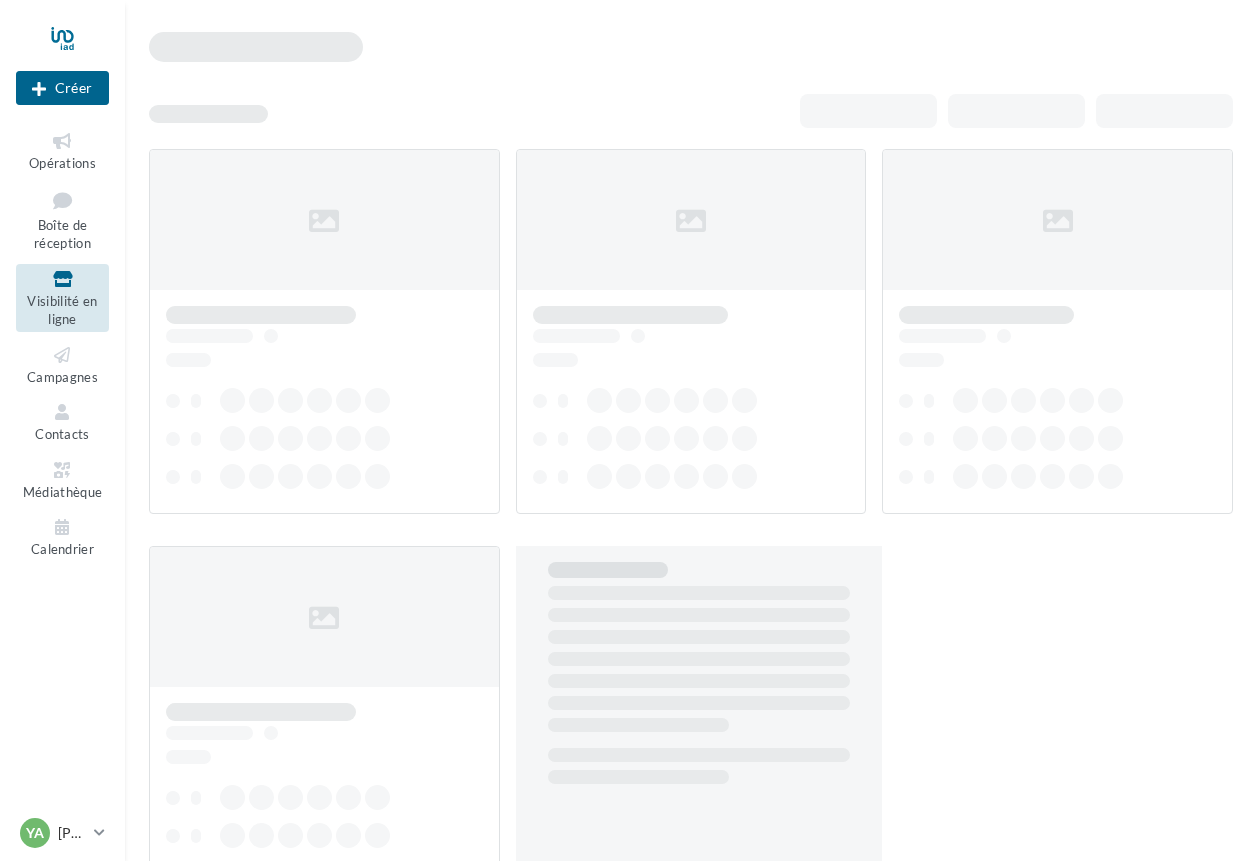 scroll, scrollTop: 0, scrollLeft: 0, axis: both 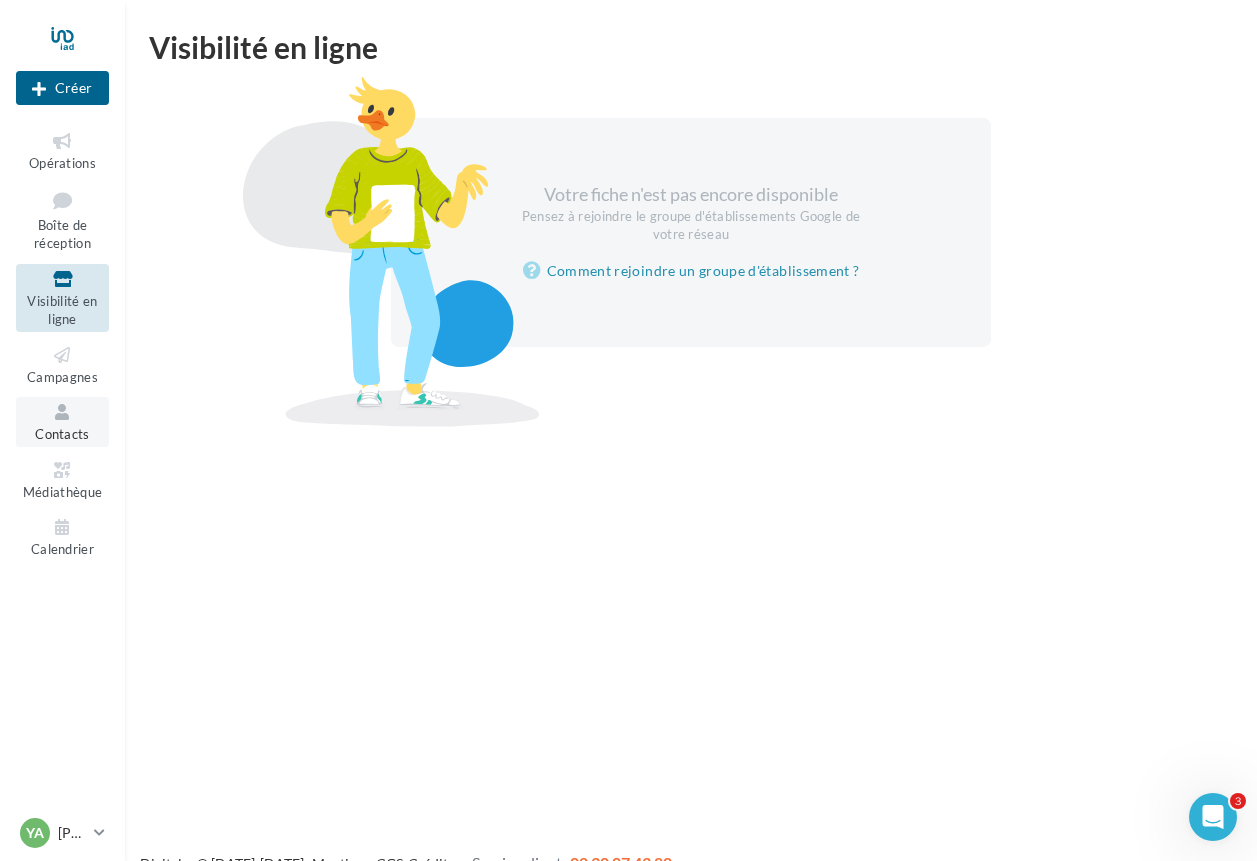 click at bounding box center [62, 412] 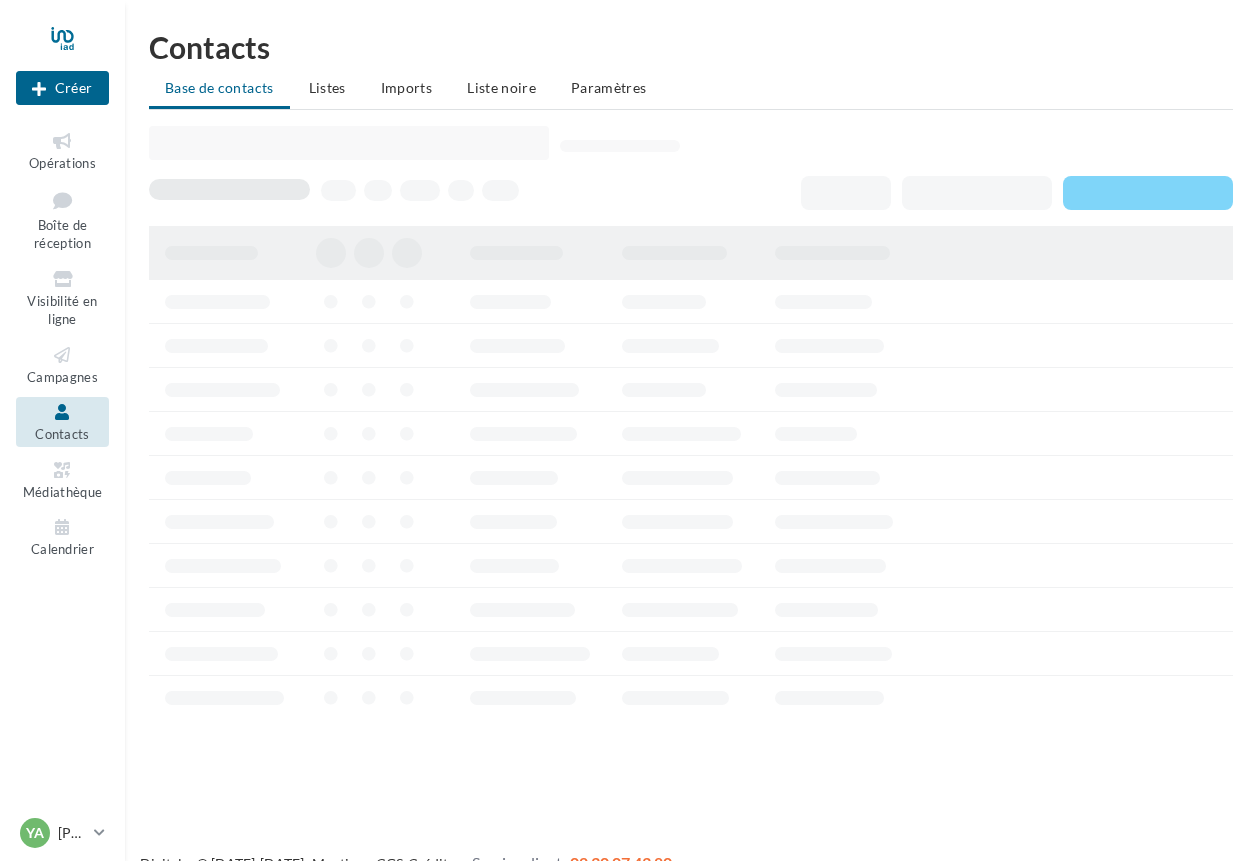 scroll, scrollTop: 0, scrollLeft: 0, axis: both 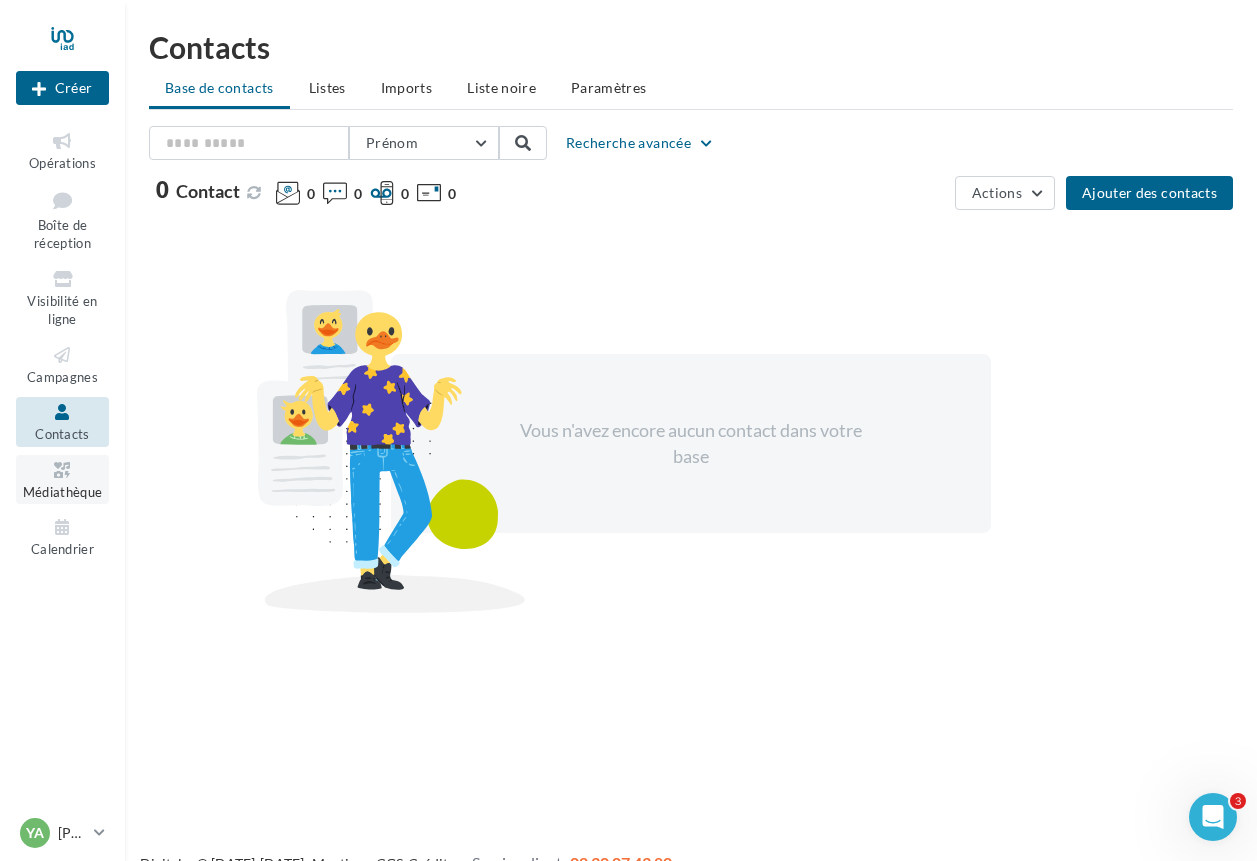 click at bounding box center [62, 470] 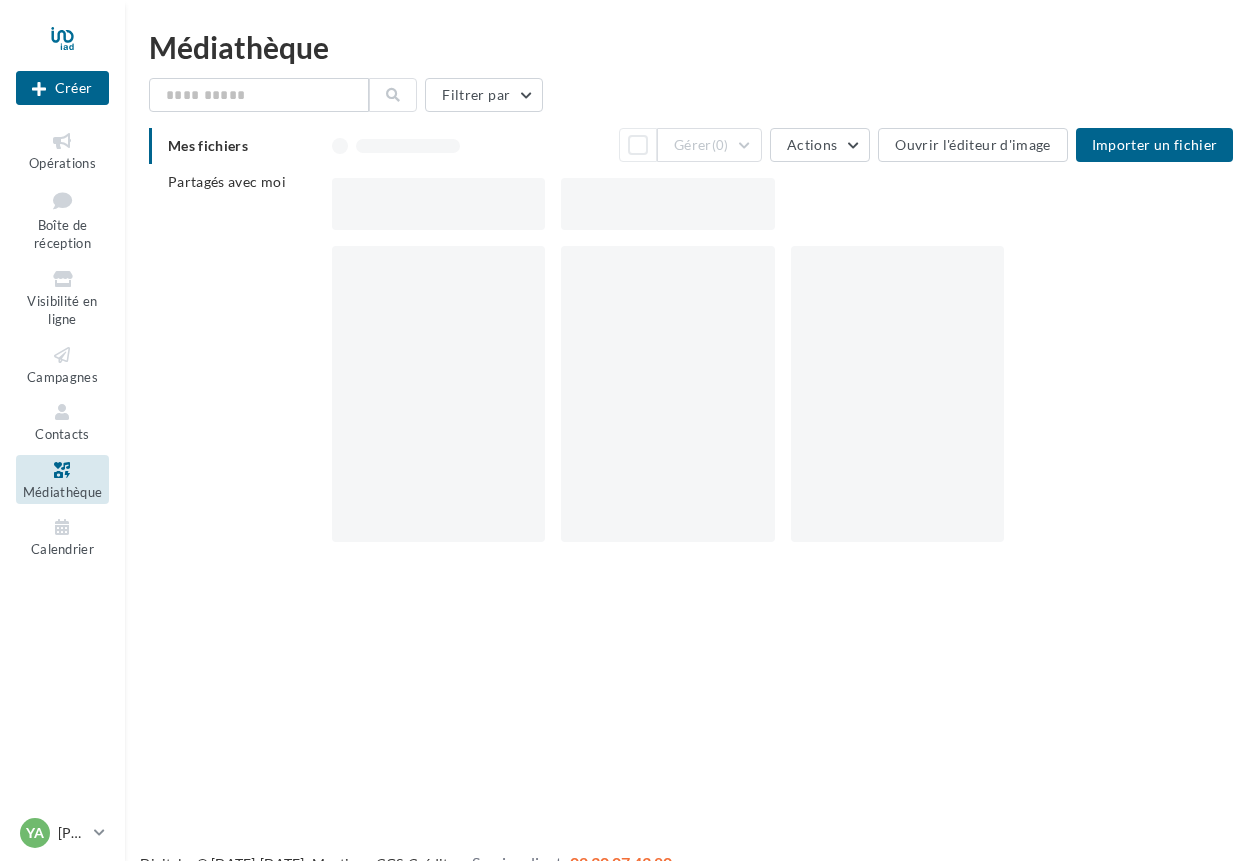 scroll, scrollTop: 0, scrollLeft: 0, axis: both 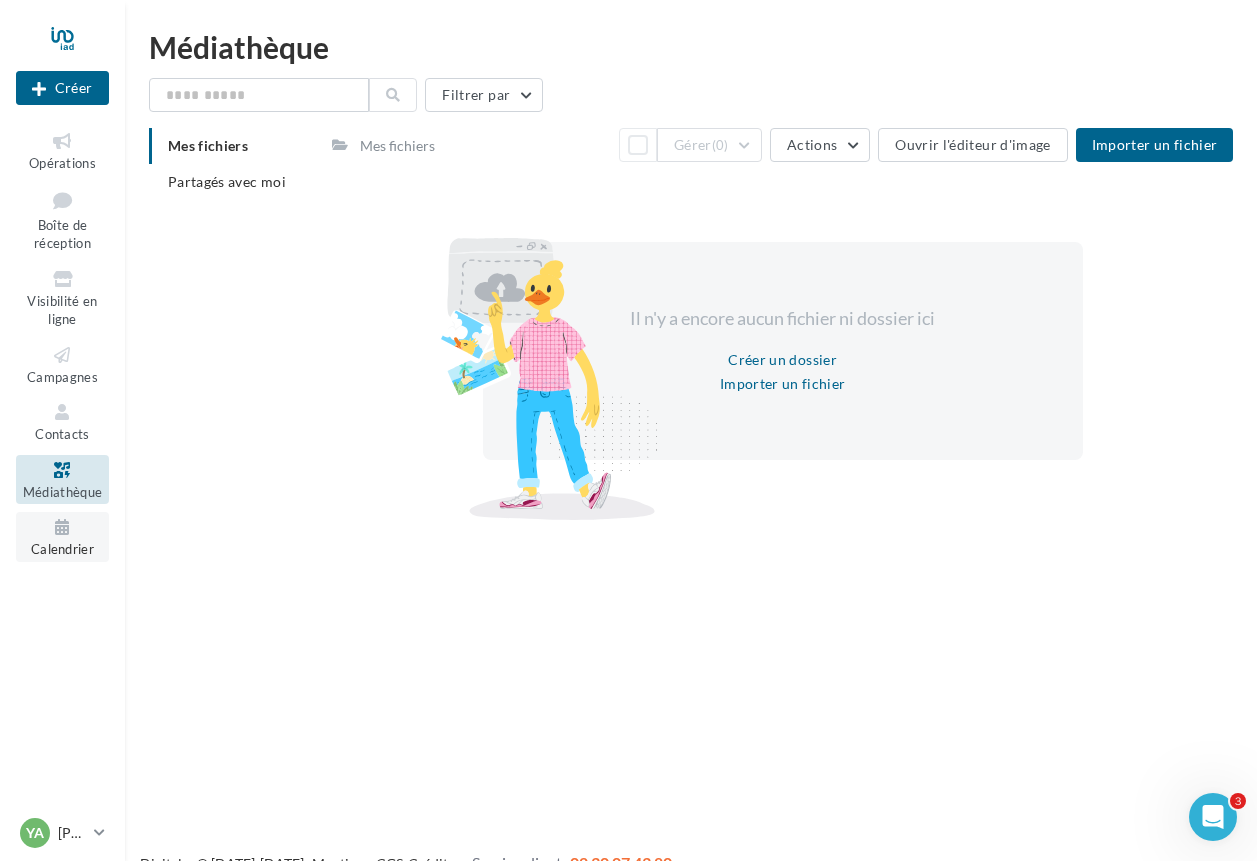 click at bounding box center (62, 527) 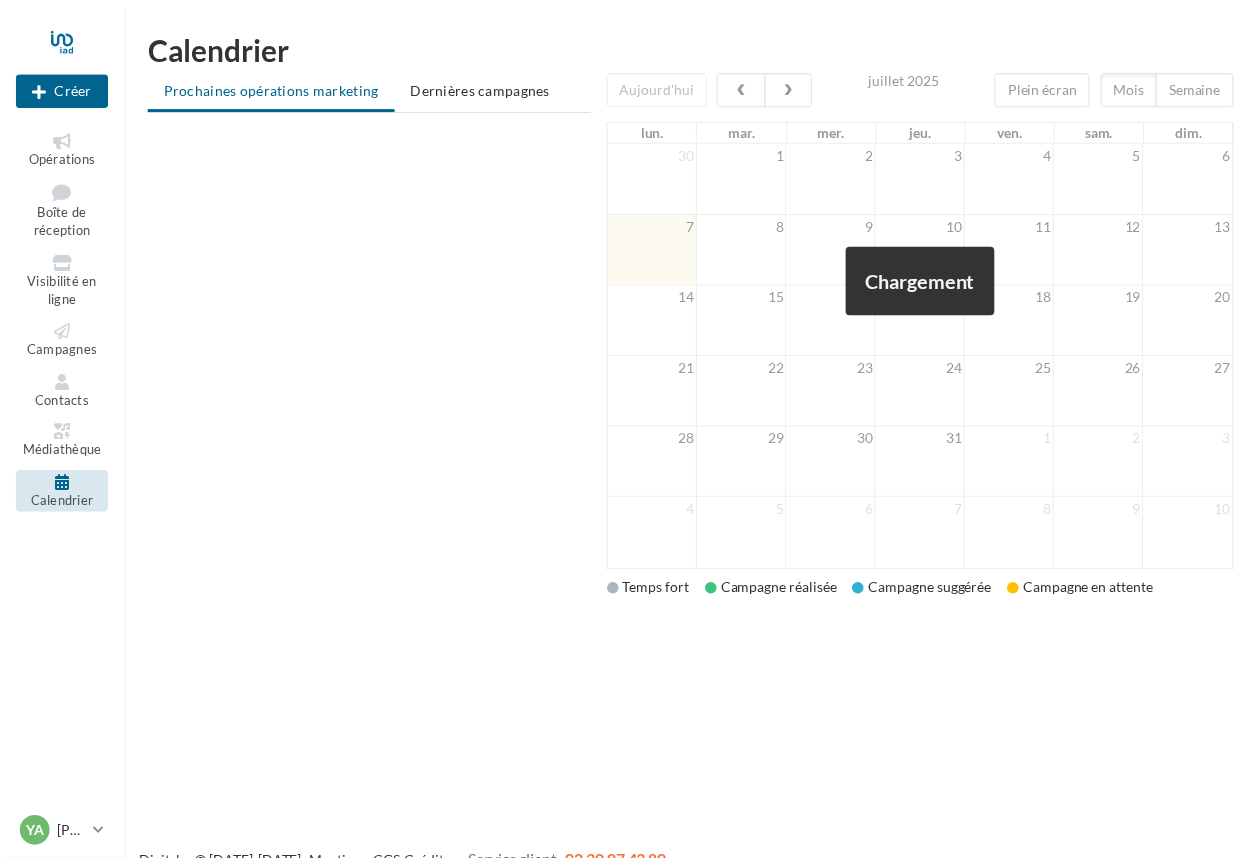 scroll, scrollTop: 0, scrollLeft: 0, axis: both 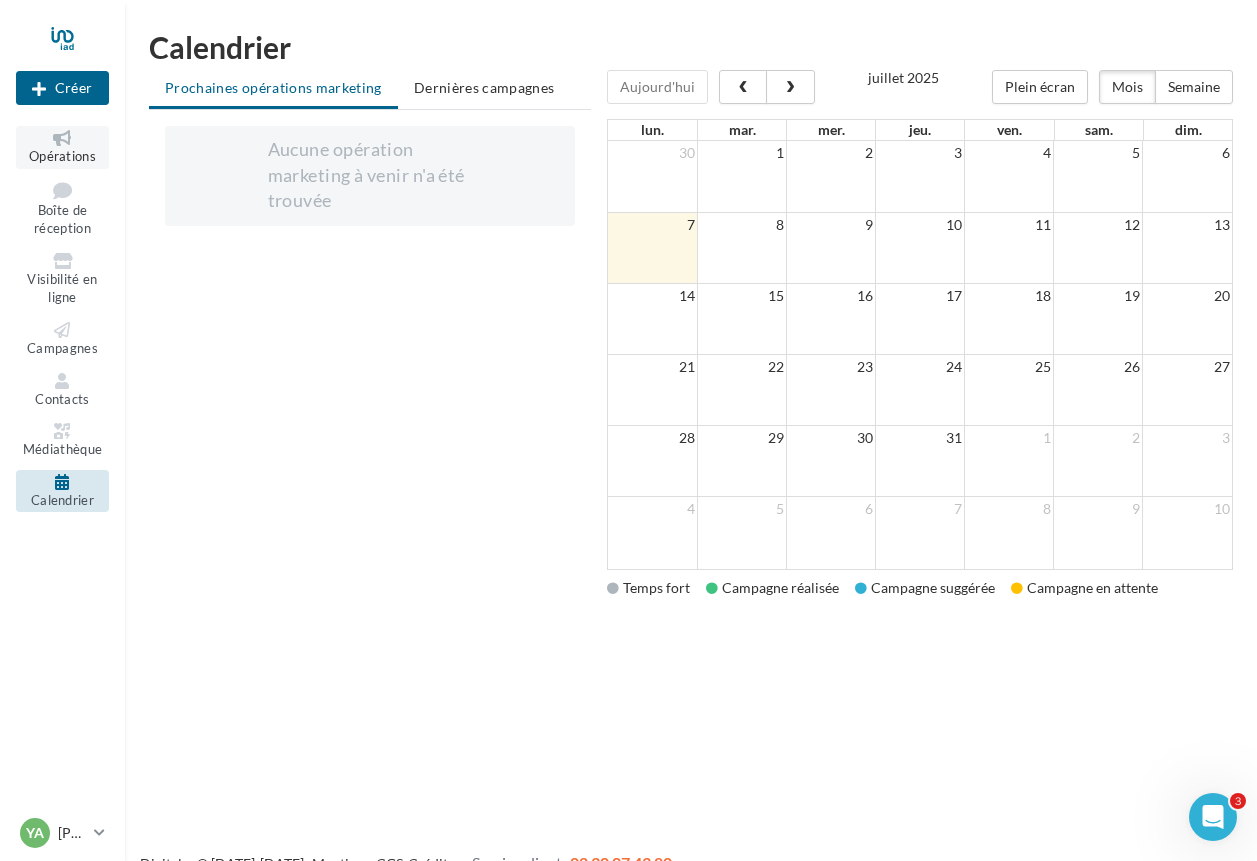 click on "Opérations" at bounding box center [62, 156] 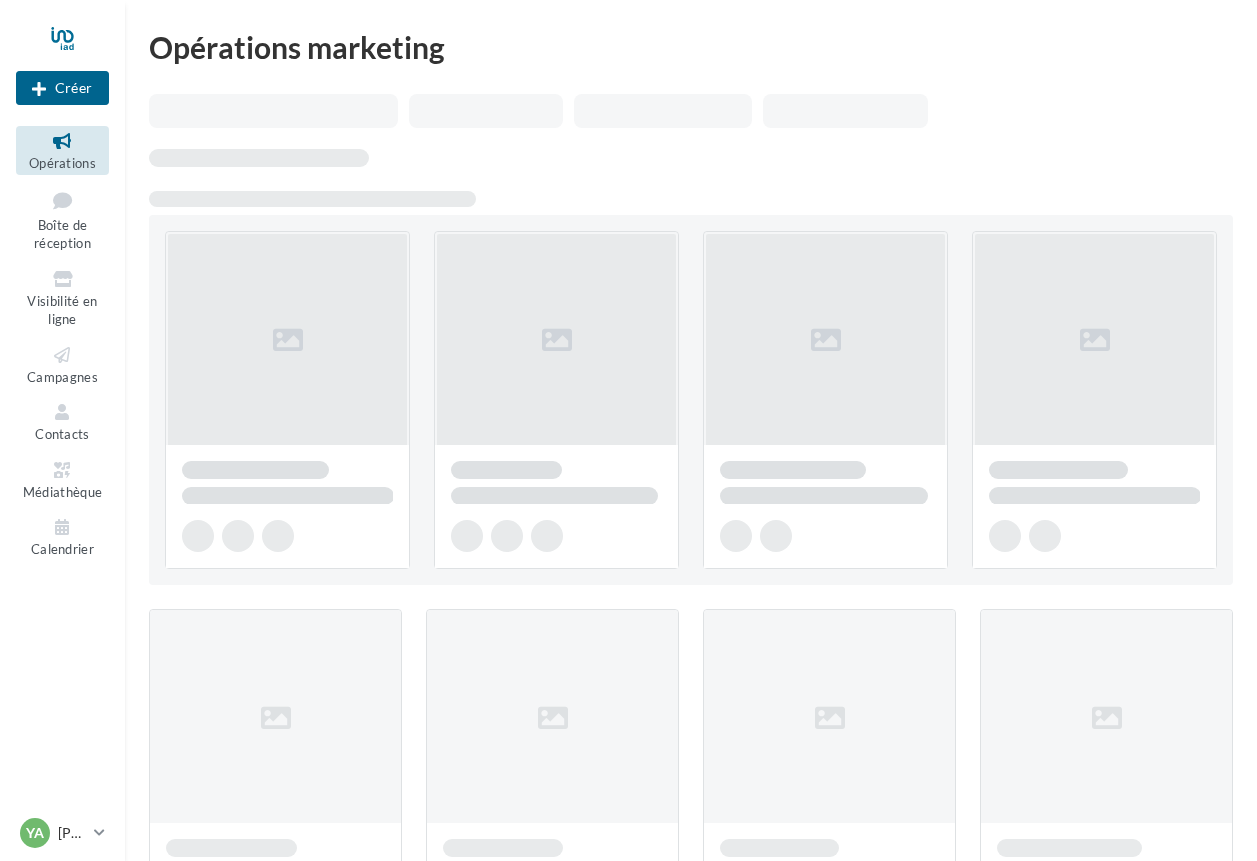scroll, scrollTop: 0, scrollLeft: 0, axis: both 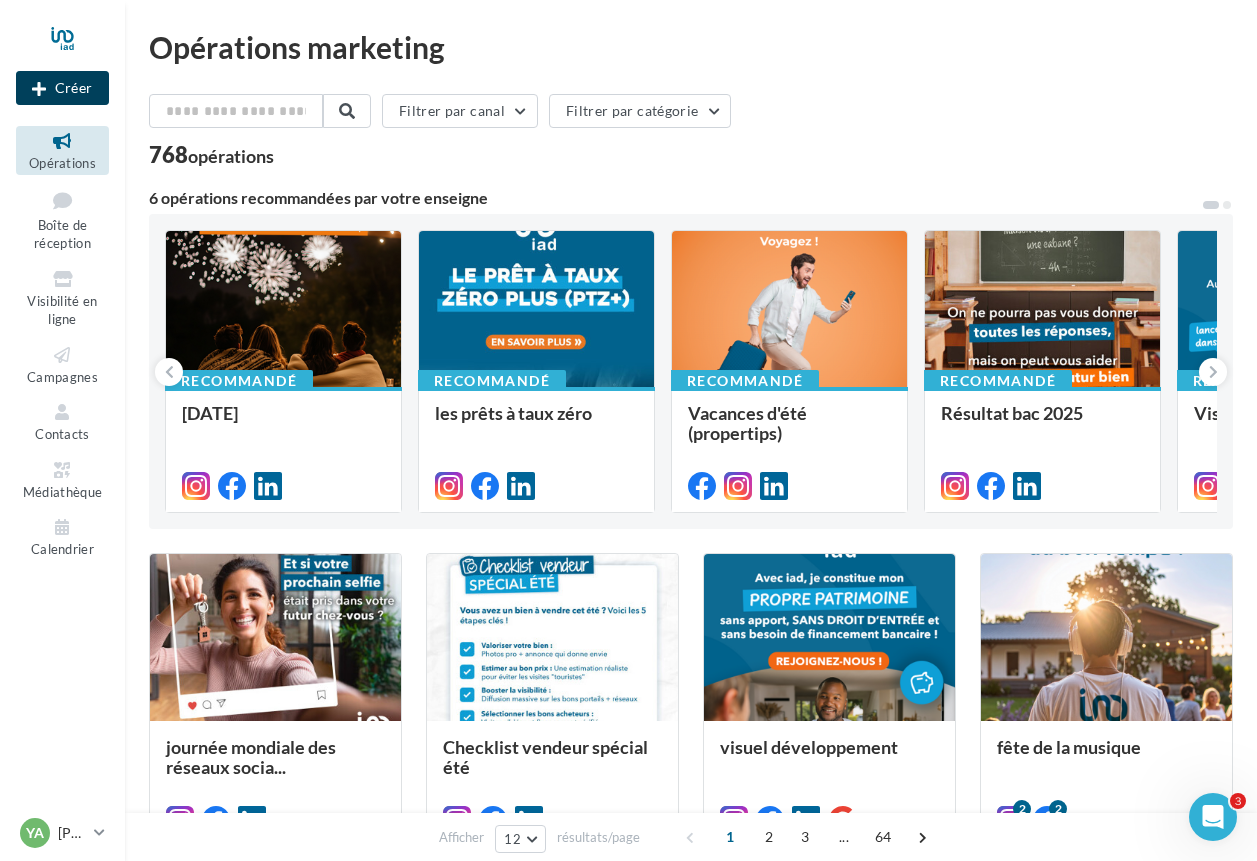 click on "Créer" at bounding box center (62, 88) 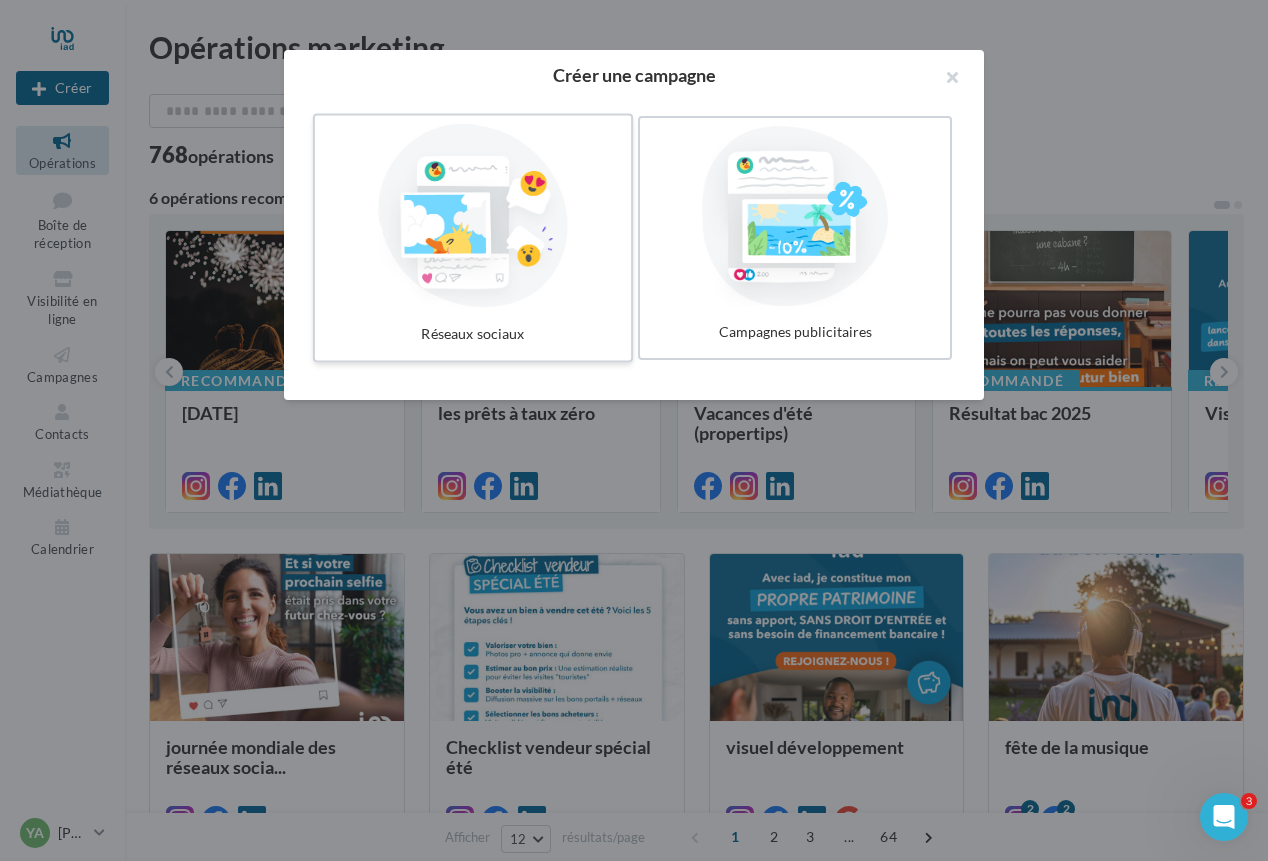 click at bounding box center [473, 216] 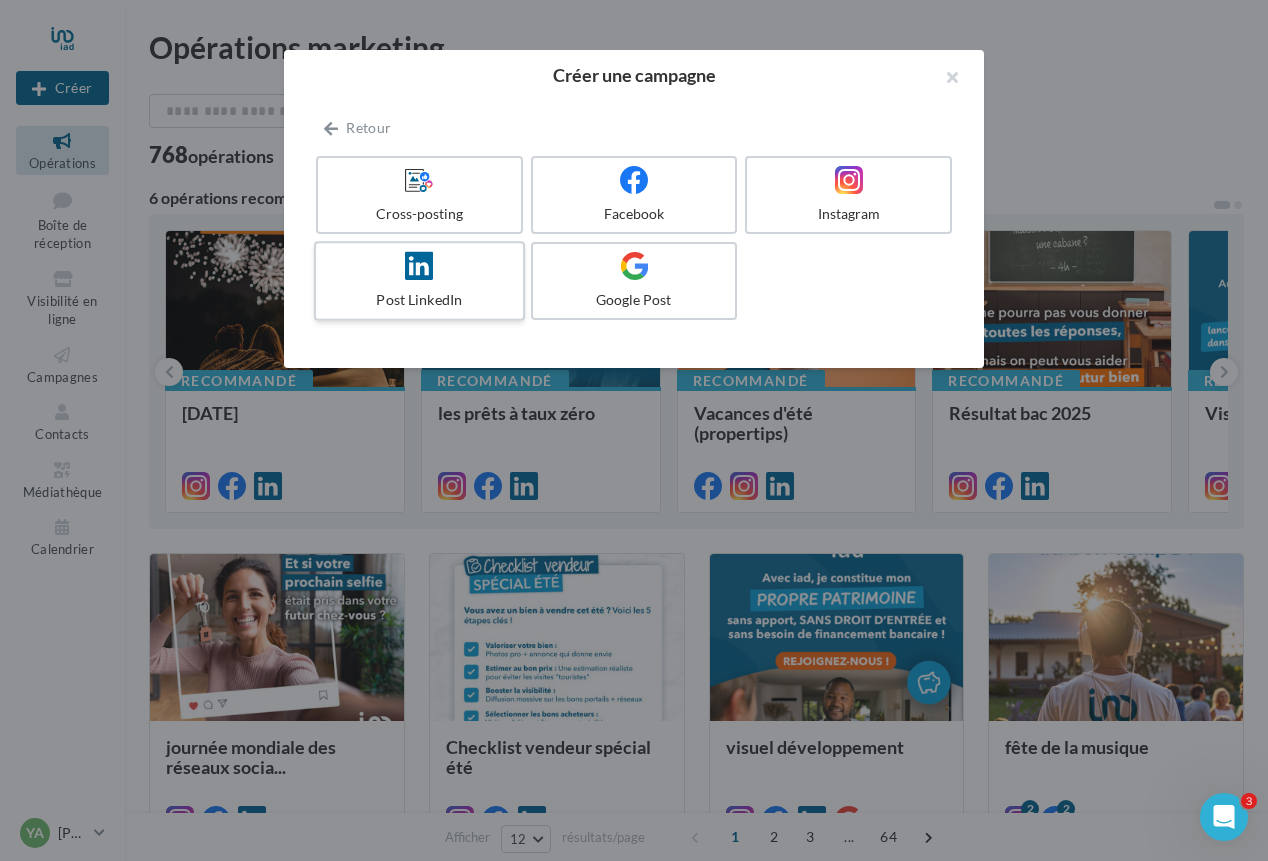 click at bounding box center (419, 266) 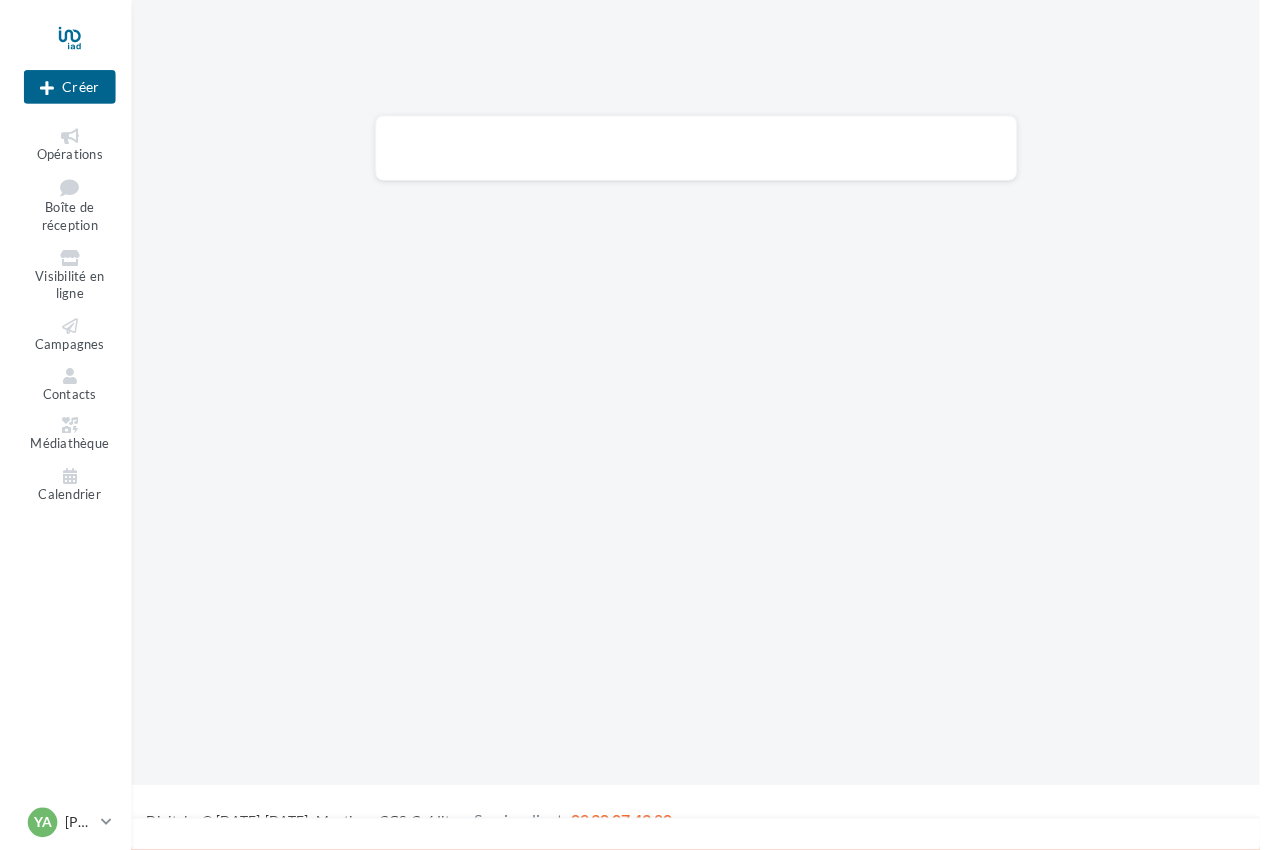 scroll, scrollTop: 0, scrollLeft: 0, axis: both 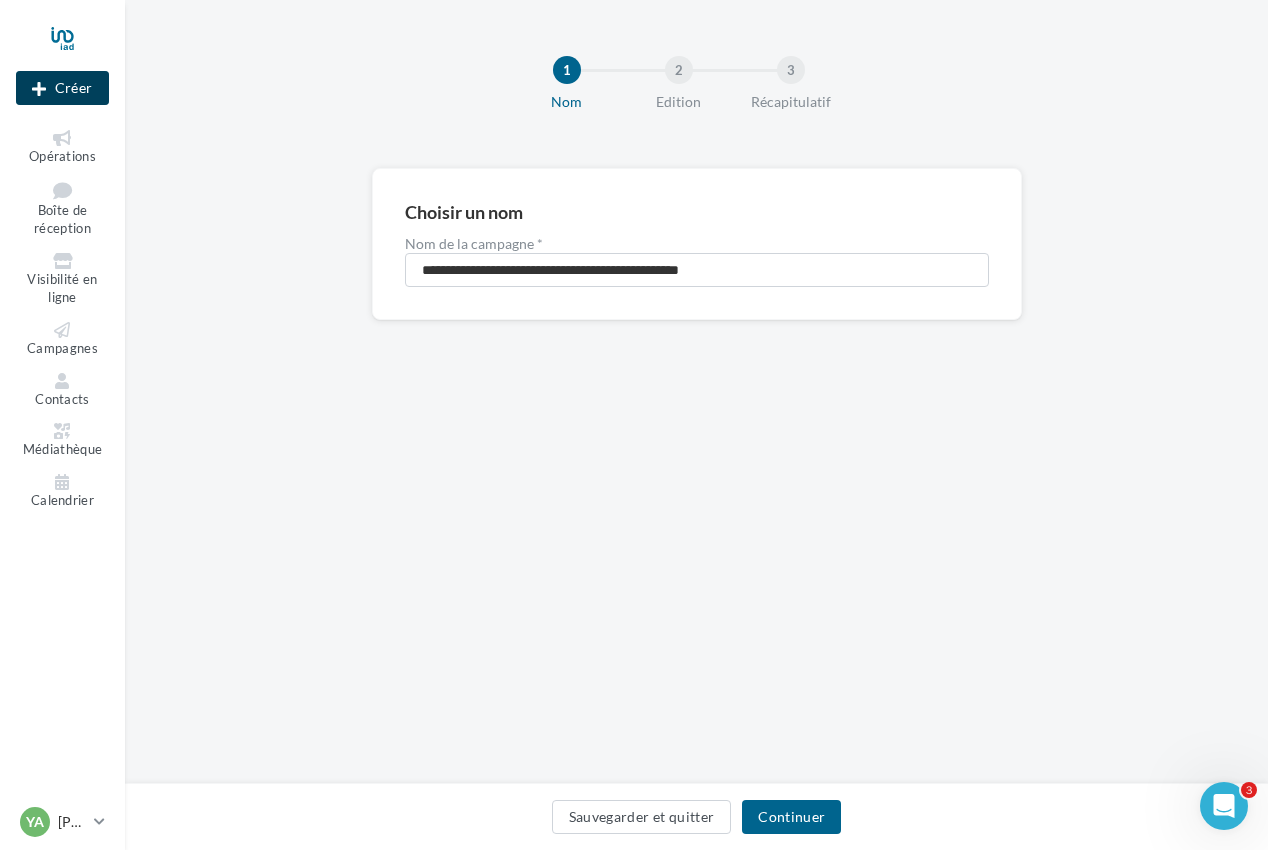 click on "Créer" at bounding box center [62, 88] 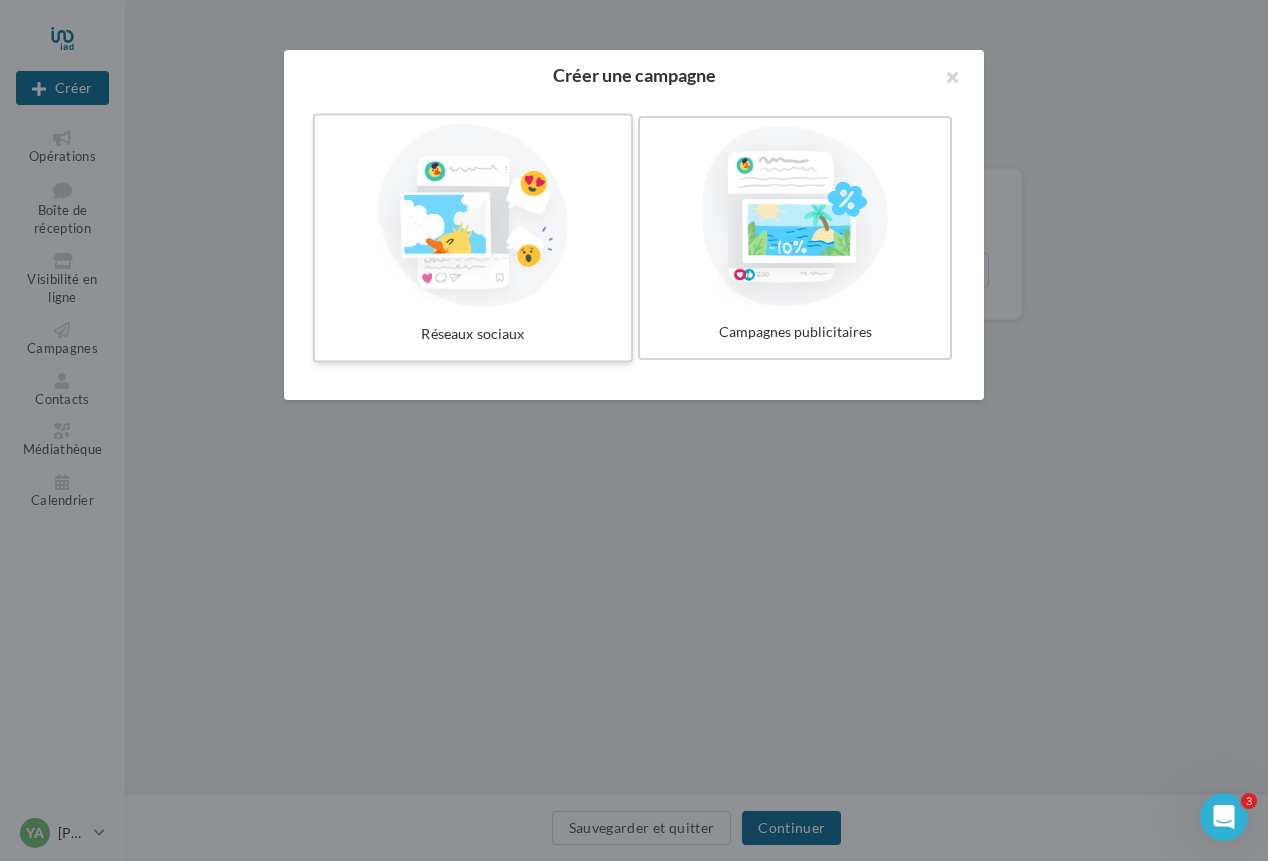 click at bounding box center [473, 216] 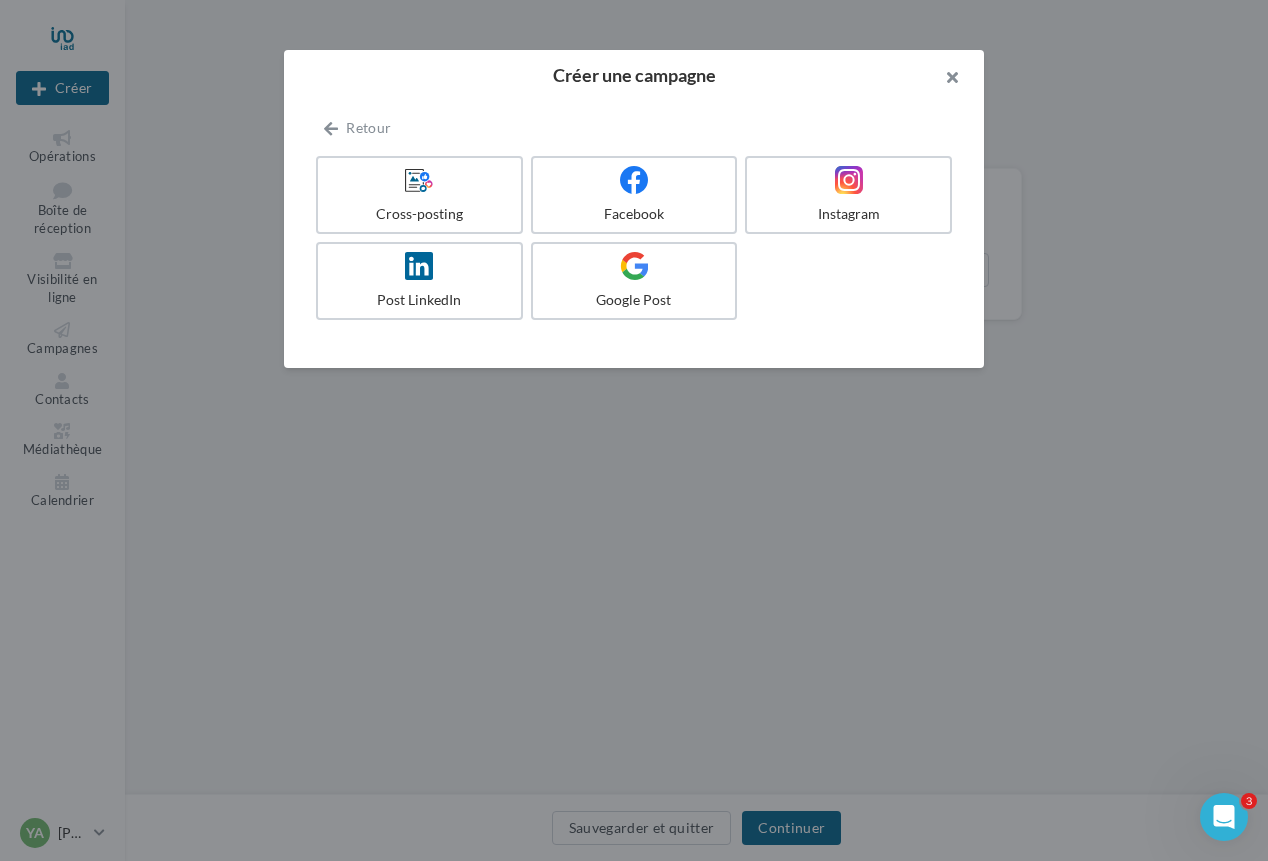 click at bounding box center [944, 80] 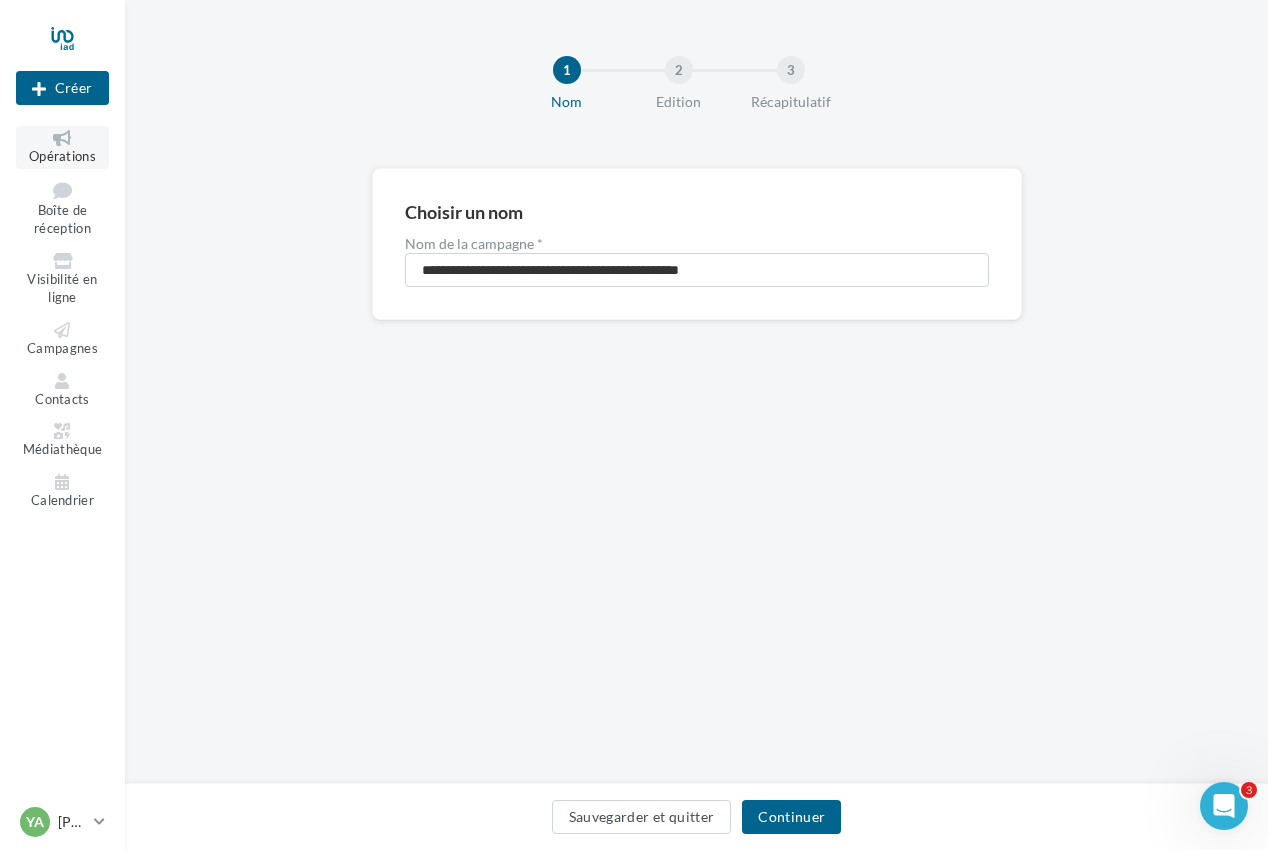 click on "Opérations" at bounding box center (62, 156) 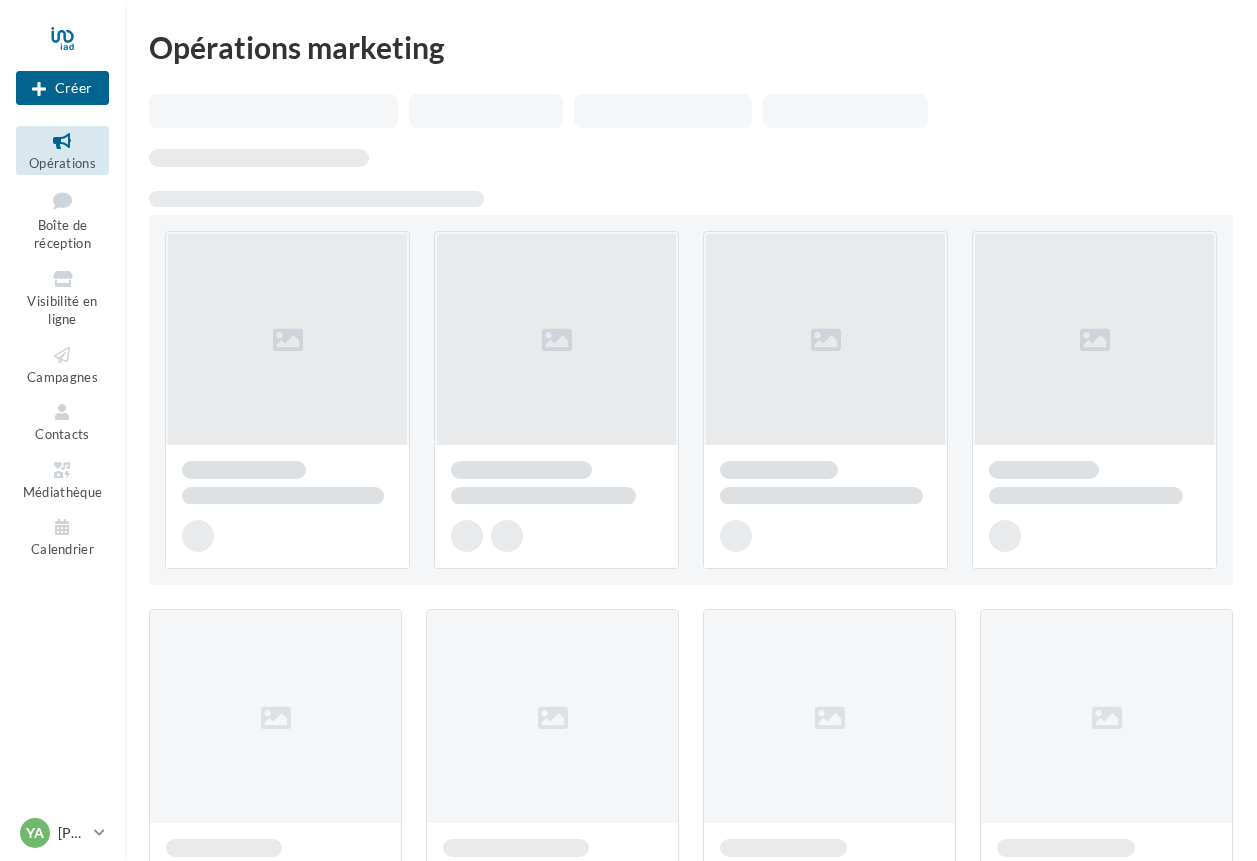 scroll, scrollTop: 0, scrollLeft: 0, axis: both 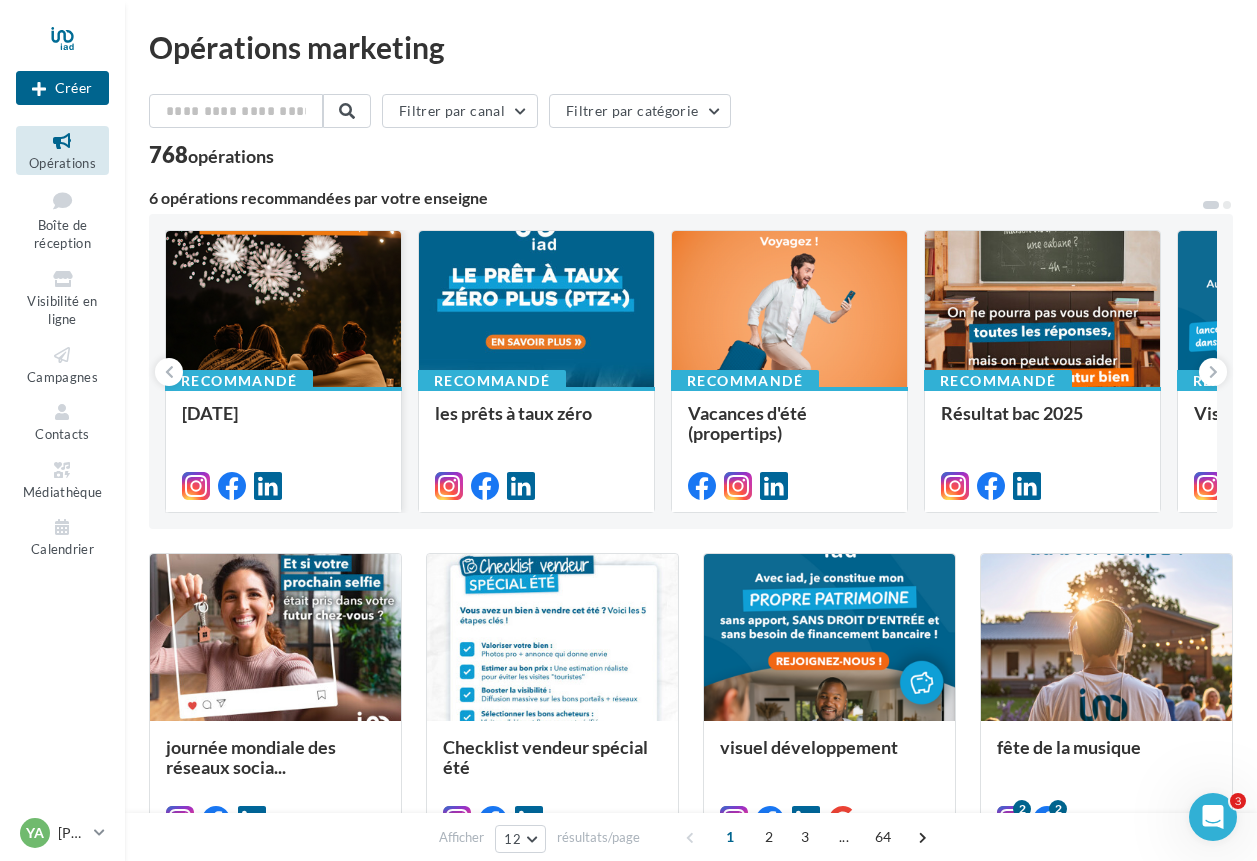 click at bounding box center [283, 310] 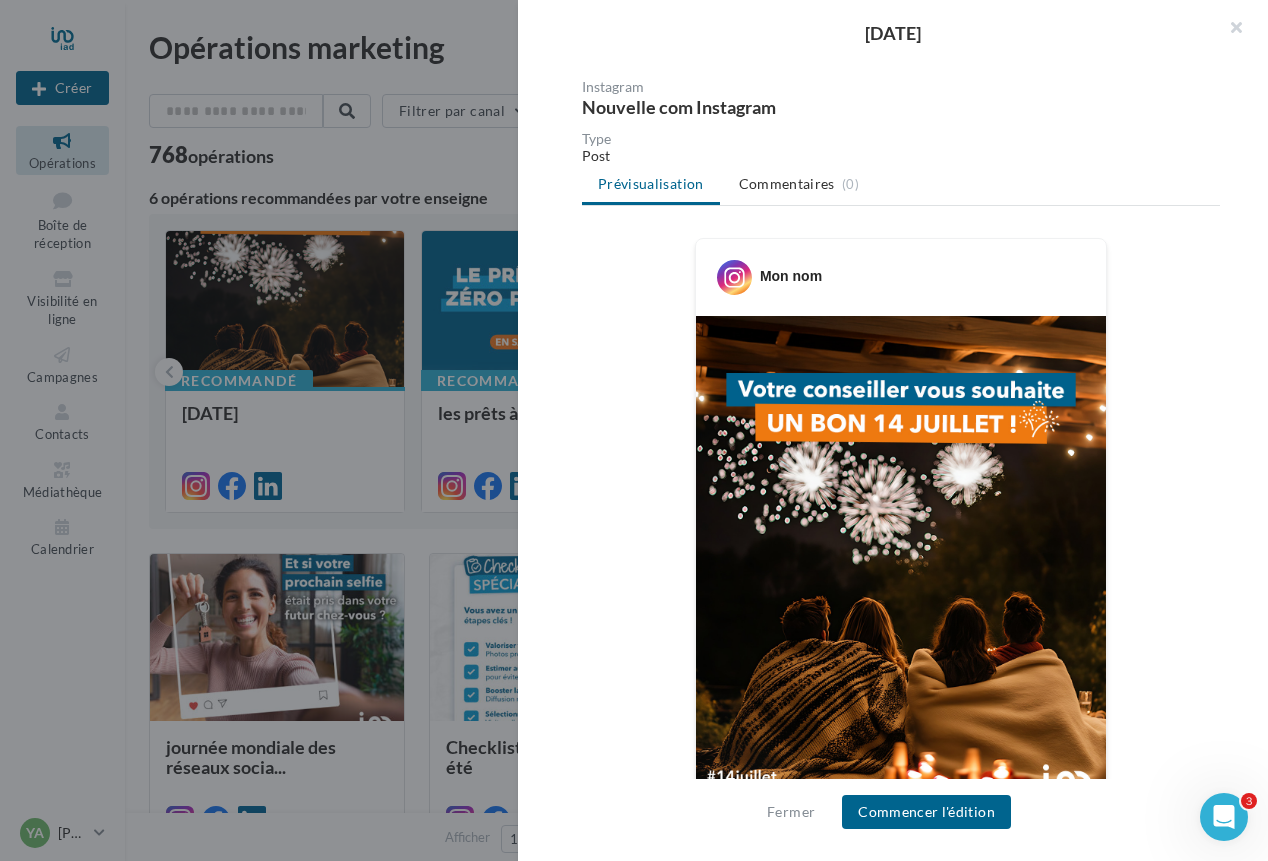 scroll, scrollTop: 0, scrollLeft: 0, axis: both 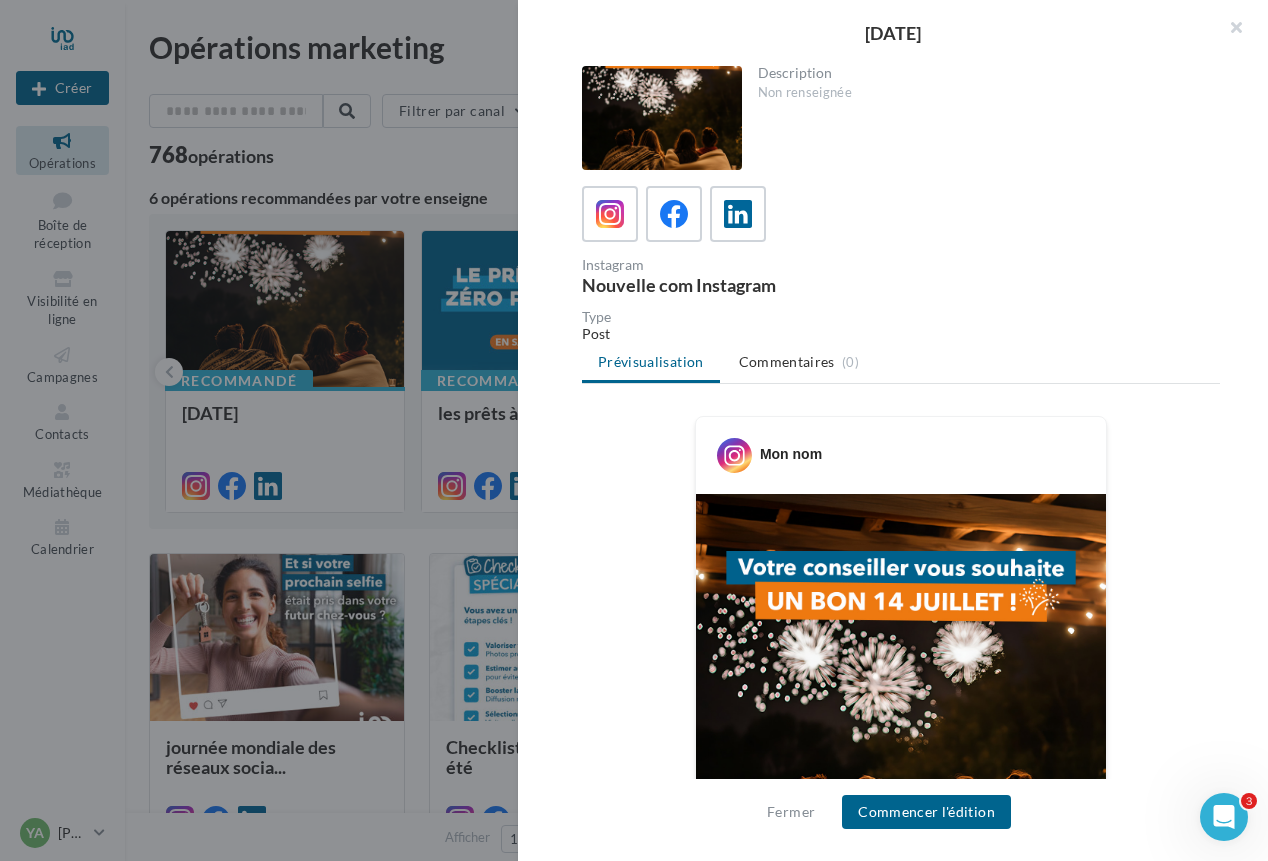 click at bounding box center [901, 750] 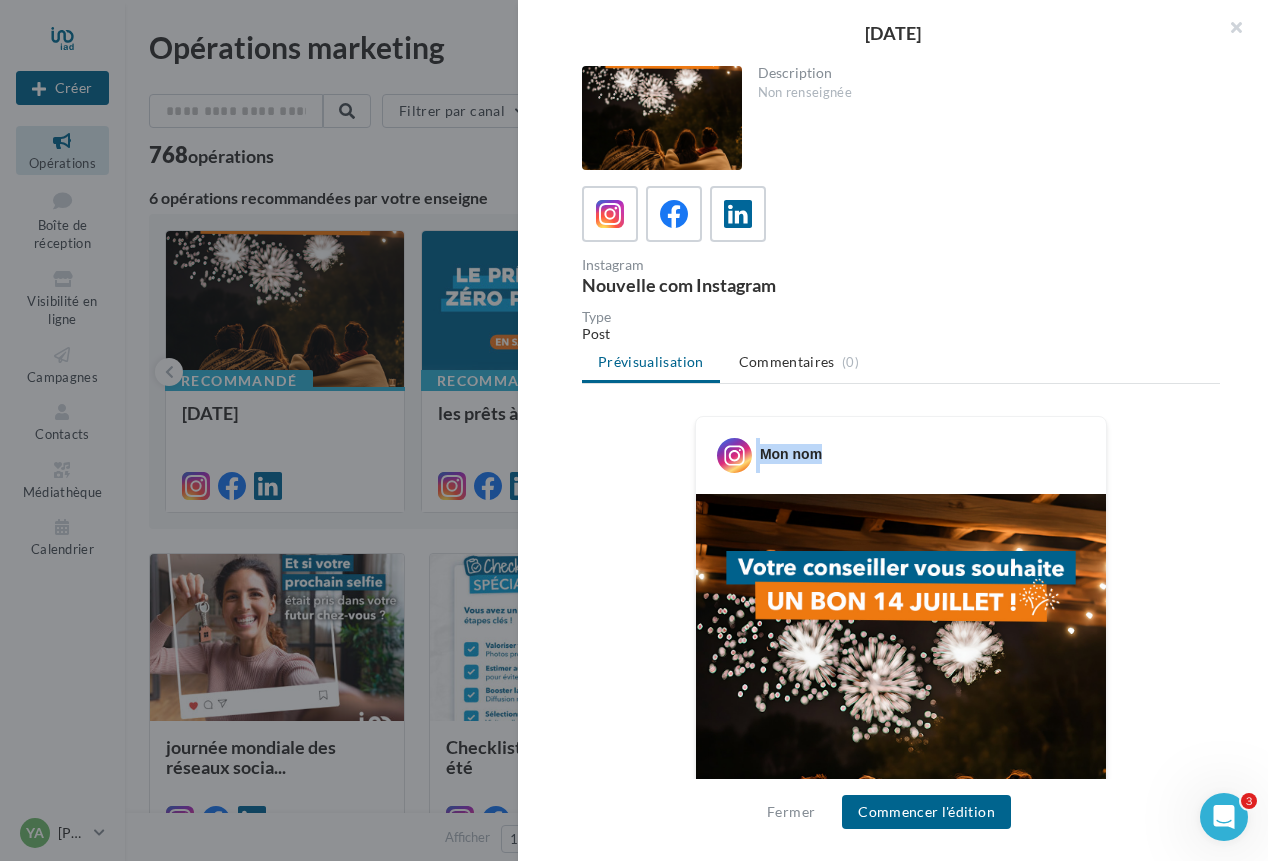 drag, startPoint x: 708, startPoint y: 450, endPoint x: 834, endPoint y: 612, distance: 205.23158 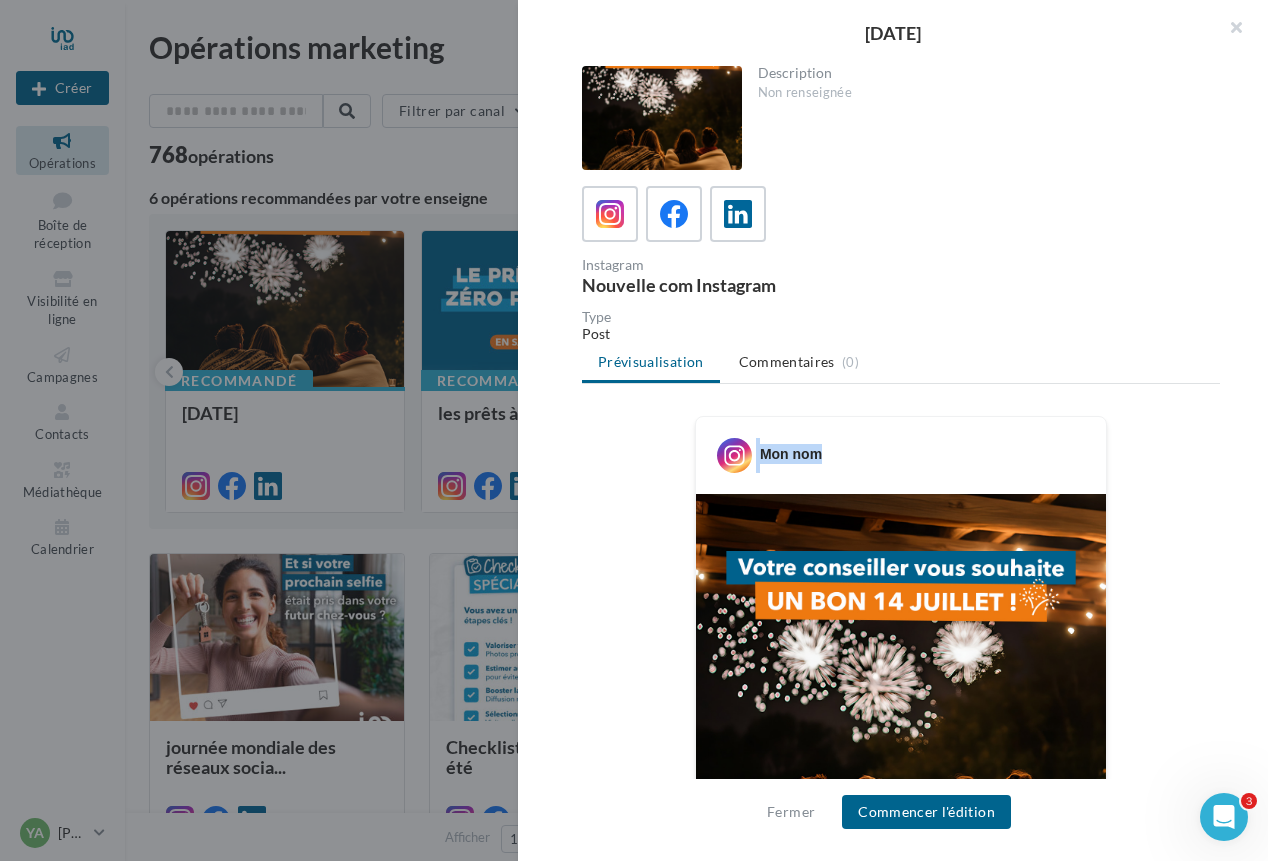 click on "Mon nom
1 J’aime
Mon nom  🎆 Un 14 Juillet plein de lumière et de chaleur humaine 🇫🇷 Votre conseiller iad vous souhaite une belle fête nationale !
il y a 1 heure" at bounding box center [901, 877] 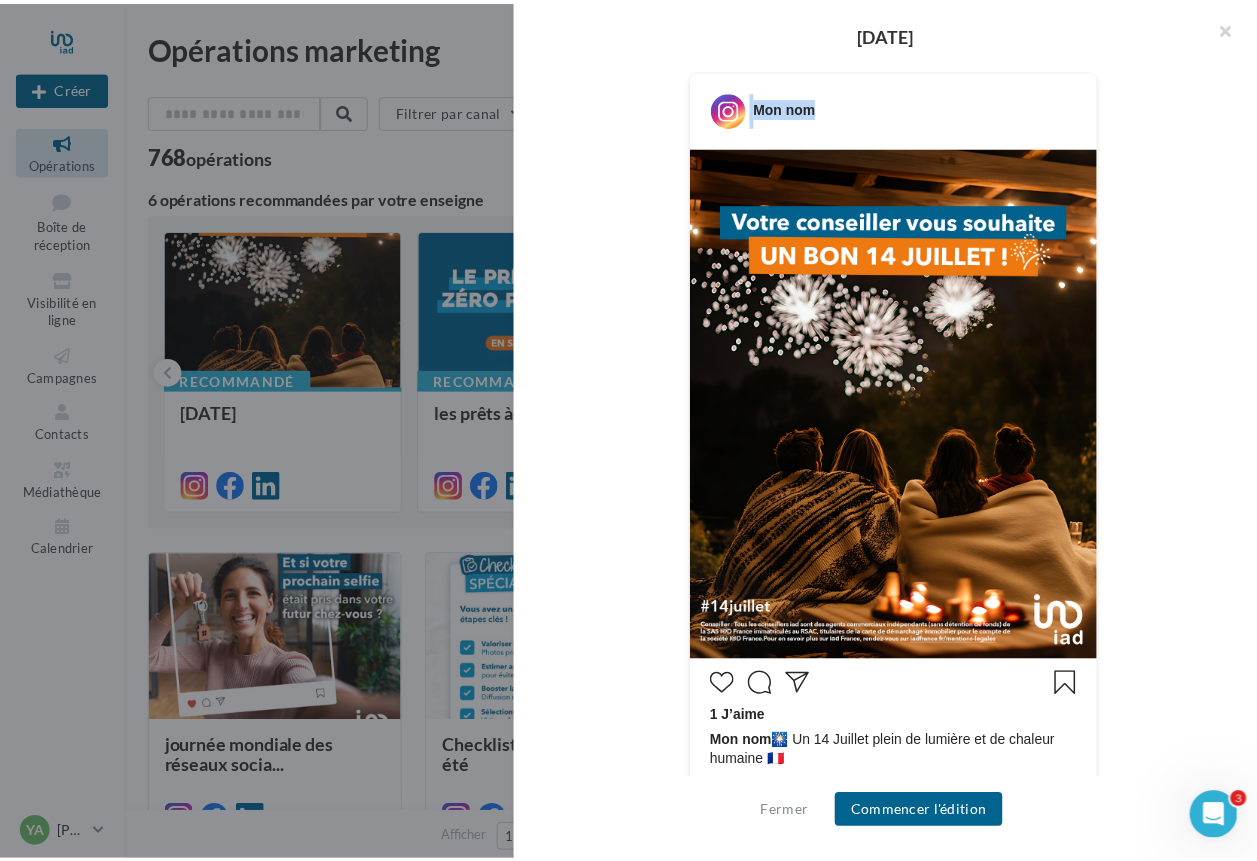 scroll, scrollTop: 351, scrollLeft: 0, axis: vertical 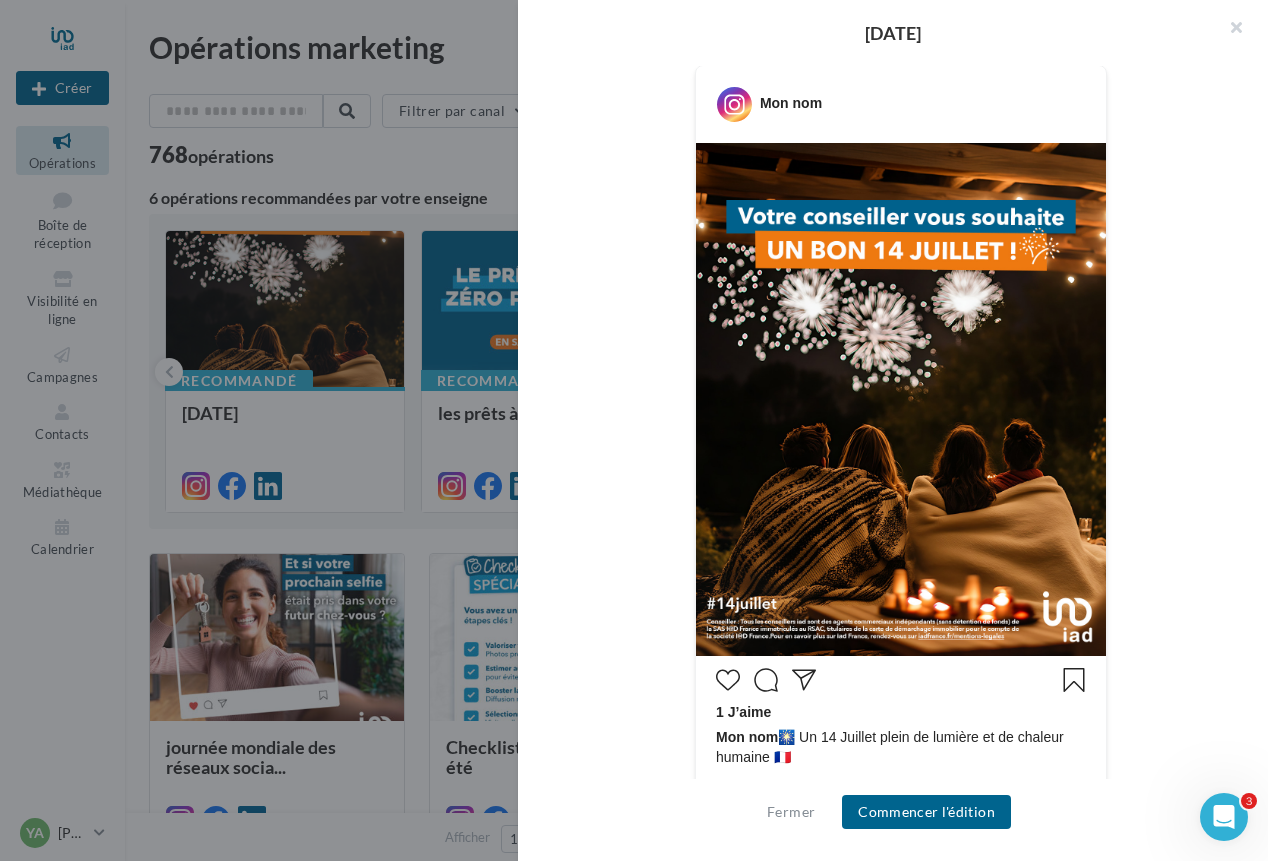 click at bounding box center (634, 430) 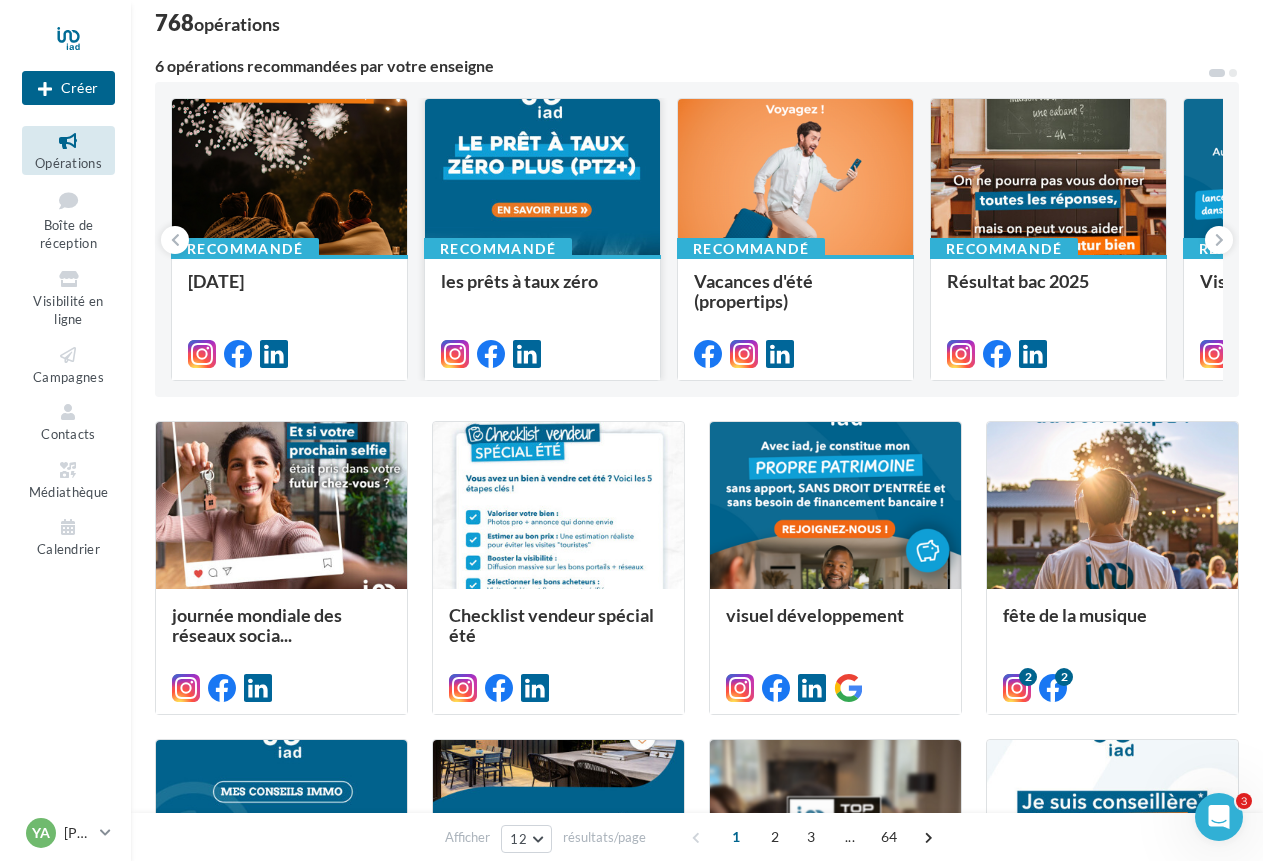 scroll, scrollTop: 155, scrollLeft: 0, axis: vertical 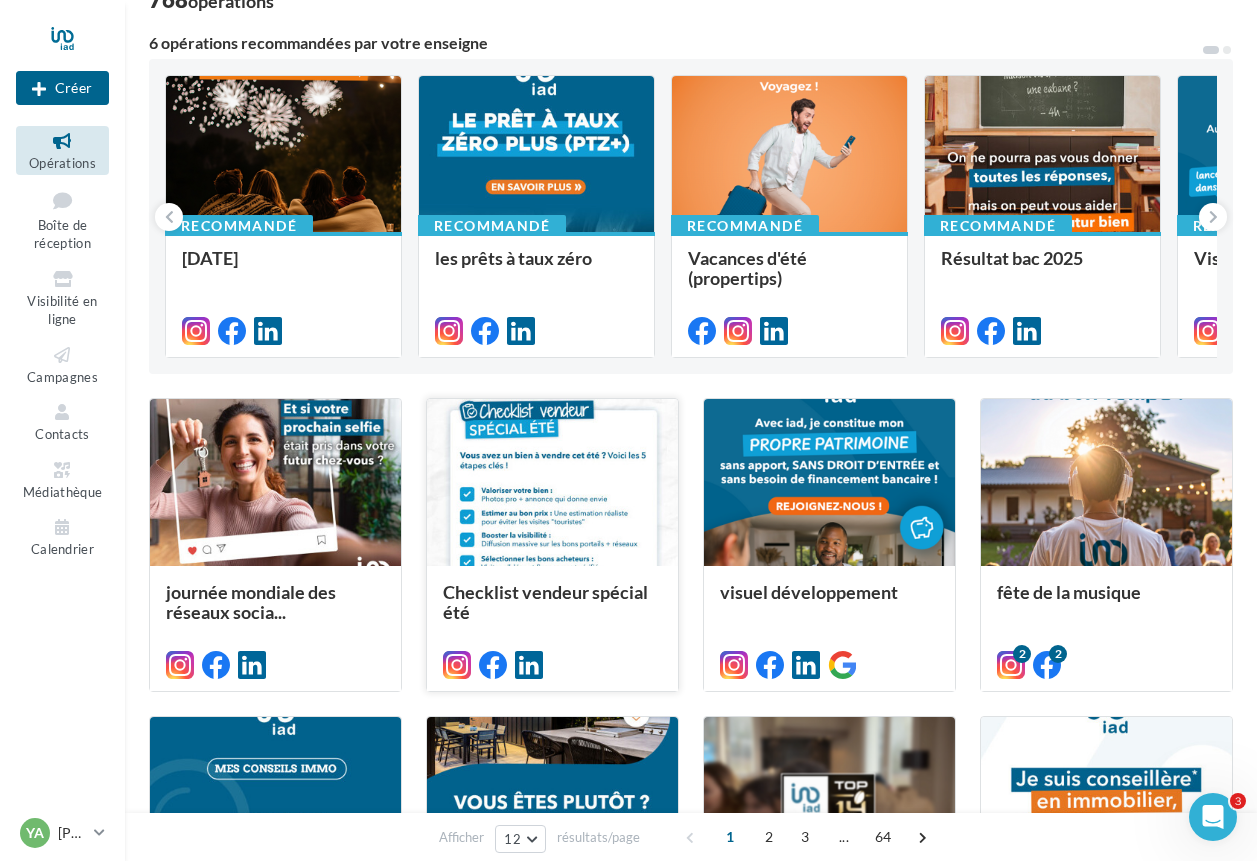 click at bounding box center [552, 483] 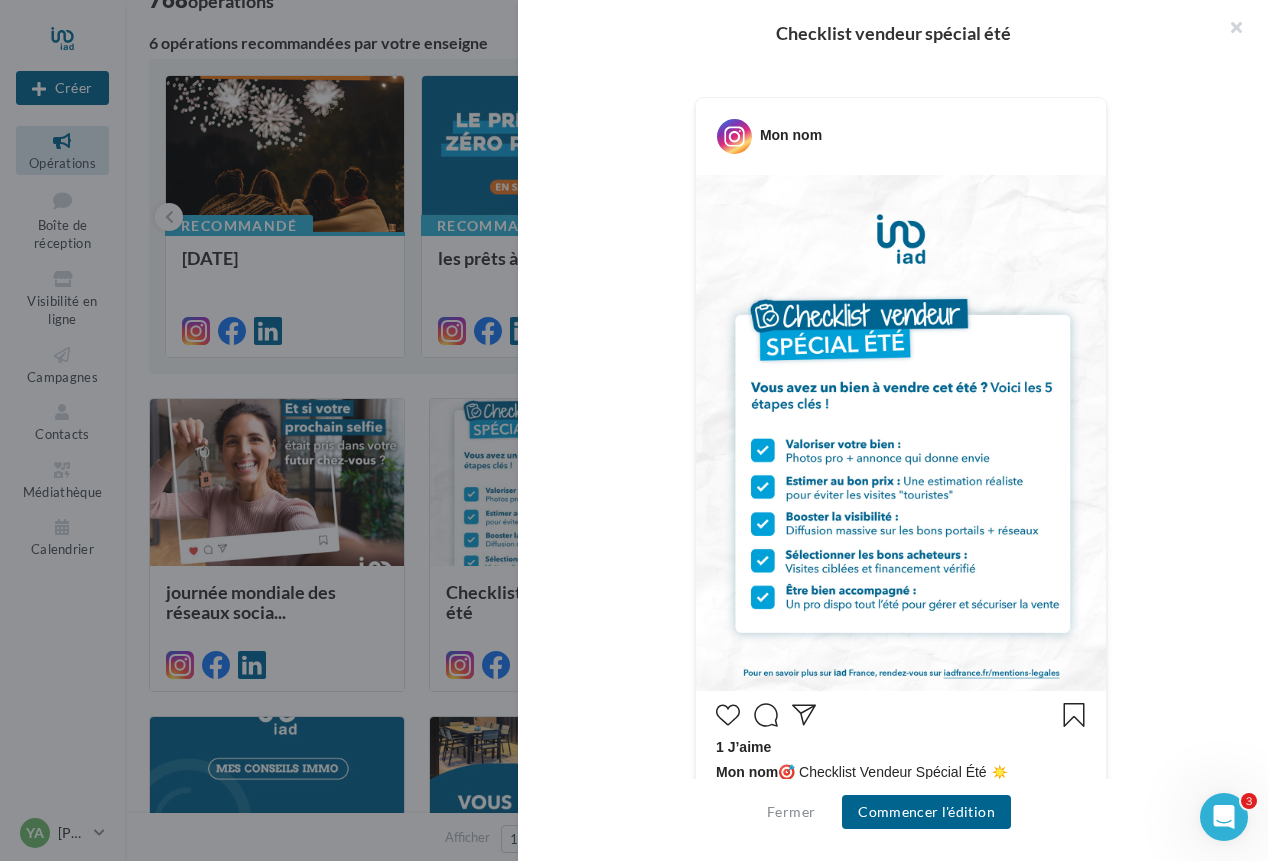 scroll, scrollTop: 323, scrollLeft: 0, axis: vertical 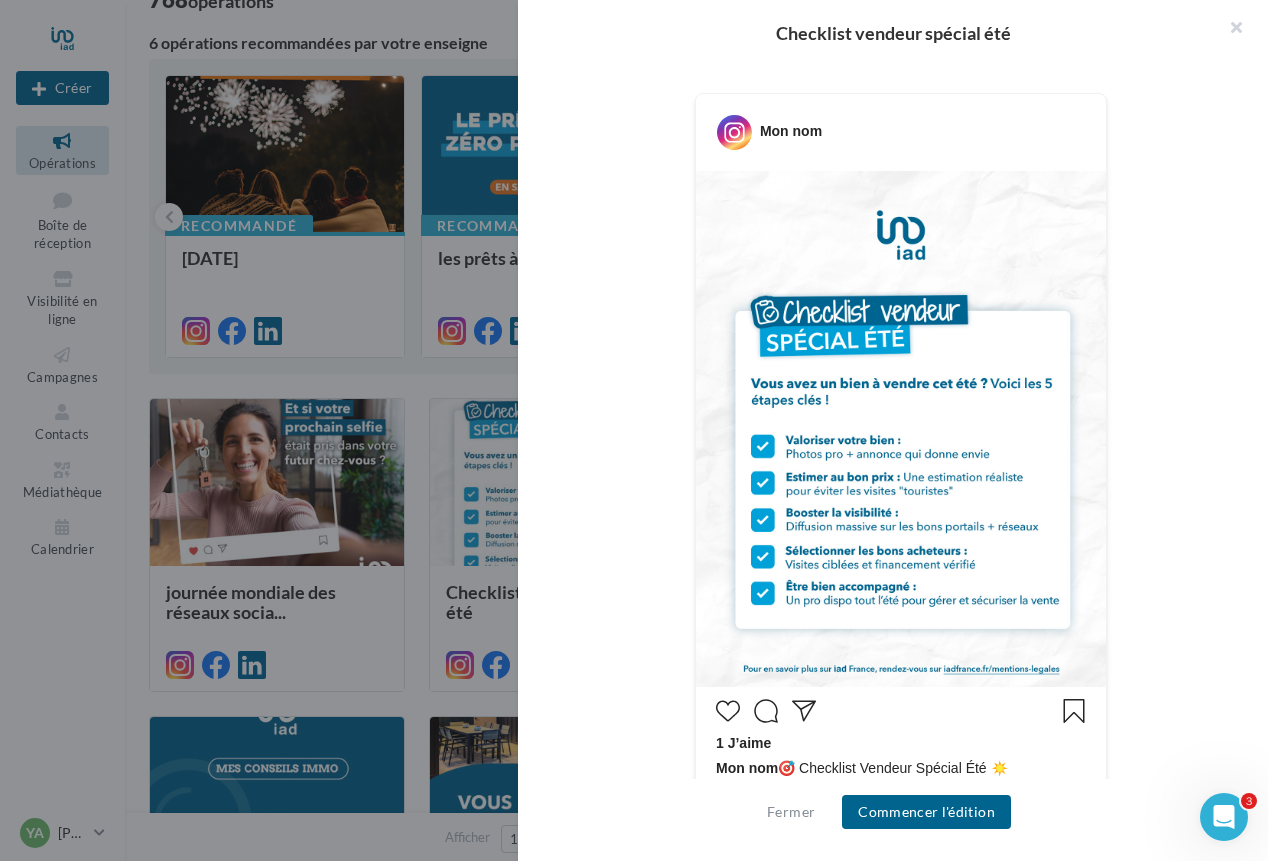 click at bounding box center (901, 429) 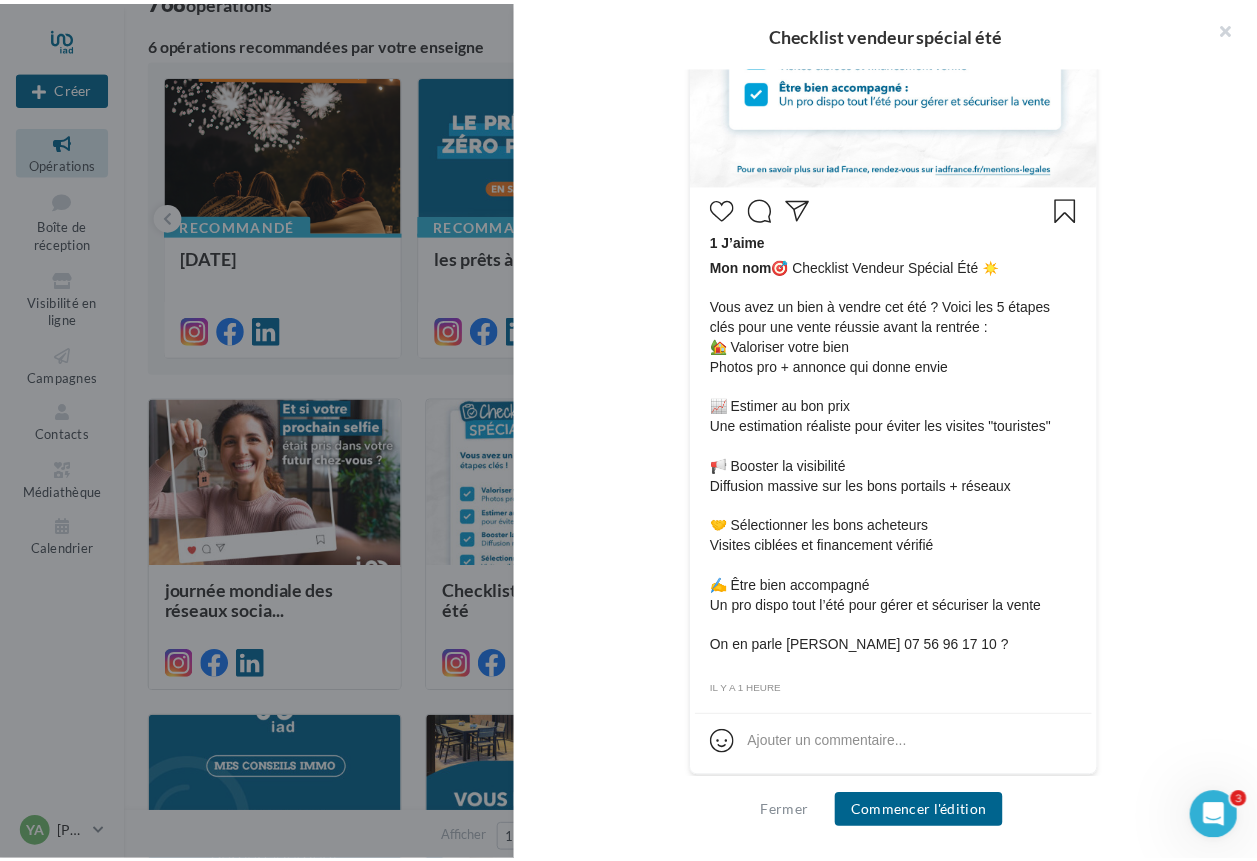 scroll, scrollTop: 830, scrollLeft: 0, axis: vertical 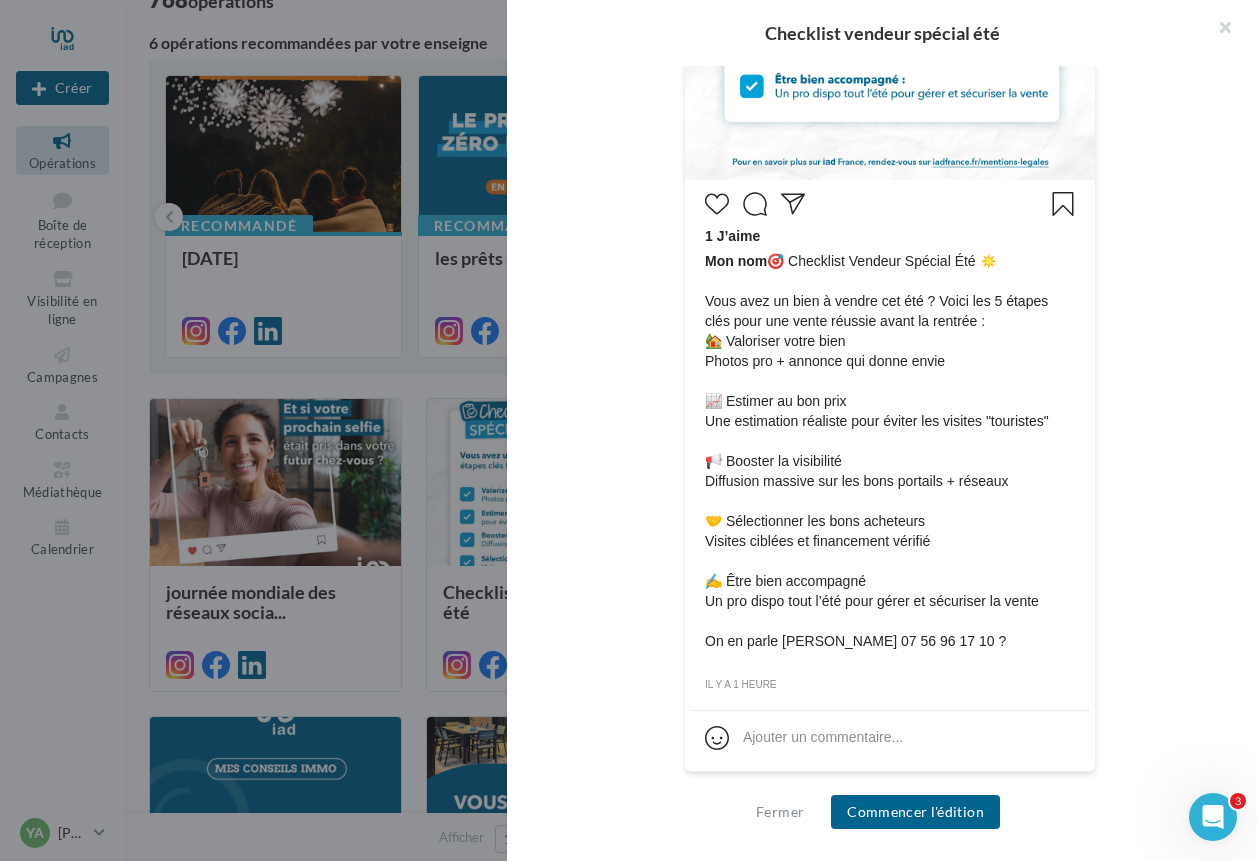 click on "Checklist vendeur spécial été
Description
Non renseignée
Instagram
Nouvelle com Instagram
Type
Post
Prévisualisation
Commentaires
(0)
Mon nom" at bounding box center (691, 1408) 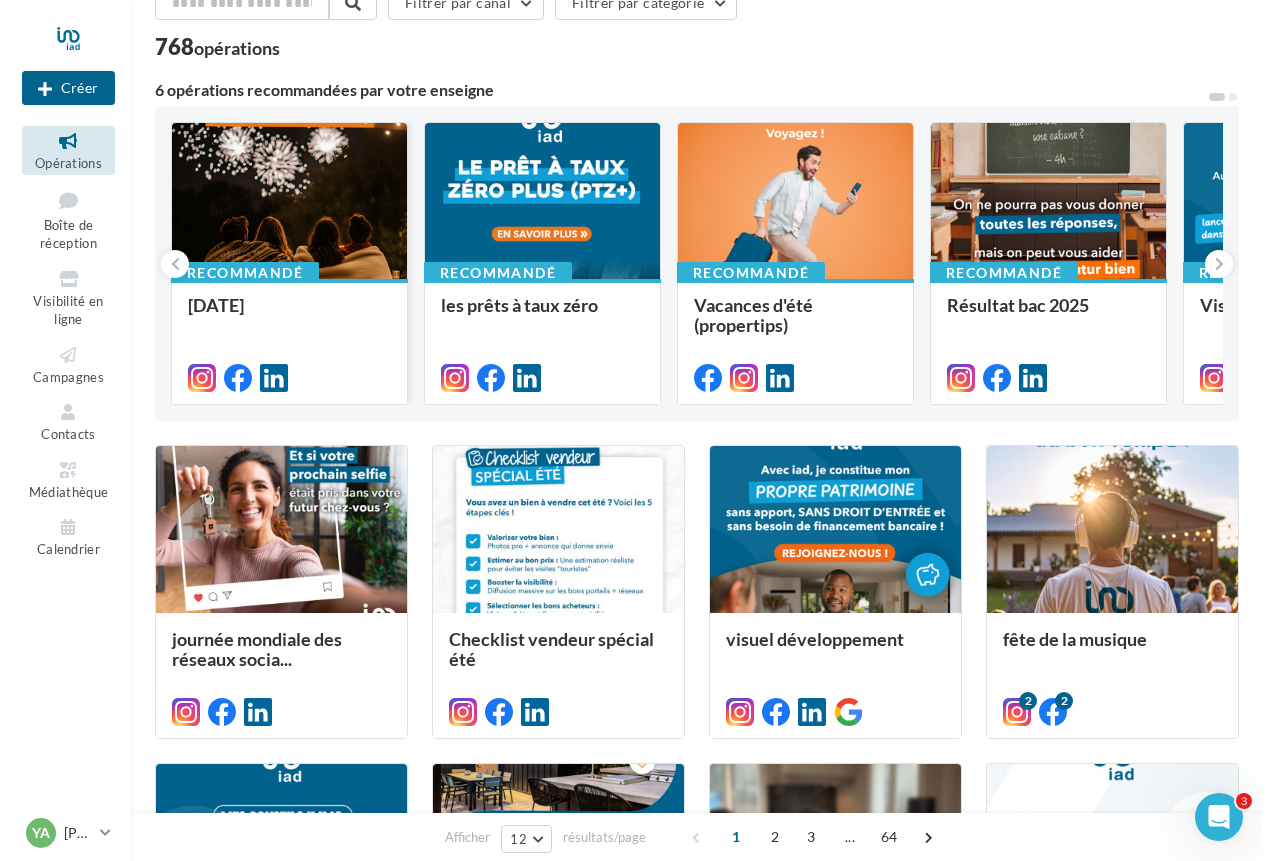 scroll, scrollTop: 0, scrollLeft: 0, axis: both 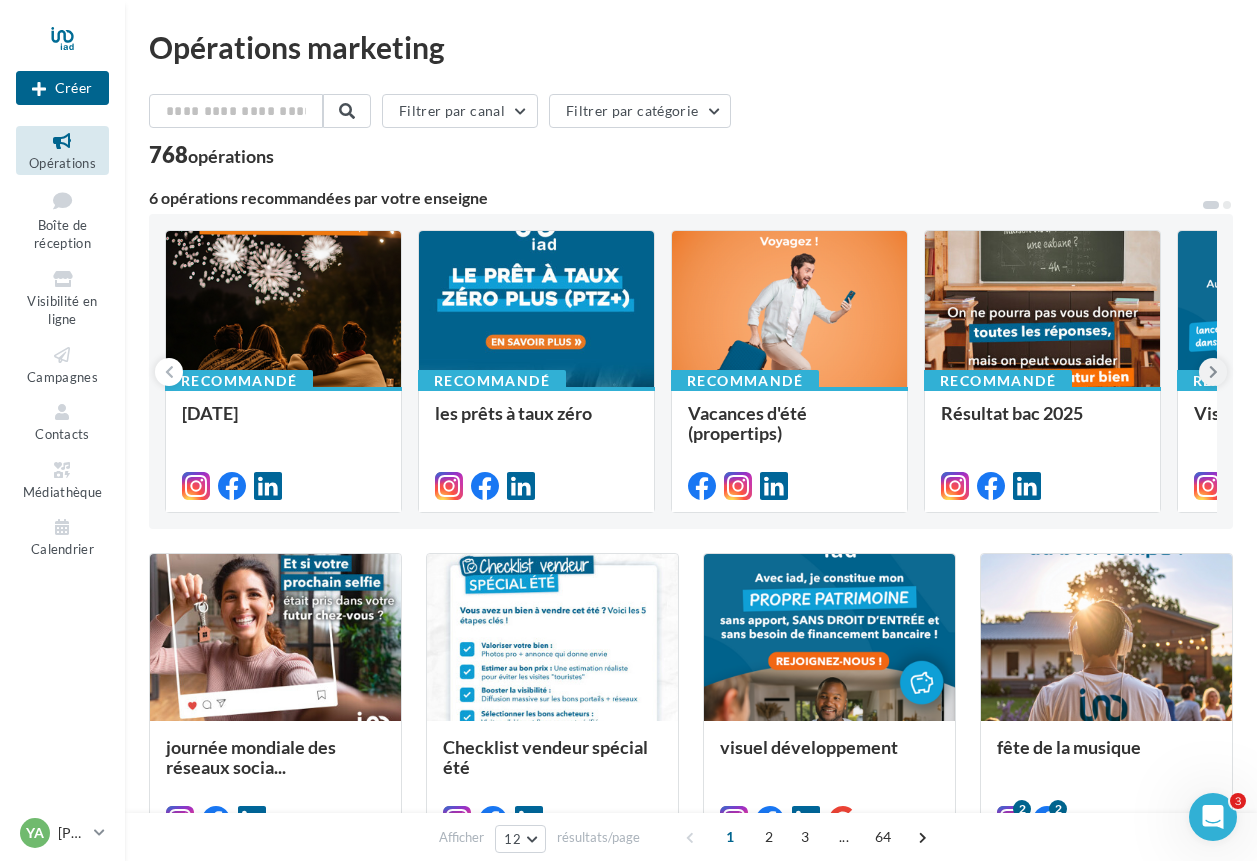 click at bounding box center (1213, 372) 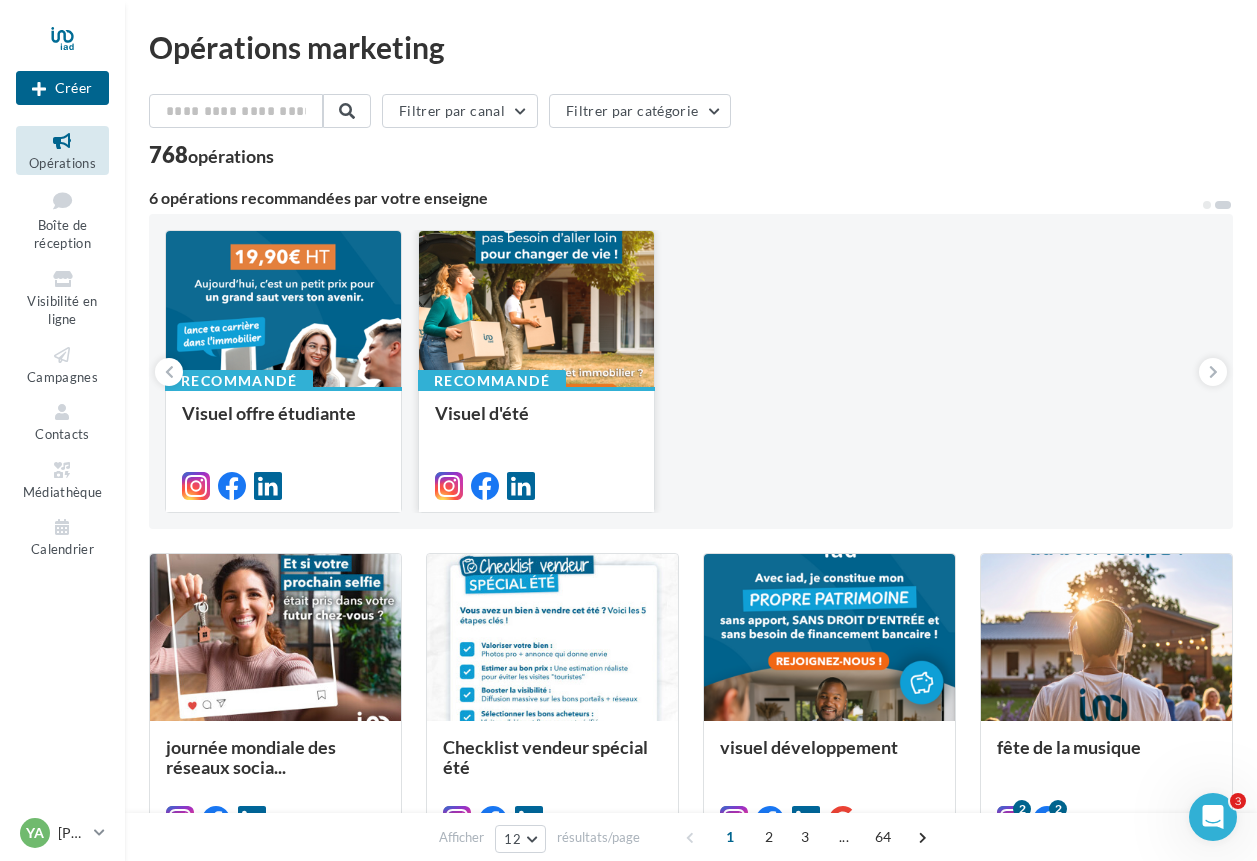 click at bounding box center (536, 310) 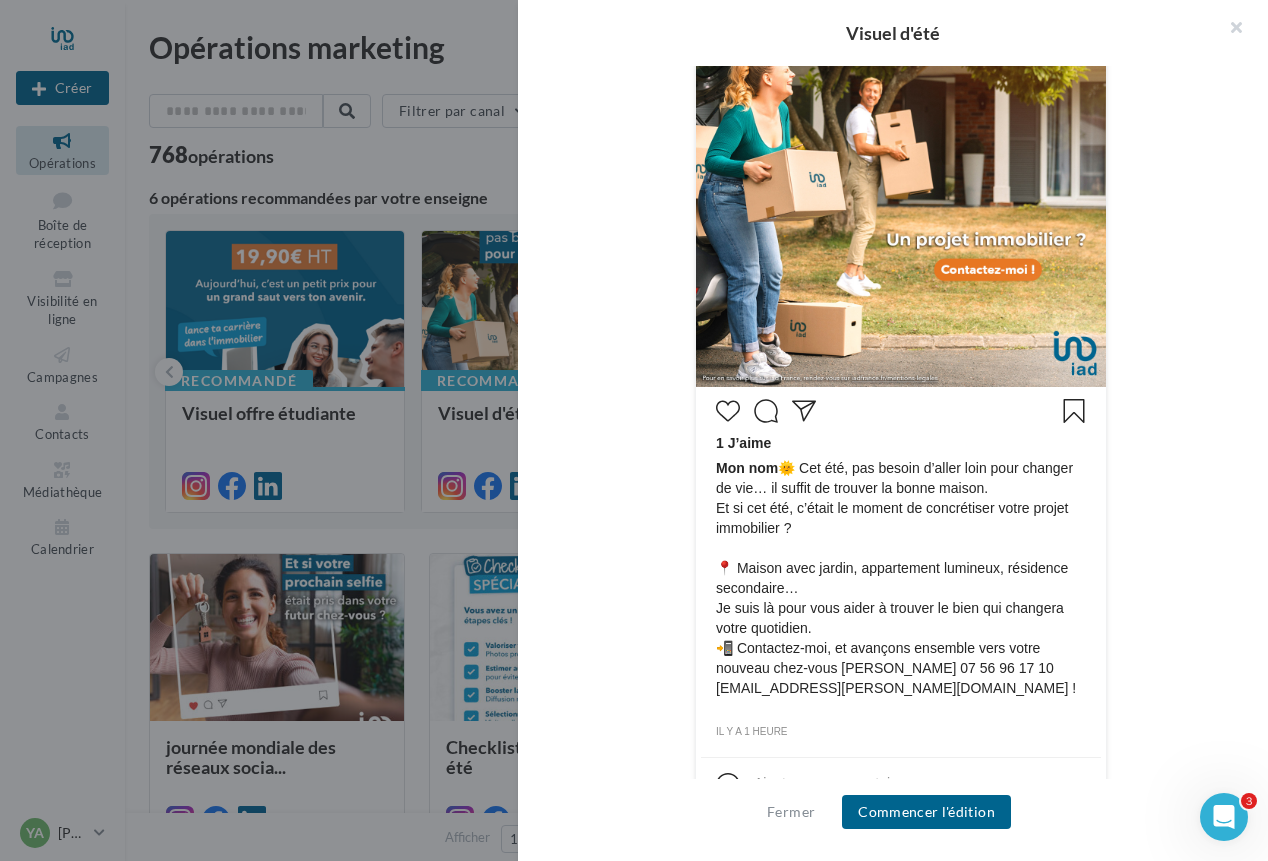 scroll, scrollTop: 667, scrollLeft: 0, axis: vertical 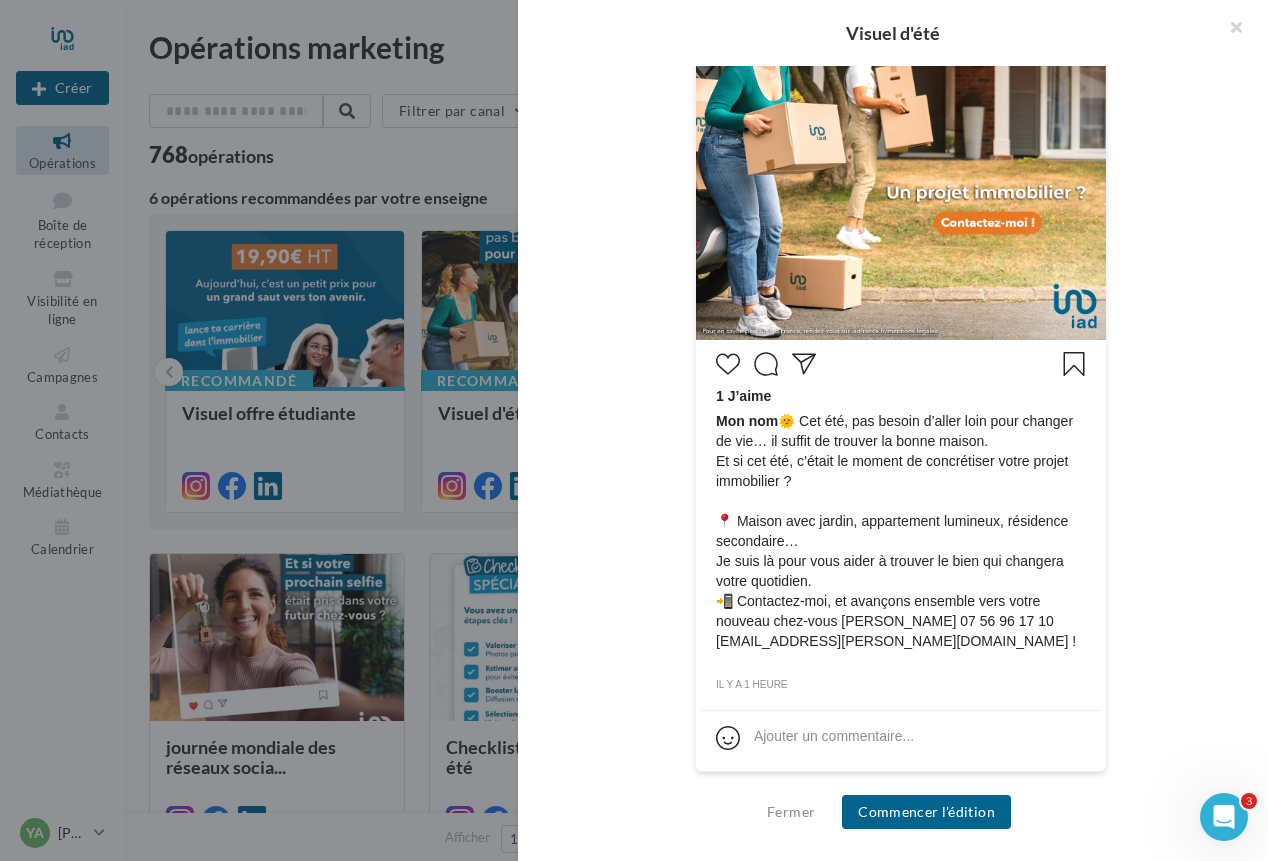click 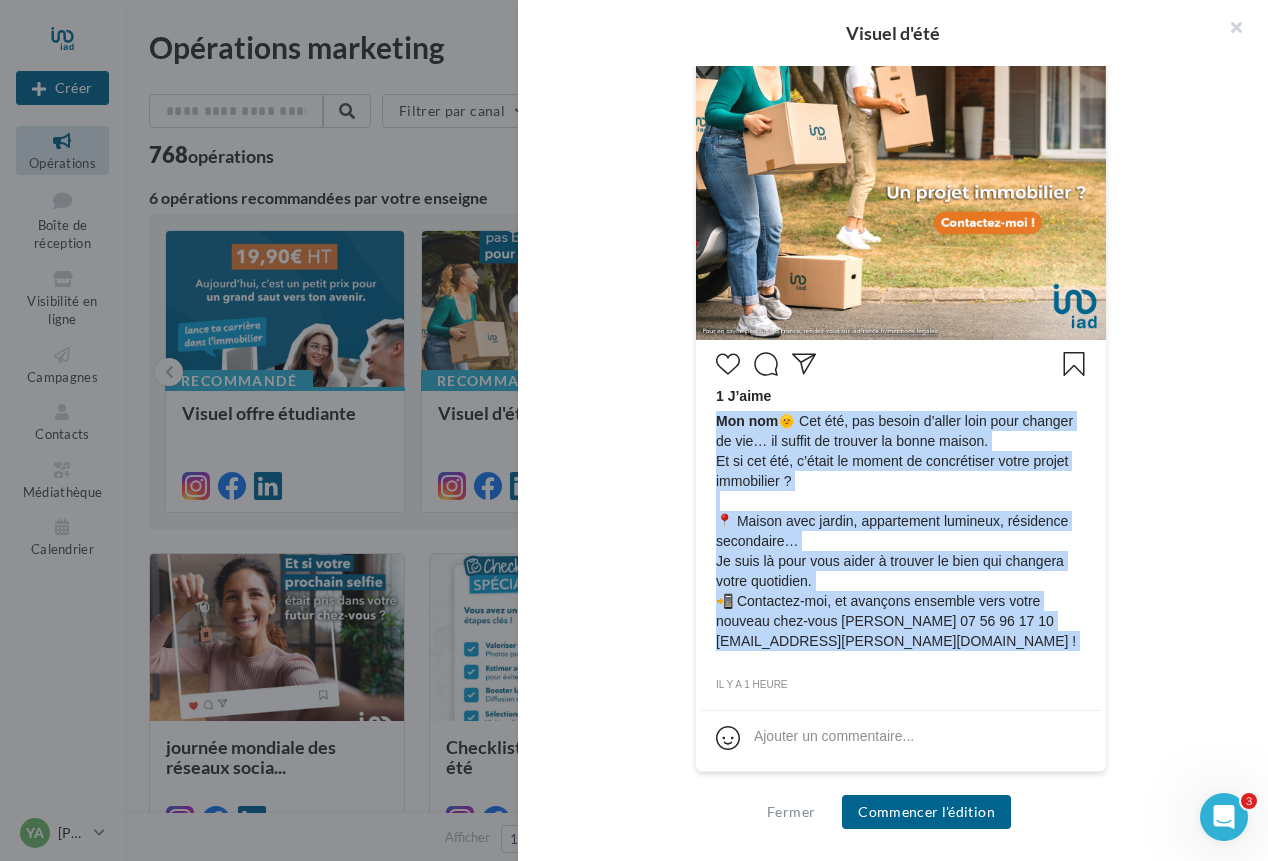 drag, startPoint x: 711, startPoint y: 417, endPoint x: 915, endPoint y: 650, distance: 309.68533 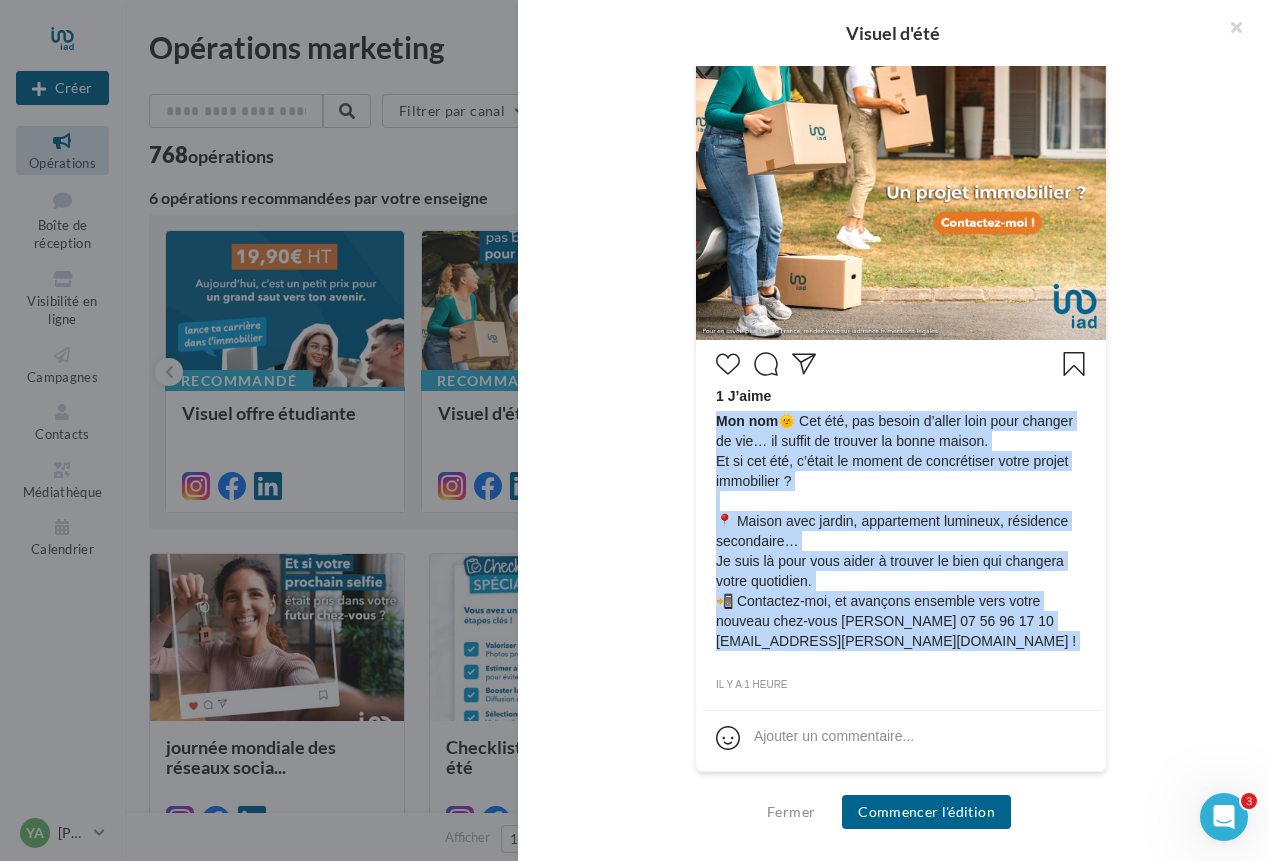 click on "Mon nom  🌞 Cet été, pas besoin d’aller loin pour changer de vie… il suffit de trouver la bonne maison. Et si cet été, c’était le moment de concrétiser votre projet immobilier ?  📍 Maison avec jardin, appartement lumineux, résidence secondaire…  Je suis là pour vous aider à trouver le bien qui changera votre quotidien. 📲 Contactez-moi, et avançons ensemble vers votre nouveau chez-vous   AGNES  Yannick   07 56 96 17 10   yannick.agnes@iadfrance.fr  !" at bounding box center (901, 541) 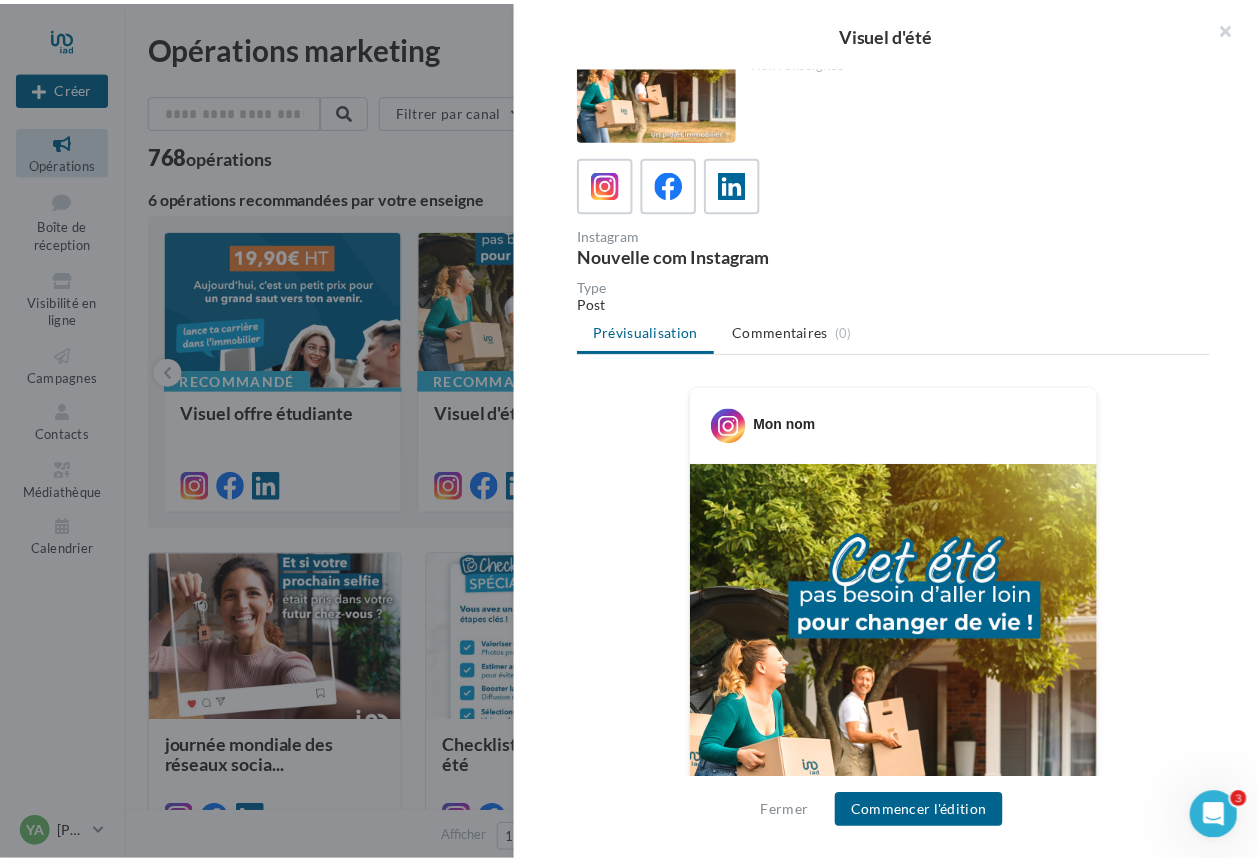 scroll, scrollTop: 0, scrollLeft: 0, axis: both 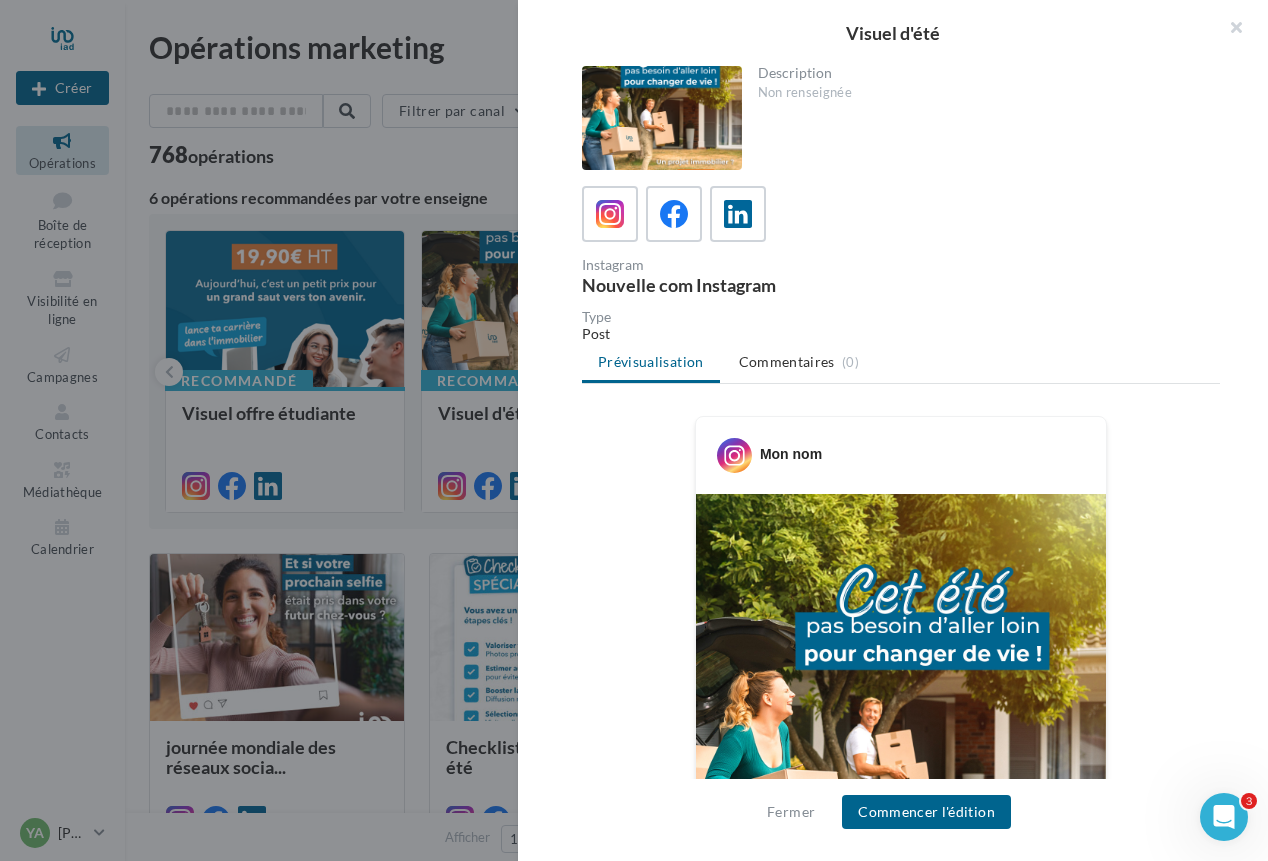click 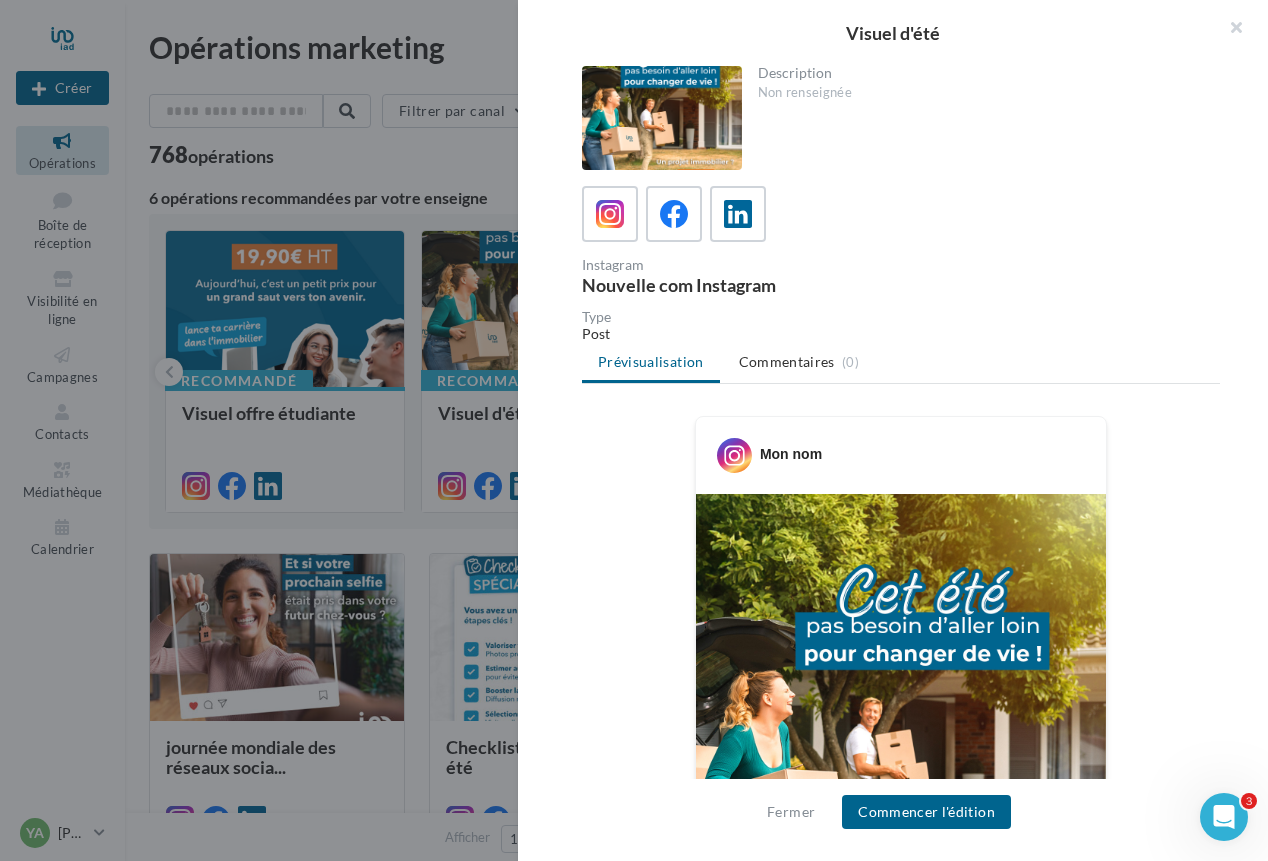 click on "Mon nom" at bounding box center [791, 454] 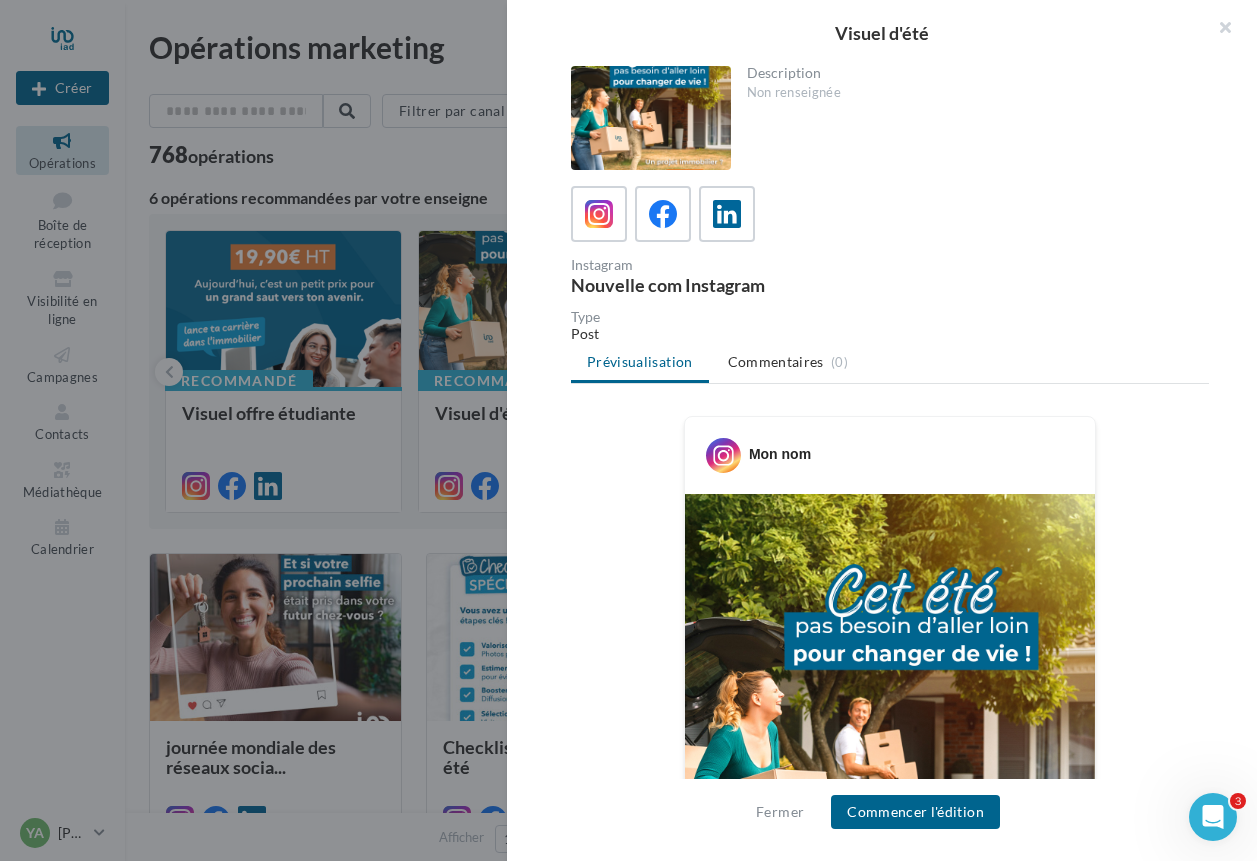 click on "Visuel d'été
Description
Non renseignée
Instagram
Nouvelle com Instagram
Type
Post
Prévisualisation
Commentaires
(0)
Mon nom" at bounding box center [691, 1563] 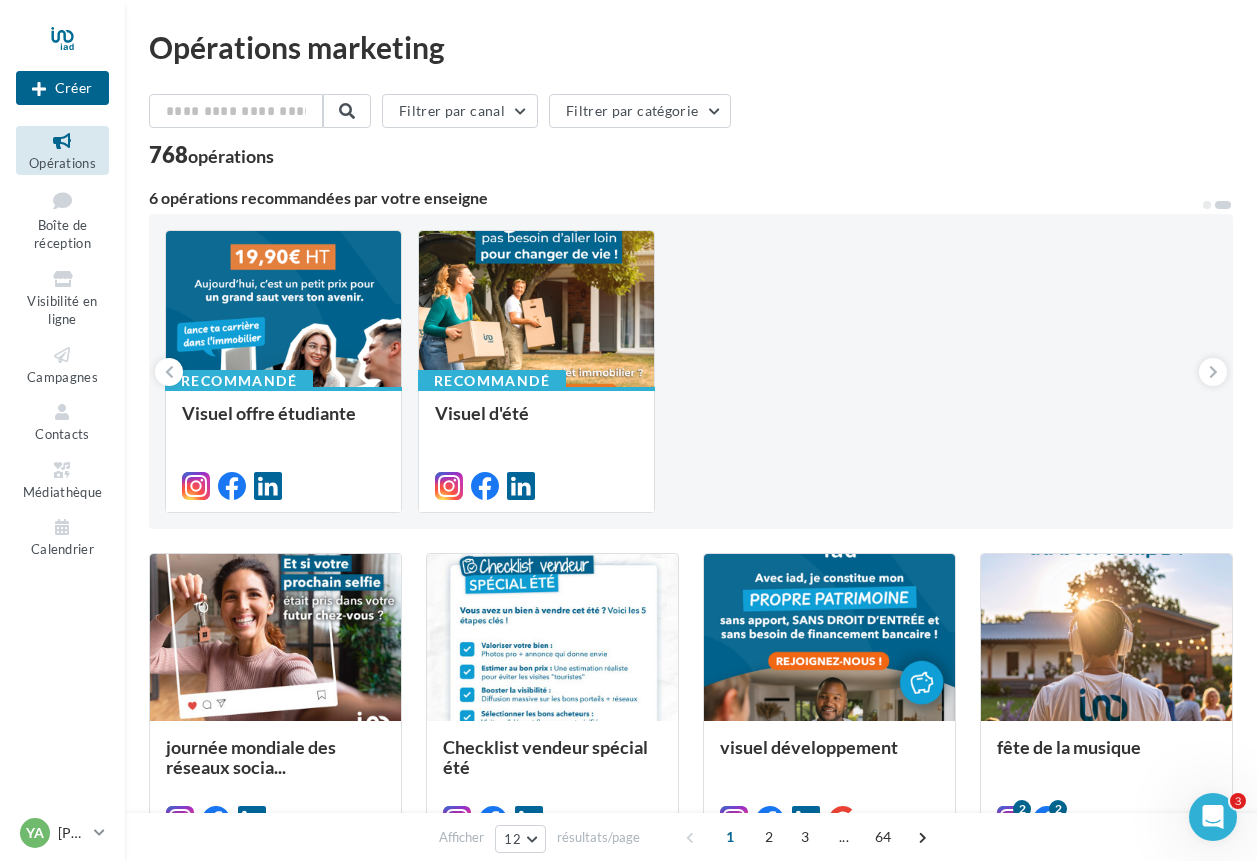 click at bounding box center (62, 38) 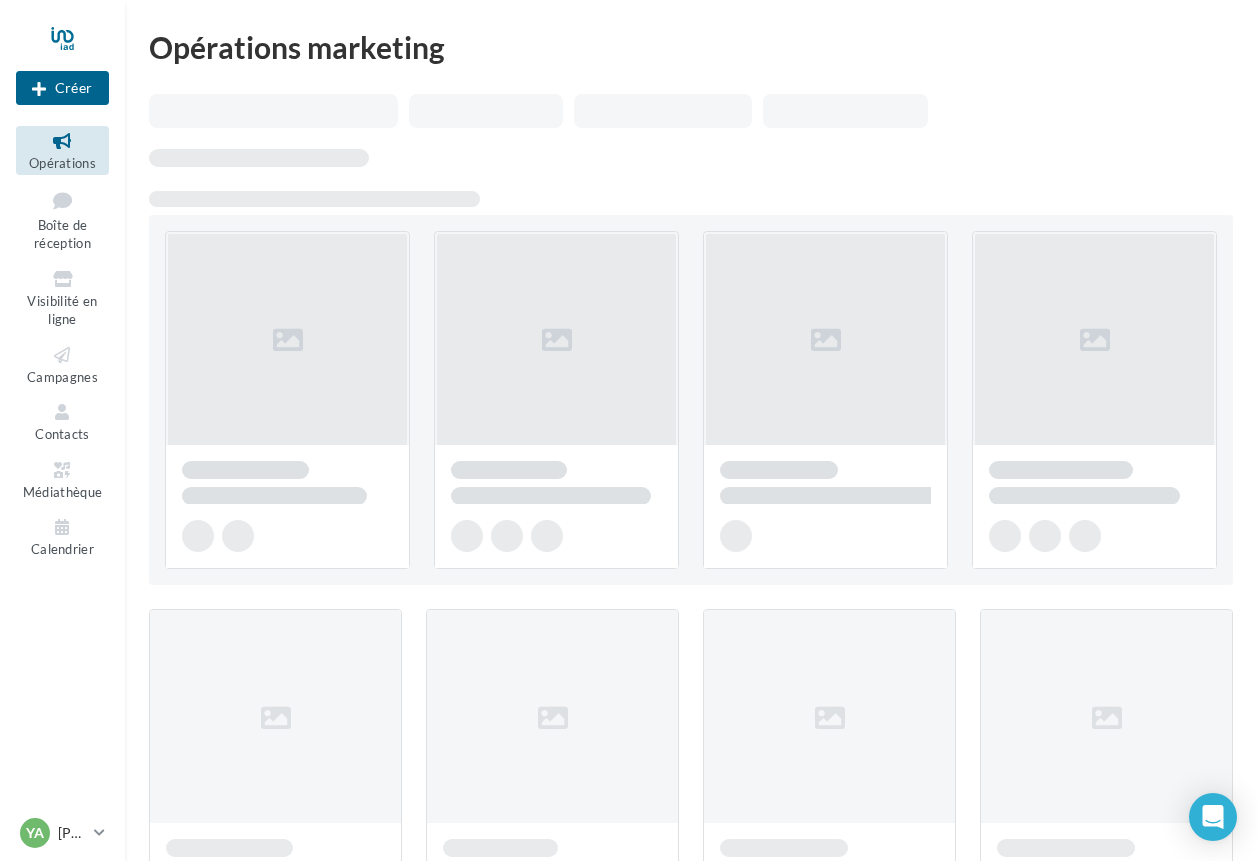 scroll, scrollTop: 0, scrollLeft: 0, axis: both 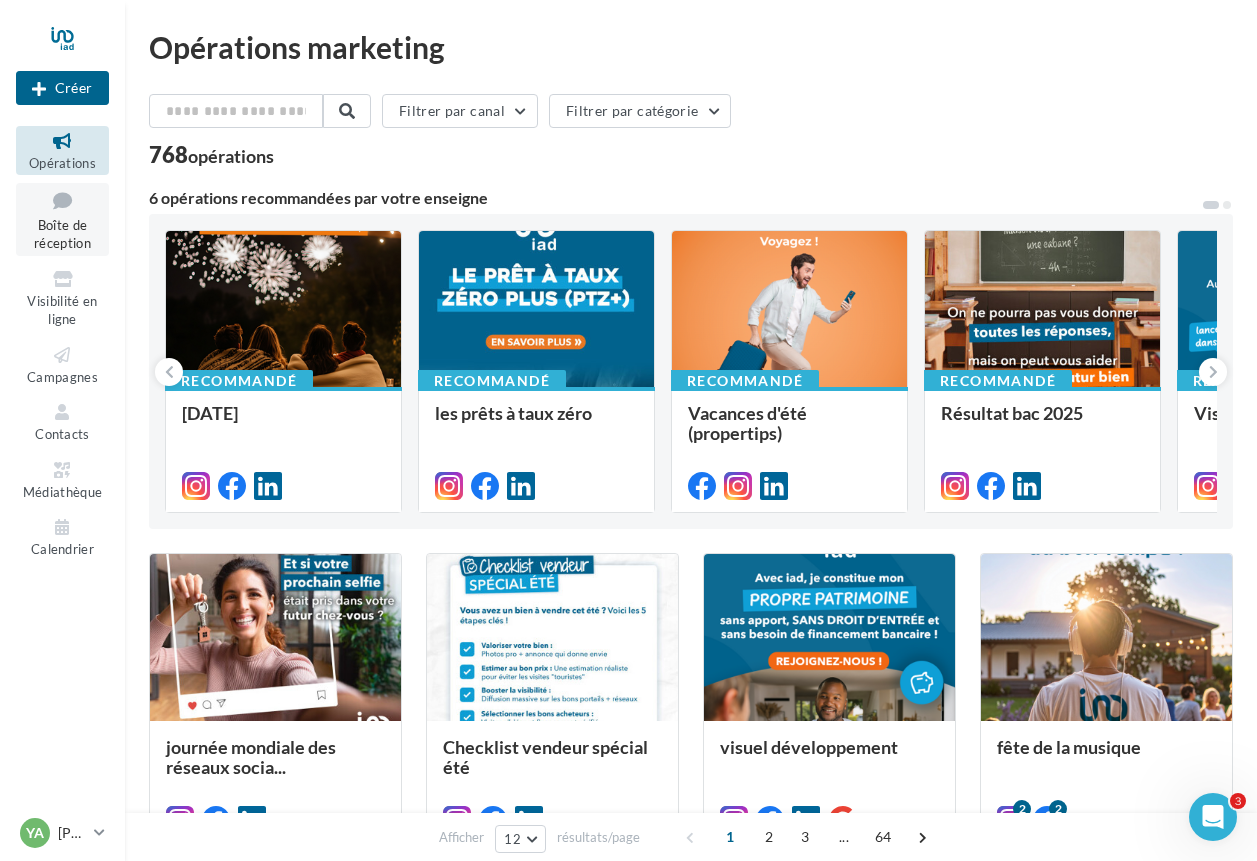 click at bounding box center (62, 200) 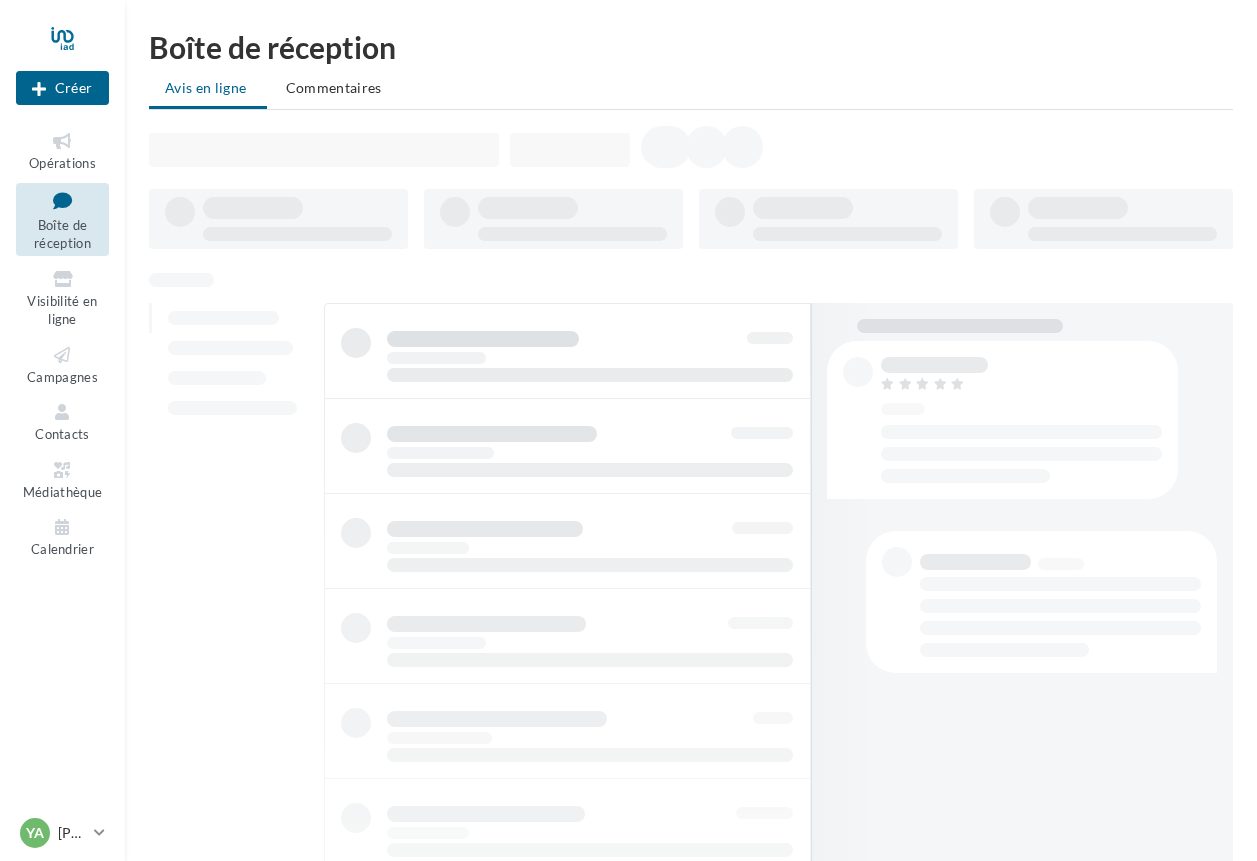 scroll, scrollTop: 0, scrollLeft: 0, axis: both 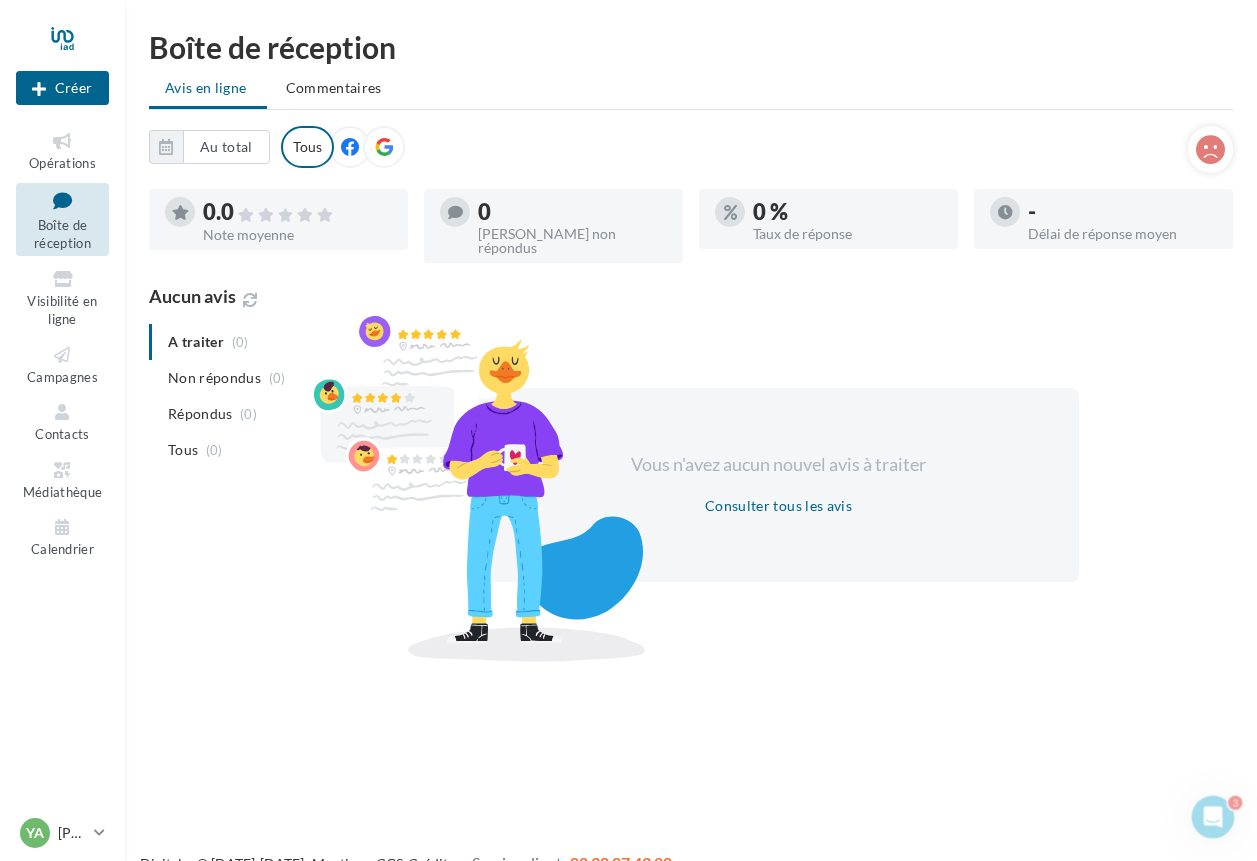 click at bounding box center [384, 147] 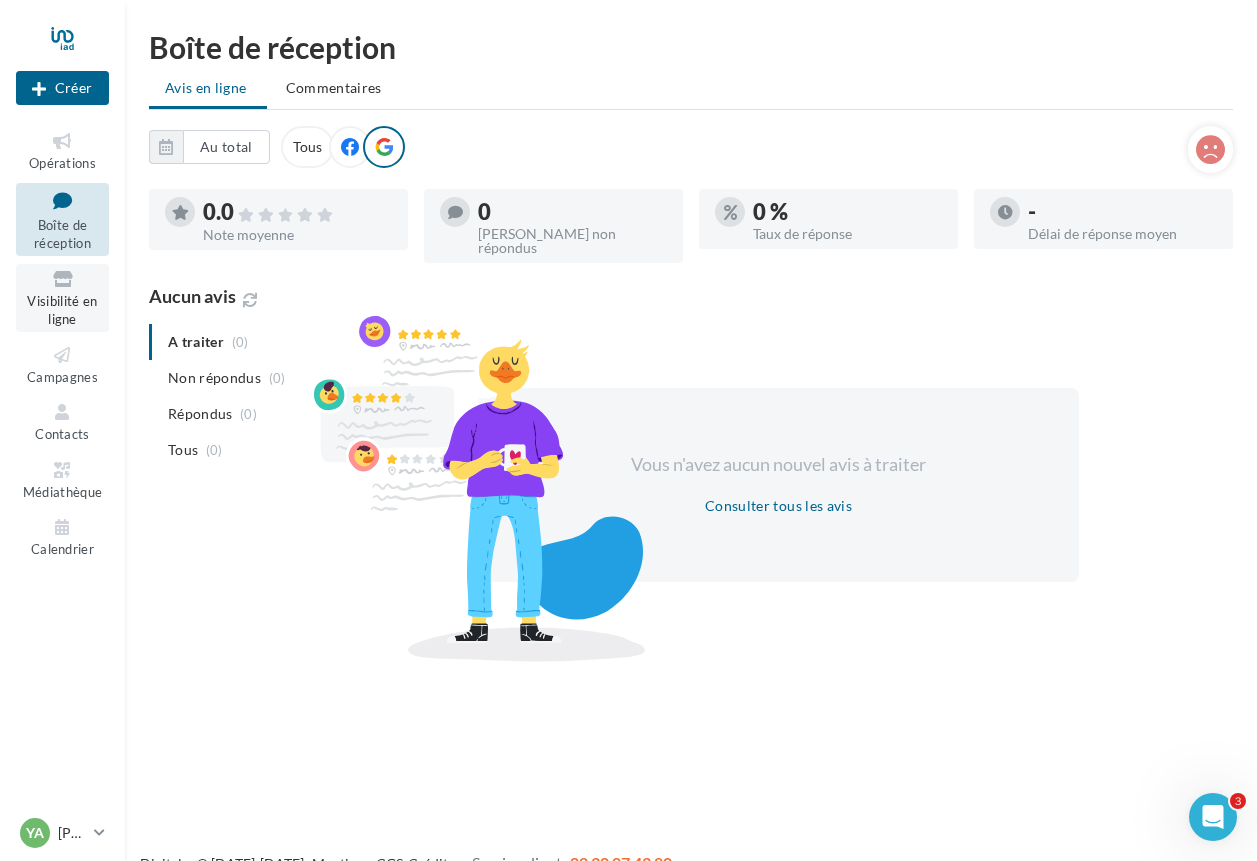 click on "Visibilité en ligne" at bounding box center (62, 310) 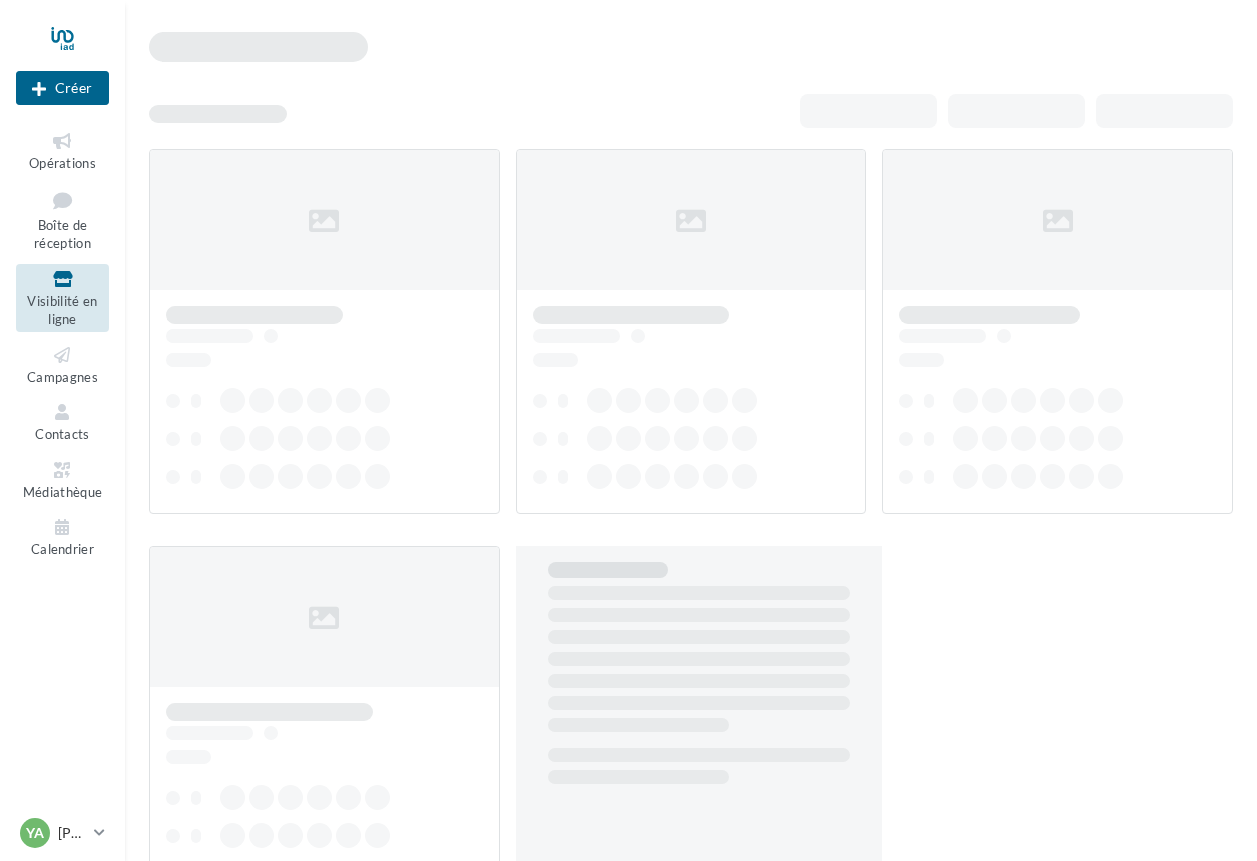 scroll, scrollTop: 0, scrollLeft: 0, axis: both 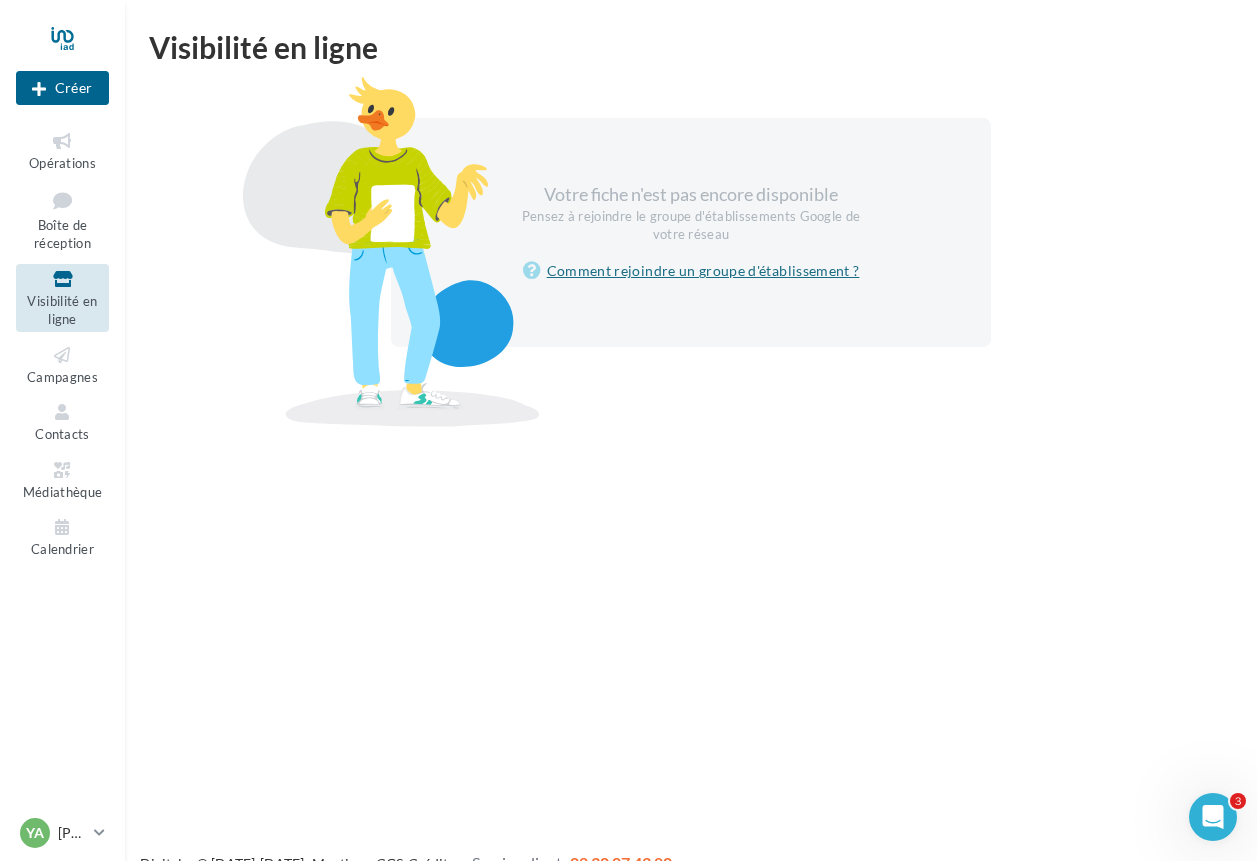 click on "Comment rejoindre un groupe d'établissement ?" at bounding box center (691, 271) 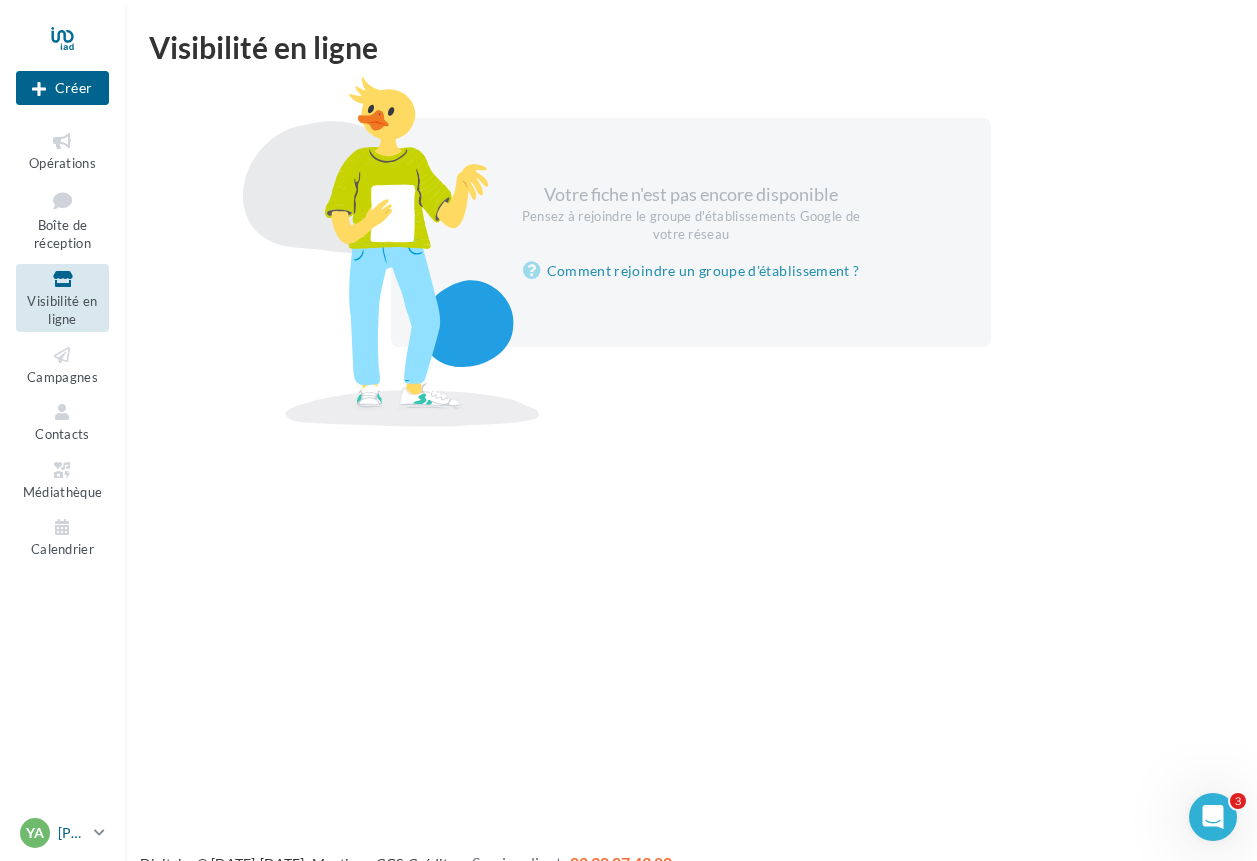 click at bounding box center (99, 832) 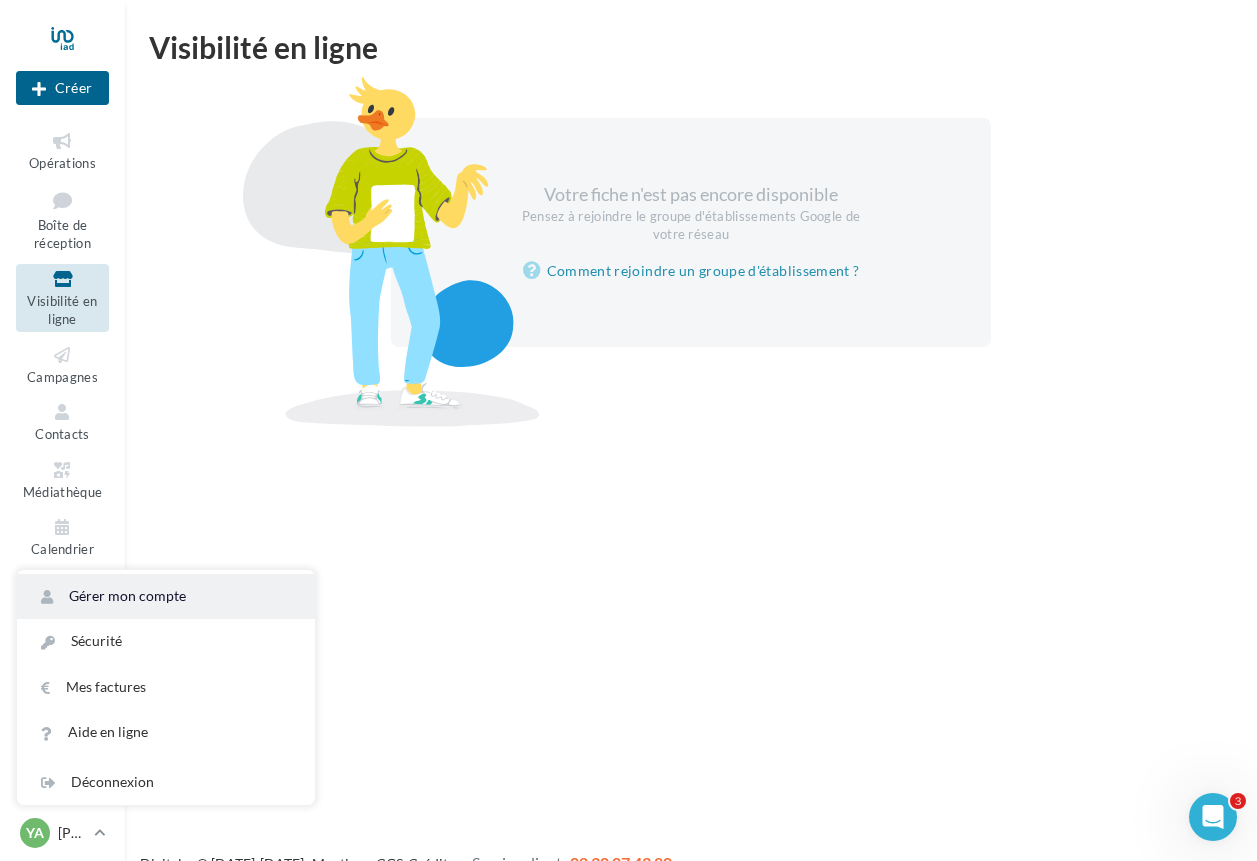 click on "Gérer mon compte" at bounding box center [166, 596] 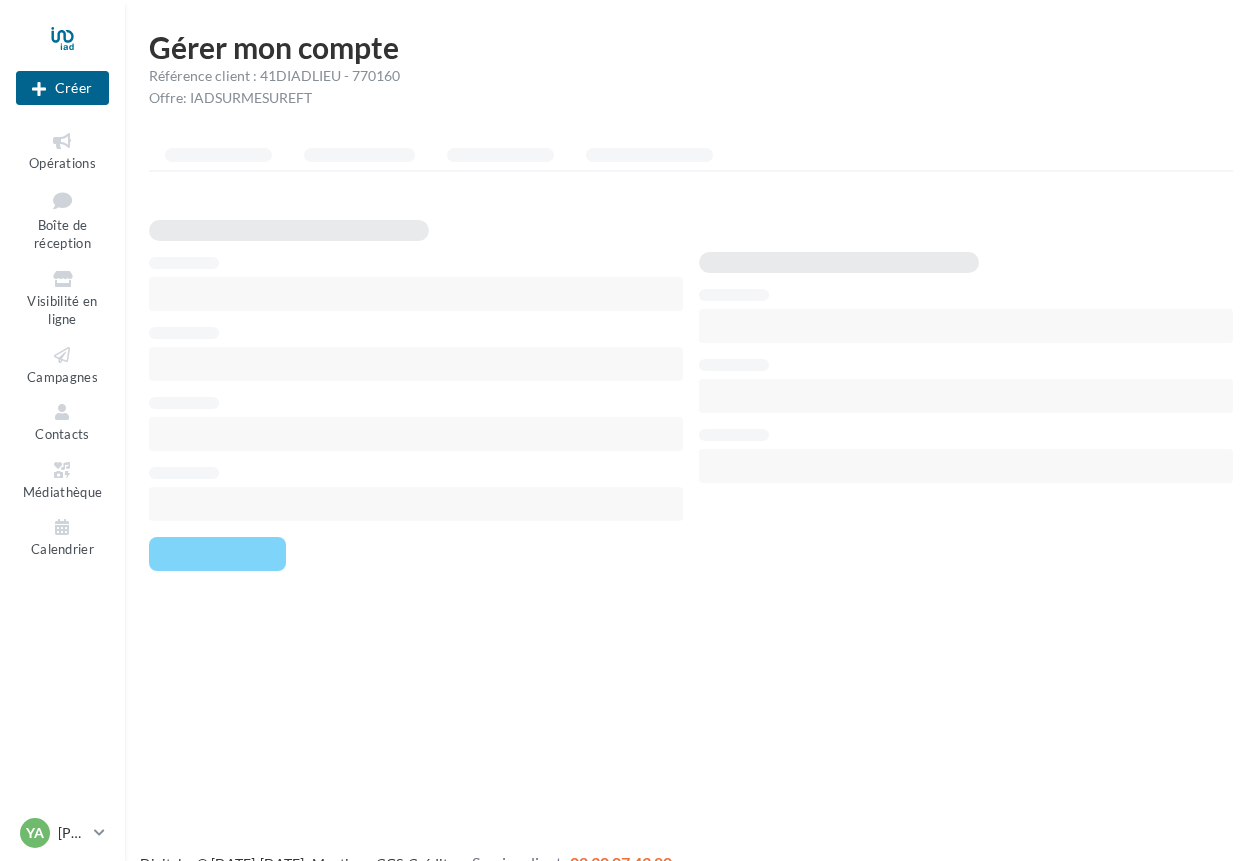 scroll, scrollTop: 0, scrollLeft: 0, axis: both 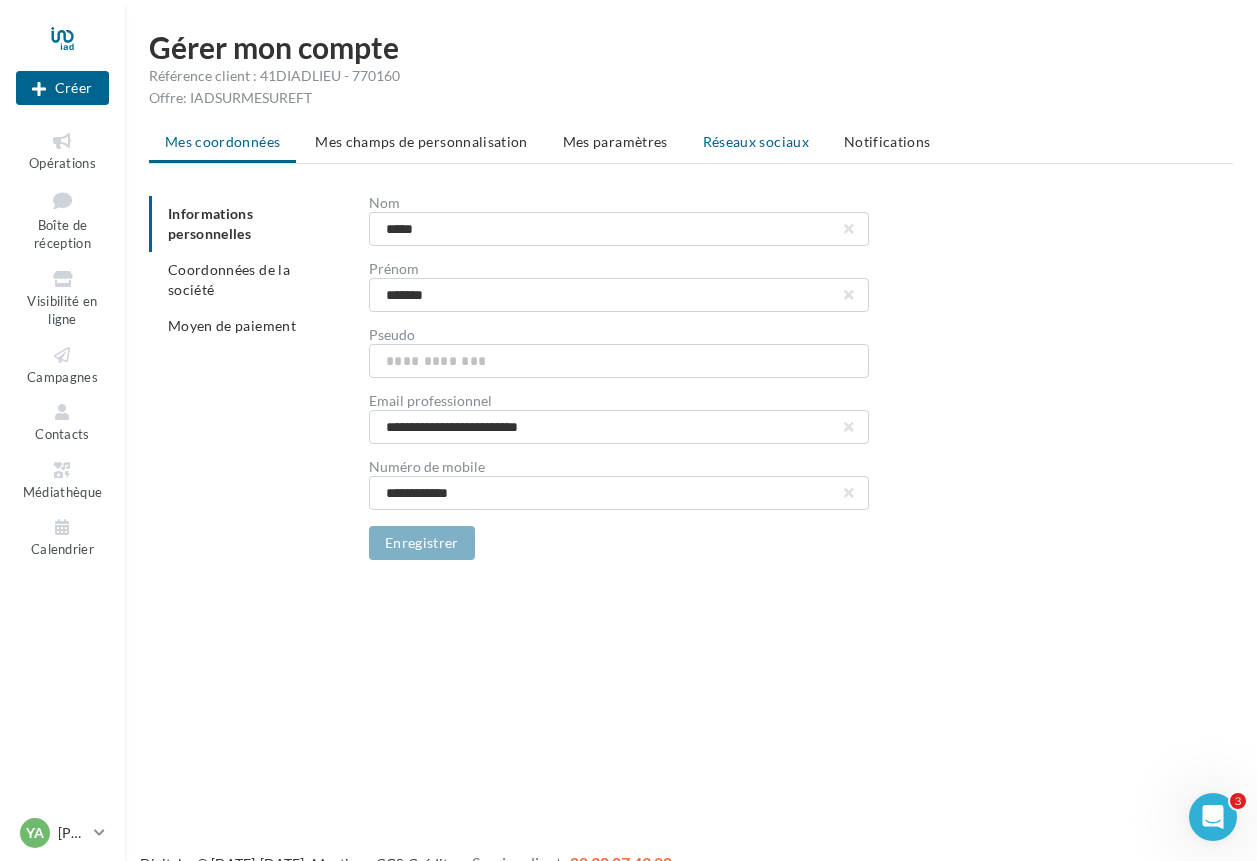 click on "Réseaux sociaux" at bounding box center [756, 141] 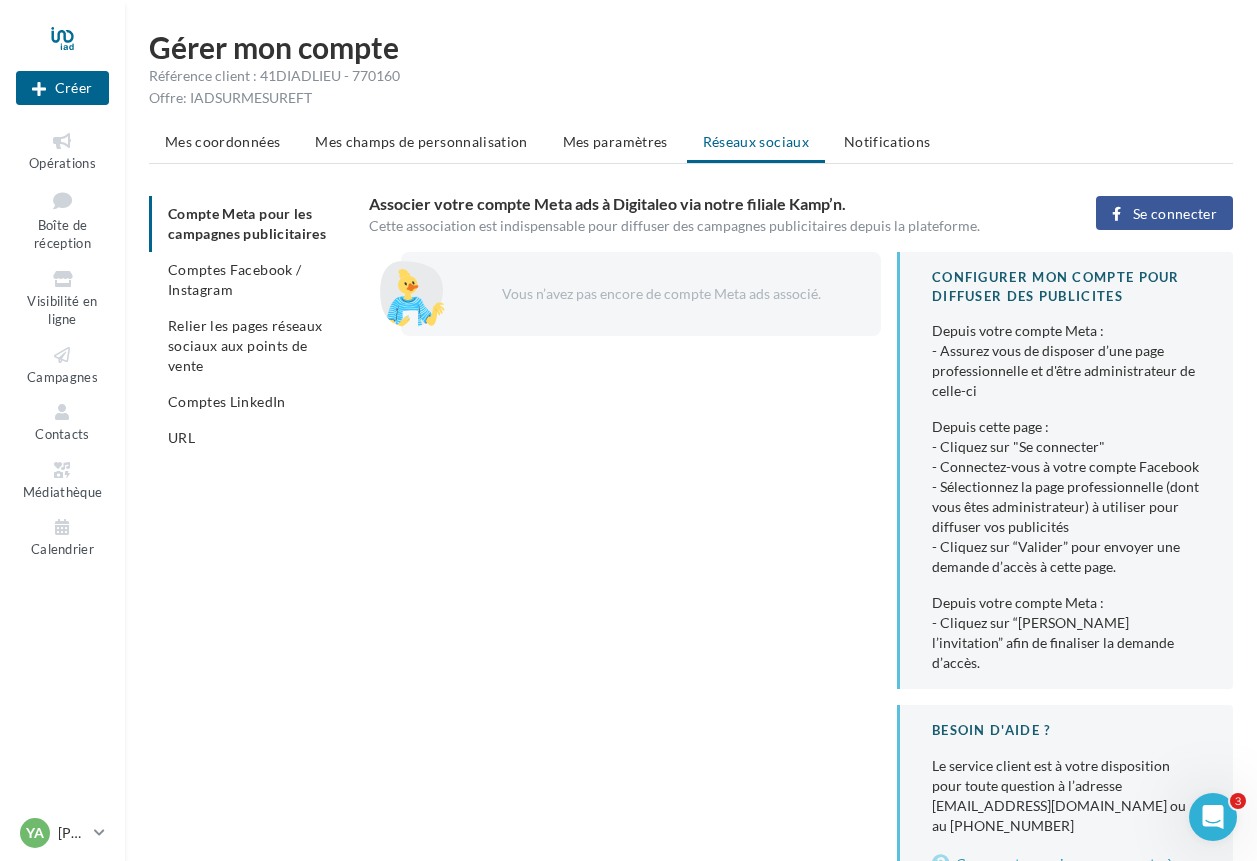 click at bounding box center [1116, 214] 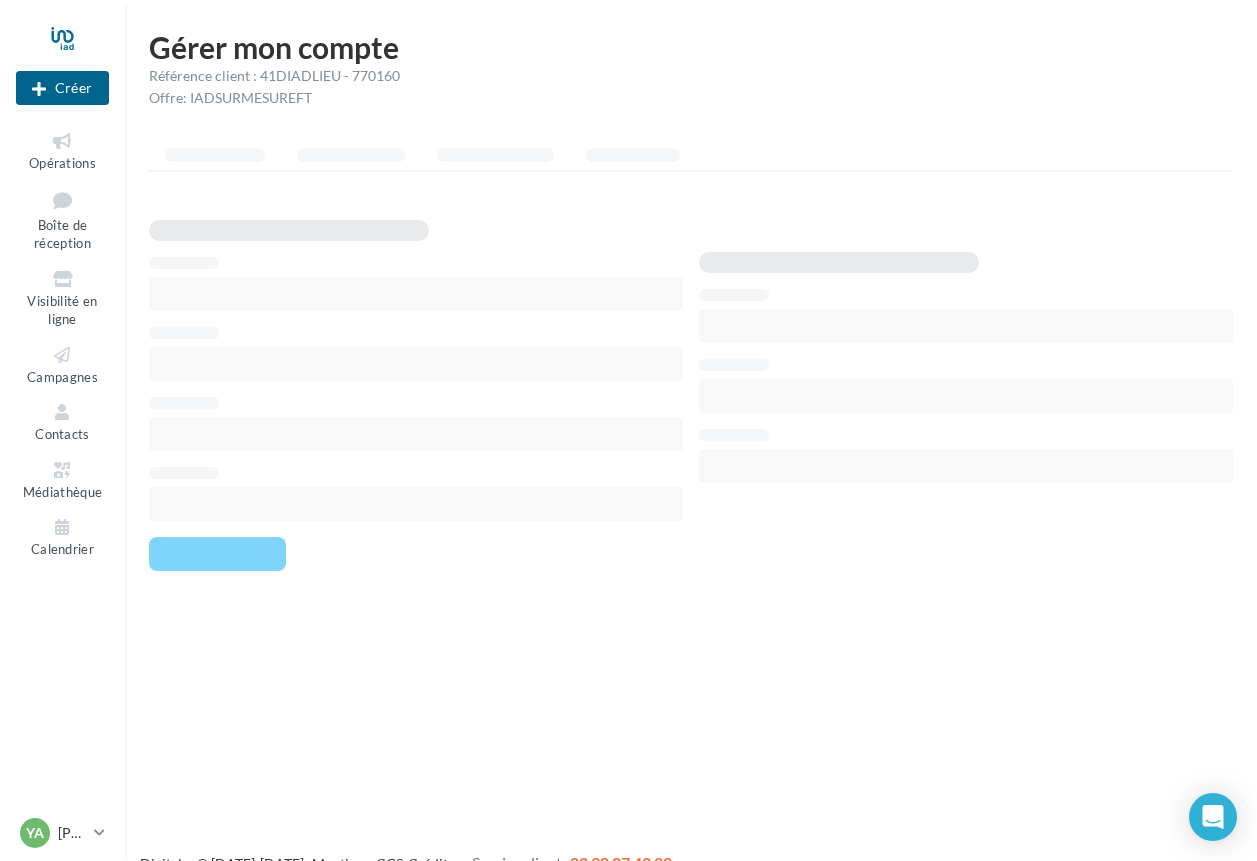 scroll, scrollTop: 0, scrollLeft: 0, axis: both 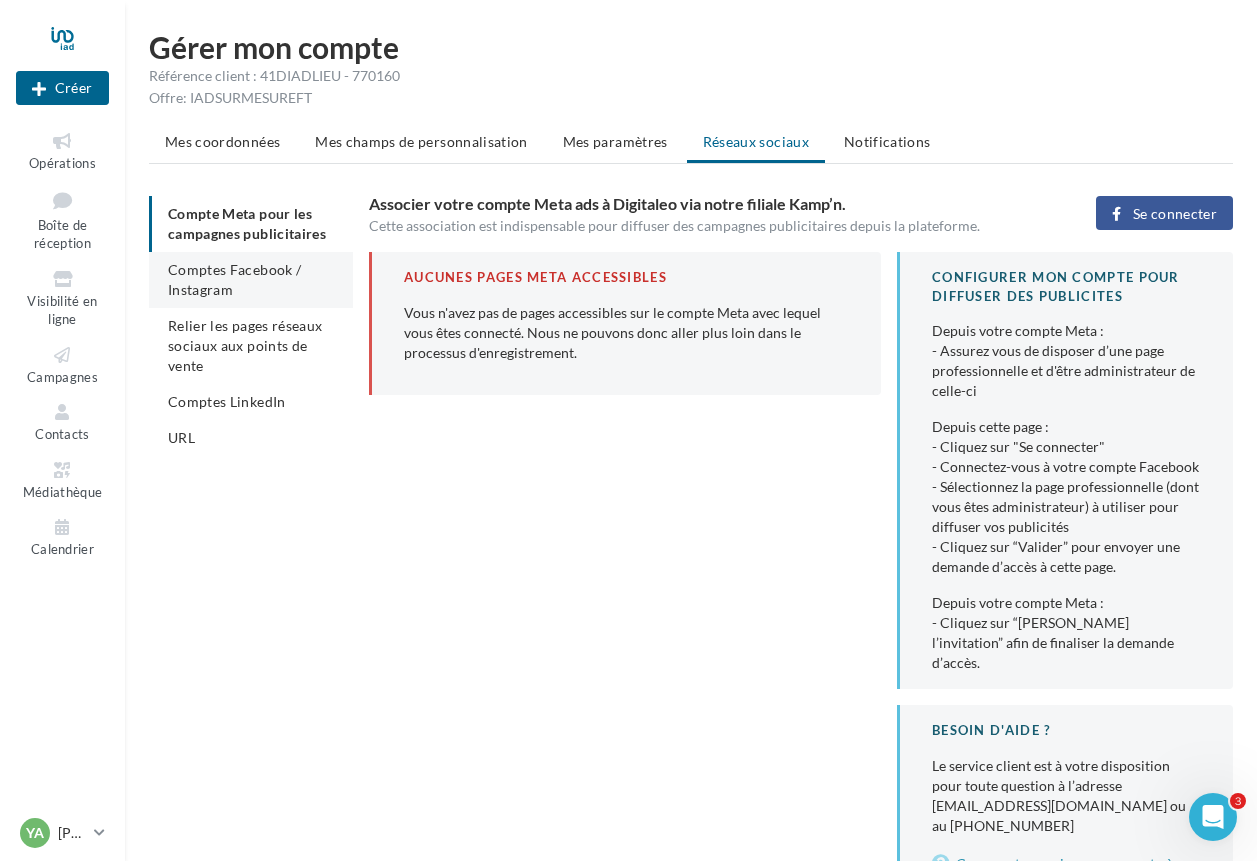 click on "Comptes Facebook / Instagram" at bounding box center [251, 280] 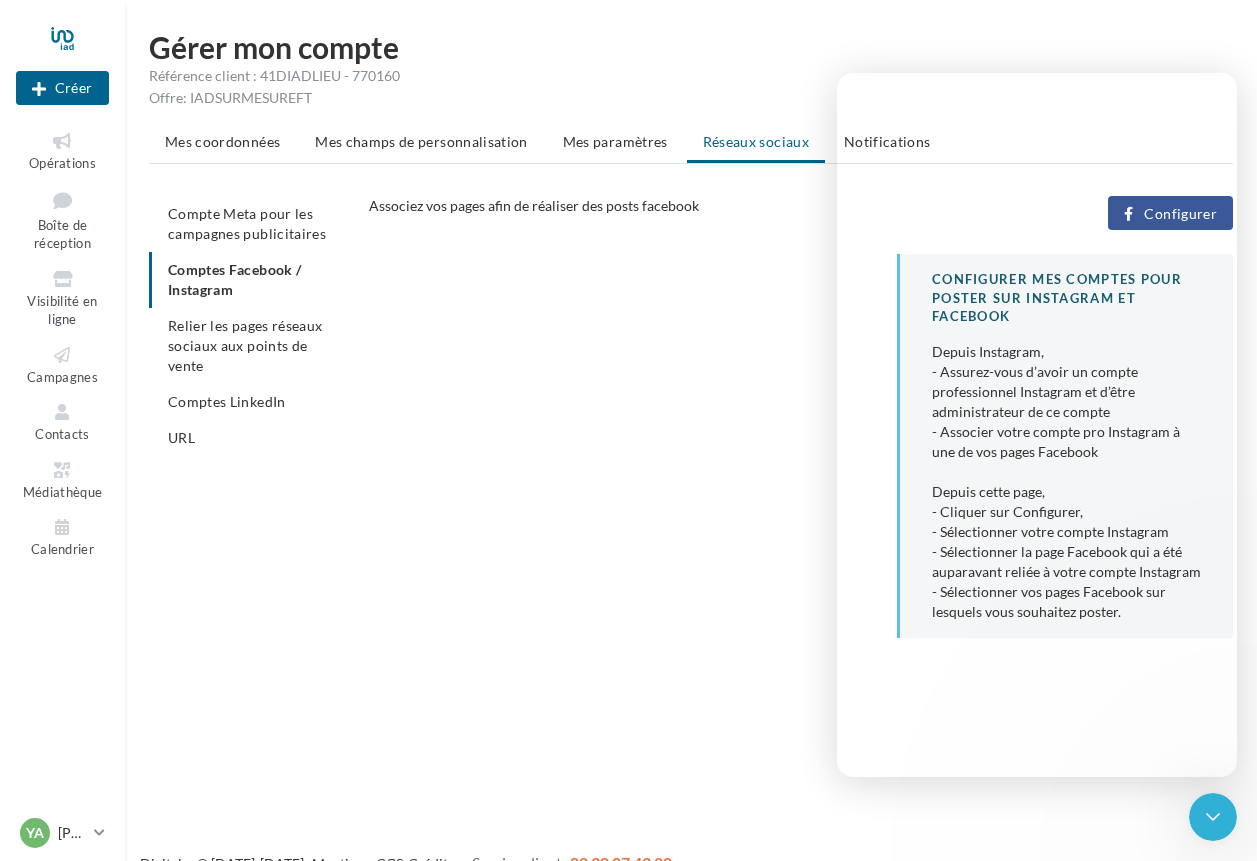 scroll, scrollTop: 32, scrollLeft: 0, axis: vertical 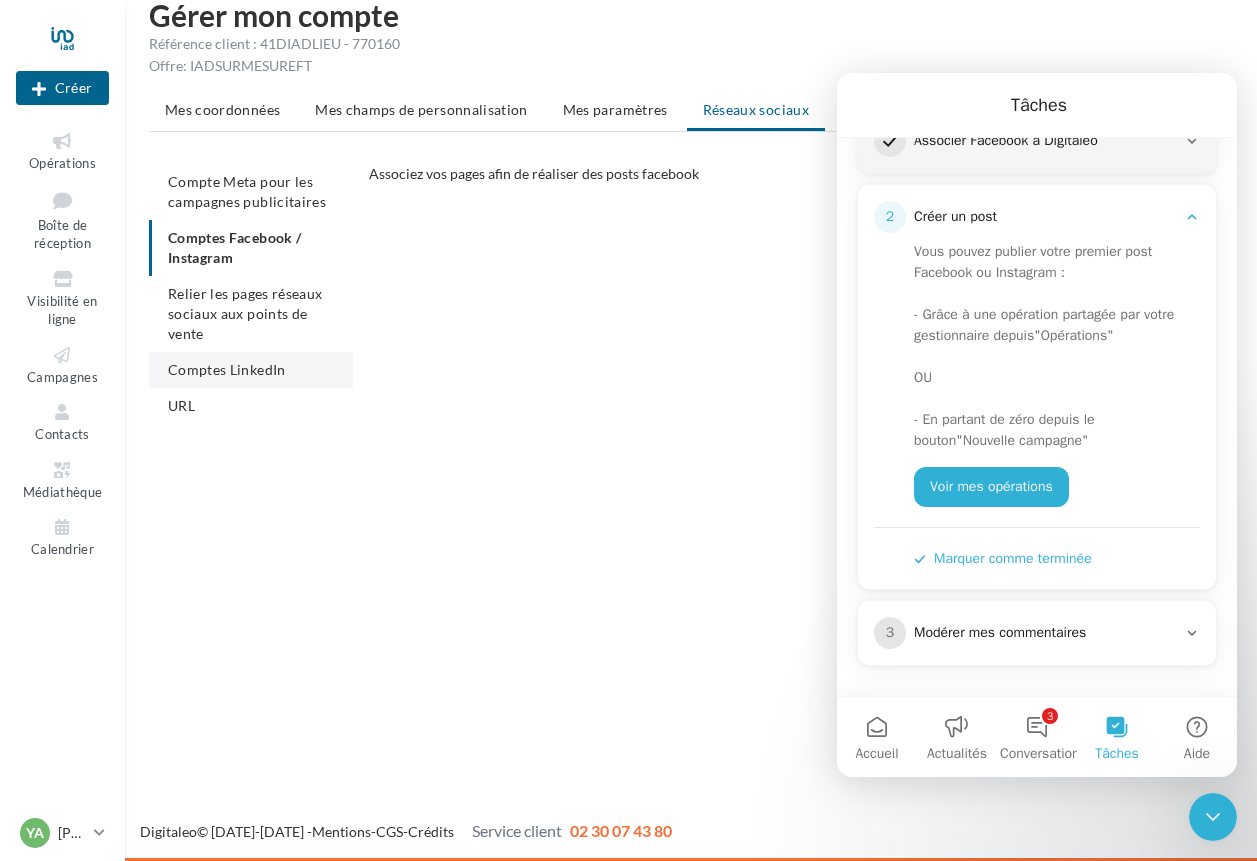 click on "Comptes LinkedIn" at bounding box center (227, 369) 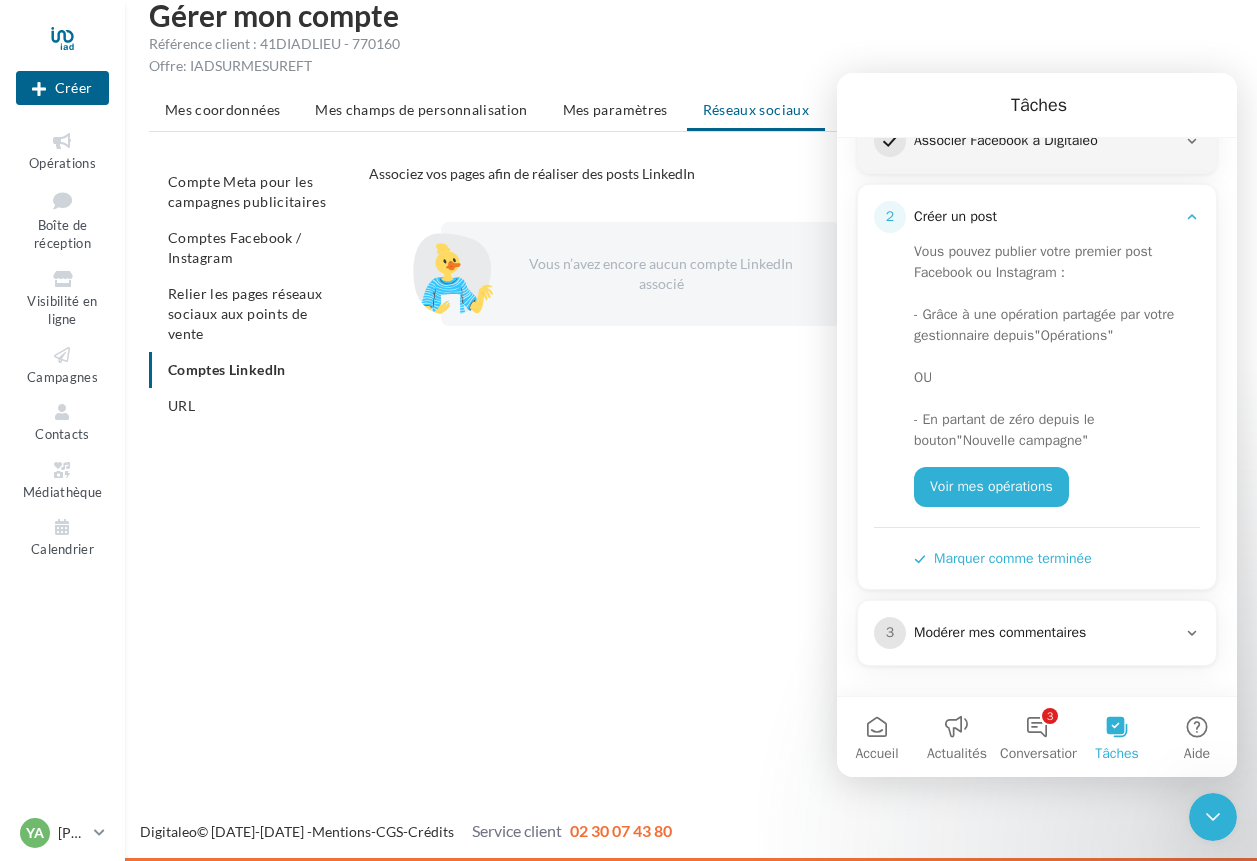 click on "Vous n’avez encore aucun compte LinkedIn associé
CONFIGURER MON COMPTE LINKEDIN   L'association de votre compte LinkedIn avec Digitaleo est valable durant 365 jours à compter de la date de configuration.   Au delà, vous devrez de nouveau procéder à l'association de votre compte pour continuer à publier des posts.   Accéder au guide complet pour configurer ses comptes" at bounding box center (809, 358) 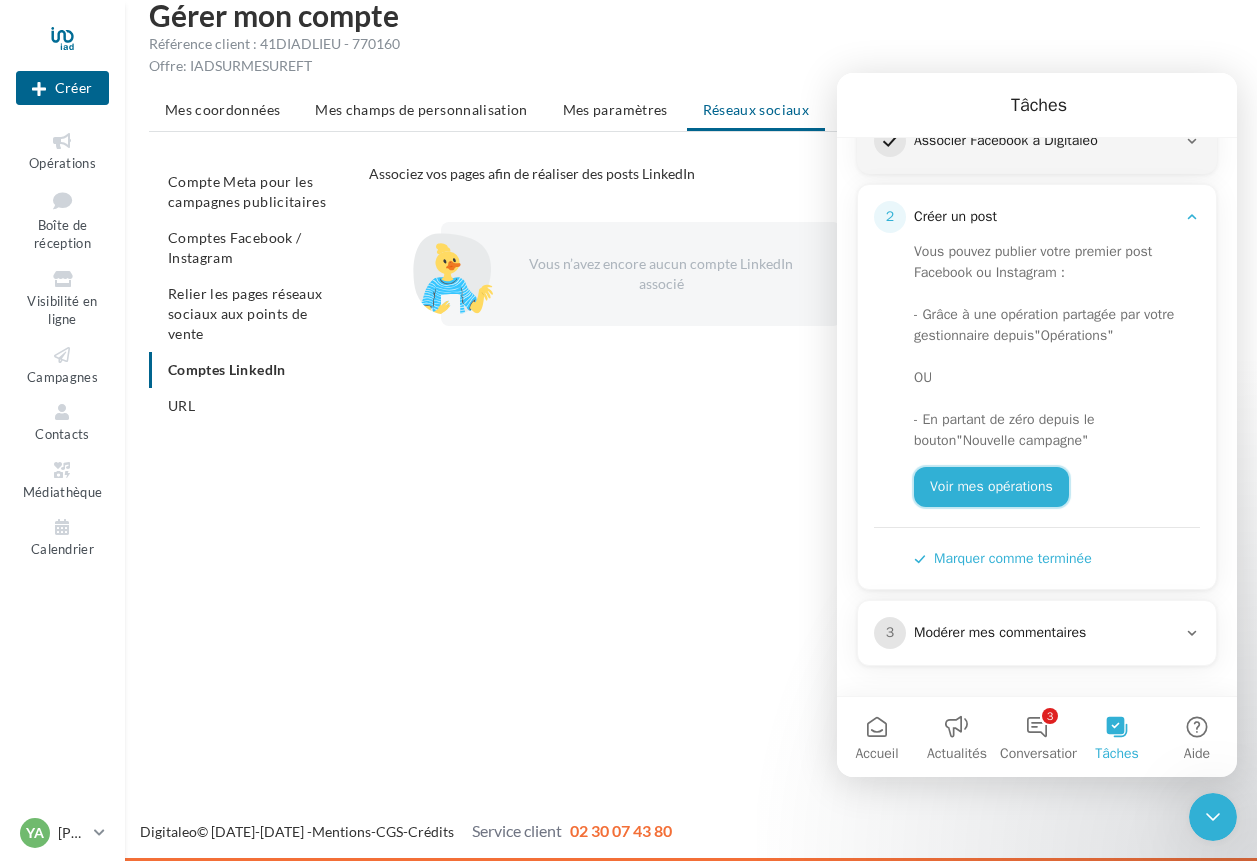 click on "Voir mes opérations" at bounding box center [991, 487] 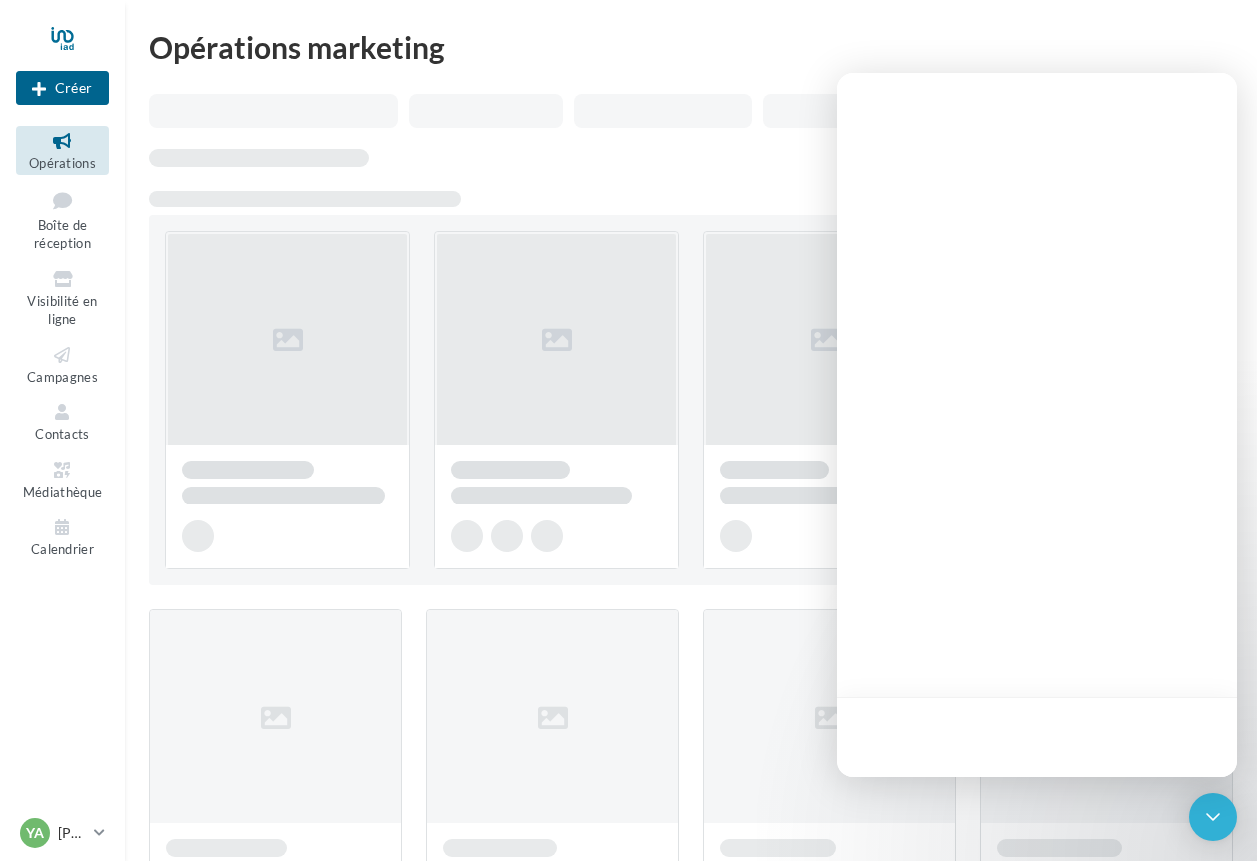 scroll, scrollTop: 0, scrollLeft: 0, axis: both 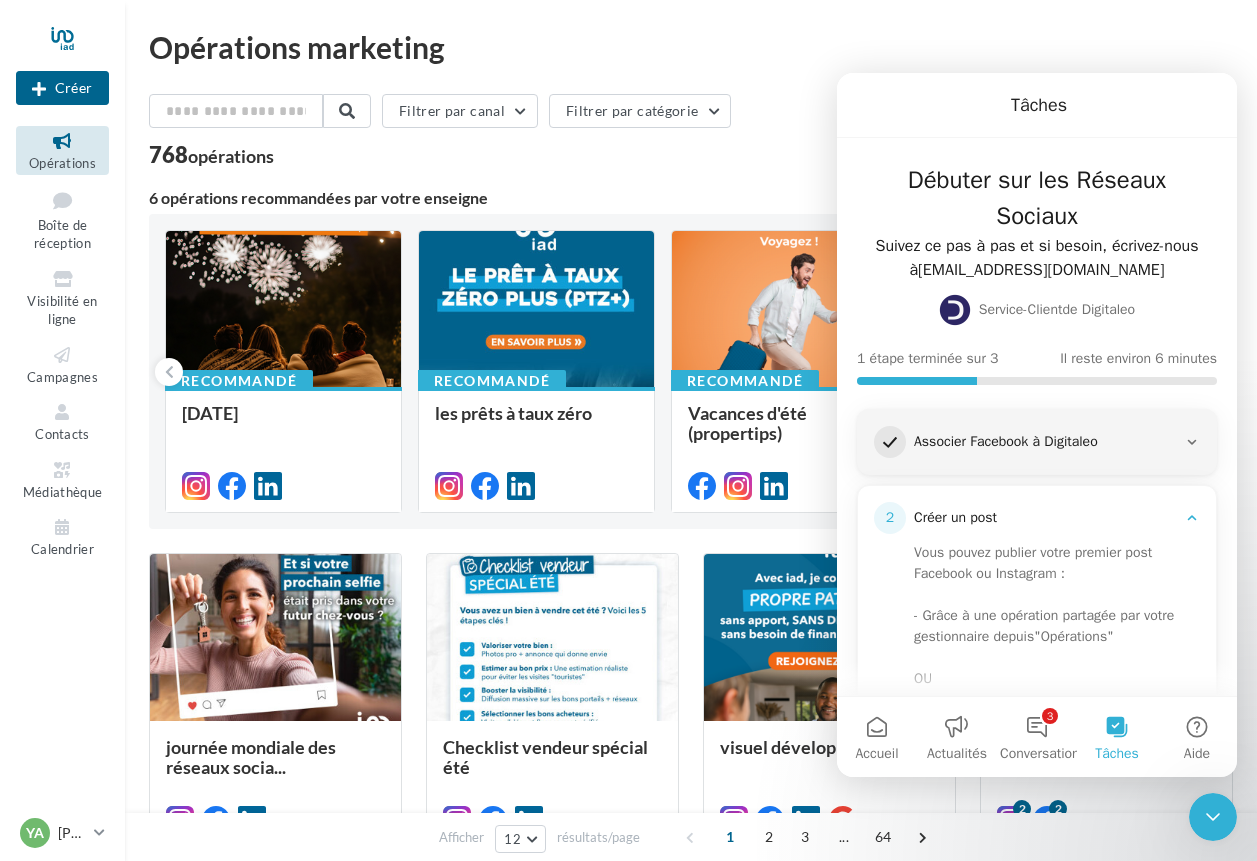 click on "Associer Facebook à Digitaleo" at bounding box center [1045, 442] 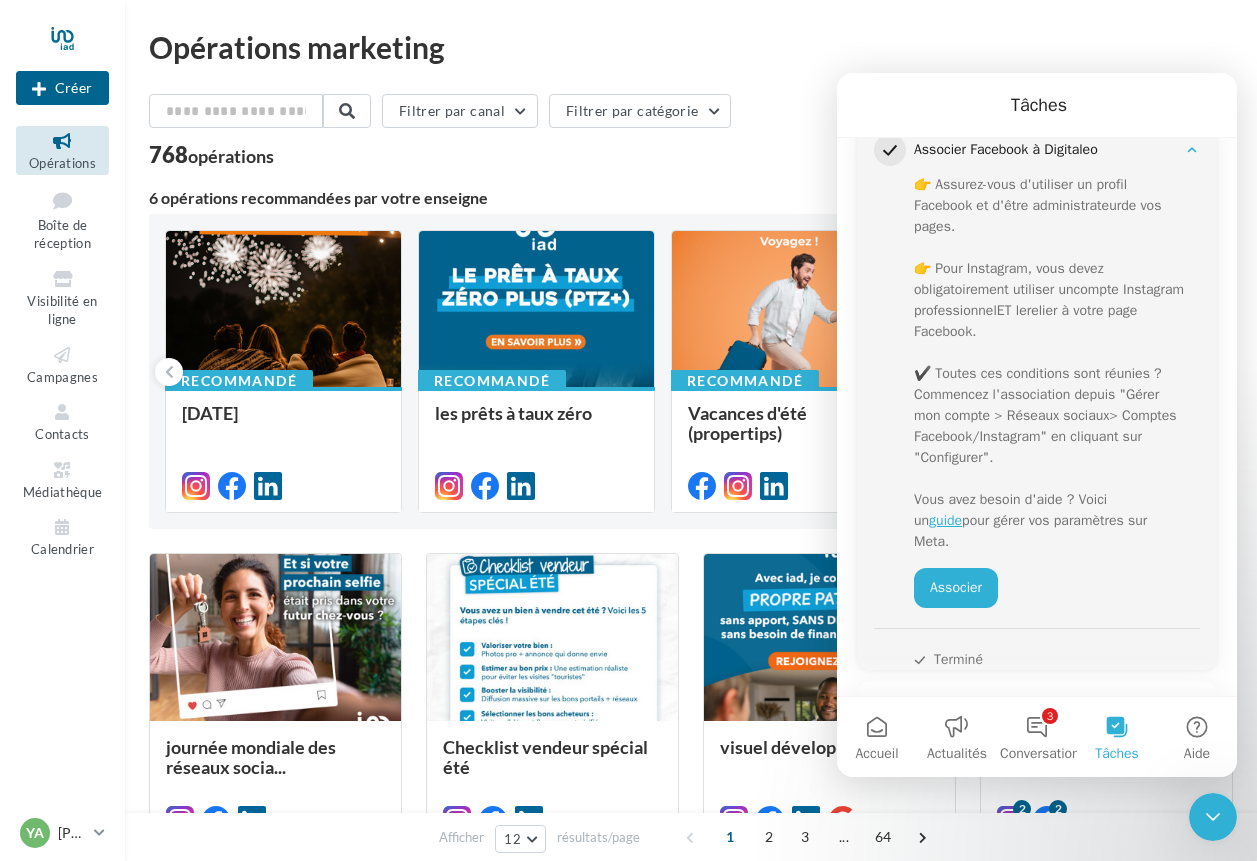 scroll, scrollTop: 326, scrollLeft: 0, axis: vertical 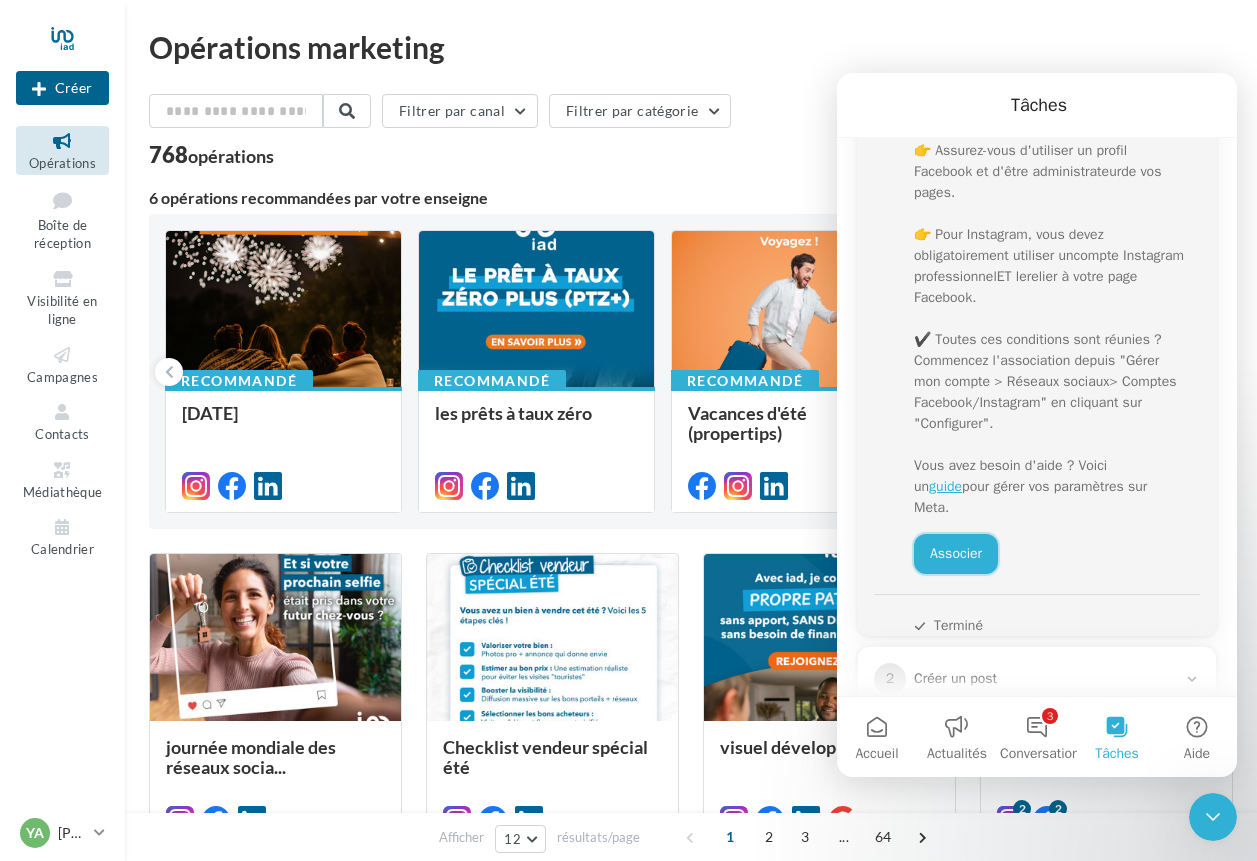 click on "Associer" at bounding box center (956, 554) 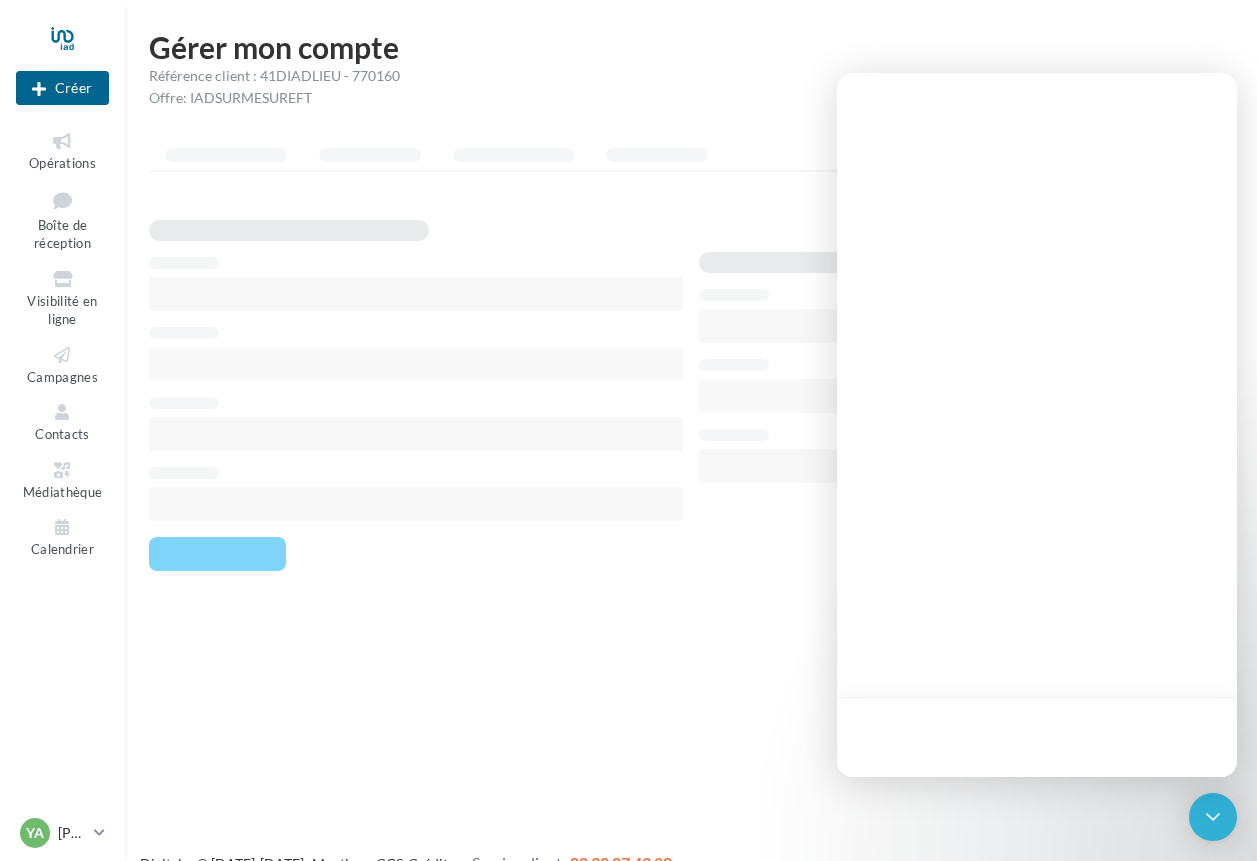 scroll, scrollTop: 0, scrollLeft: 0, axis: both 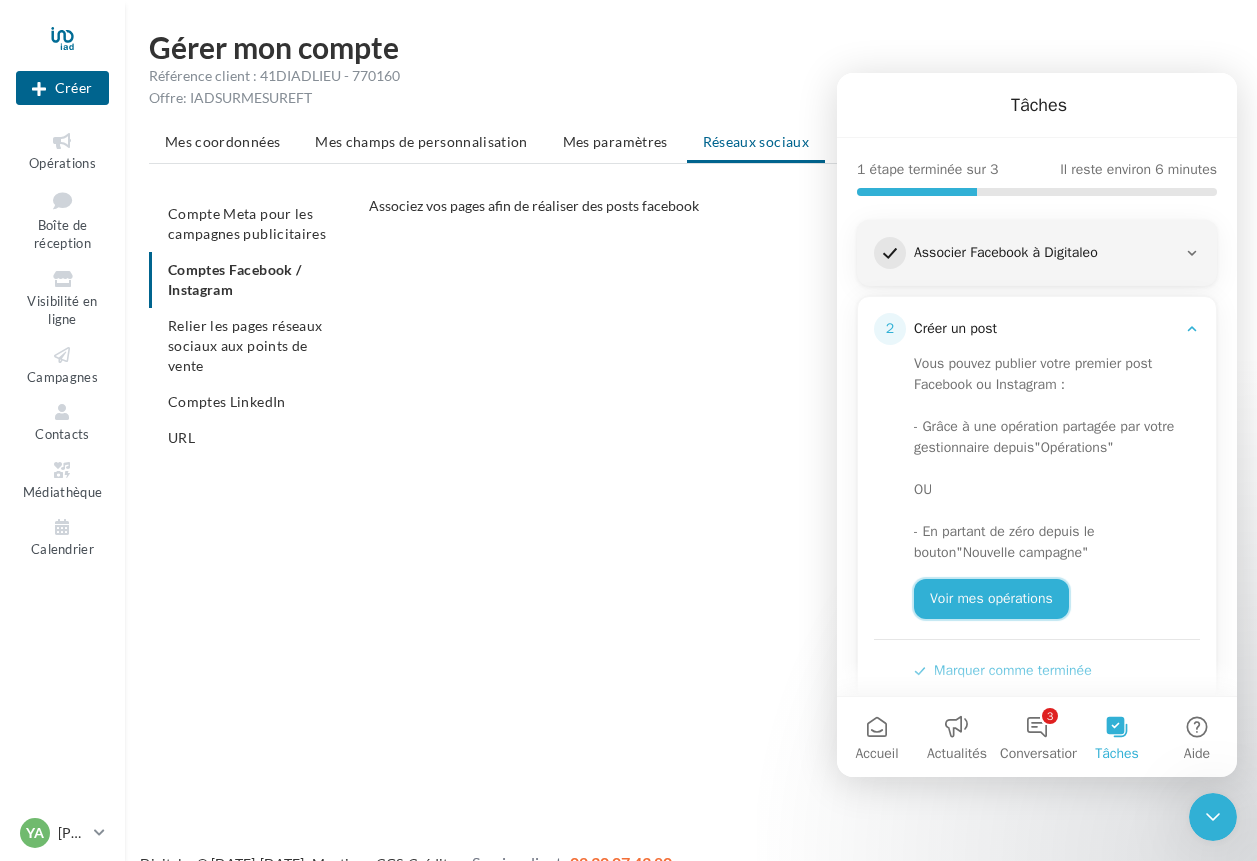 click on "Voir mes opérations" at bounding box center [991, 599] 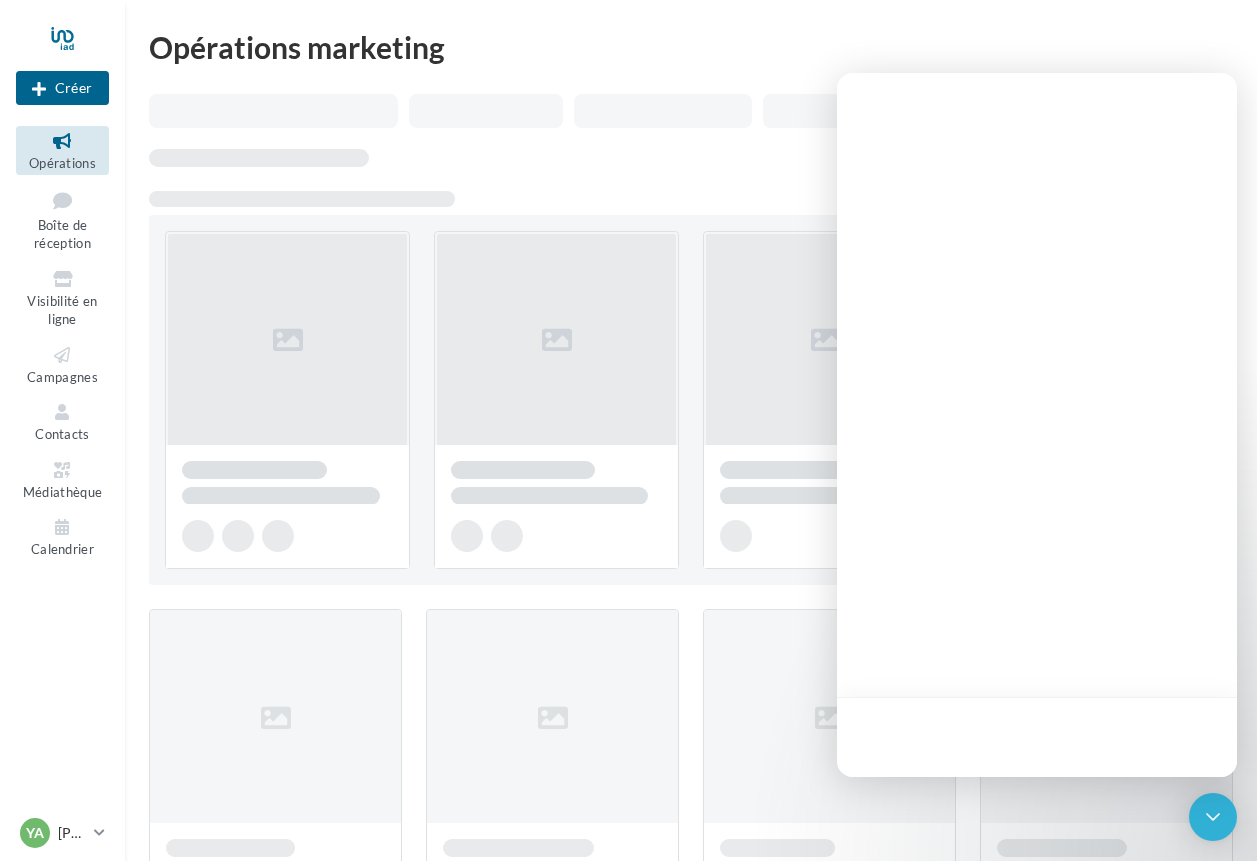 scroll, scrollTop: 0, scrollLeft: 0, axis: both 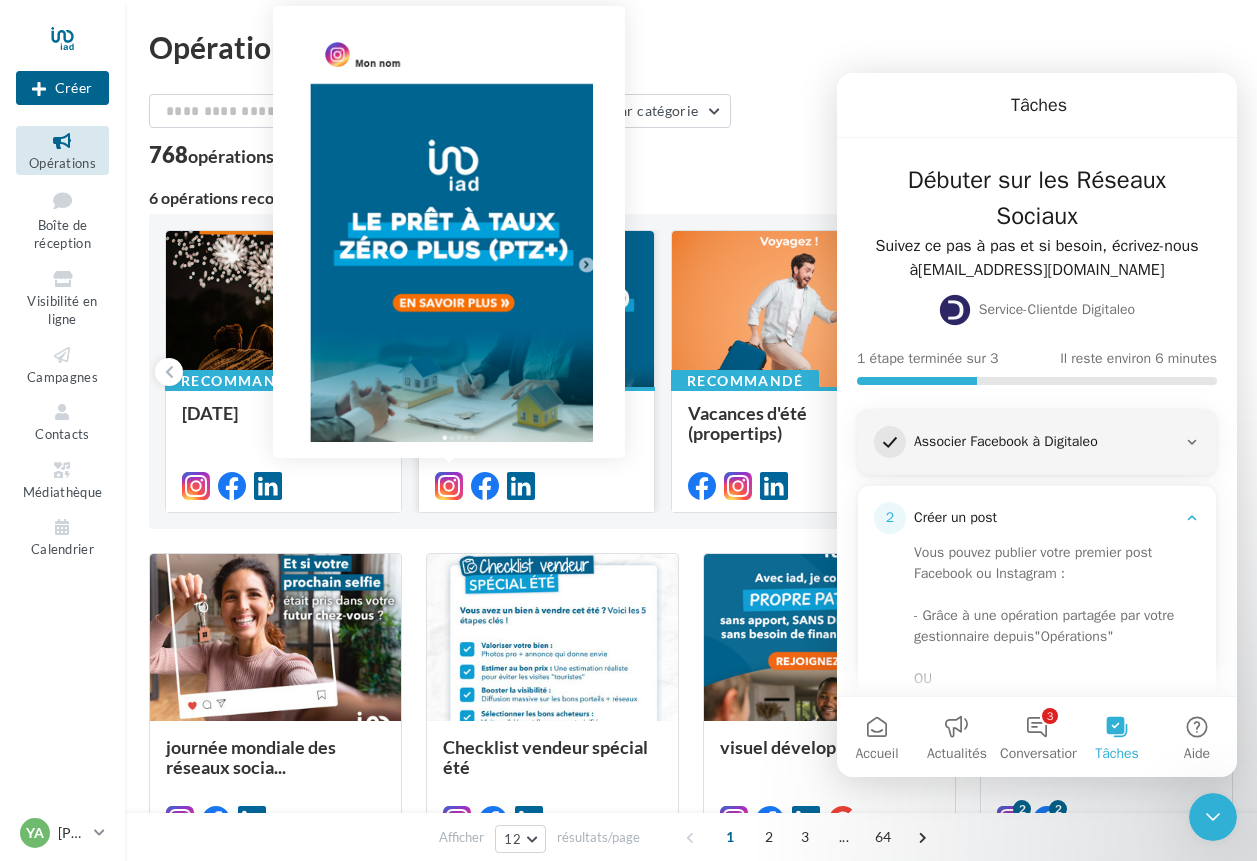 click at bounding box center (449, 486) 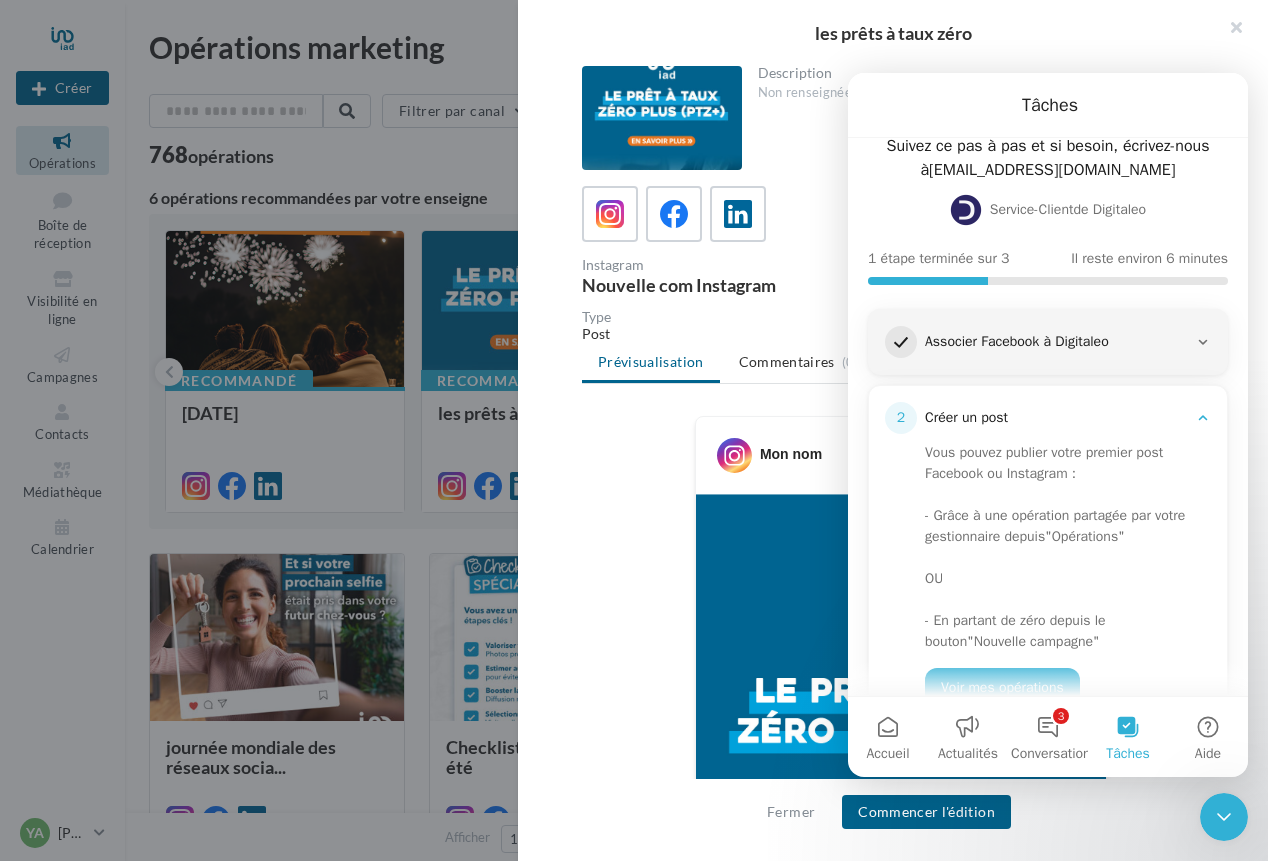 scroll, scrollTop: 301, scrollLeft: 0, axis: vertical 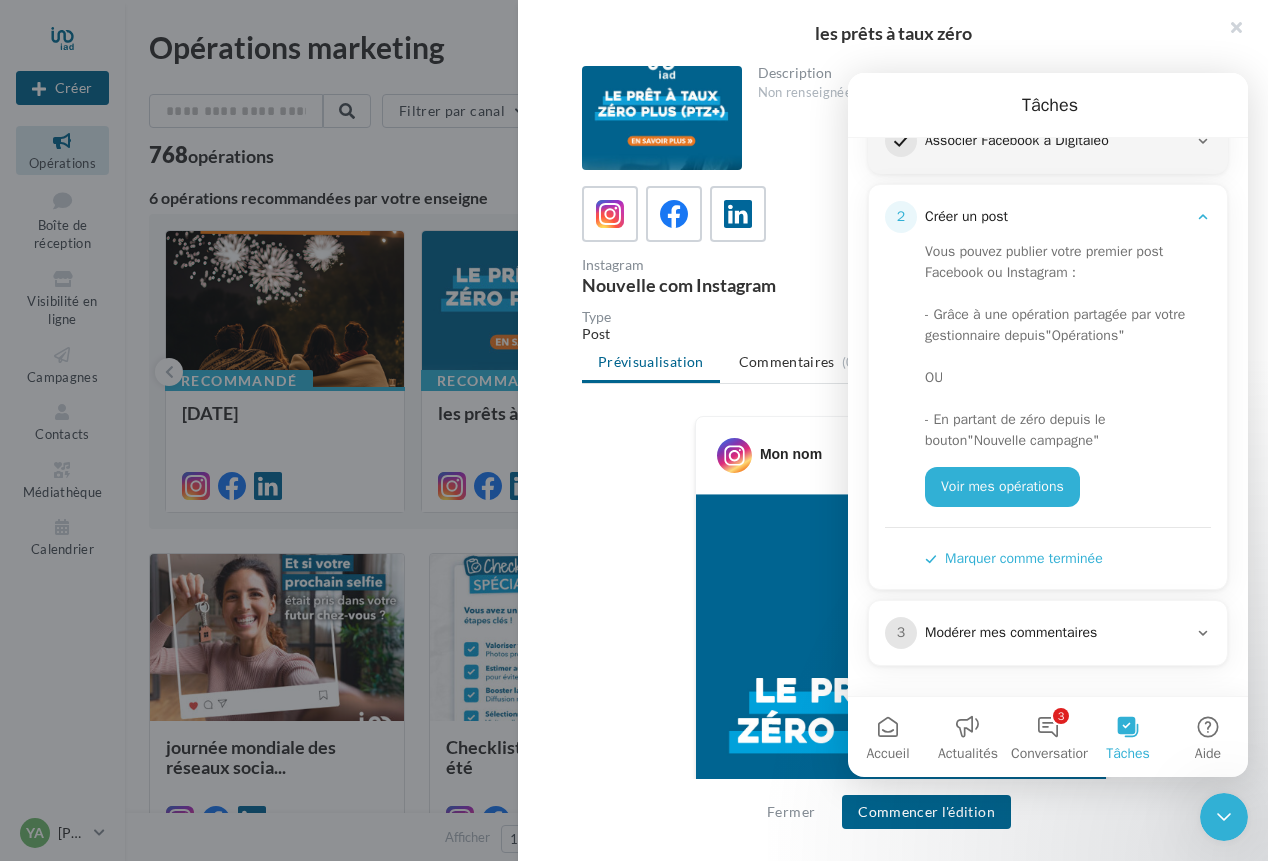 click on "Marquer comme terminée" at bounding box center [1014, 558] 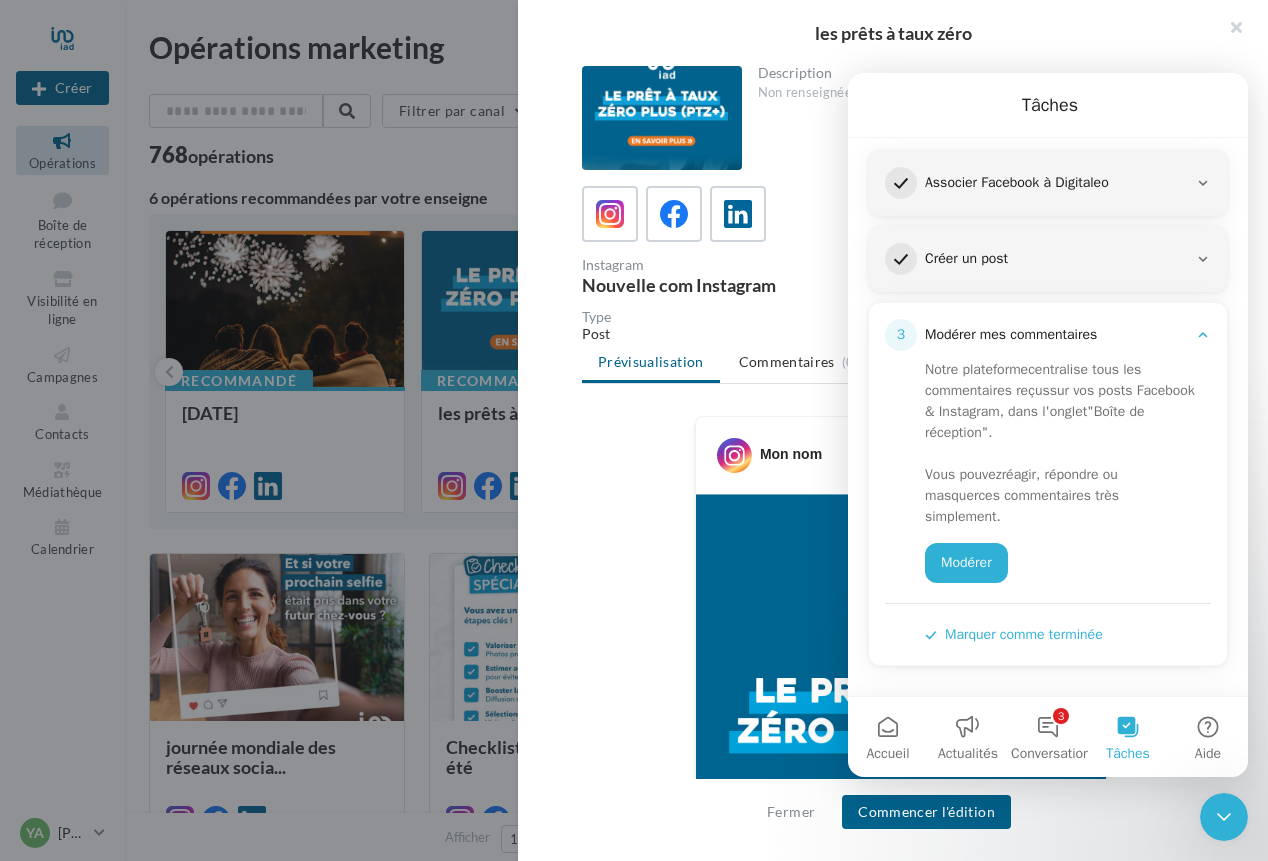 scroll, scrollTop: 259, scrollLeft: 0, axis: vertical 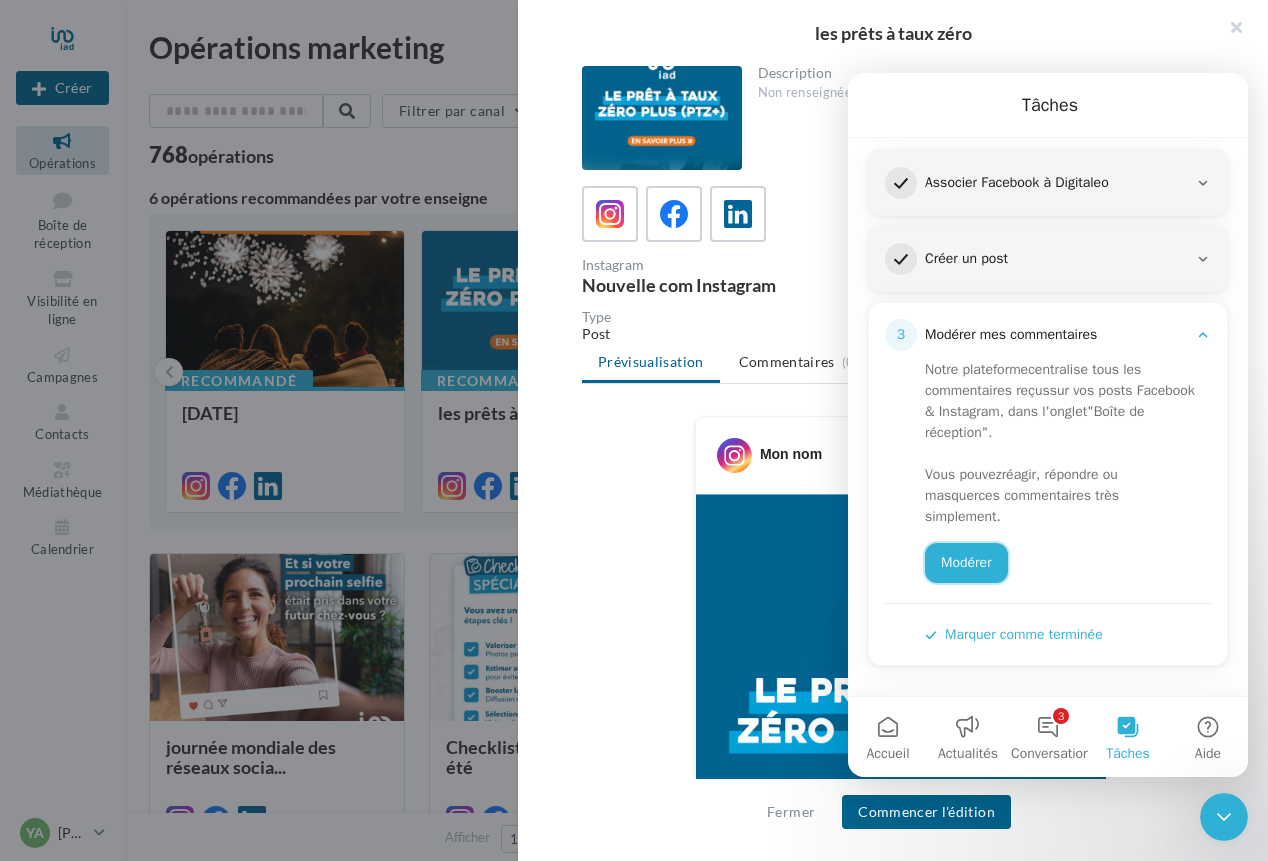 click on "Modérer" at bounding box center (966, 563) 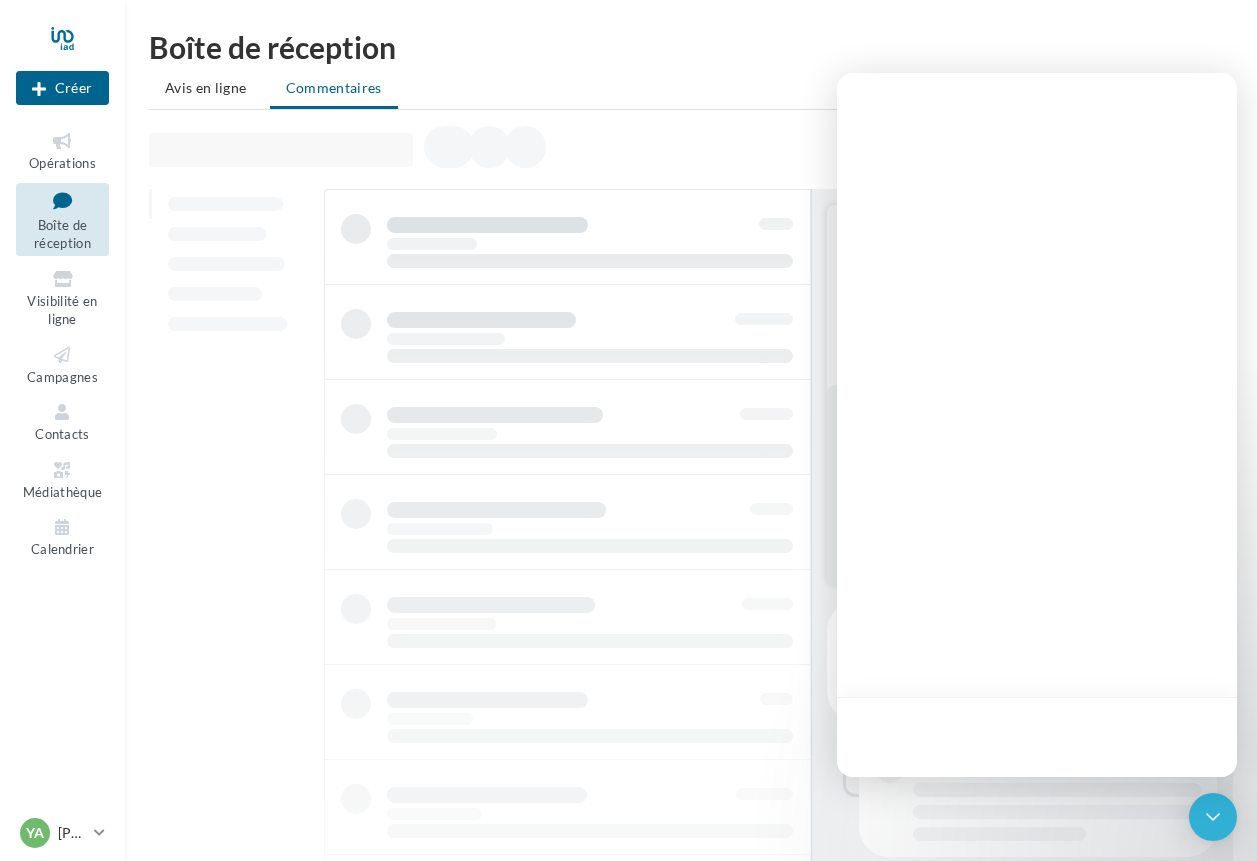 scroll, scrollTop: 0, scrollLeft: 0, axis: both 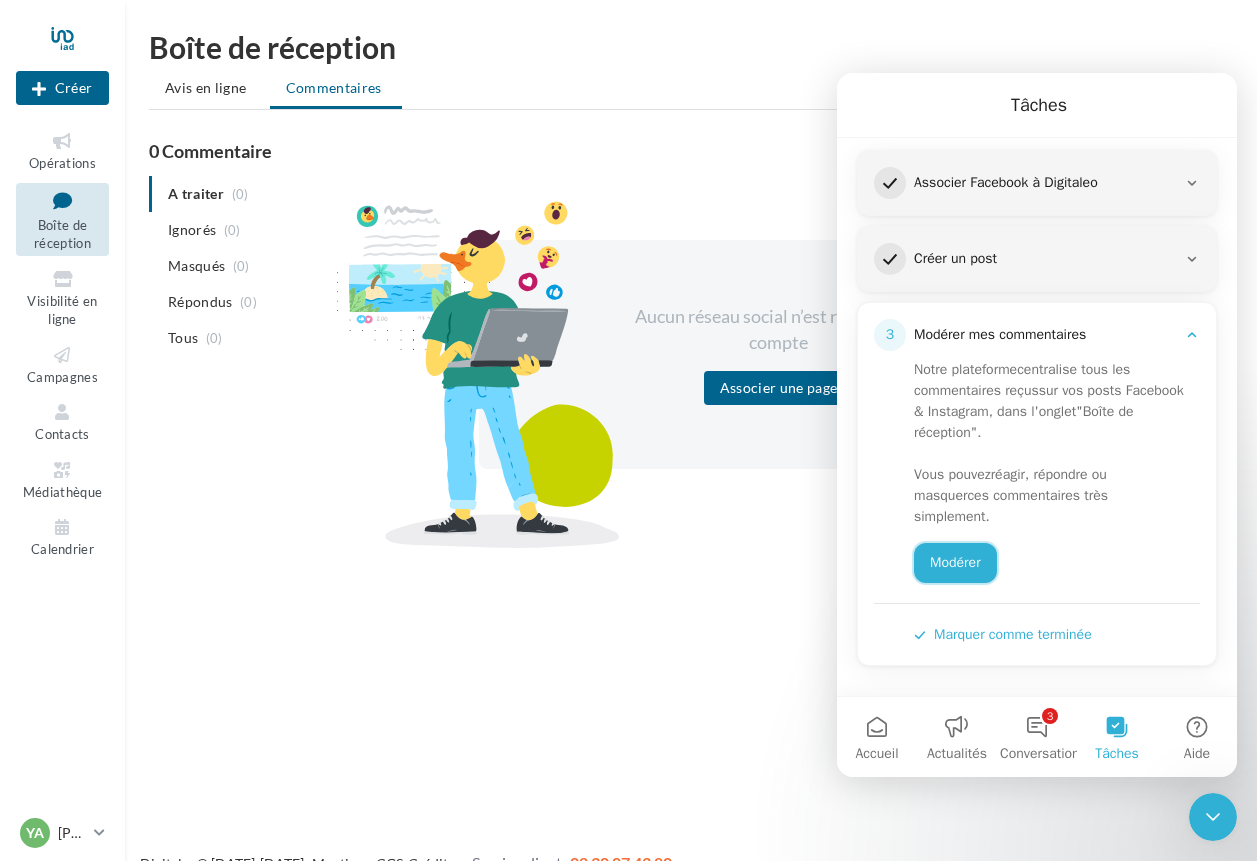 click on "Modérer" at bounding box center (955, 563) 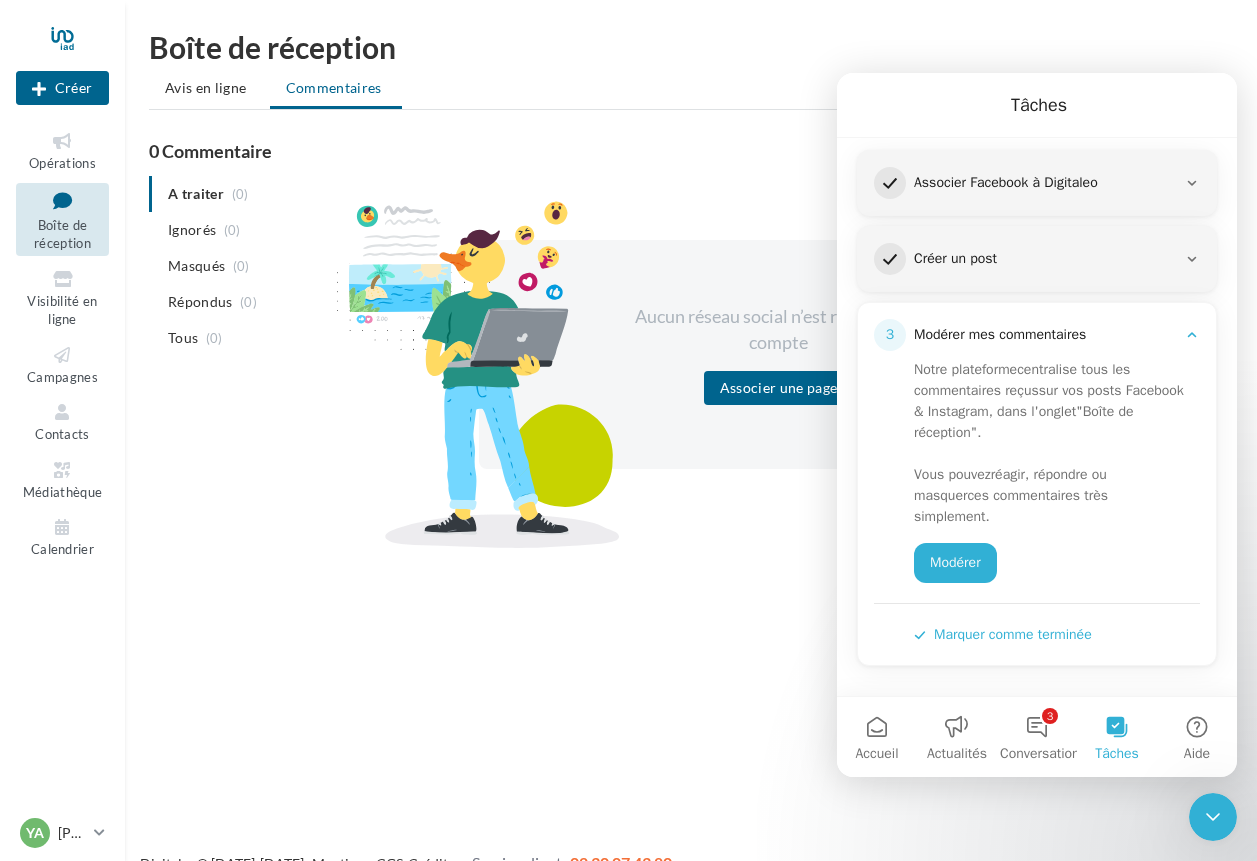 click on "Marquer comme terminée" at bounding box center [1003, 634] 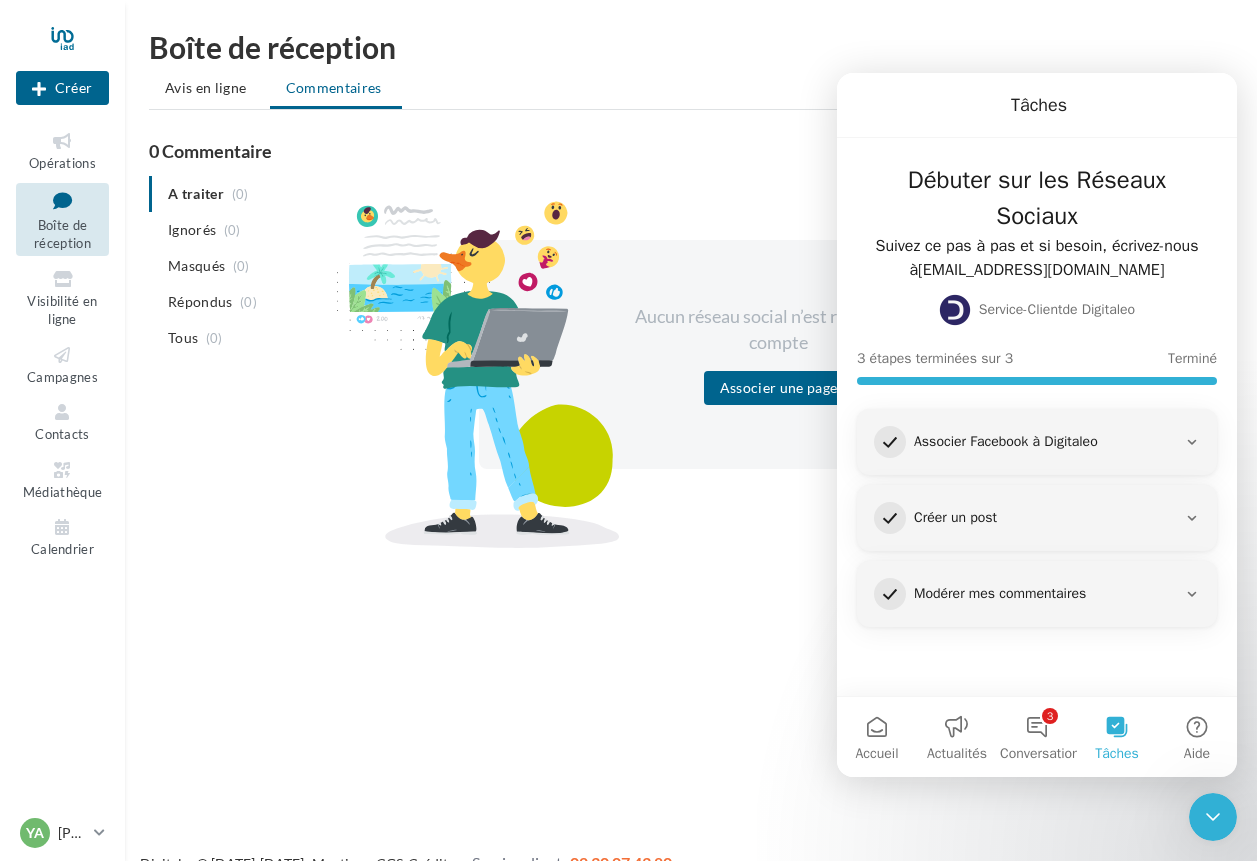 scroll, scrollTop: 0, scrollLeft: 0, axis: both 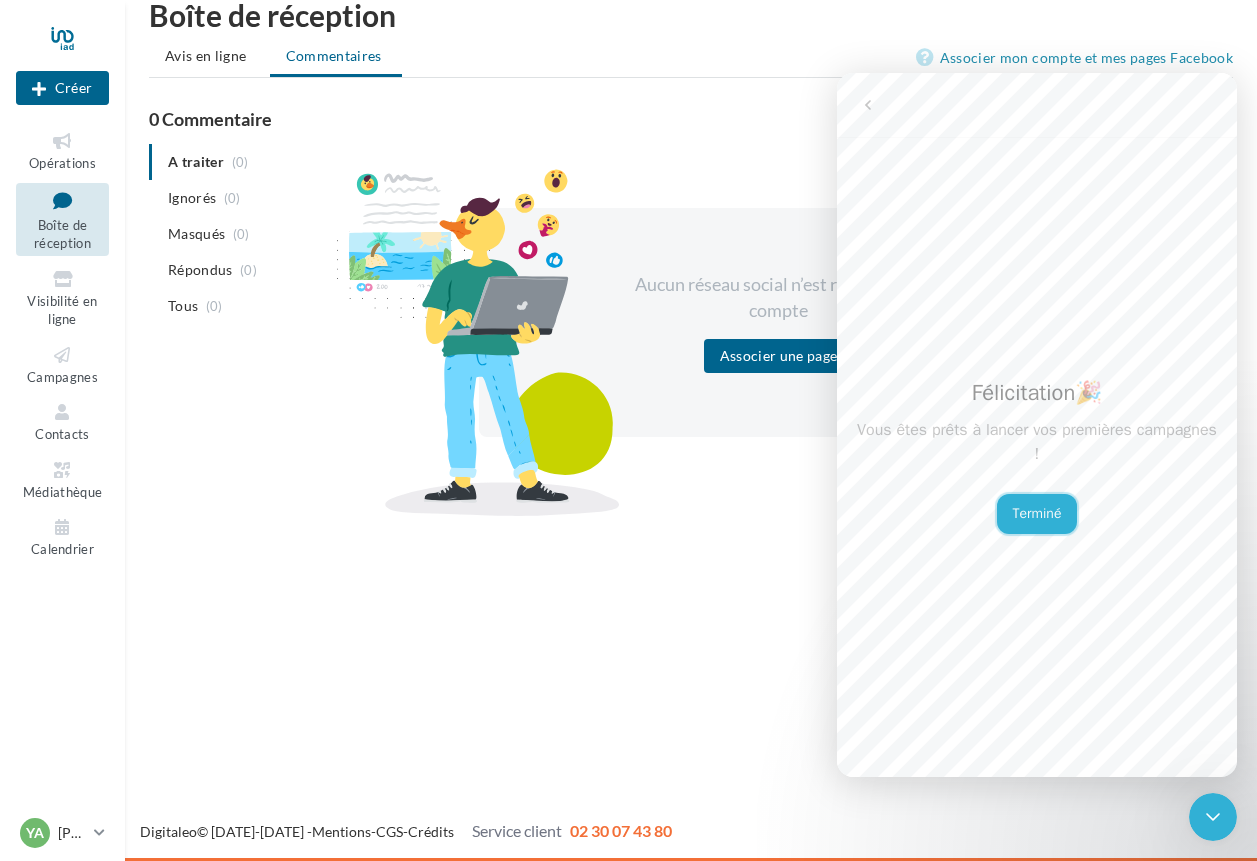 click on "Terminé" at bounding box center [1037, 514] 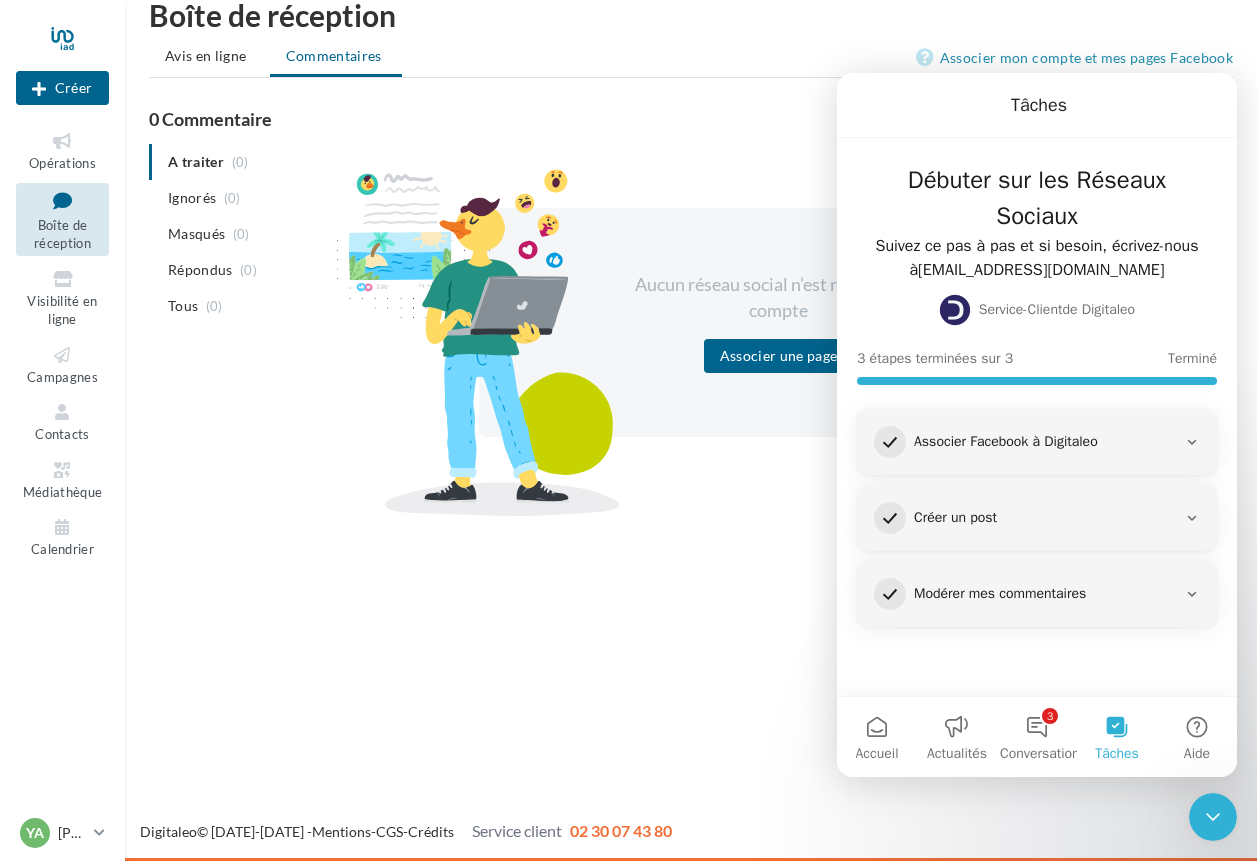 click on "Nouvelle campagne
Créer
Opérations
Boîte de réception
Visibilité en ligne
Campagnes
Contacts
Médiathèque
Calendrier" at bounding box center [628, 430] 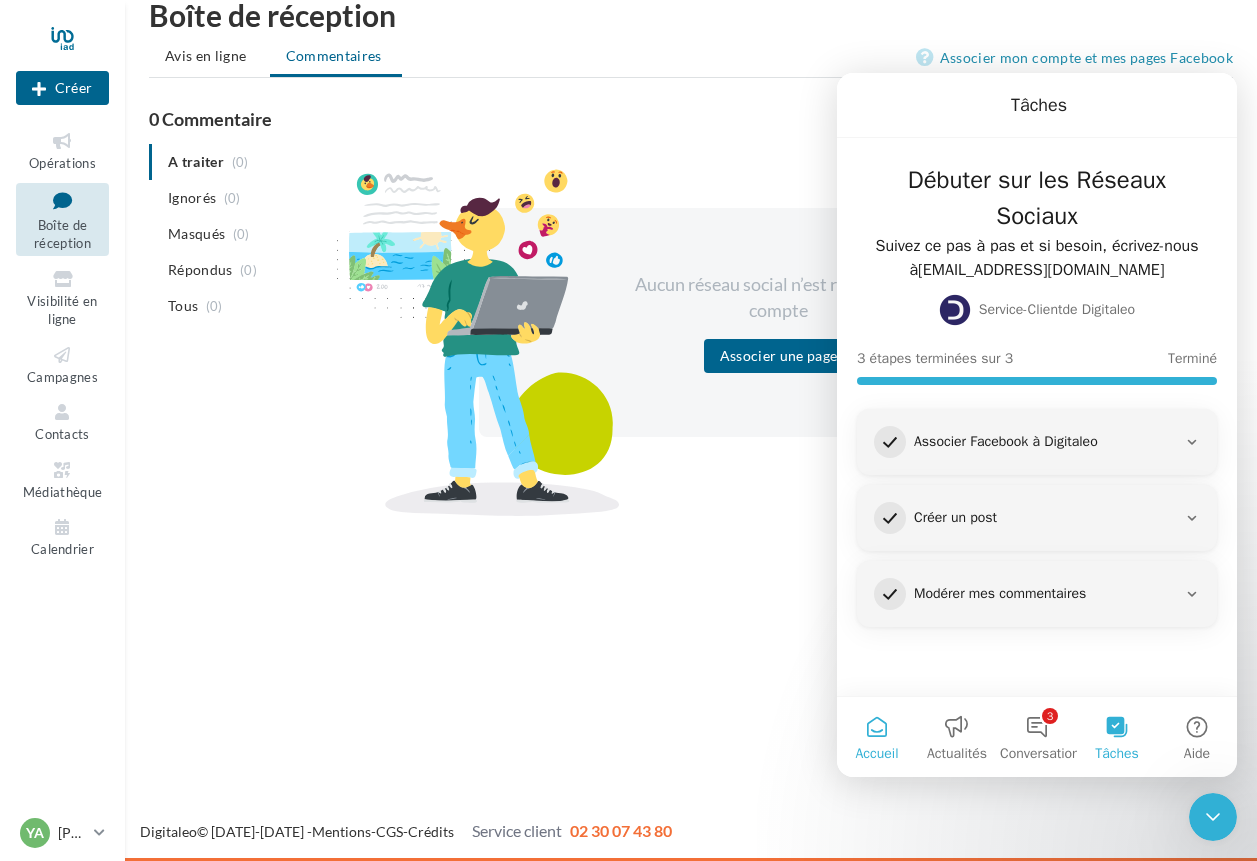 click on "Accueil" at bounding box center (877, 737) 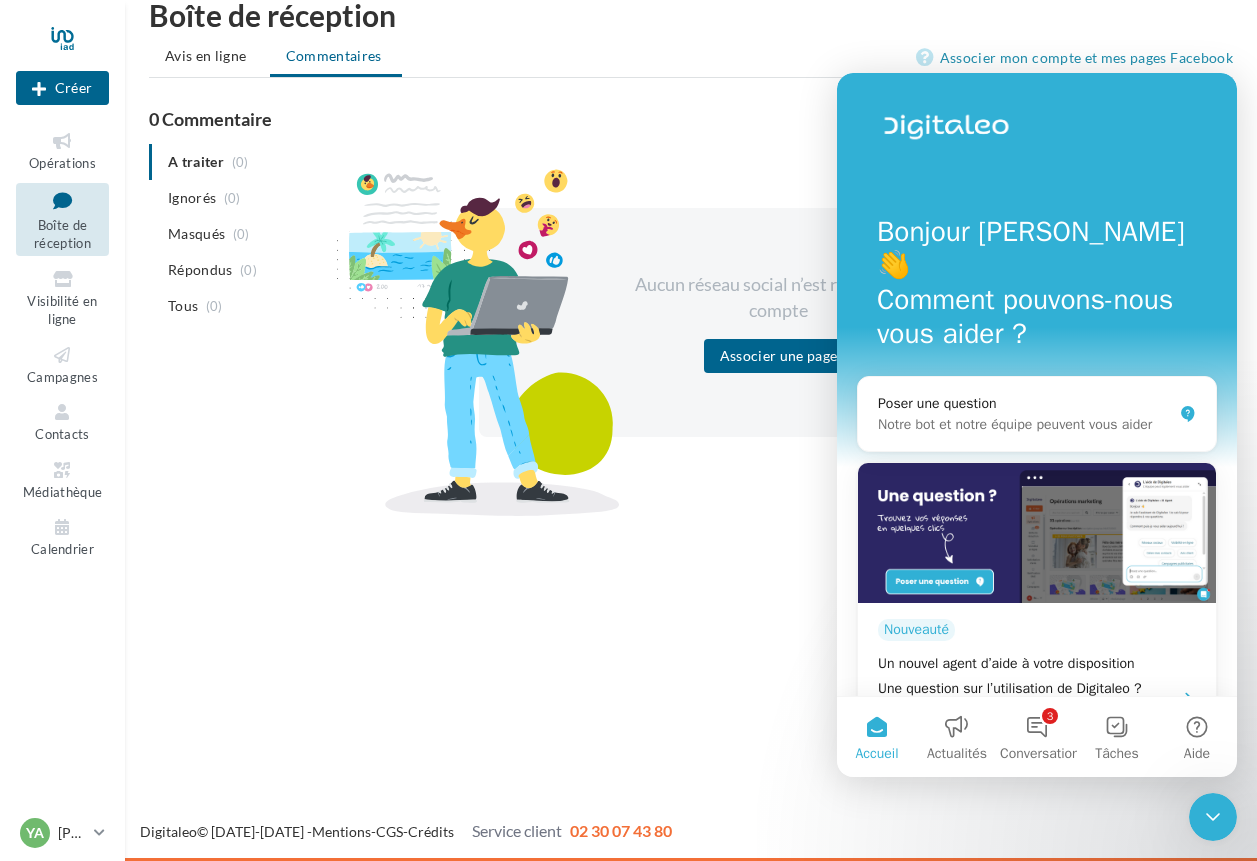 click on "Nouvelle campagne
Créer
Opérations
Boîte de réception
Visibilité en ligne
Campagnes
Contacts
Médiathèque
Calendrier" at bounding box center [628, 430] 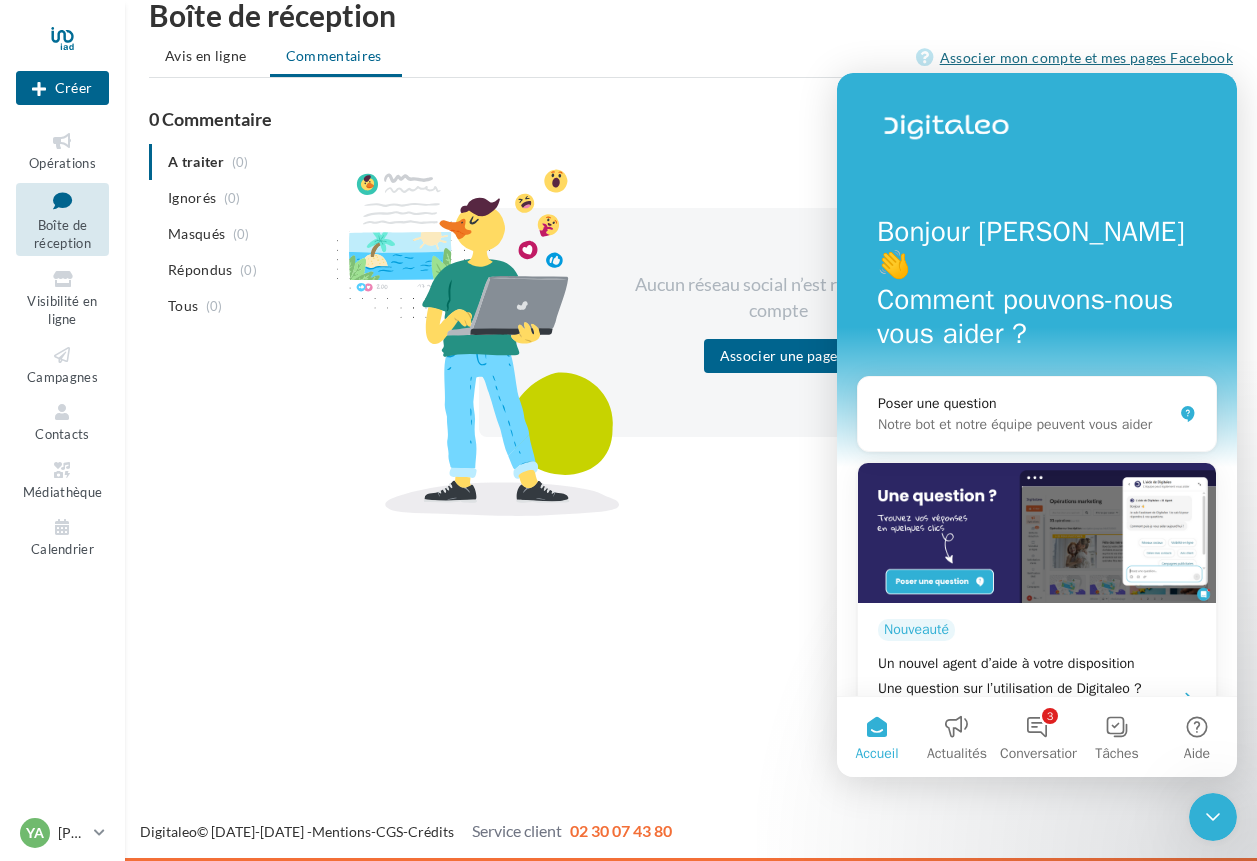 click on "Associer mon compte et mes pages Facebook" at bounding box center (1074, 58) 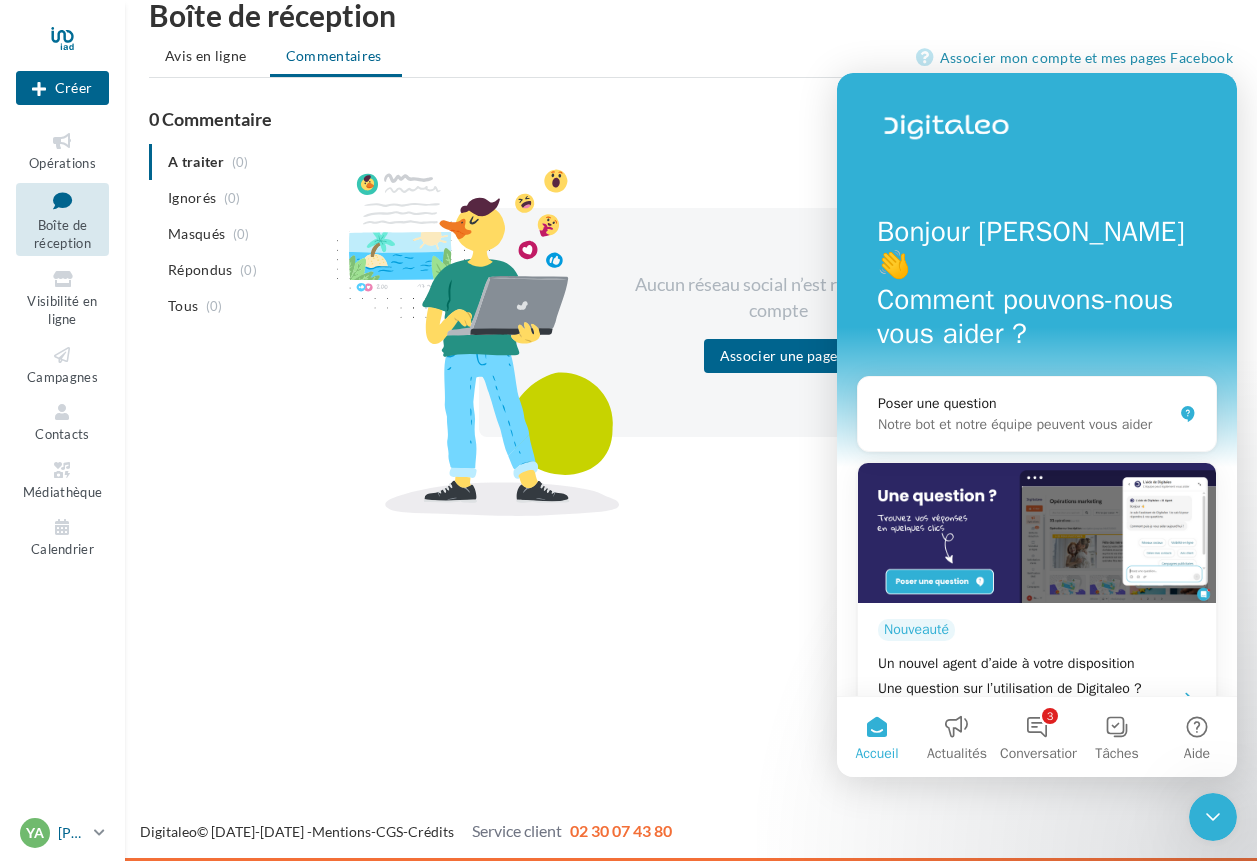 click on "YA     Yannick AGNES   yannick.agnes@iadfrance.fr" at bounding box center [62, 833] 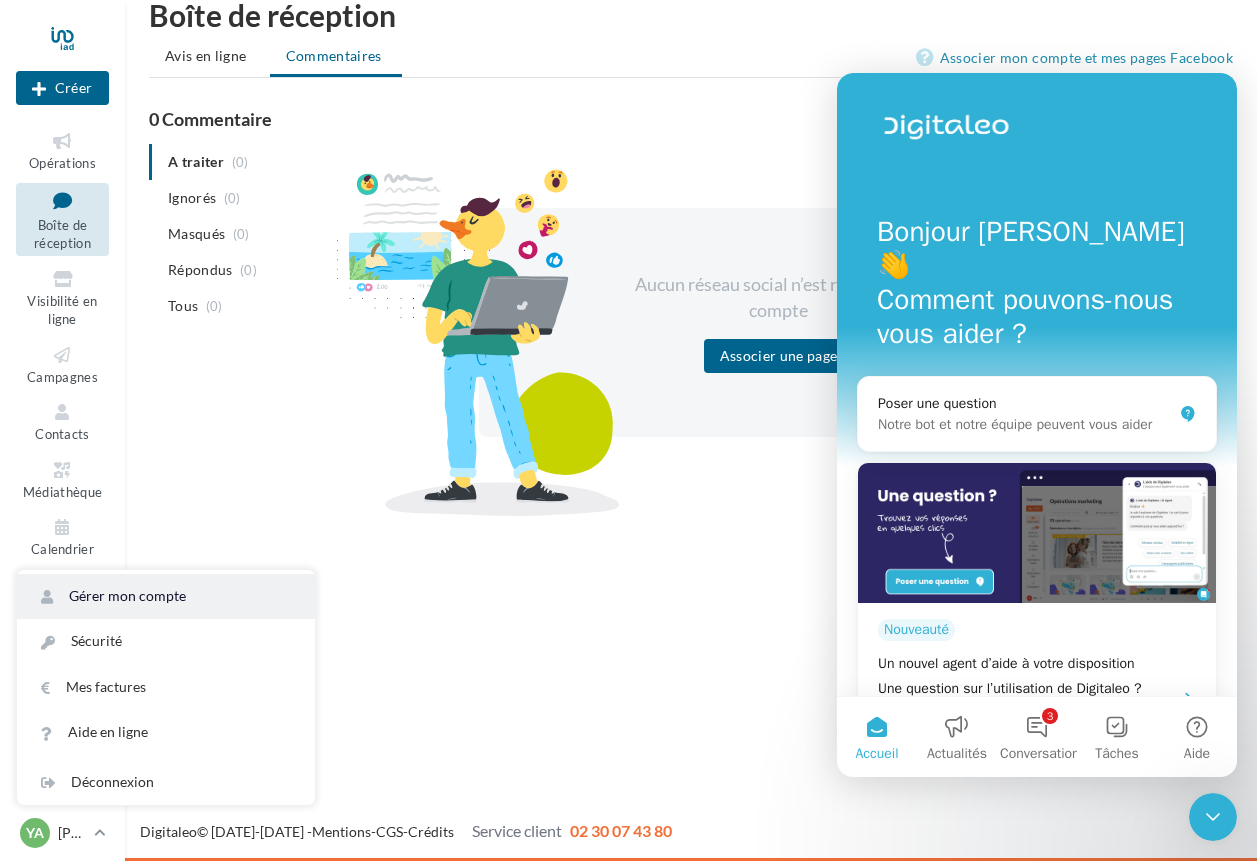 click on "Gérer mon compte" at bounding box center [166, 596] 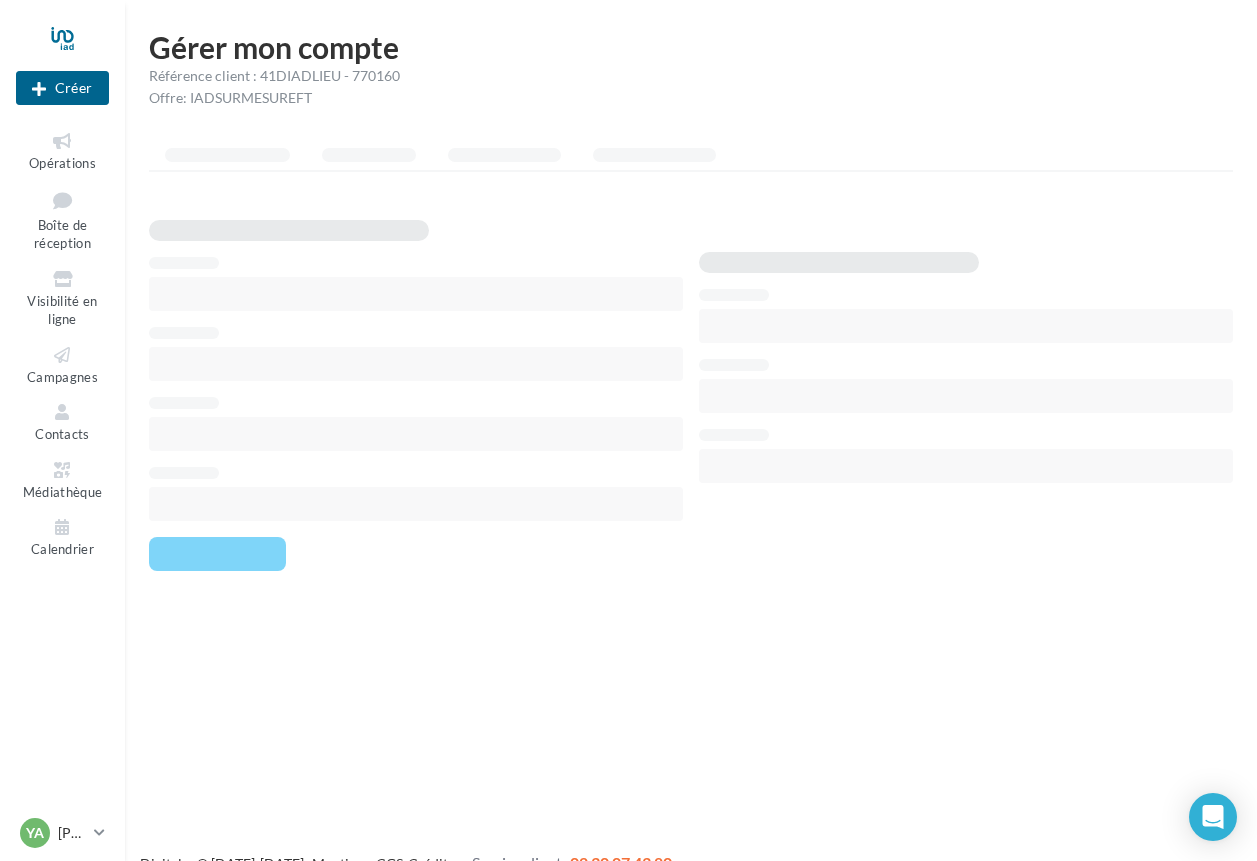 scroll, scrollTop: 0, scrollLeft: 0, axis: both 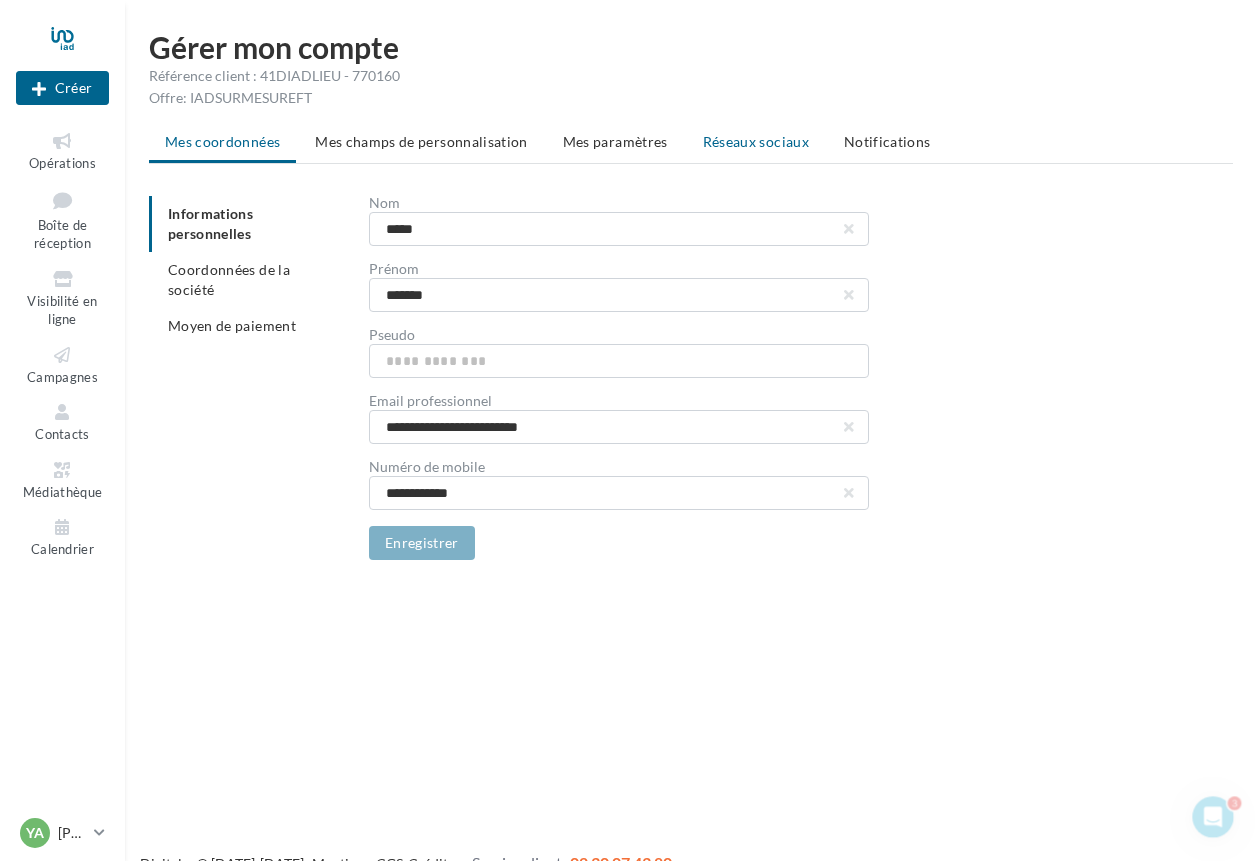 click on "Réseaux sociaux" at bounding box center (756, 141) 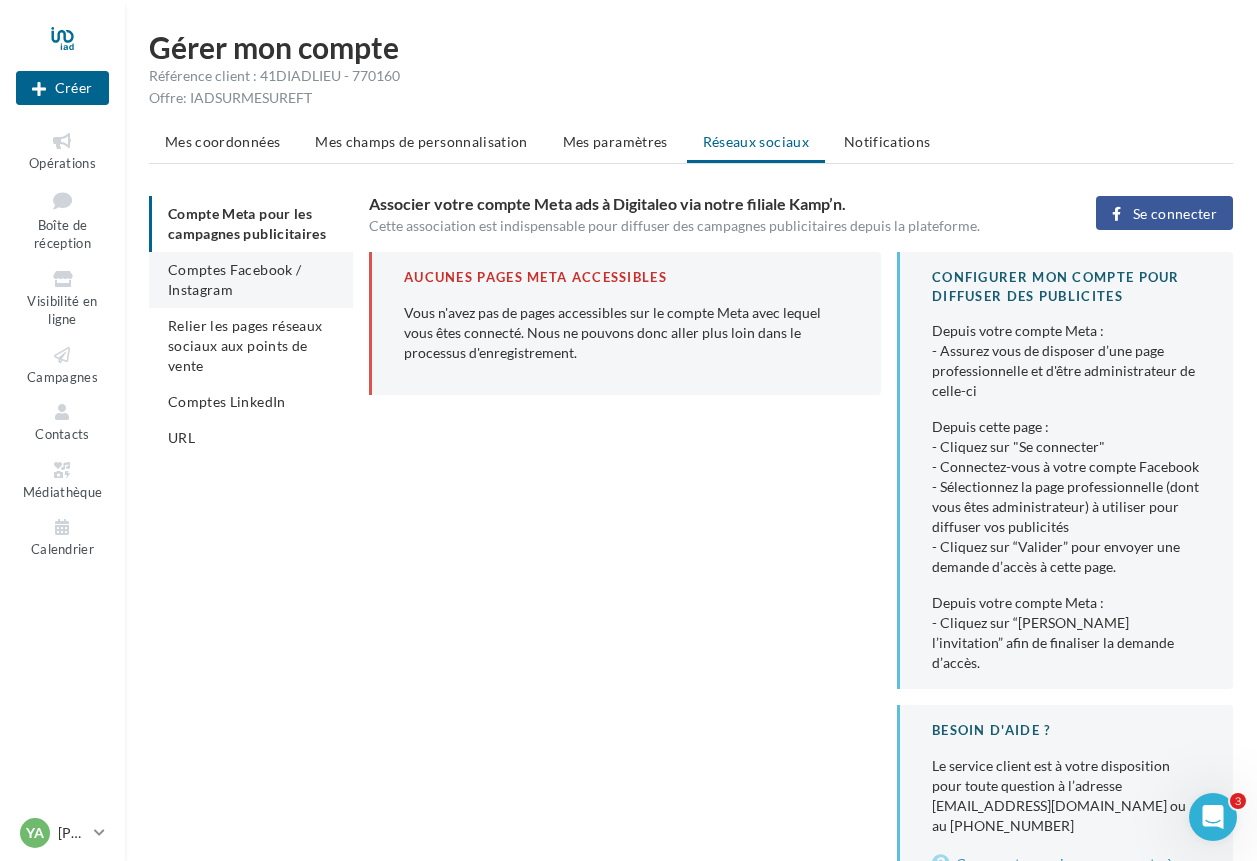 click on "Comptes Facebook / Instagram" at bounding box center [234, 279] 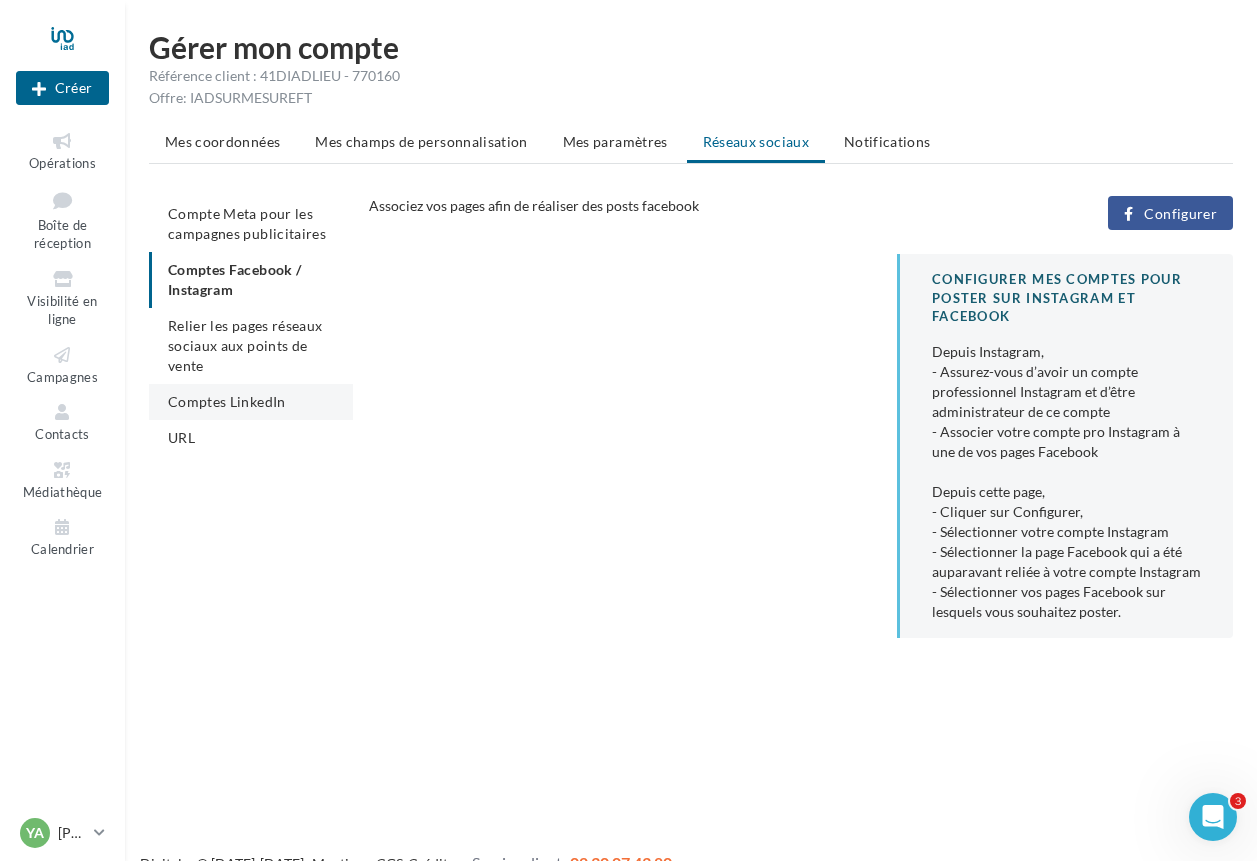 click on "Comptes LinkedIn" at bounding box center [251, 402] 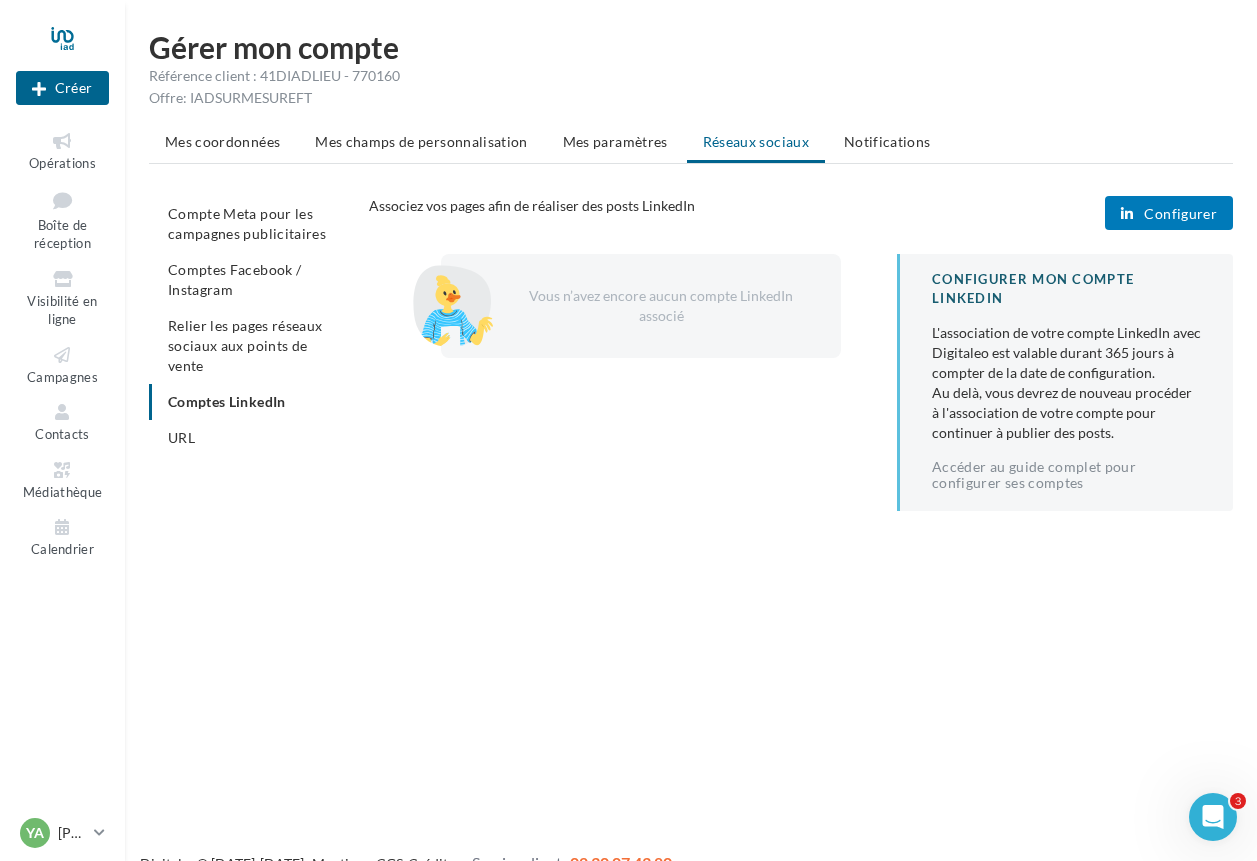 click on "Configurer" at bounding box center (1180, 214) 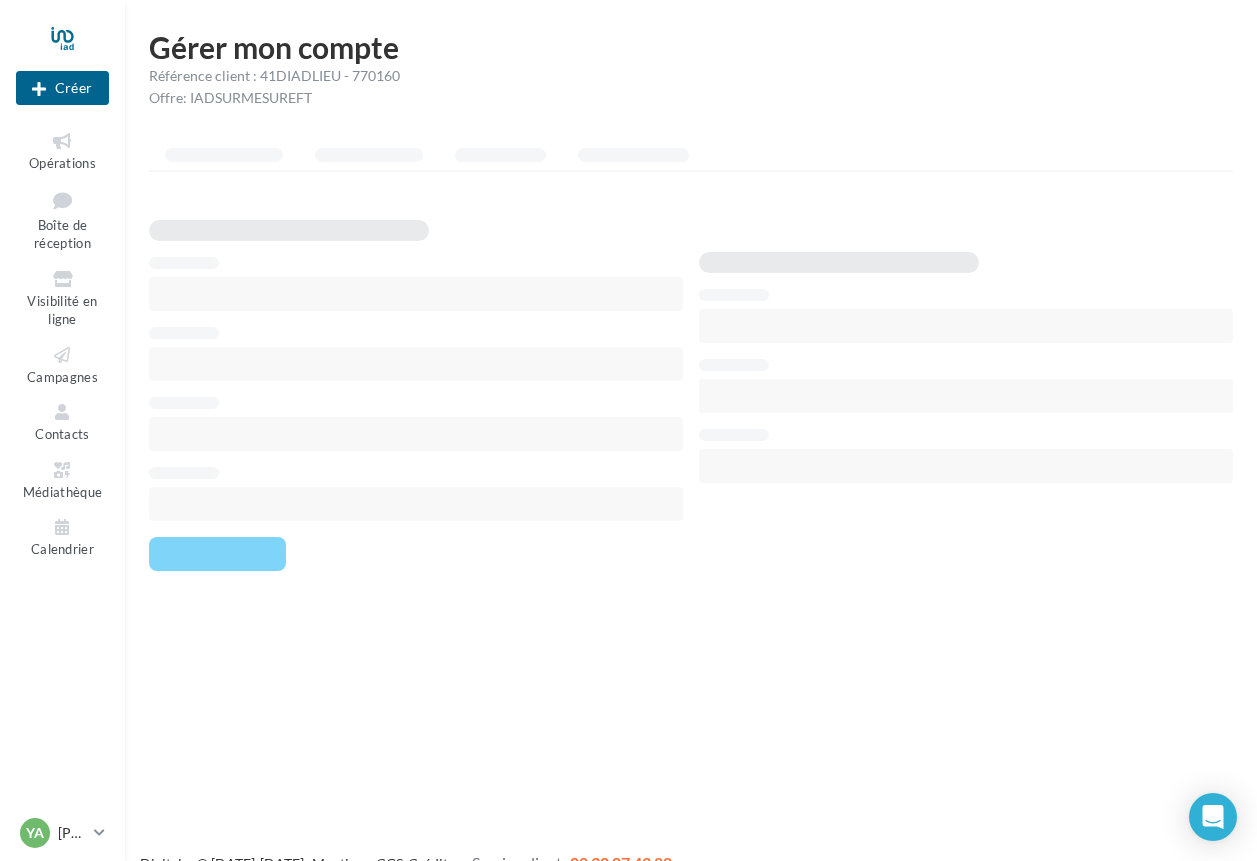 scroll, scrollTop: 0, scrollLeft: 0, axis: both 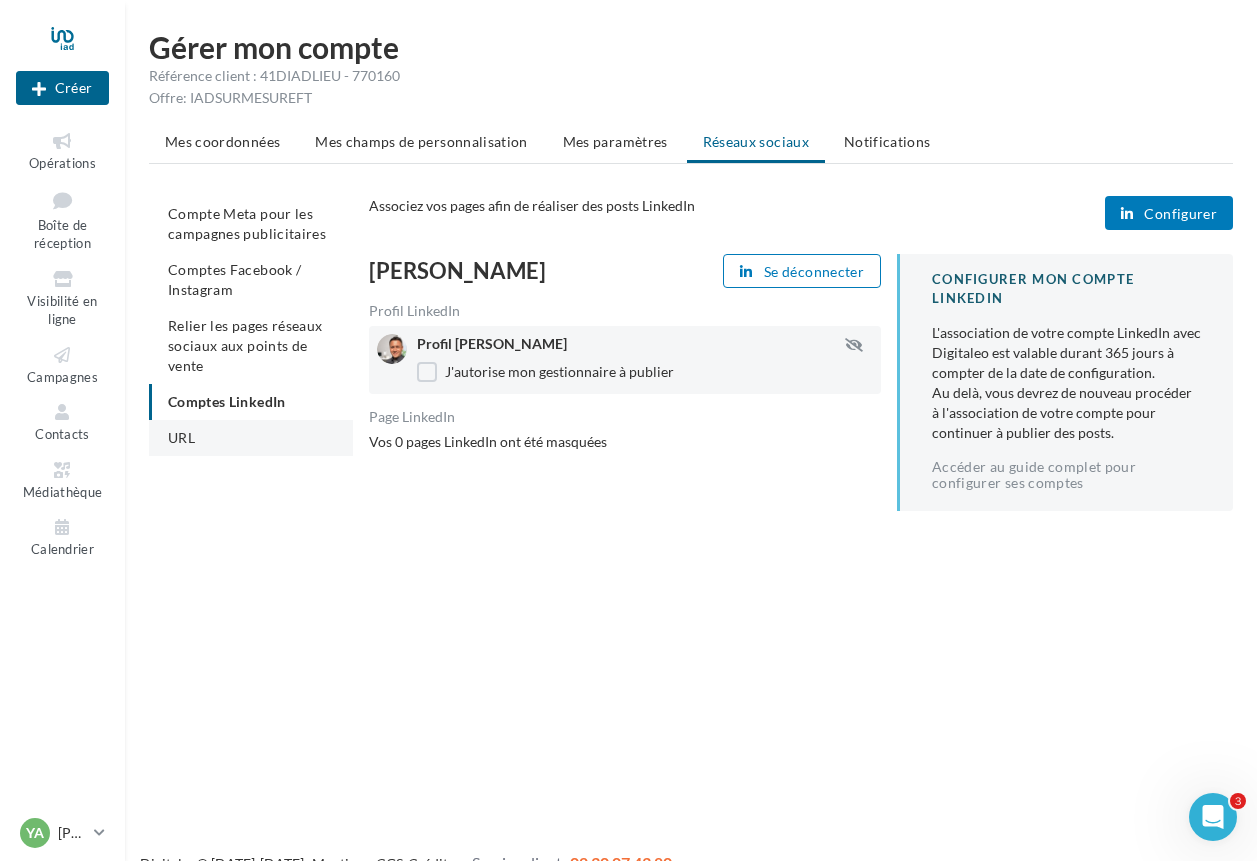 click on "URL" at bounding box center (251, 438) 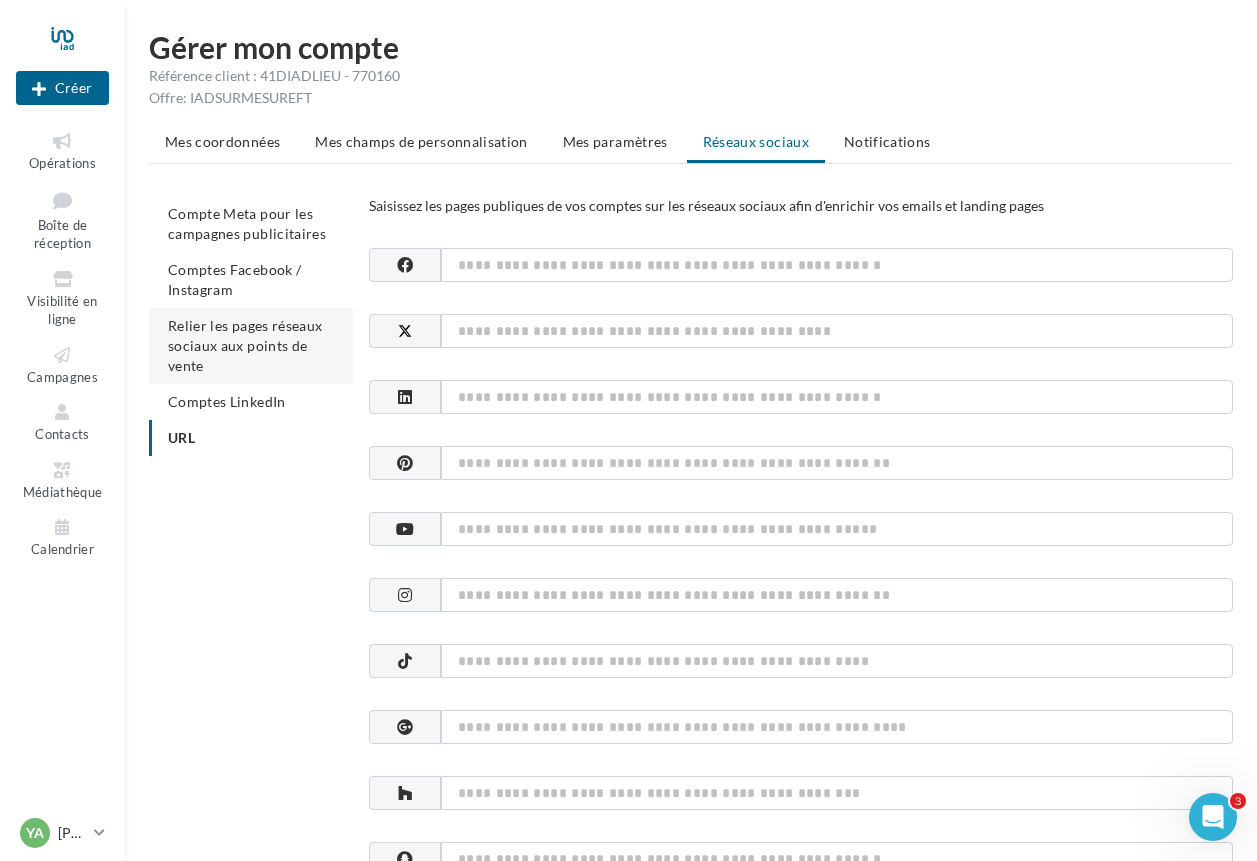 click on "Relier les pages réseaux sociaux aux points de vente" at bounding box center [251, 346] 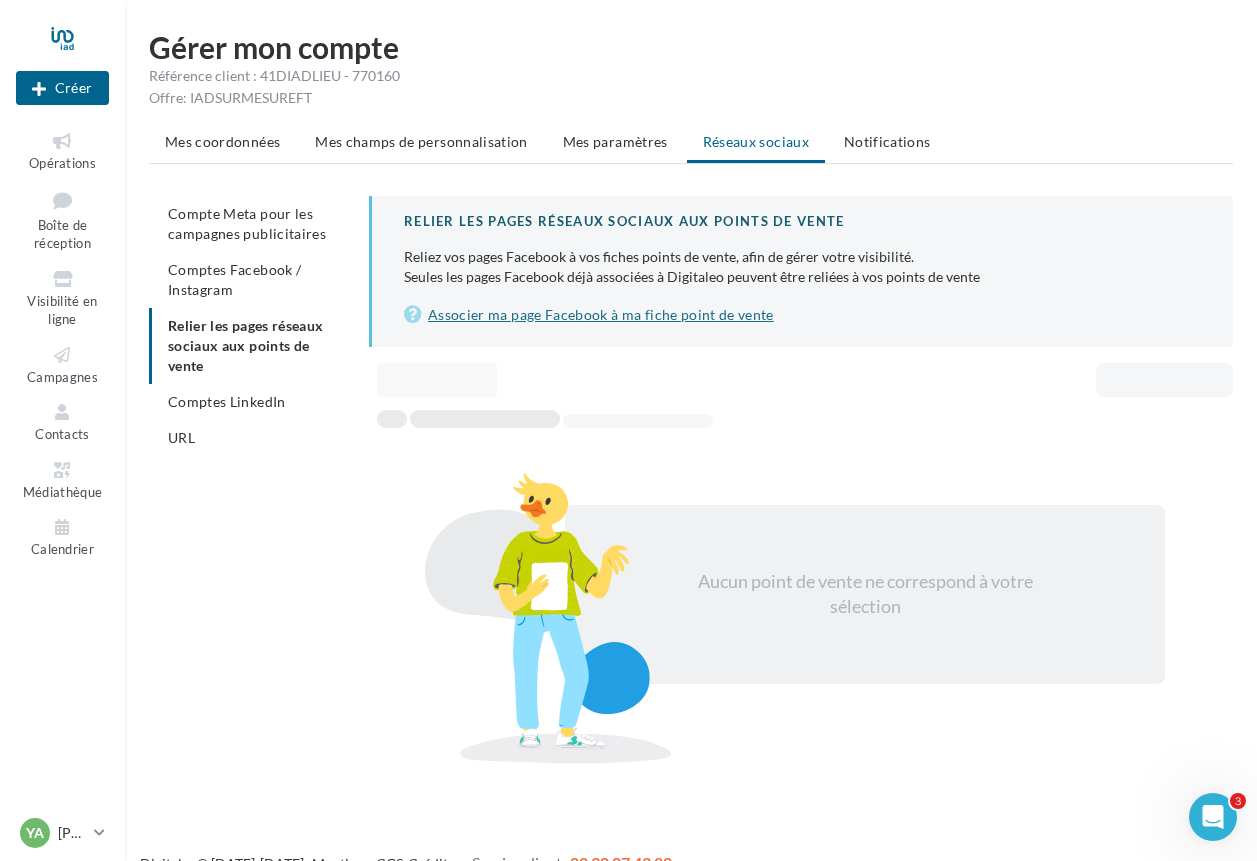 click on "Associer ma page Facebook à ma fiche point de vente" at bounding box center (802, 315) 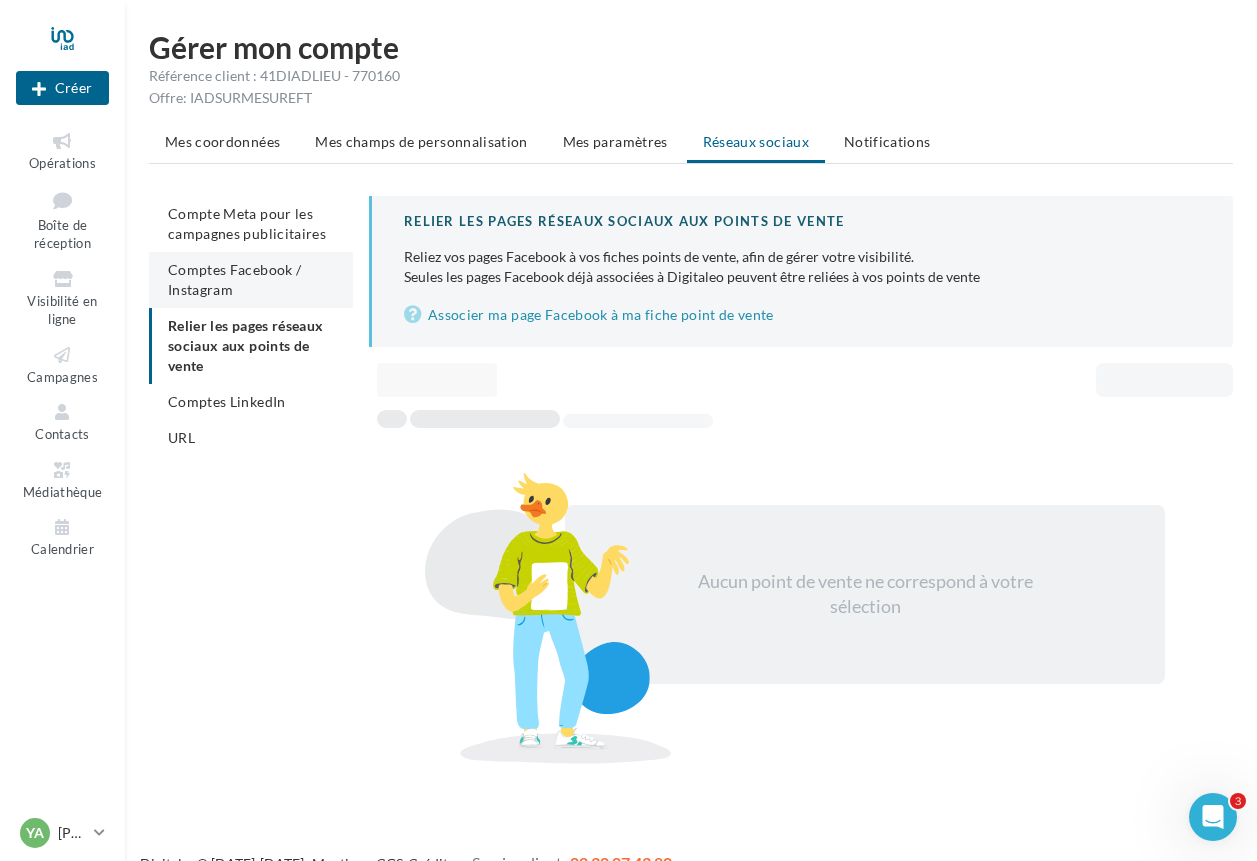 click on "Comptes Facebook / Instagram" at bounding box center [234, 279] 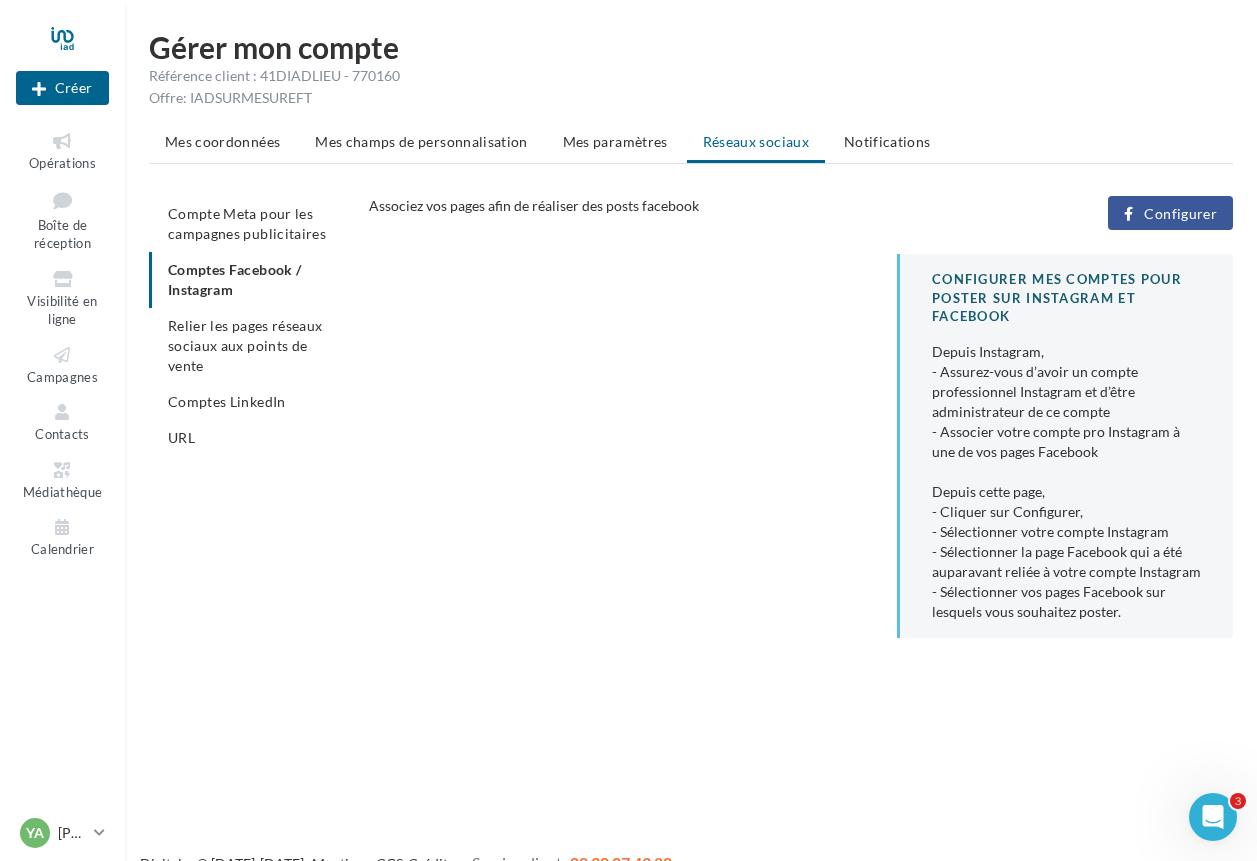 click at bounding box center (1128, 214) 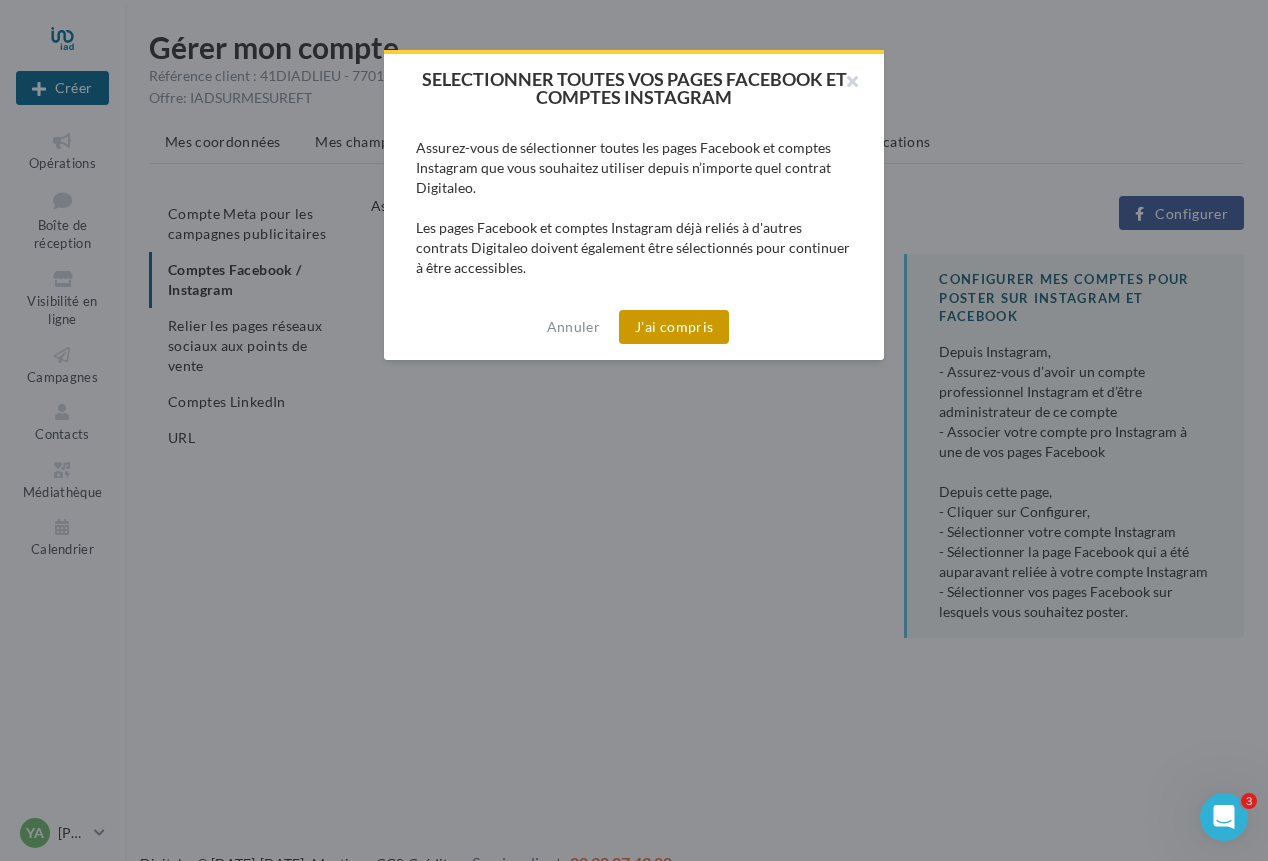 click on "J'ai compris" at bounding box center [674, 327] 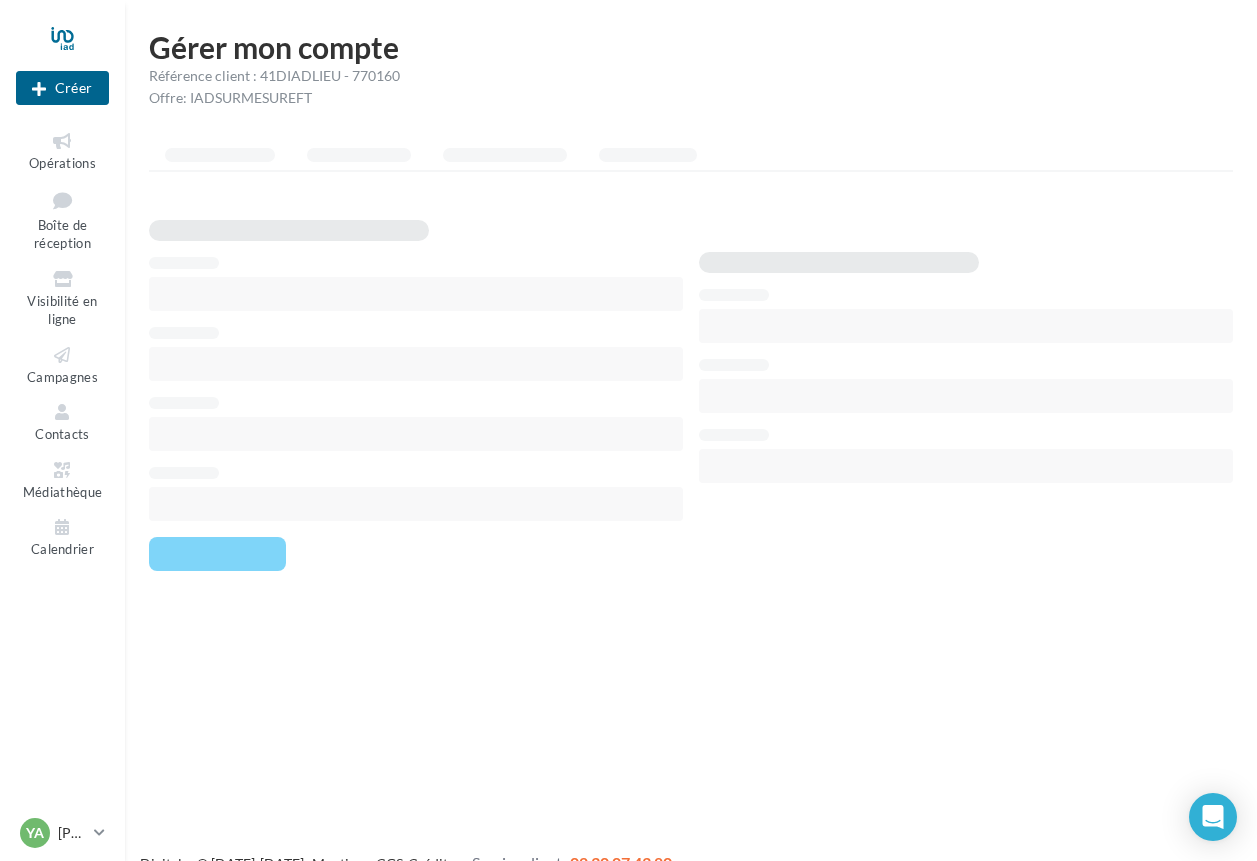 scroll, scrollTop: 0, scrollLeft: 0, axis: both 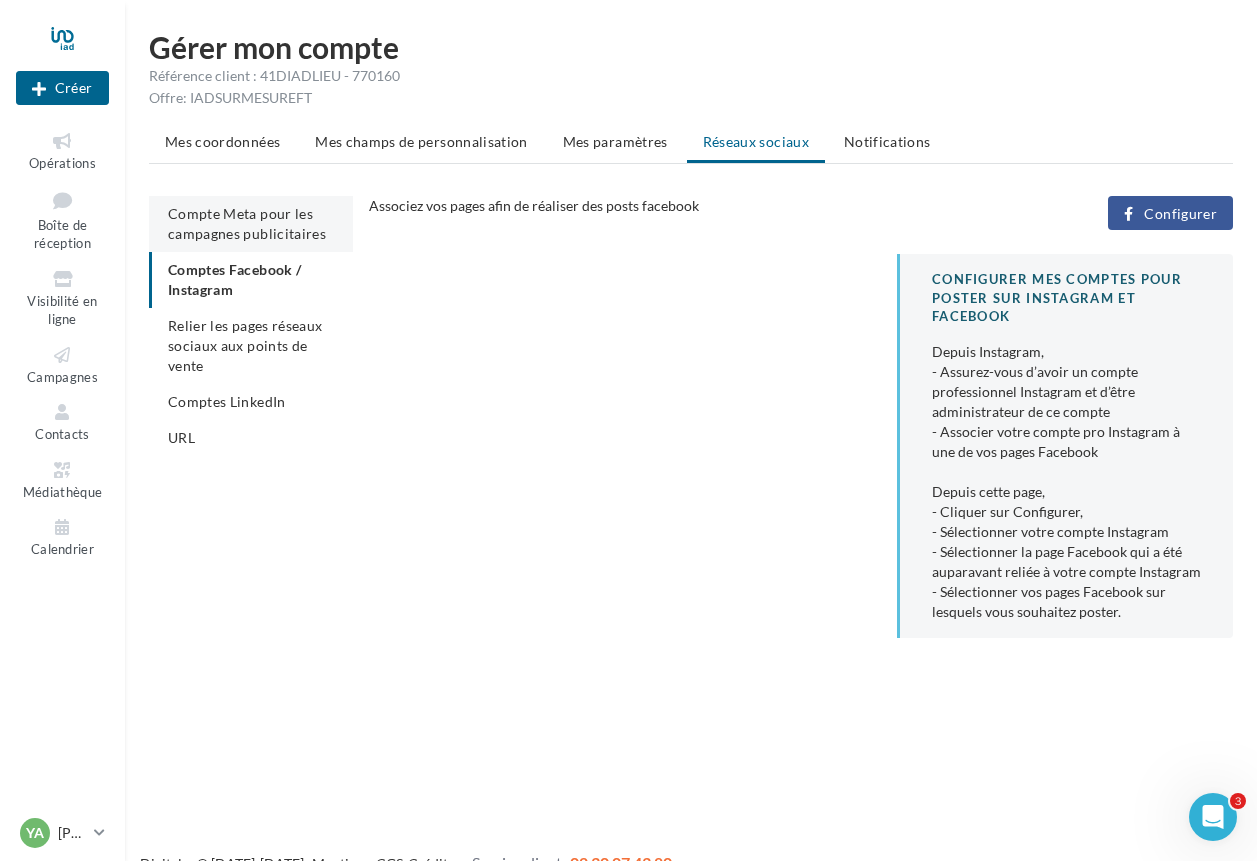 click on "Compte Meta pour les campagnes publicitaires" at bounding box center (247, 223) 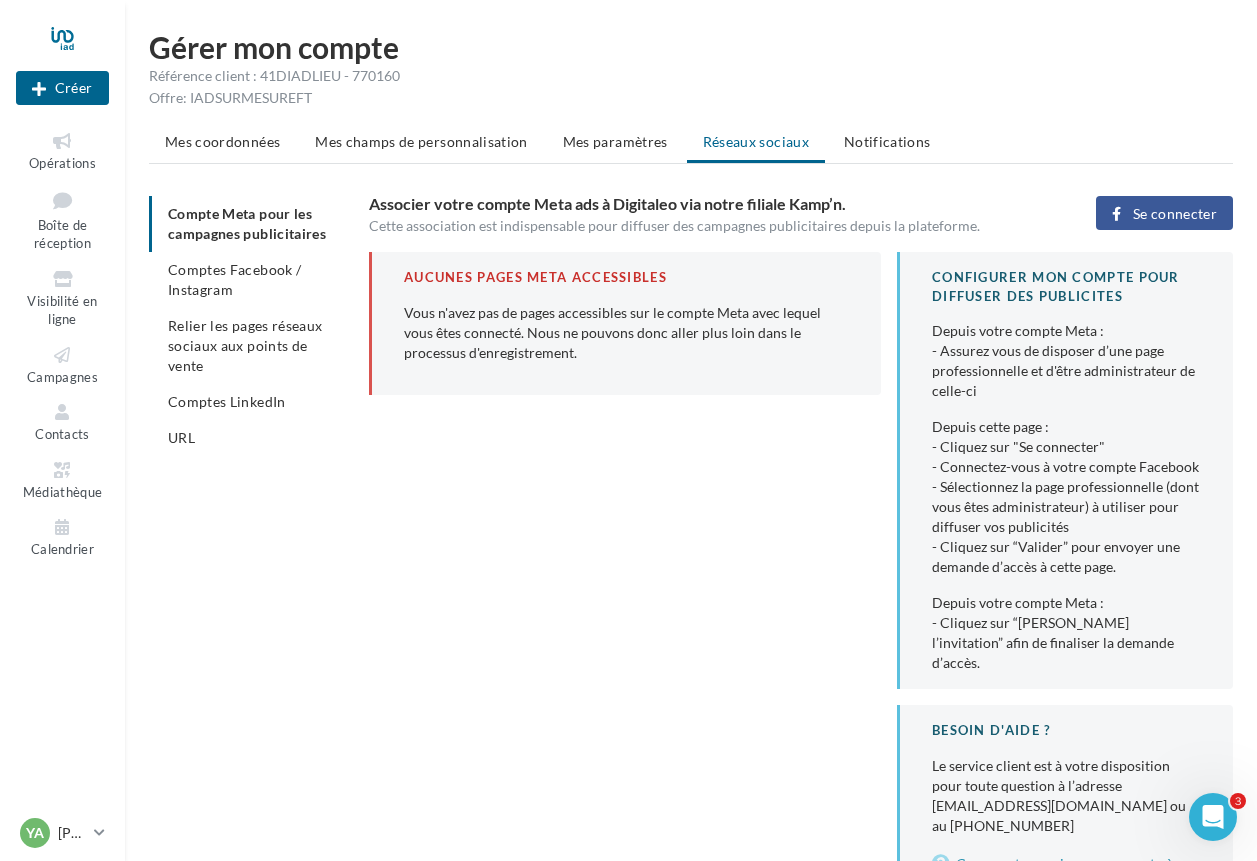 click on "Se connecter" at bounding box center (1175, 214) 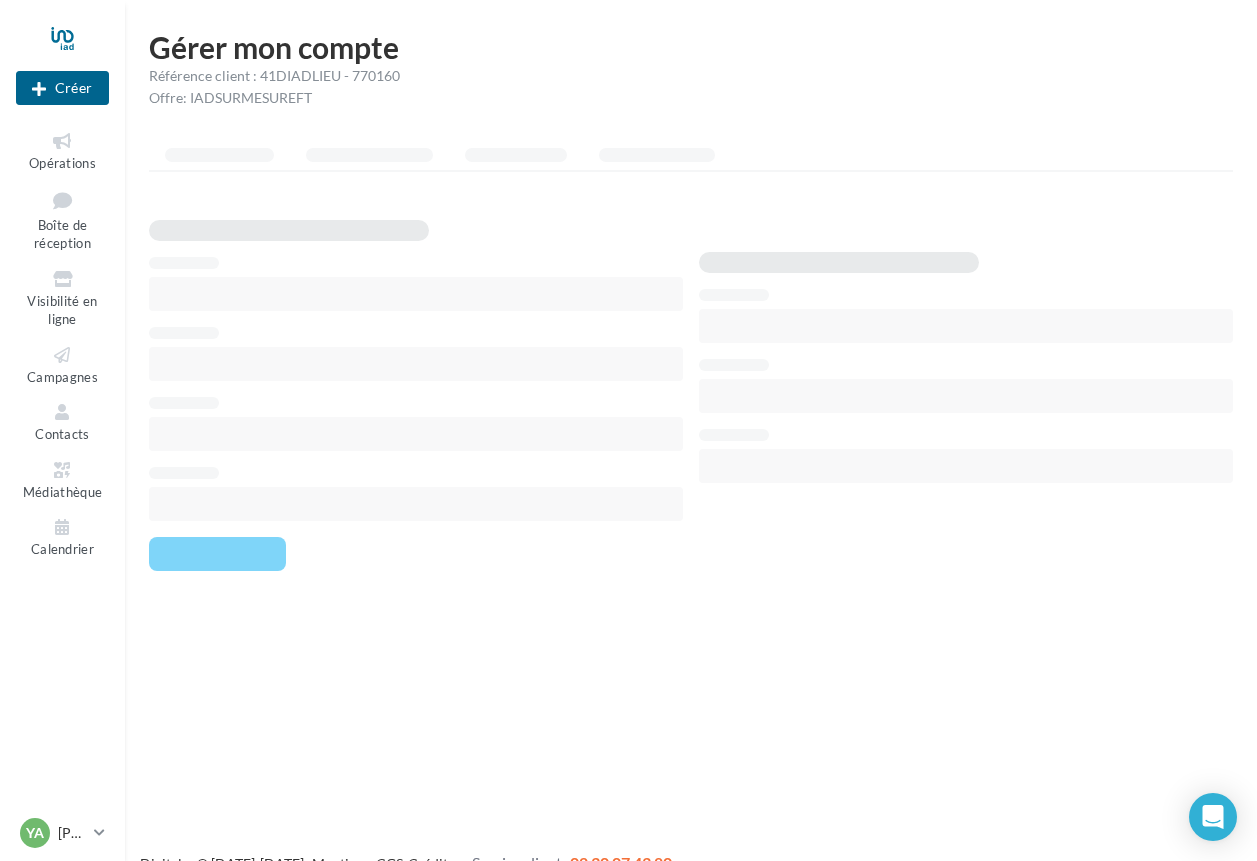 scroll, scrollTop: 0, scrollLeft: 0, axis: both 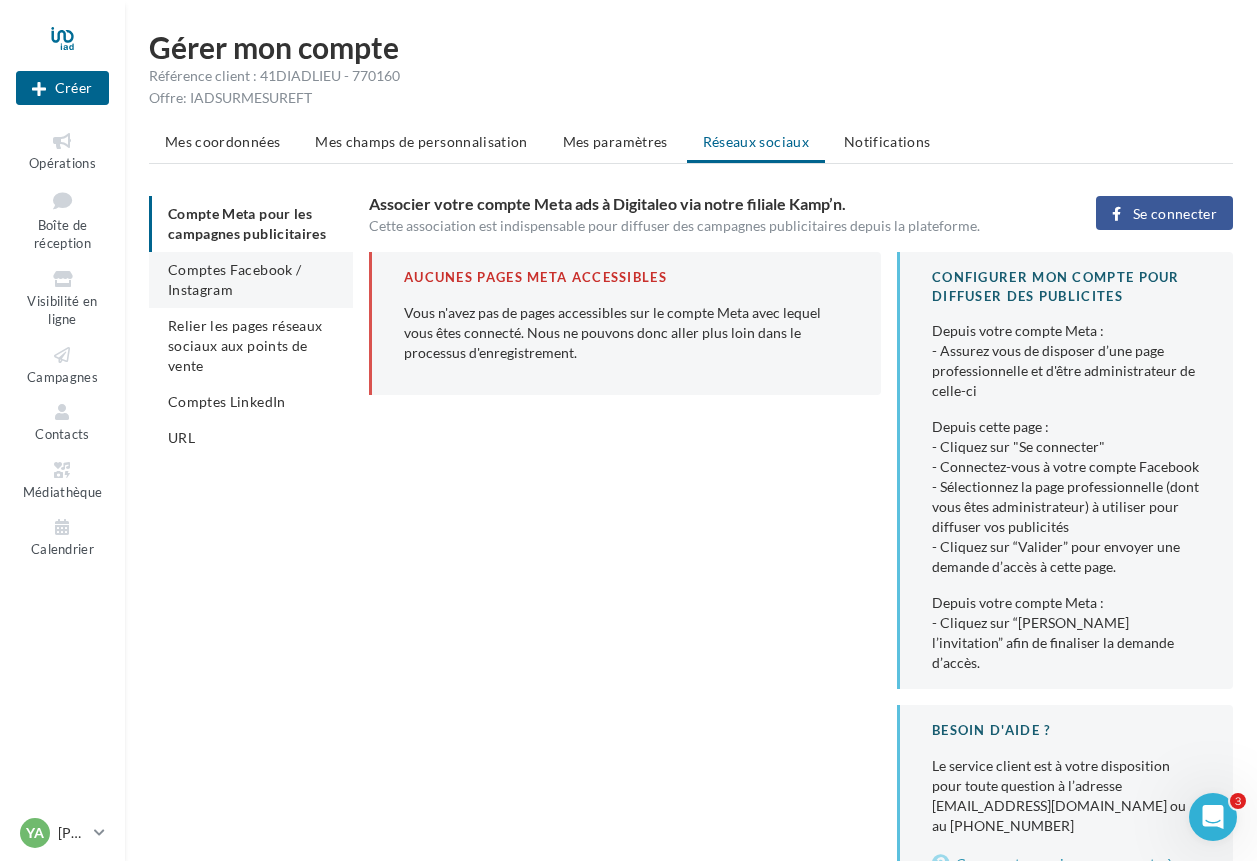 click on "Comptes Facebook / Instagram" at bounding box center [234, 279] 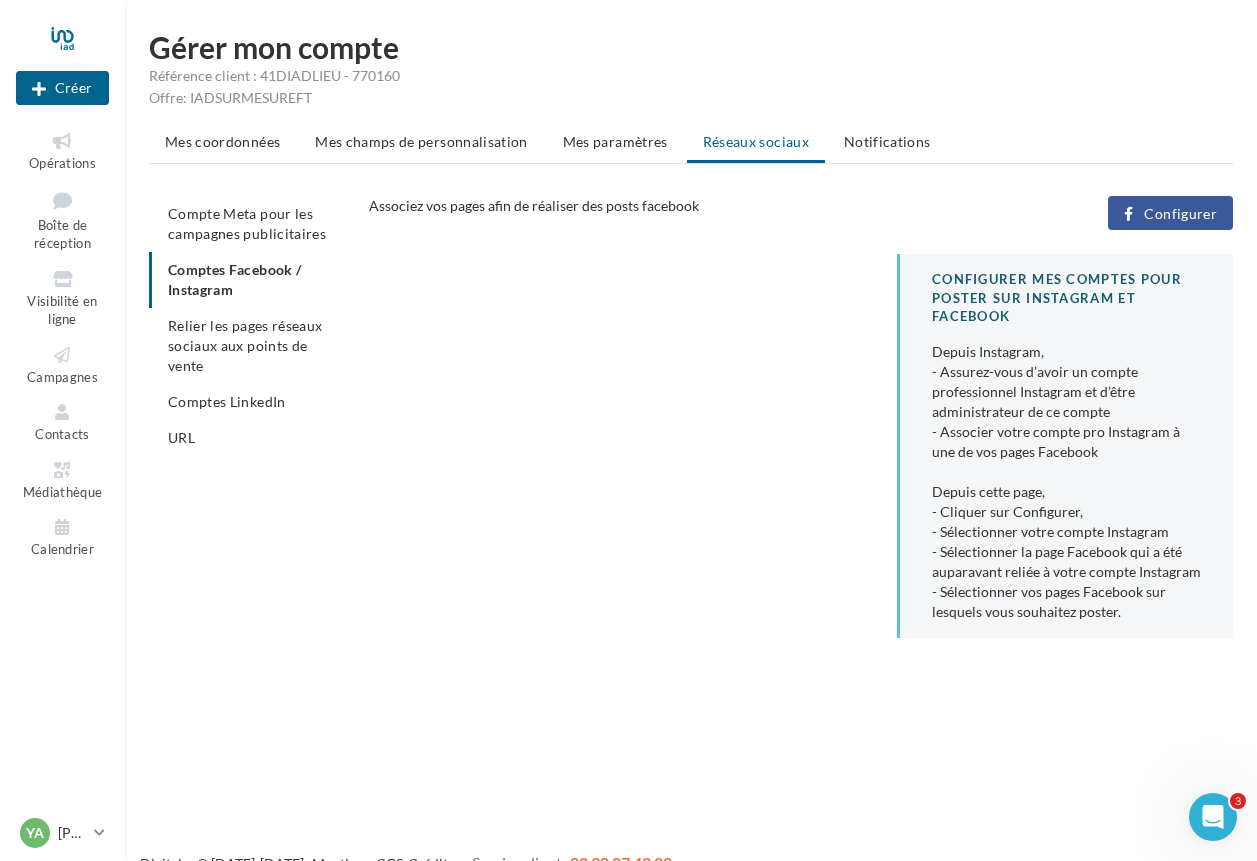 click on "Configurer" at bounding box center [1180, 214] 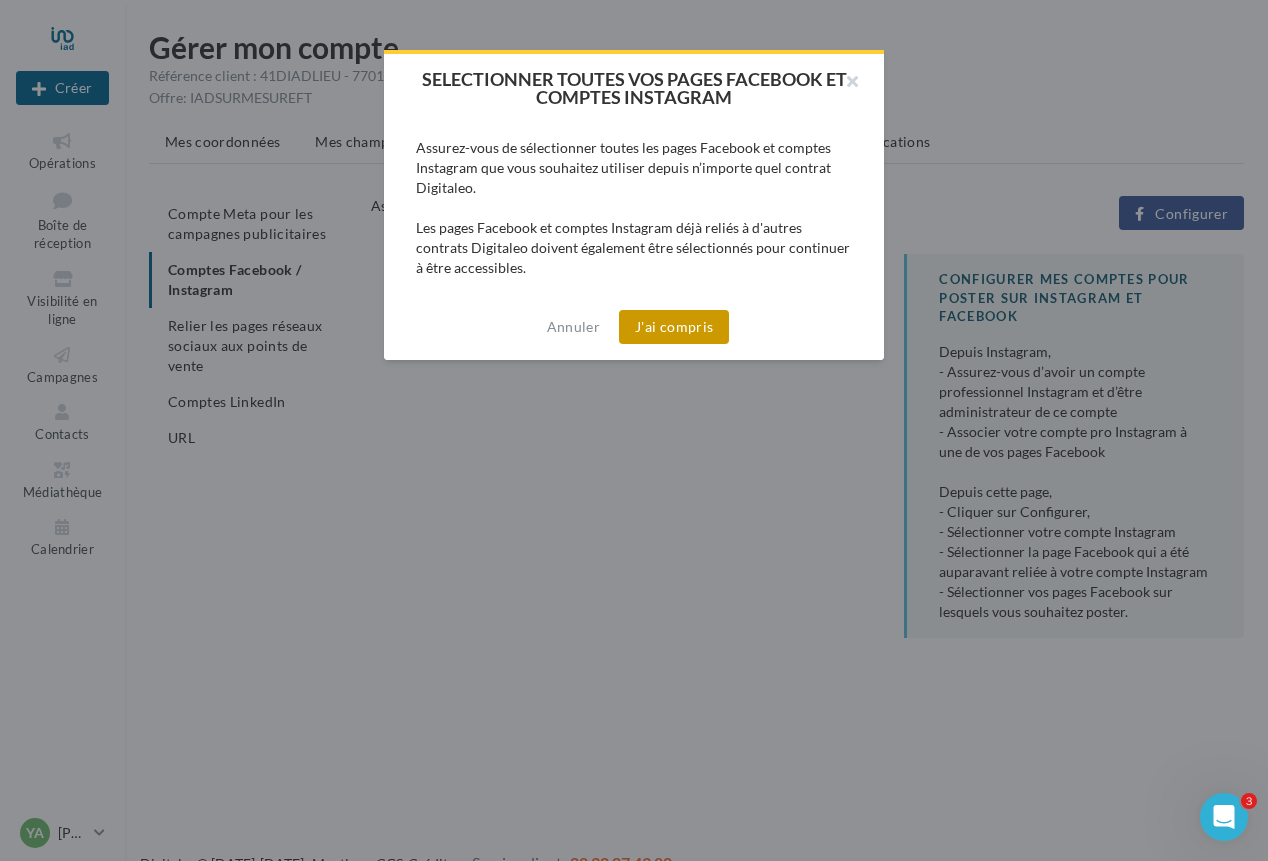 click on "J'ai compris" at bounding box center (674, 327) 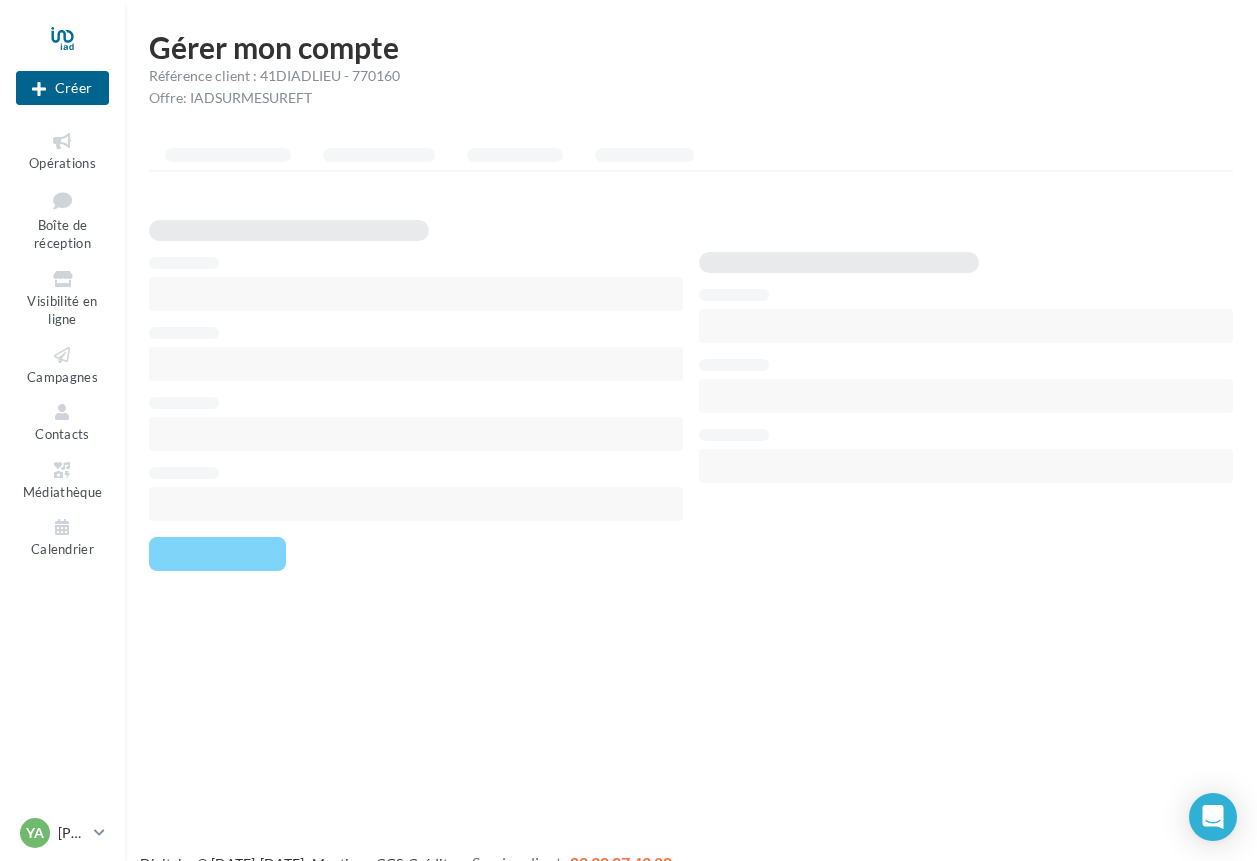 scroll, scrollTop: 0, scrollLeft: 0, axis: both 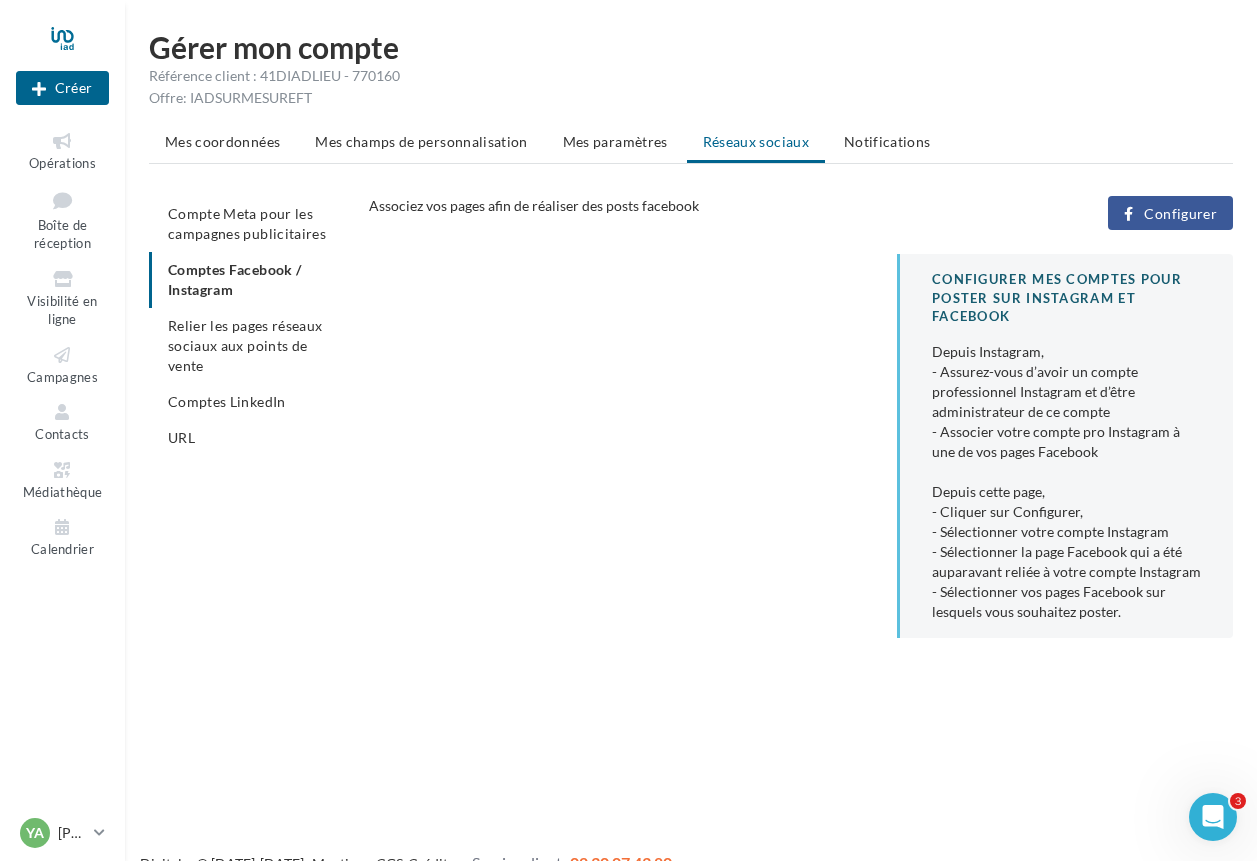 click on "Nouvelle campagne
Créer
Opérations
Boîte de réception
Visibilité en ligne
Campagnes
Contacts
Médiathèque
Calendrier" at bounding box center (628, 462) 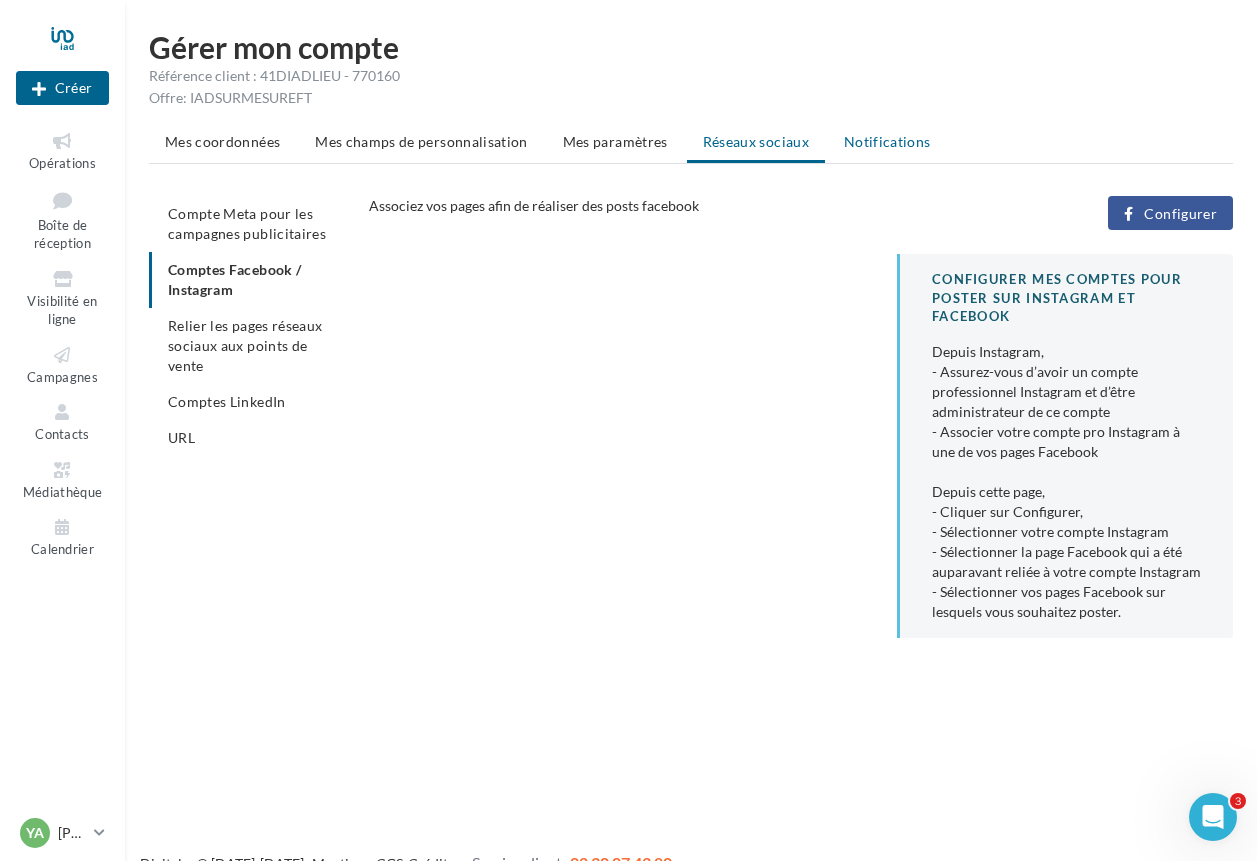 click on "Notifications" at bounding box center (887, 141) 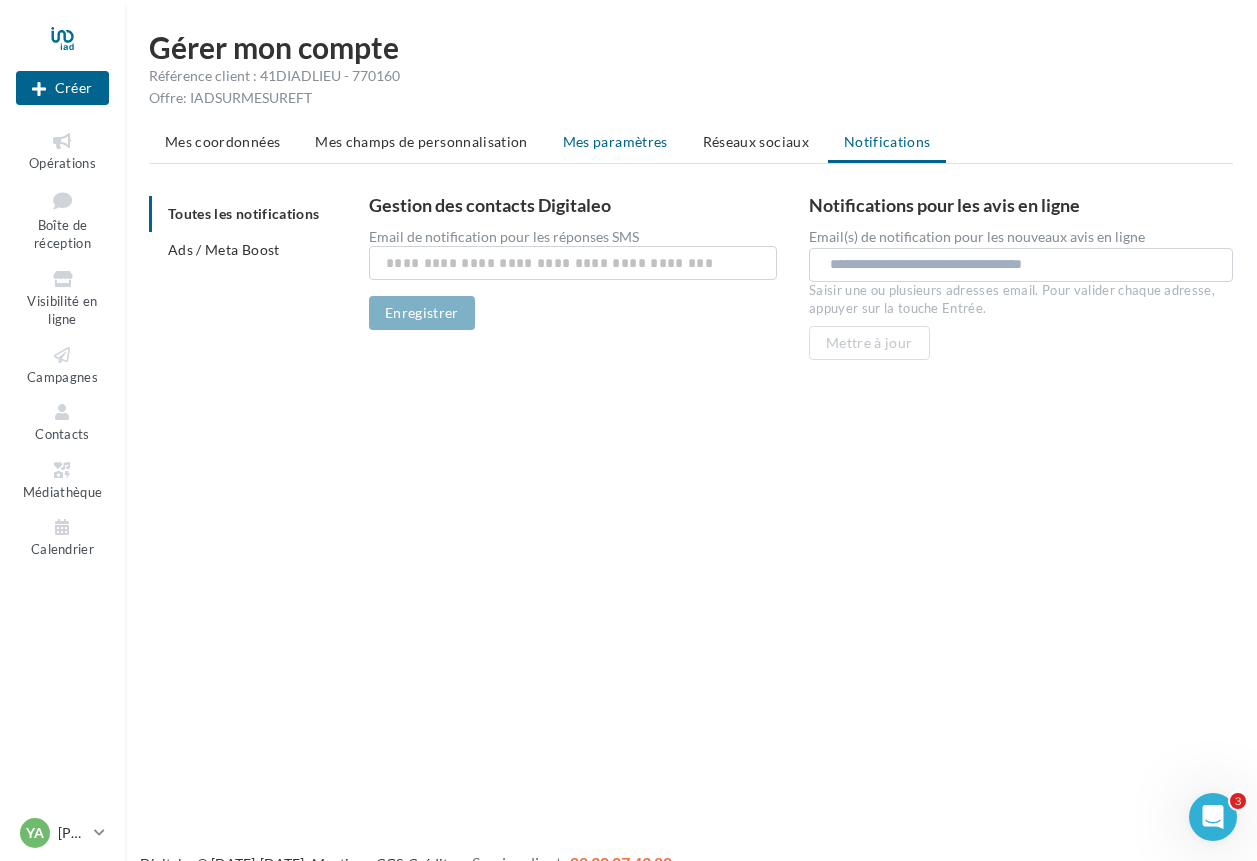 click on "Mes paramètres" at bounding box center [615, 141] 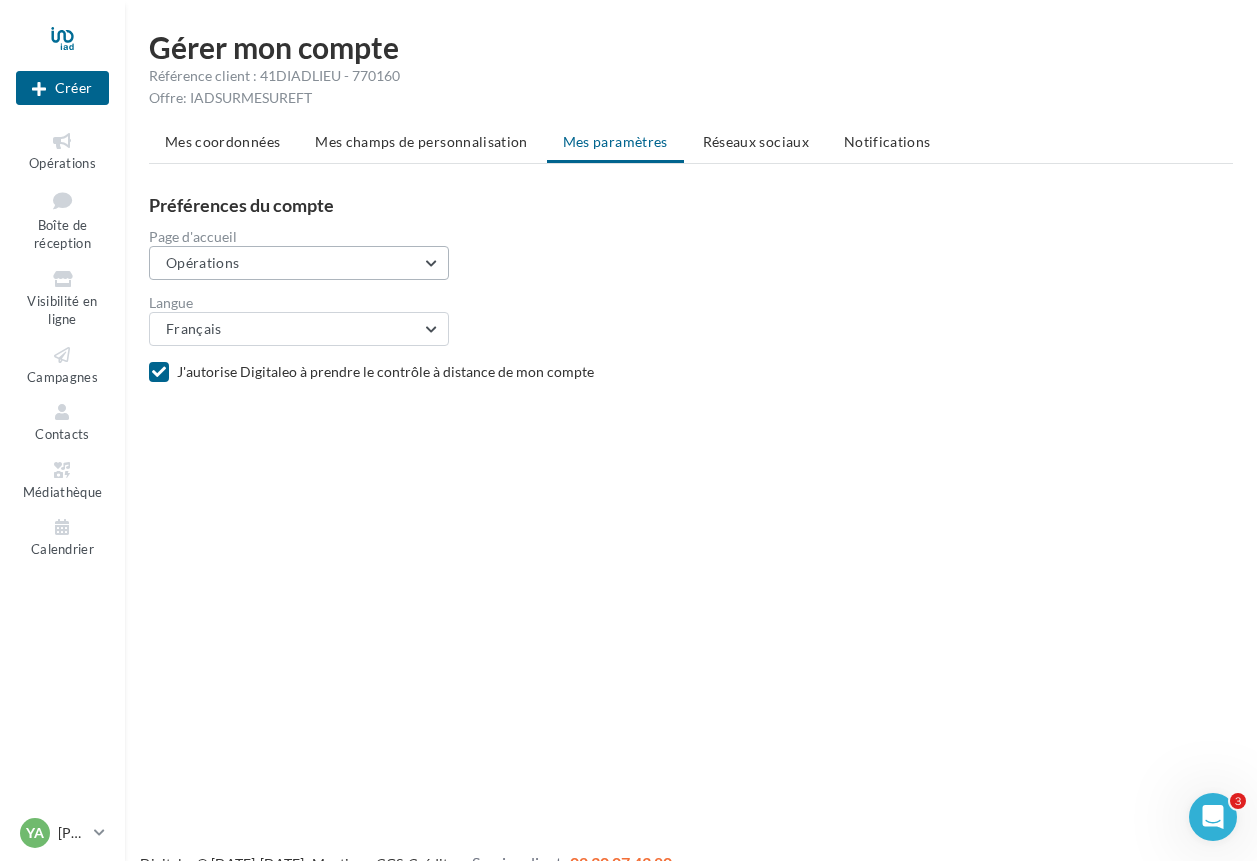 click on "Opérations" at bounding box center [299, 263] 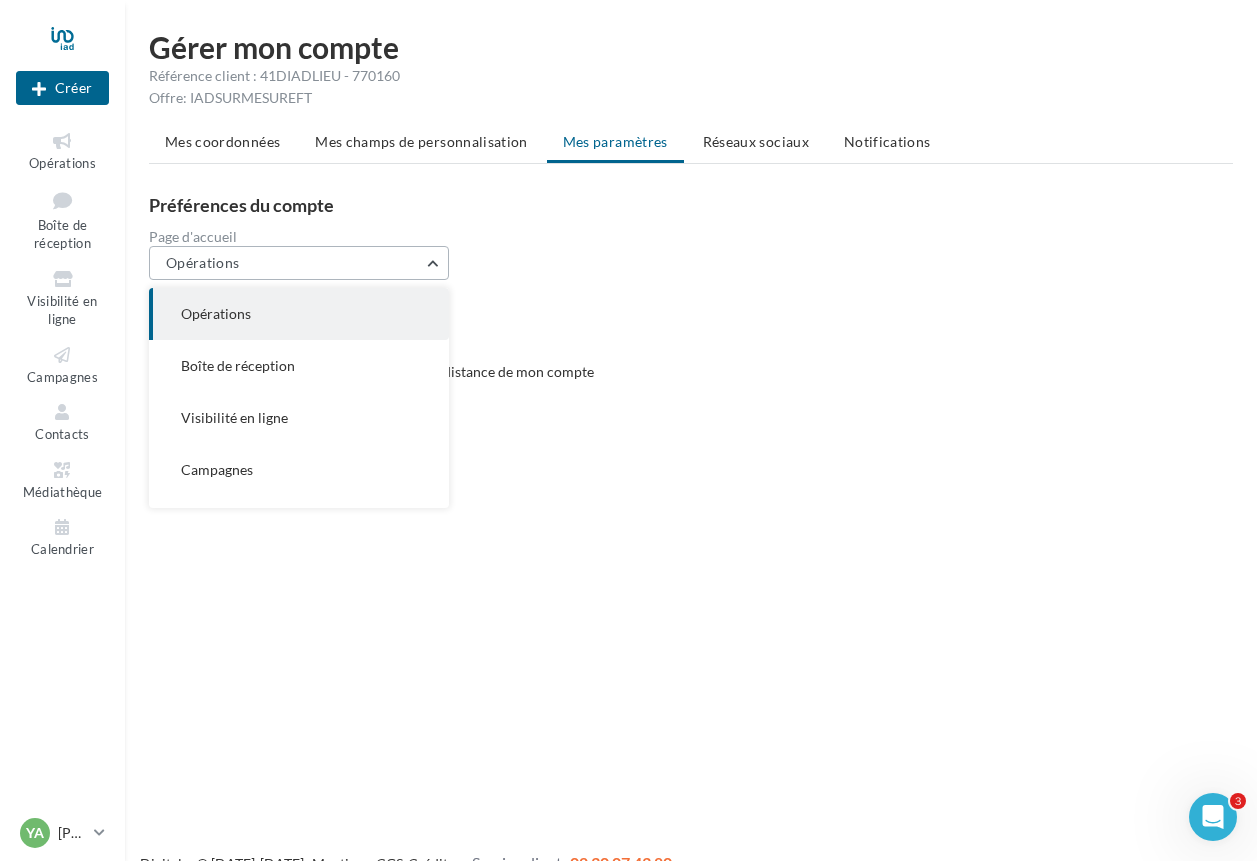 click on "Opérations" at bounding box center (299, 263) 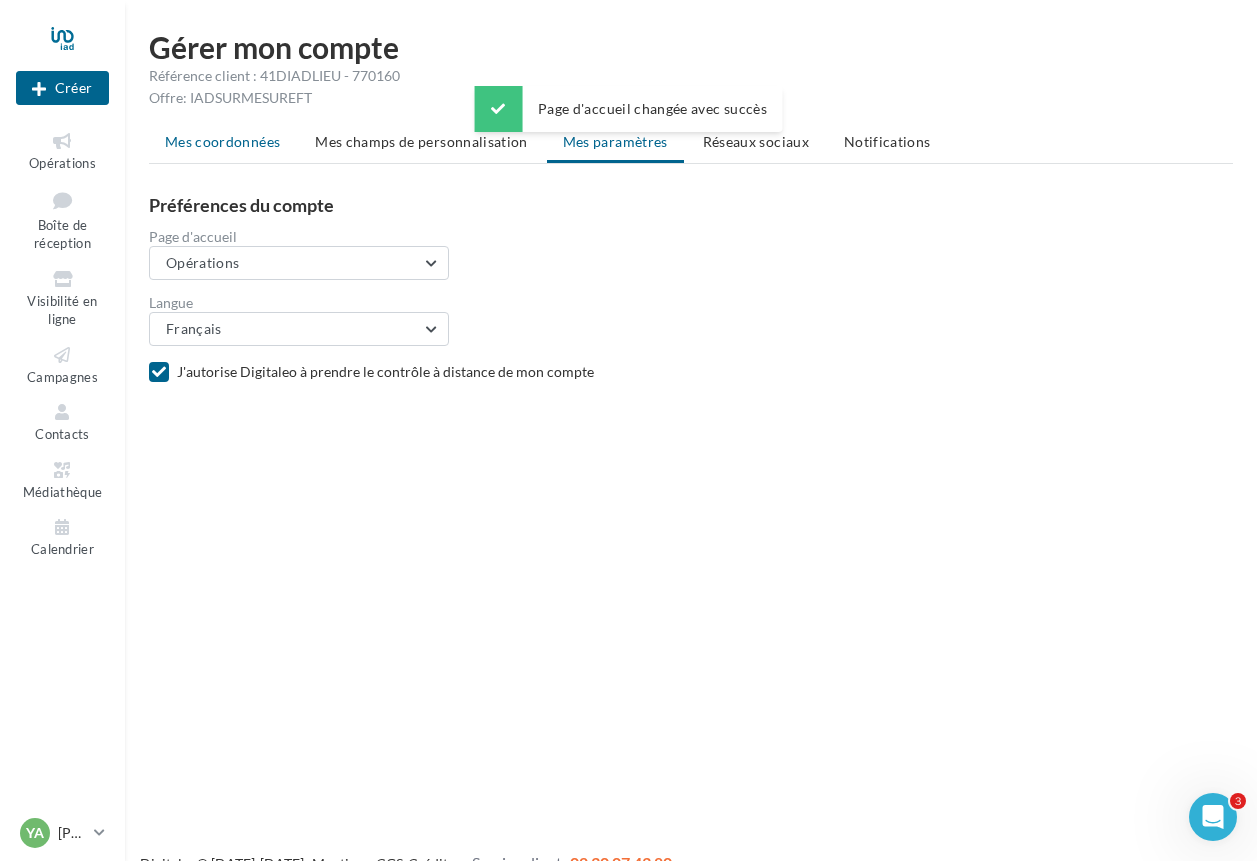 click on "Mes coordonnées" at bounding box center [222, 141] 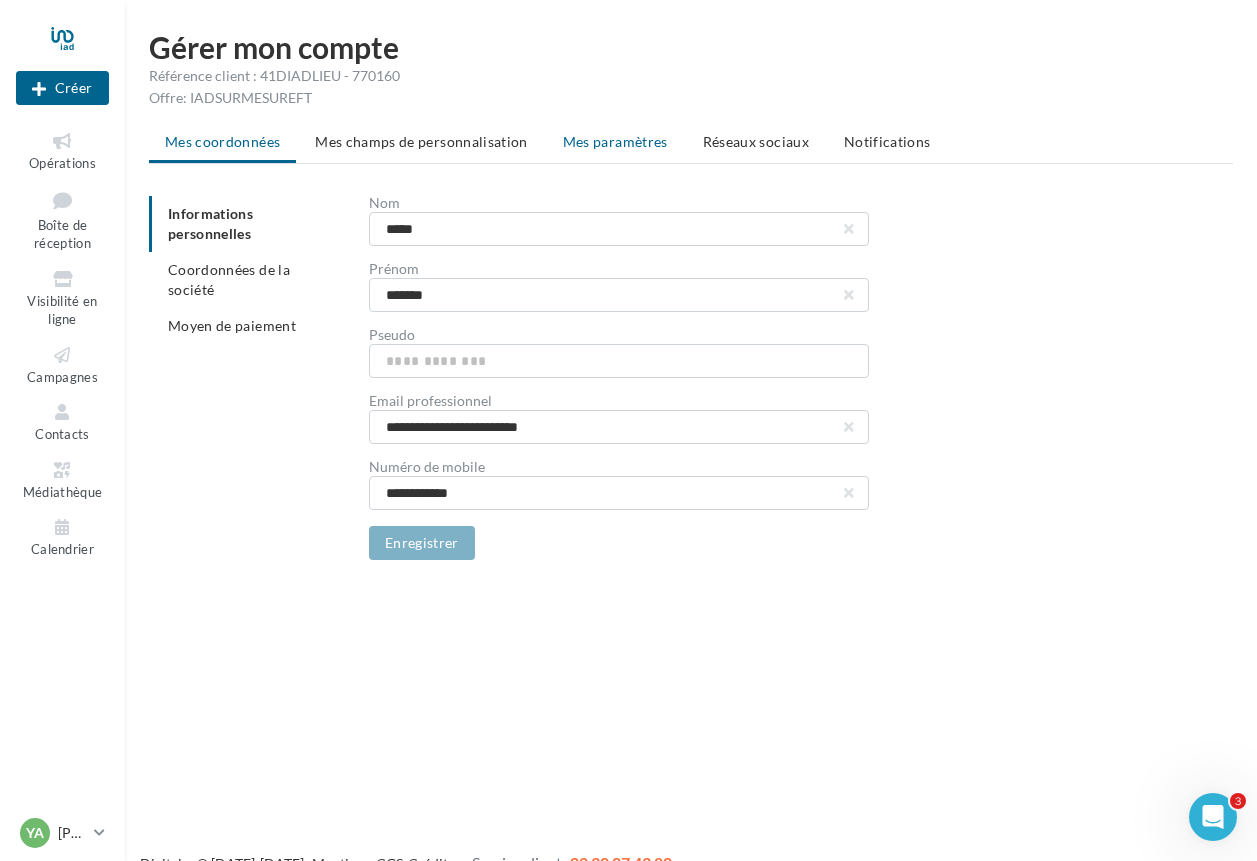 click on "Mes paramètres" at bounding box center (615, 141) 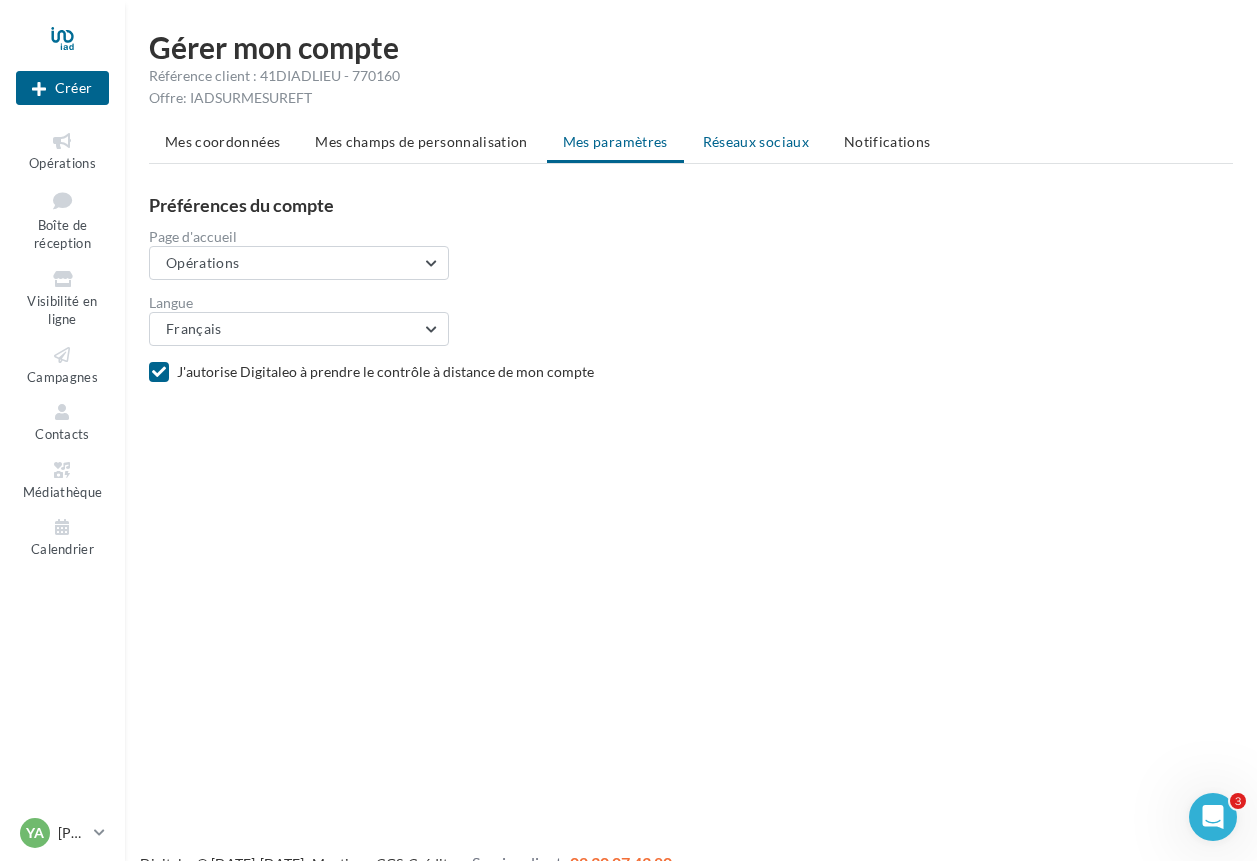 click on "Réseaux sociaux" at bounding box center [756, 141] 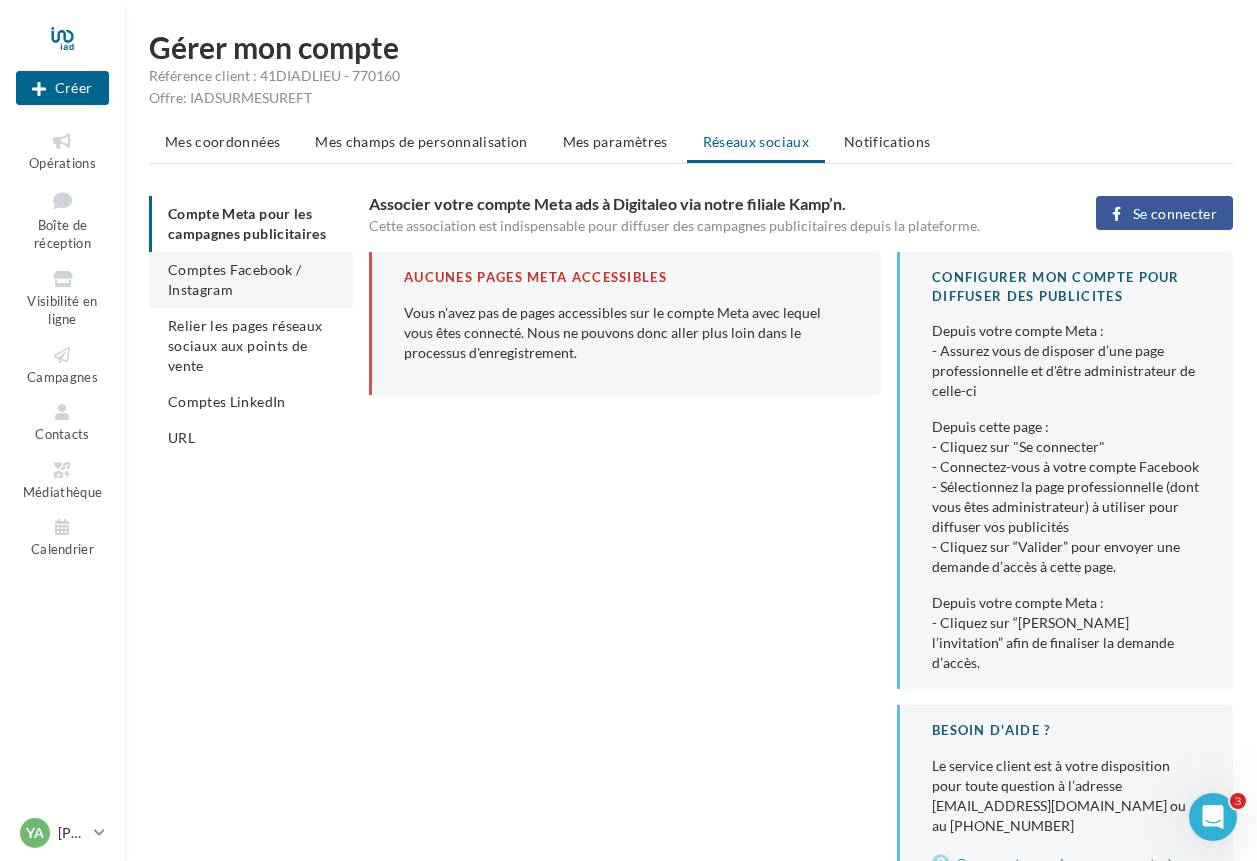 click on "Comptes Facebook / Instagram" at bounding box center (234, 279) 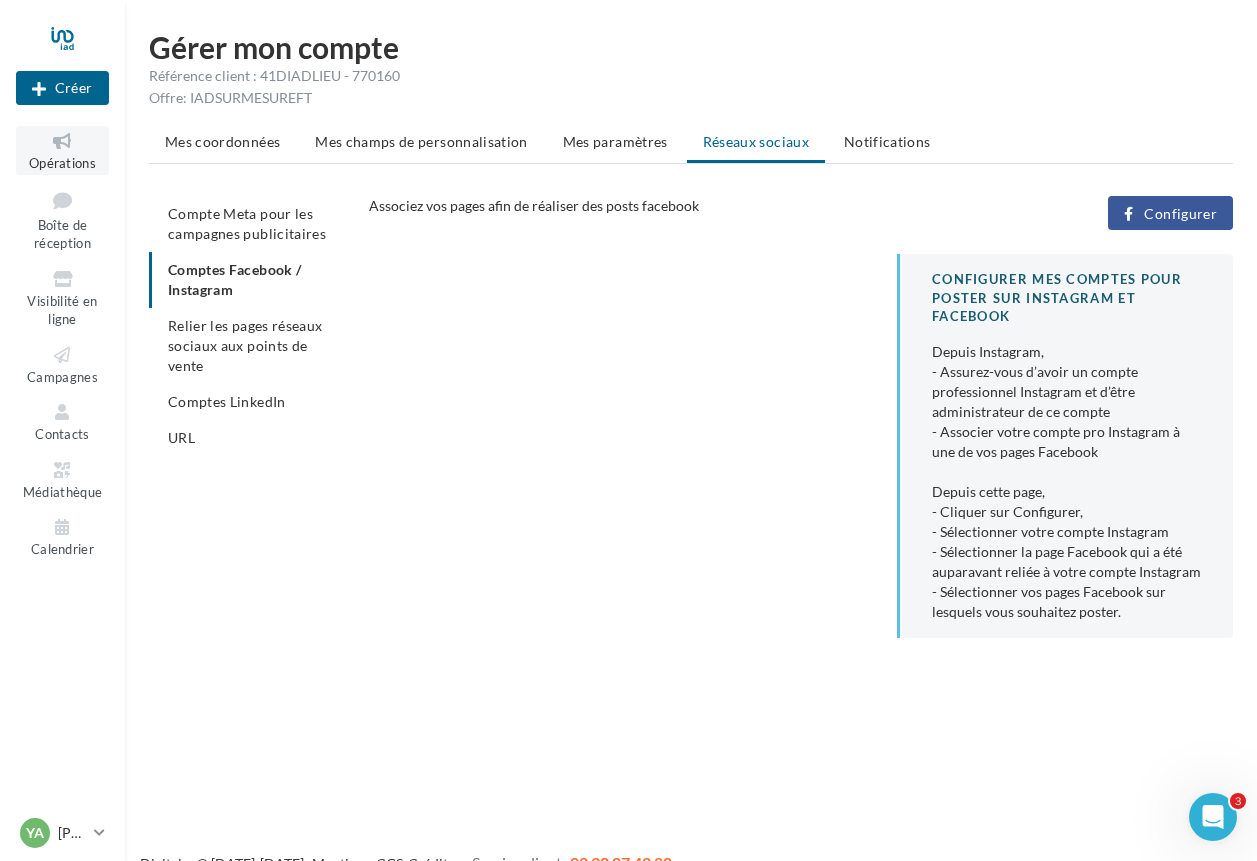 click on "Opérations" at bounding box center (62, 150) 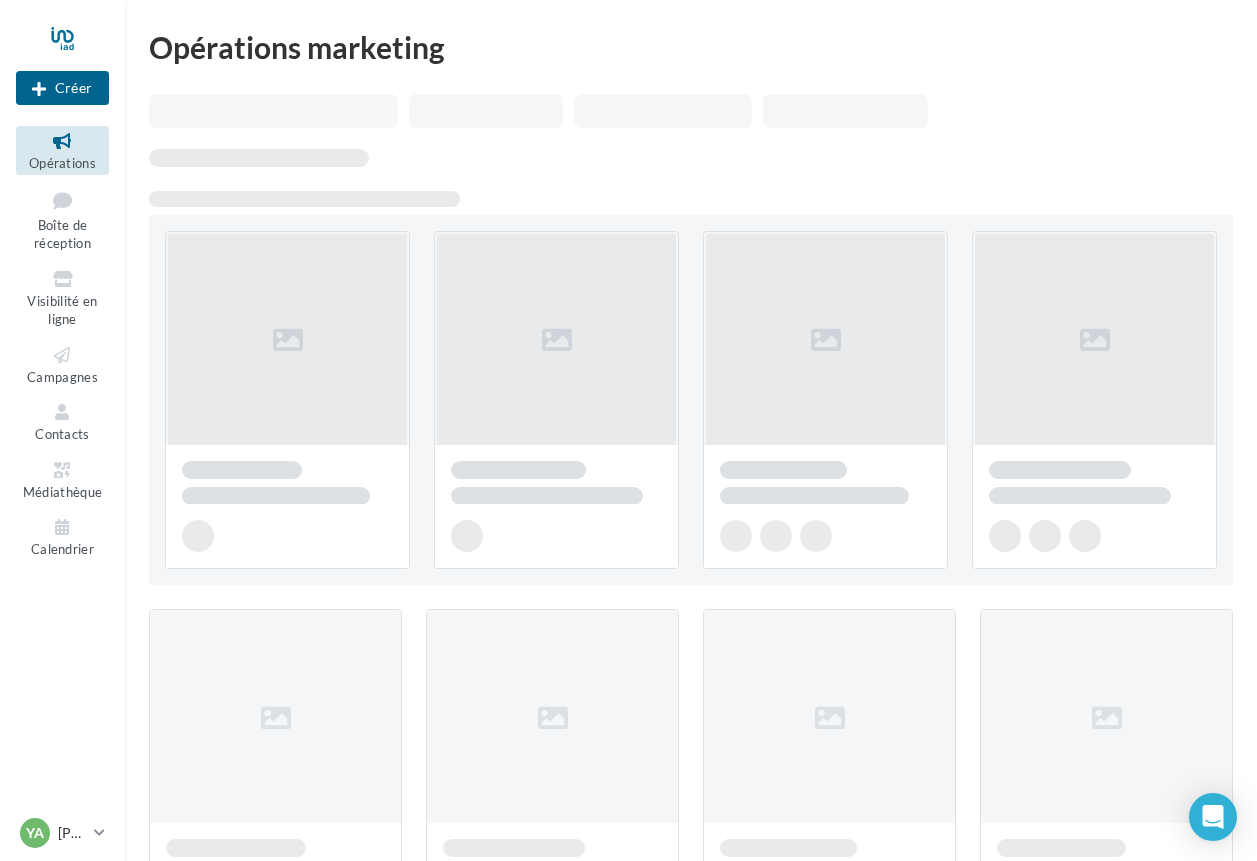 scroll, scrollTop: 0, scrollLeft: 0, axis: both 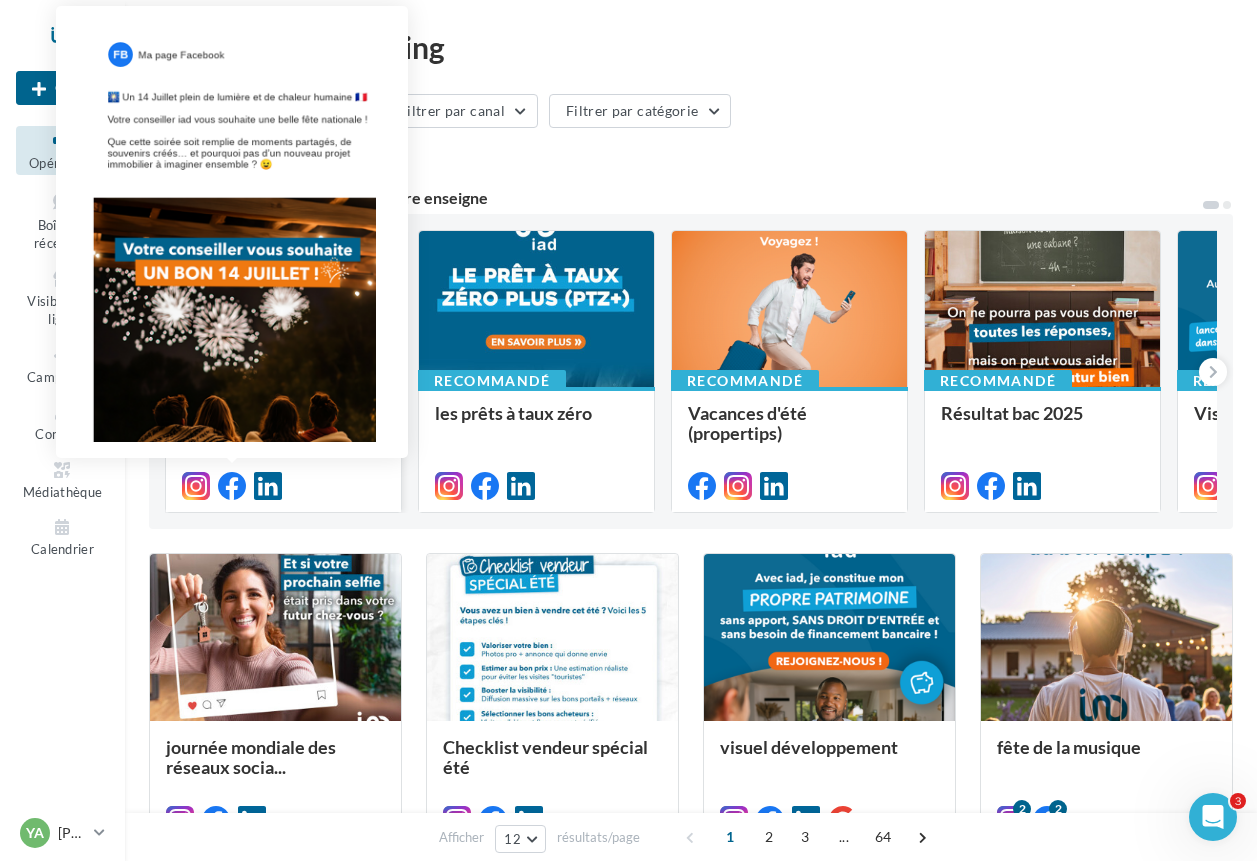 click at bounding box center (232, 486) 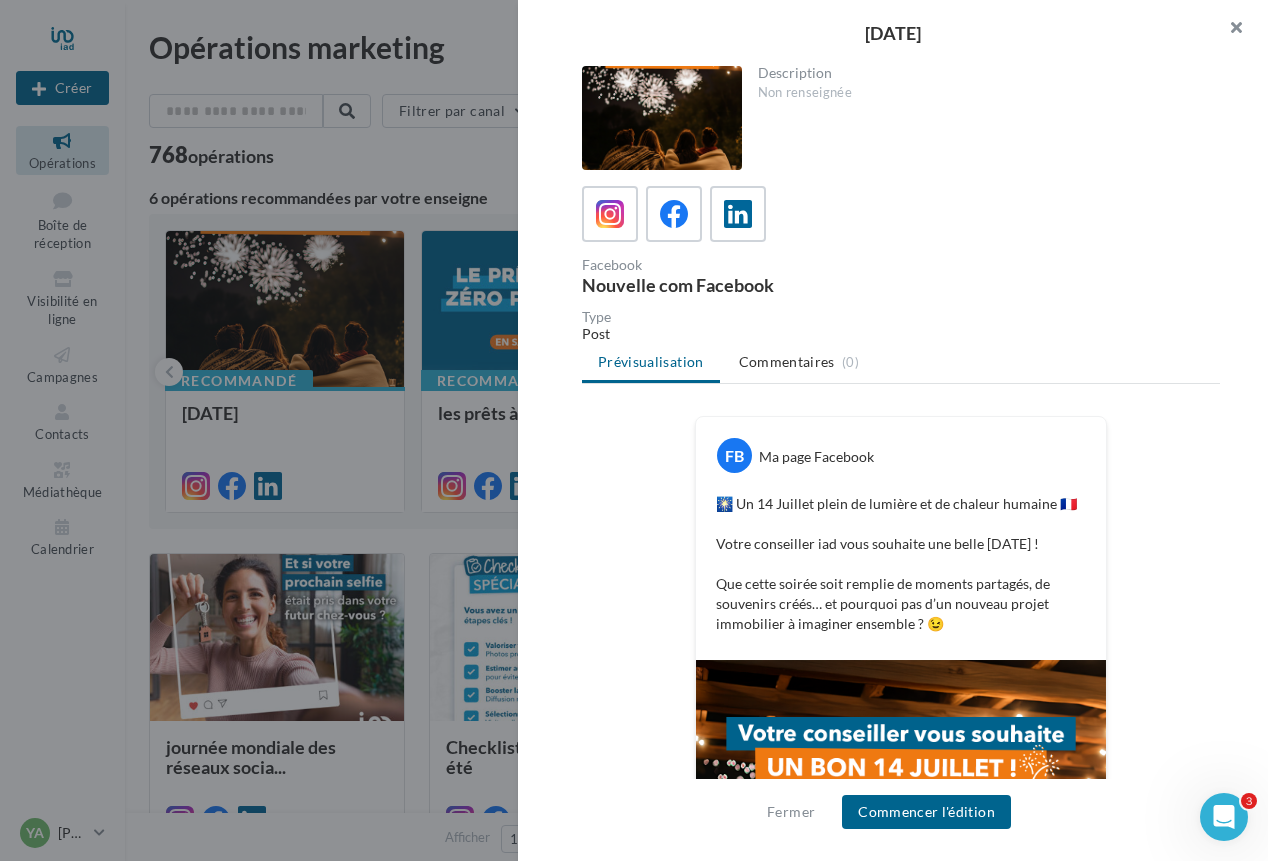 click at bounding box center (1228, 30) 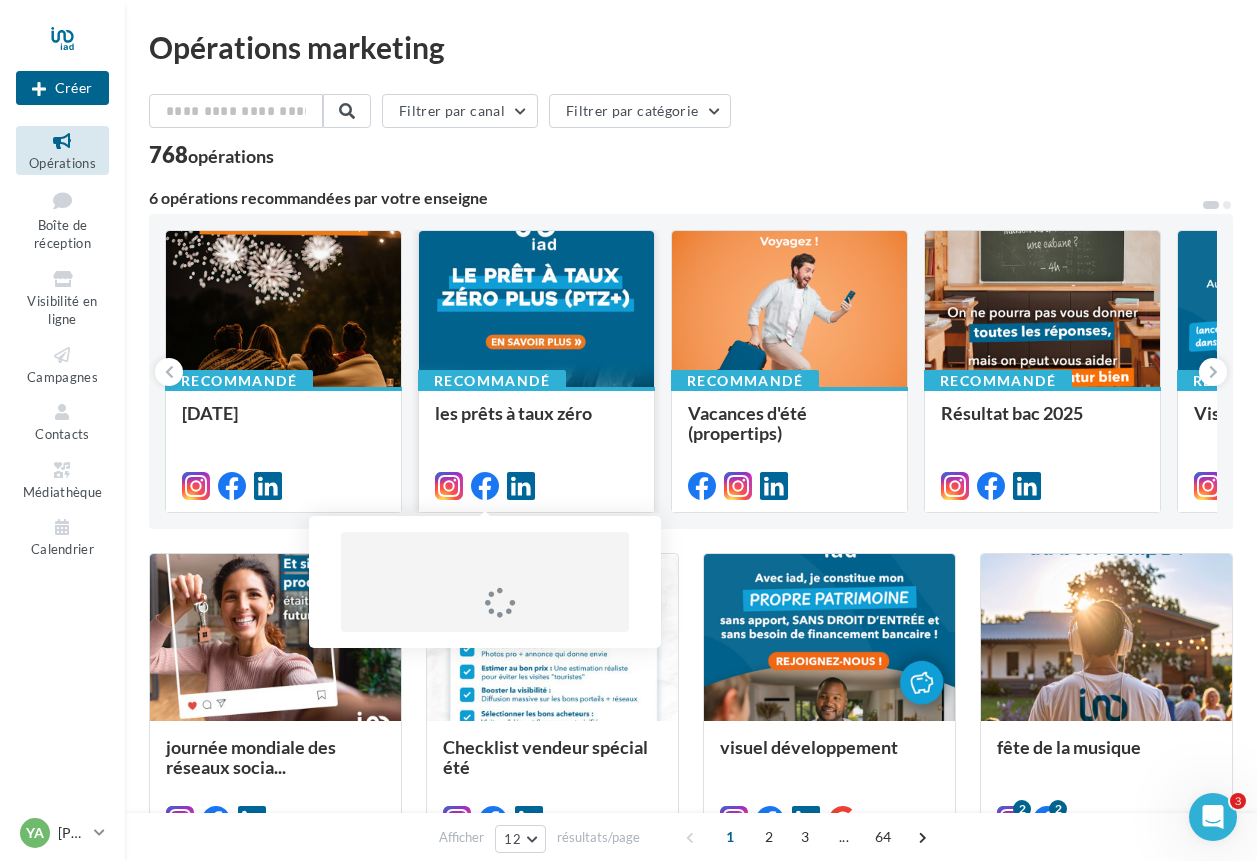 click at bounding box center (485, 486) 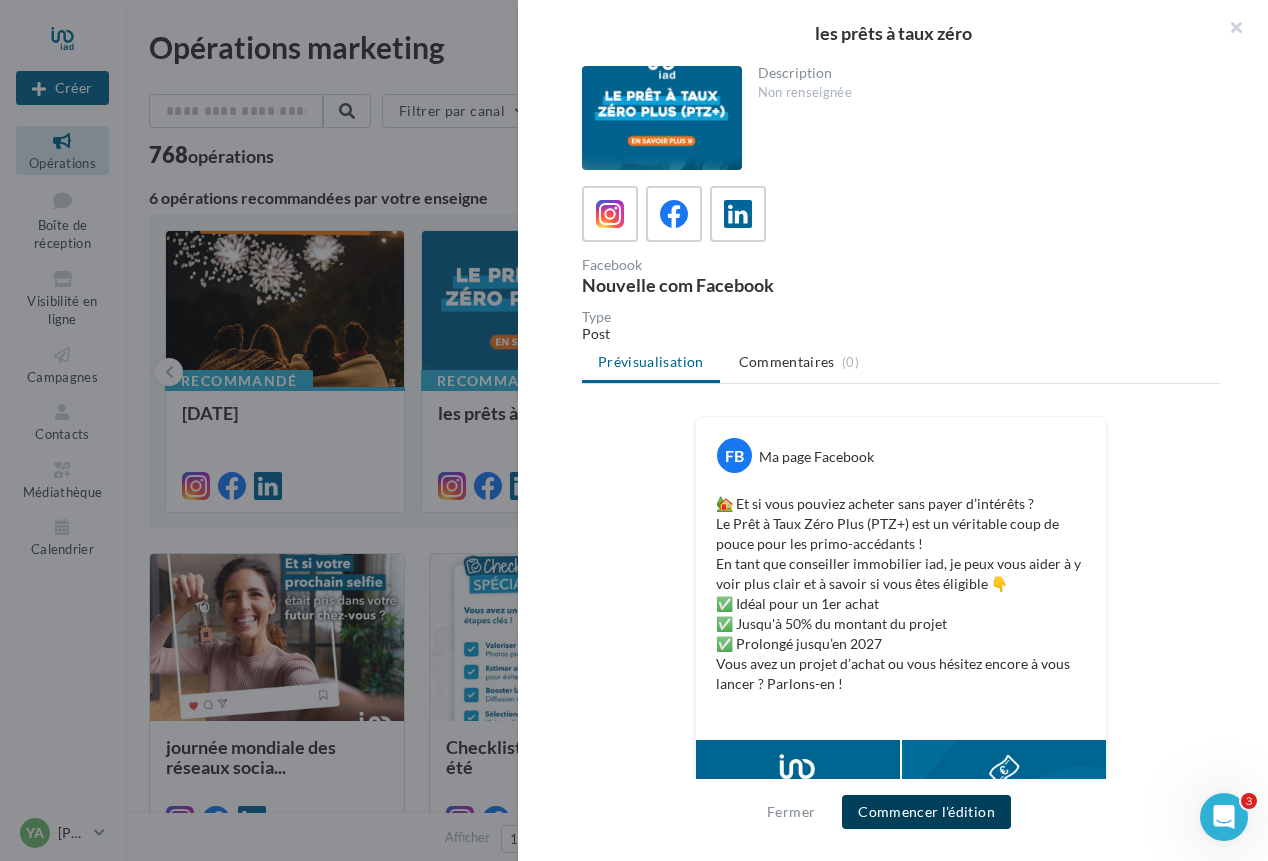 click on "Commencer l'édition" at bounding box center (926, 812) 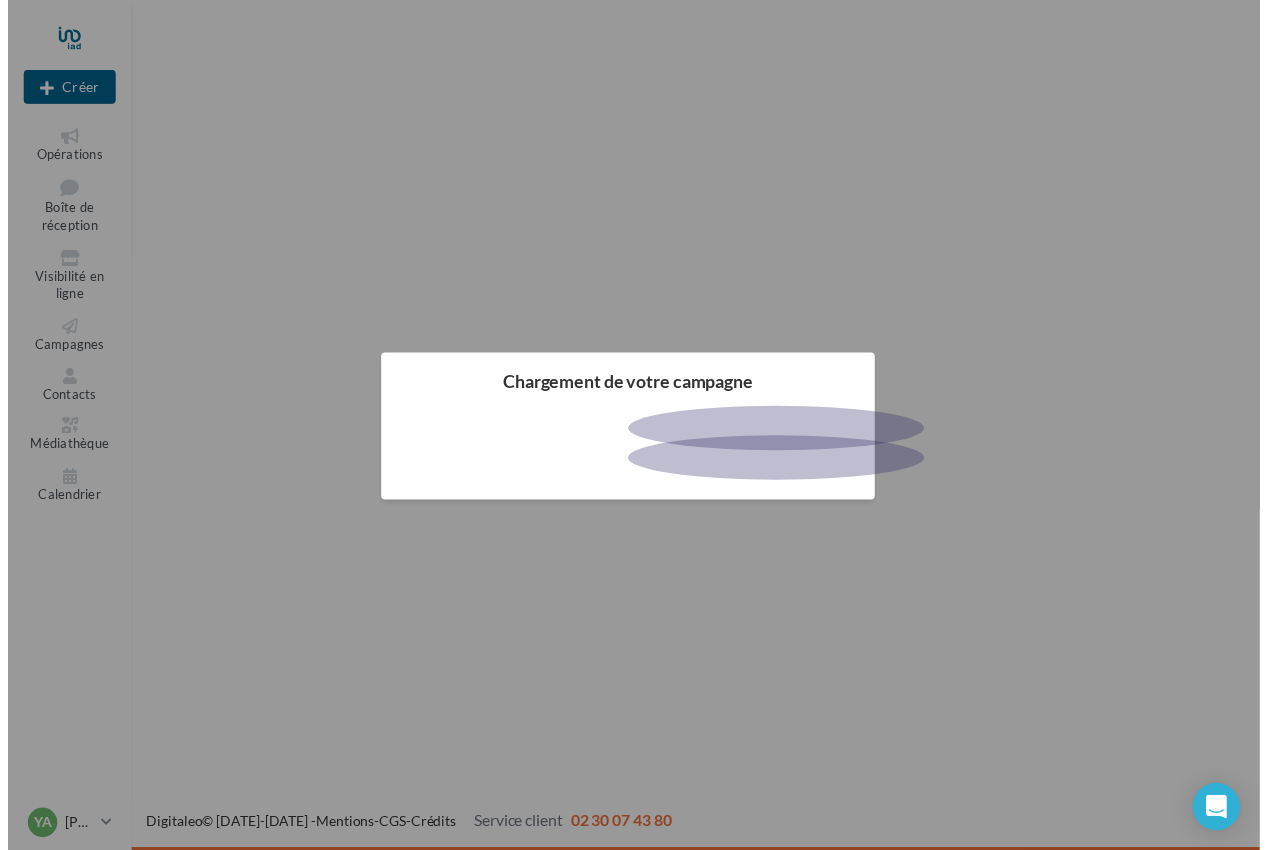 scroll, scrollTop: 0, scrollLeft: 0, axis: both 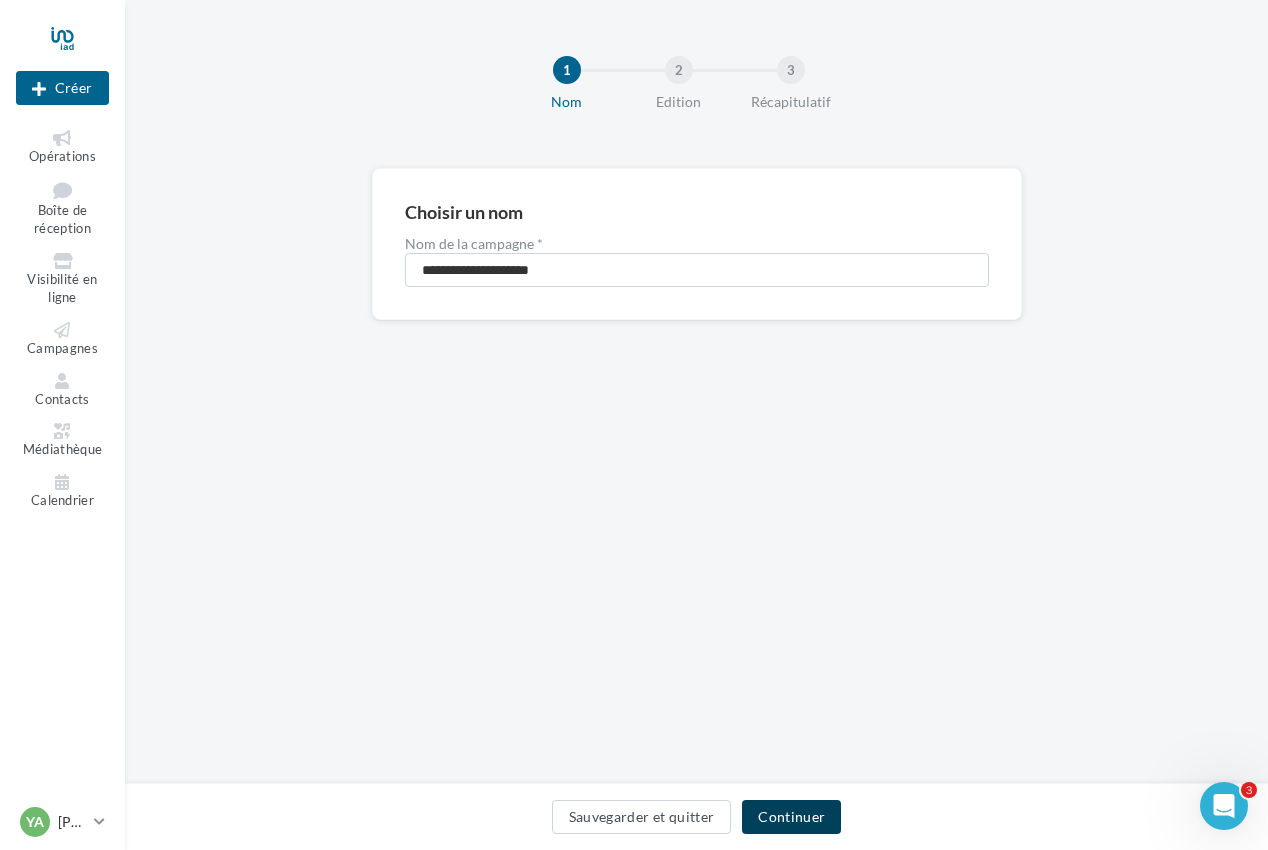 click on "Continuer" at bounding box center [791, 817] 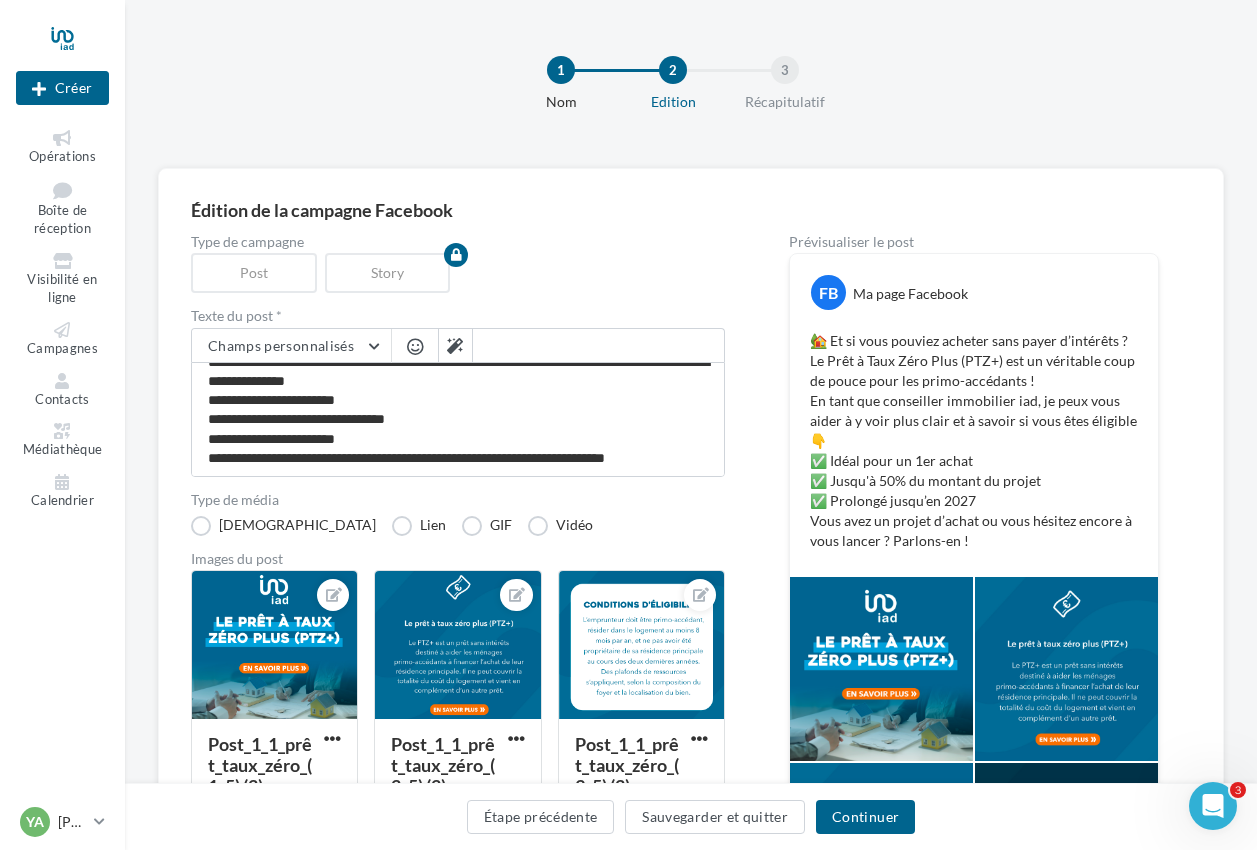 scroll, scrollTop: 74, scrollLeft: 0, axis: vertical 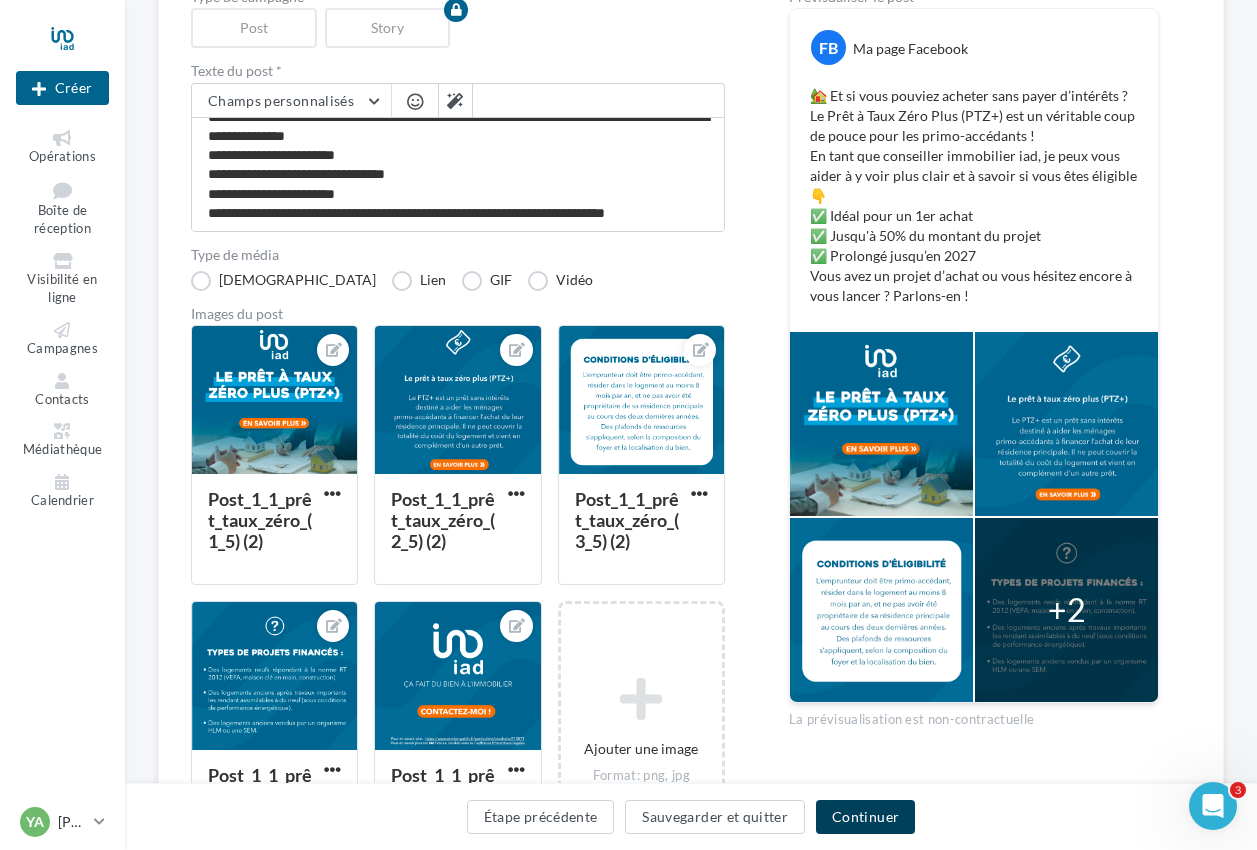 click on "Continuer" at bounding box center (865, 817) 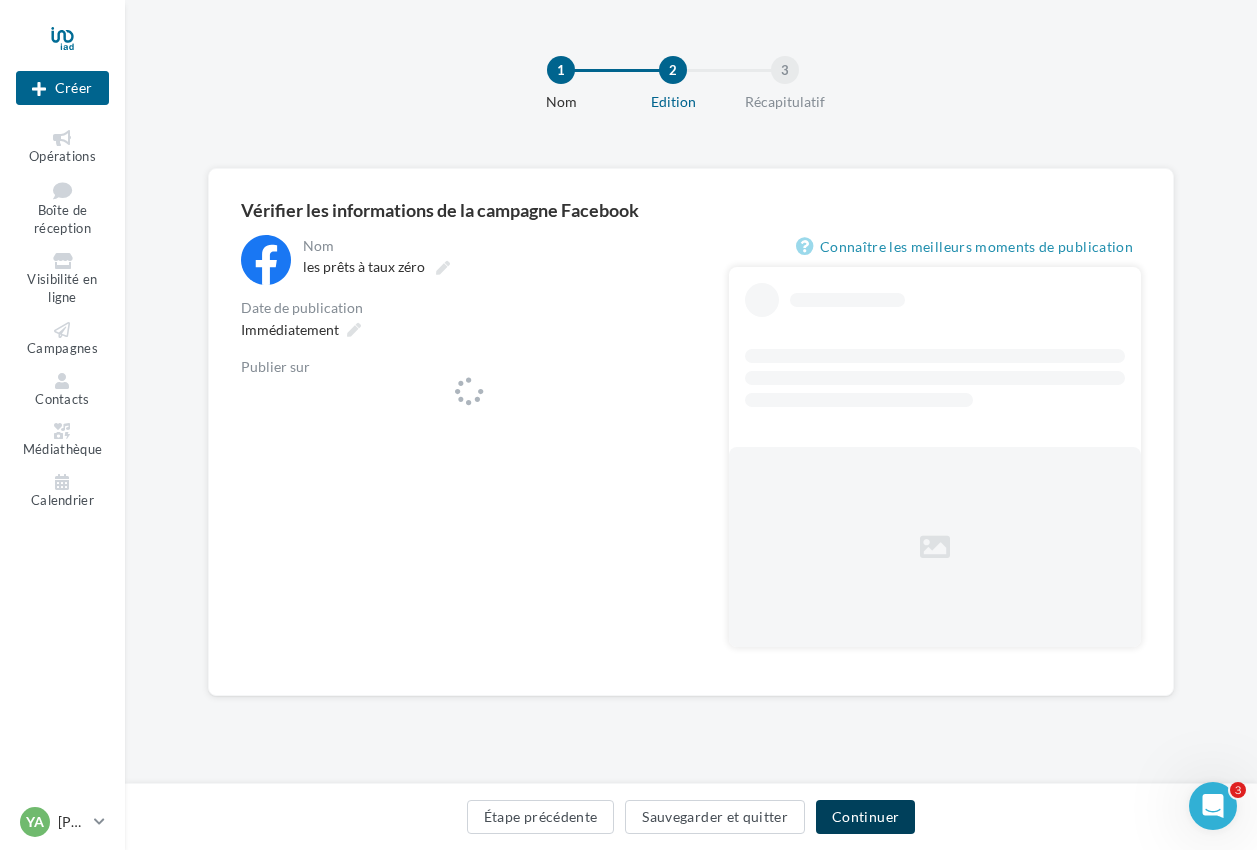 scroll, scrollTop: 0, scrollLeft: 0, axis: both 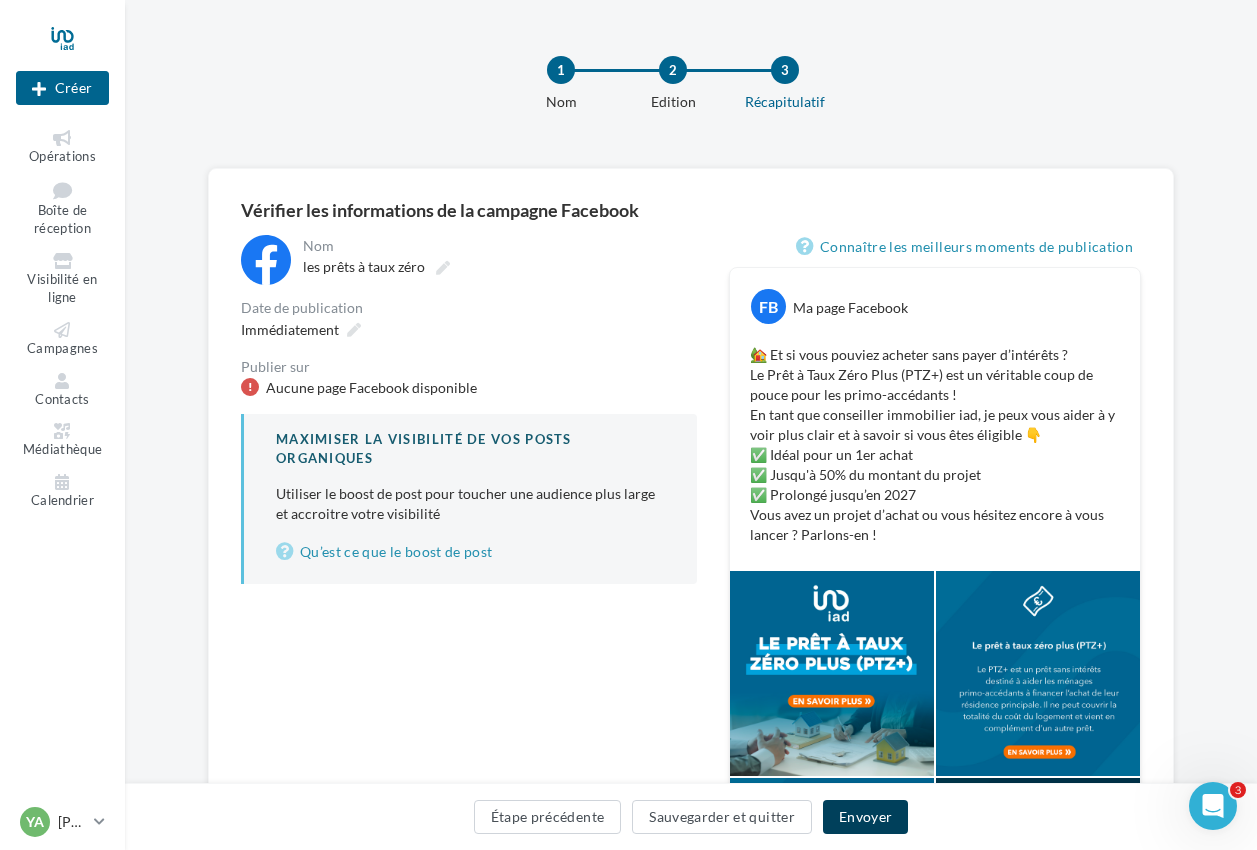 click on "Envoyer" at bounding box center [865, 817] 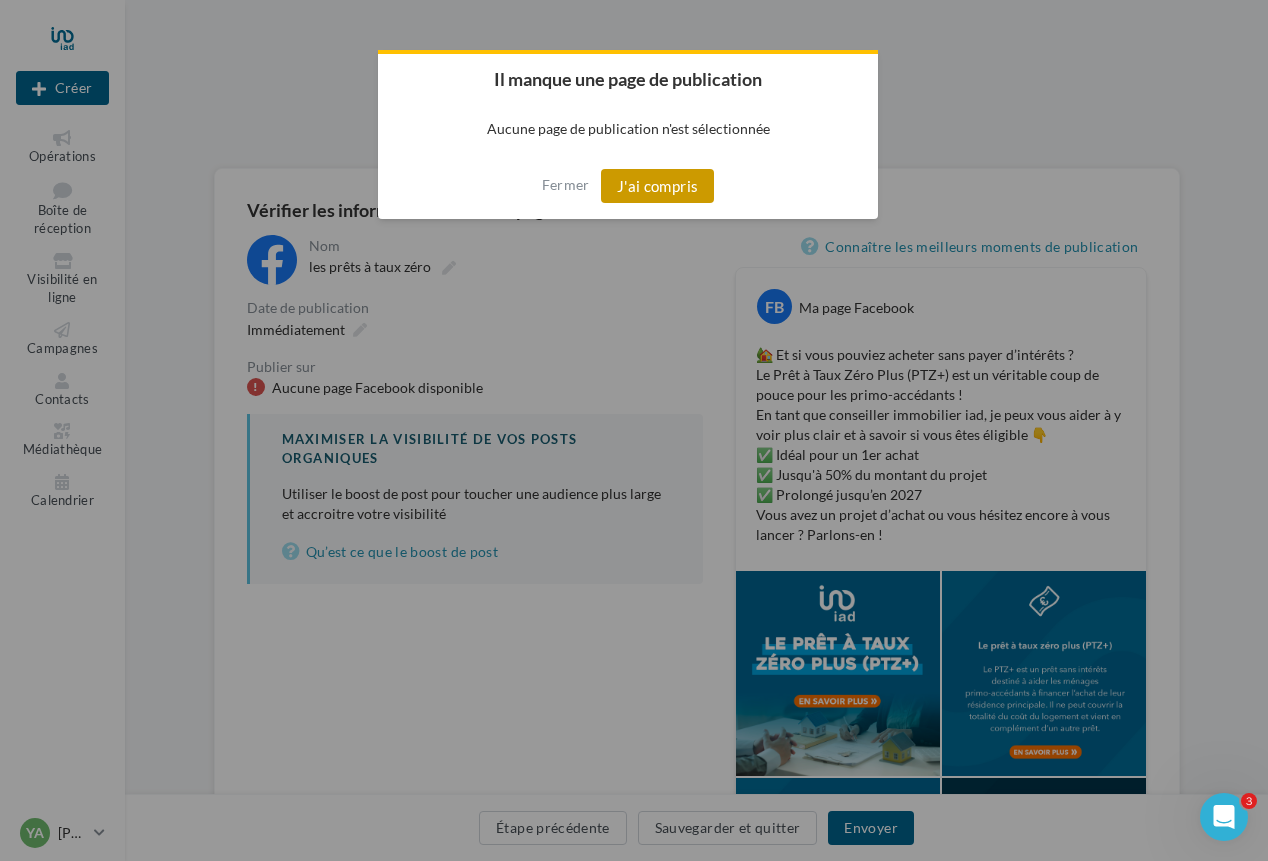 click on "J'ai compris" at bounding box center [658, 186] 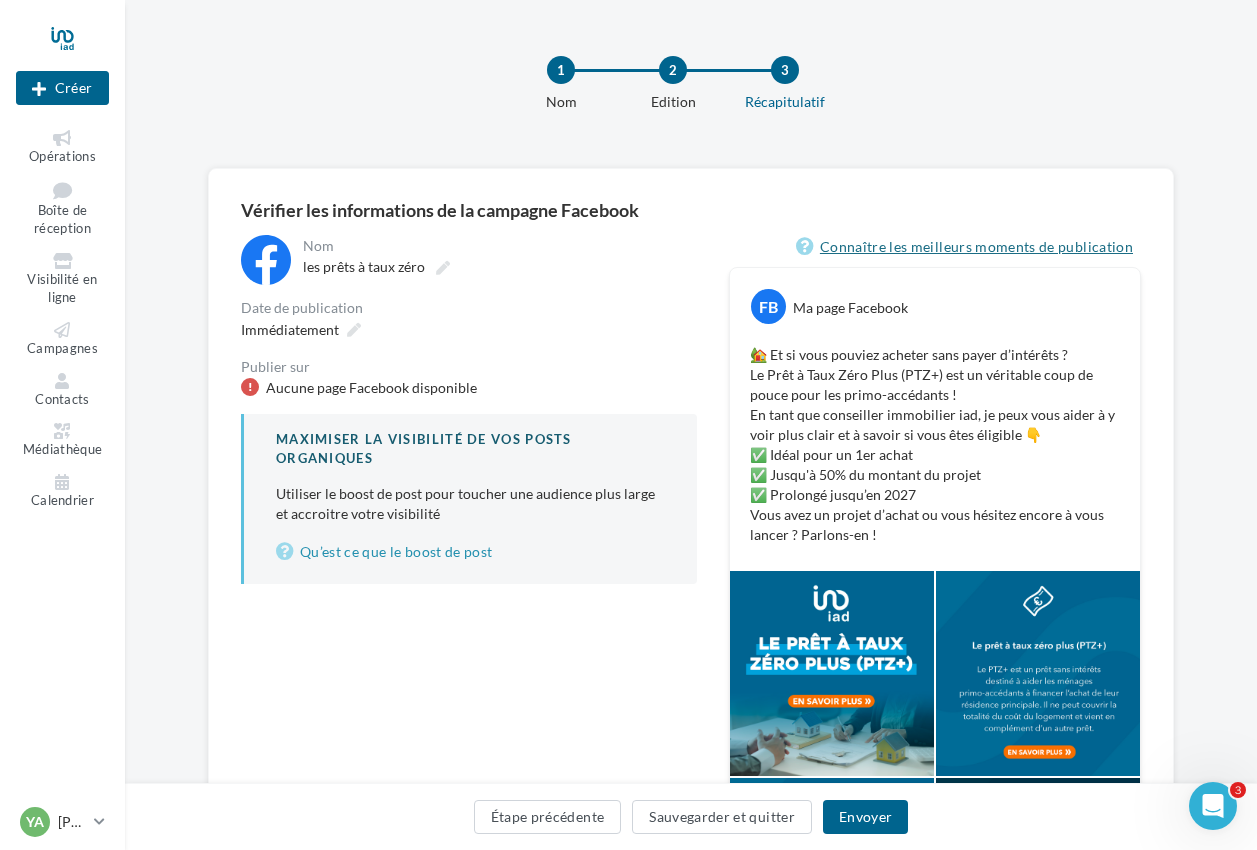 click on "Connaître les meilleurs moments de publication" at bounding box center [968, 247] 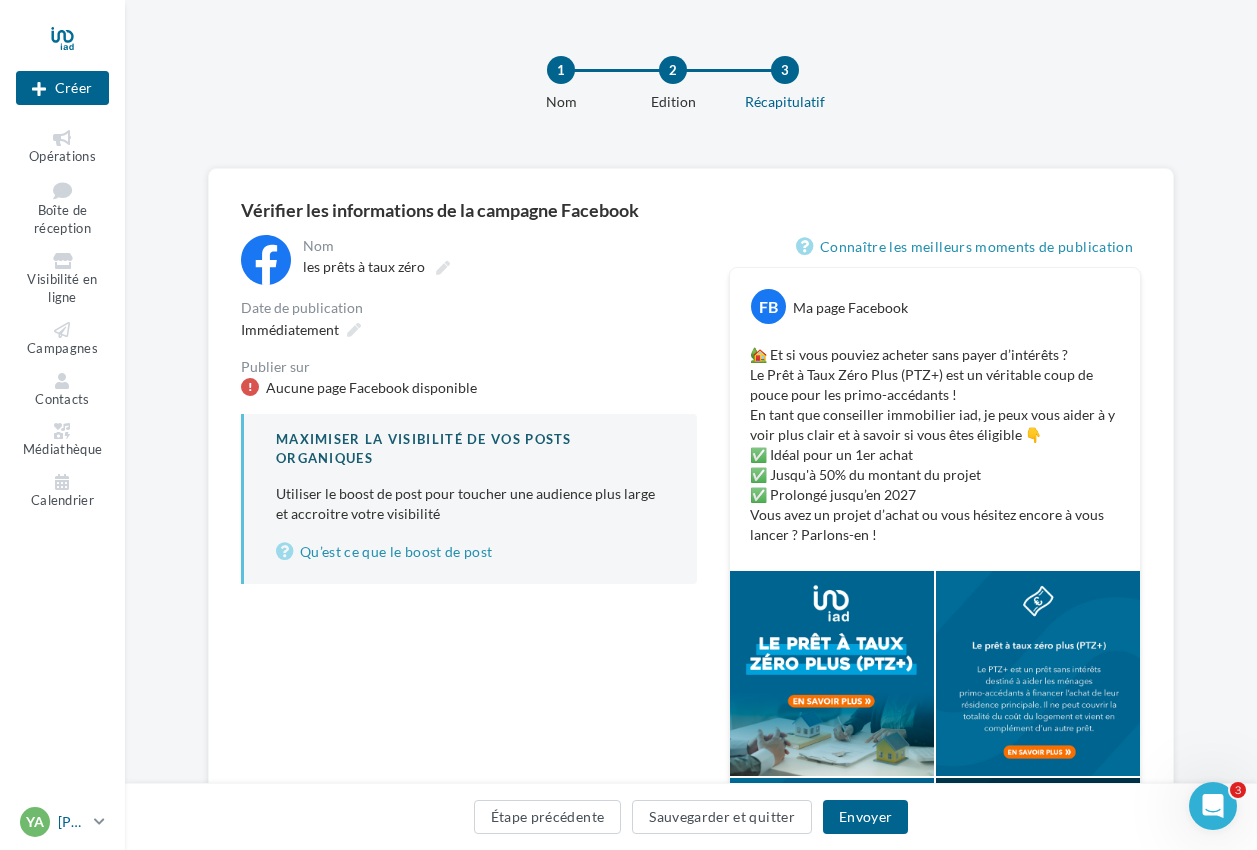 click on "[PERSON_NAME]" at bounding box center (72, 822) 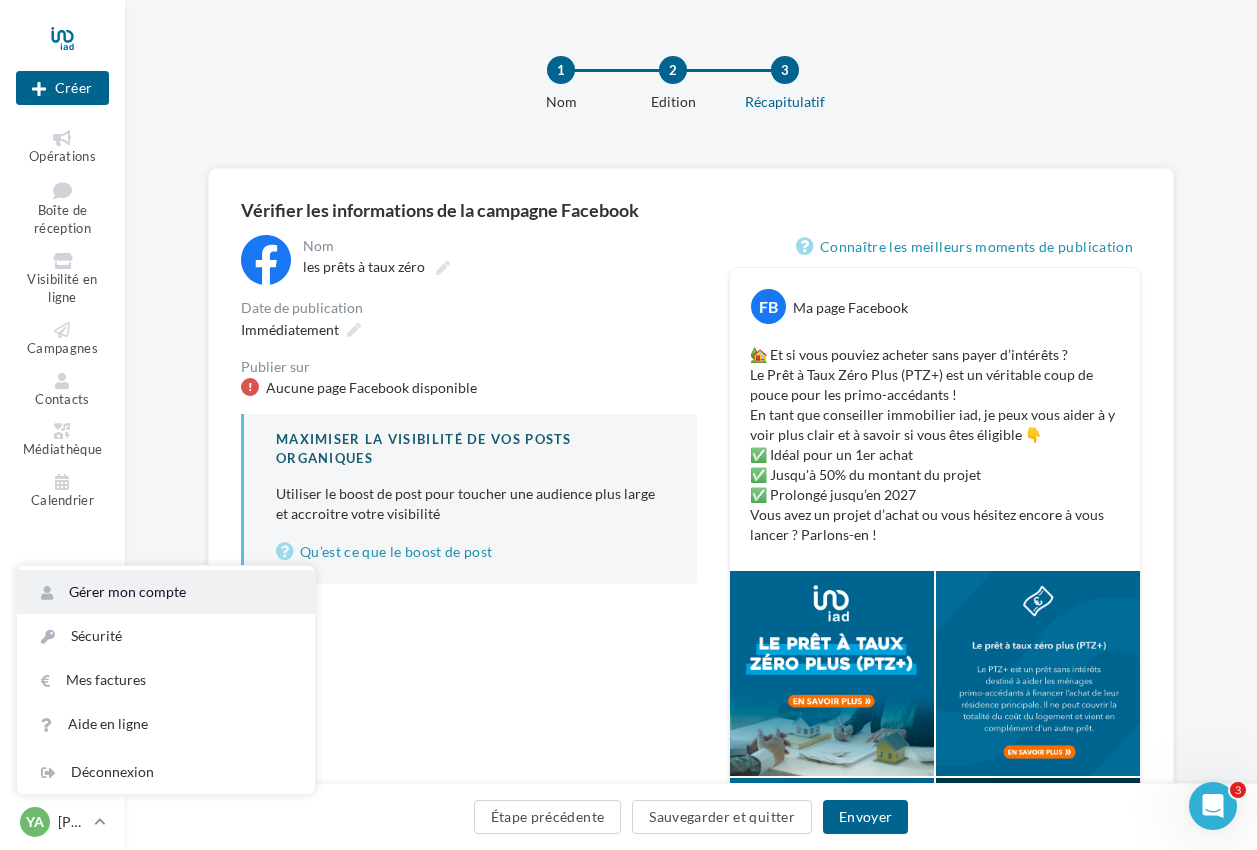 click on "Gérer mon compte" at bounding box center [166, 592] 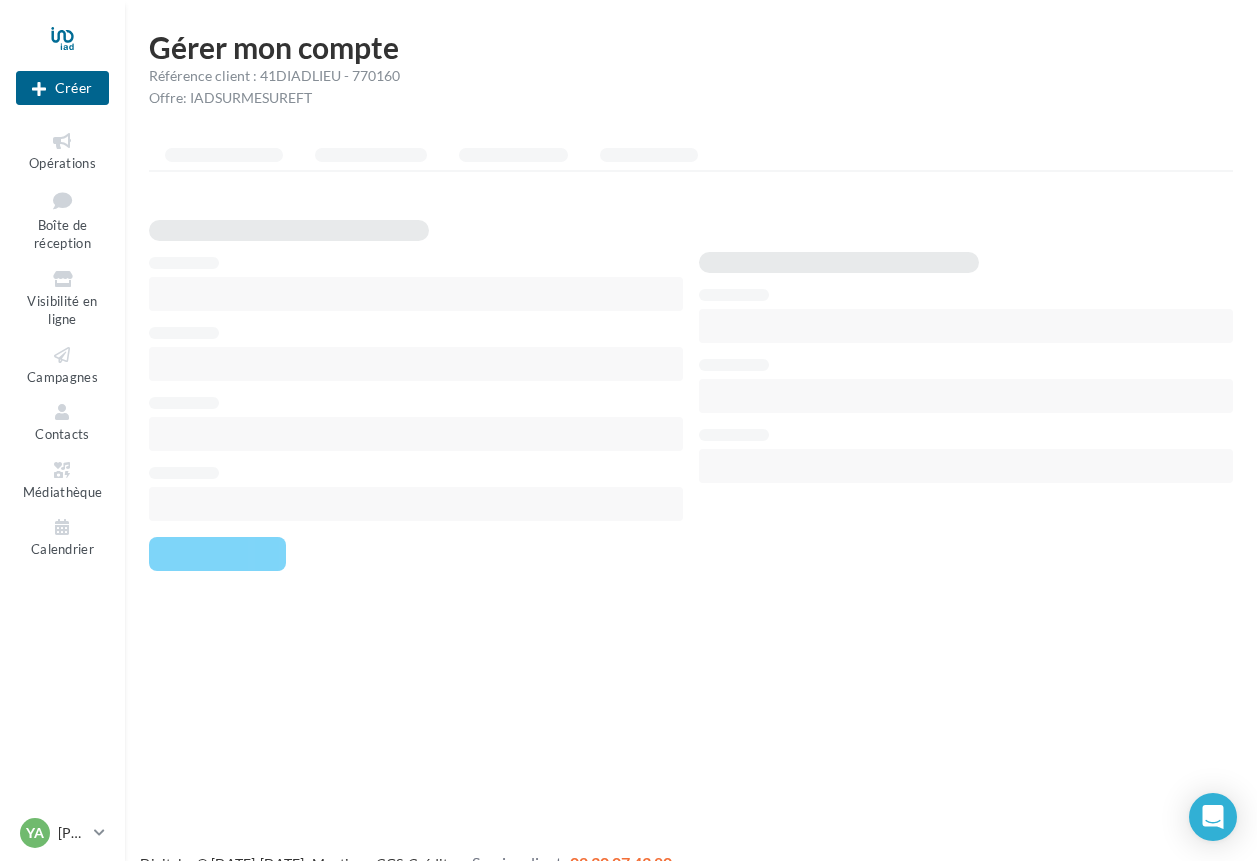 scroll, scrollTop: 0, scrollLeft: 0, axis: both 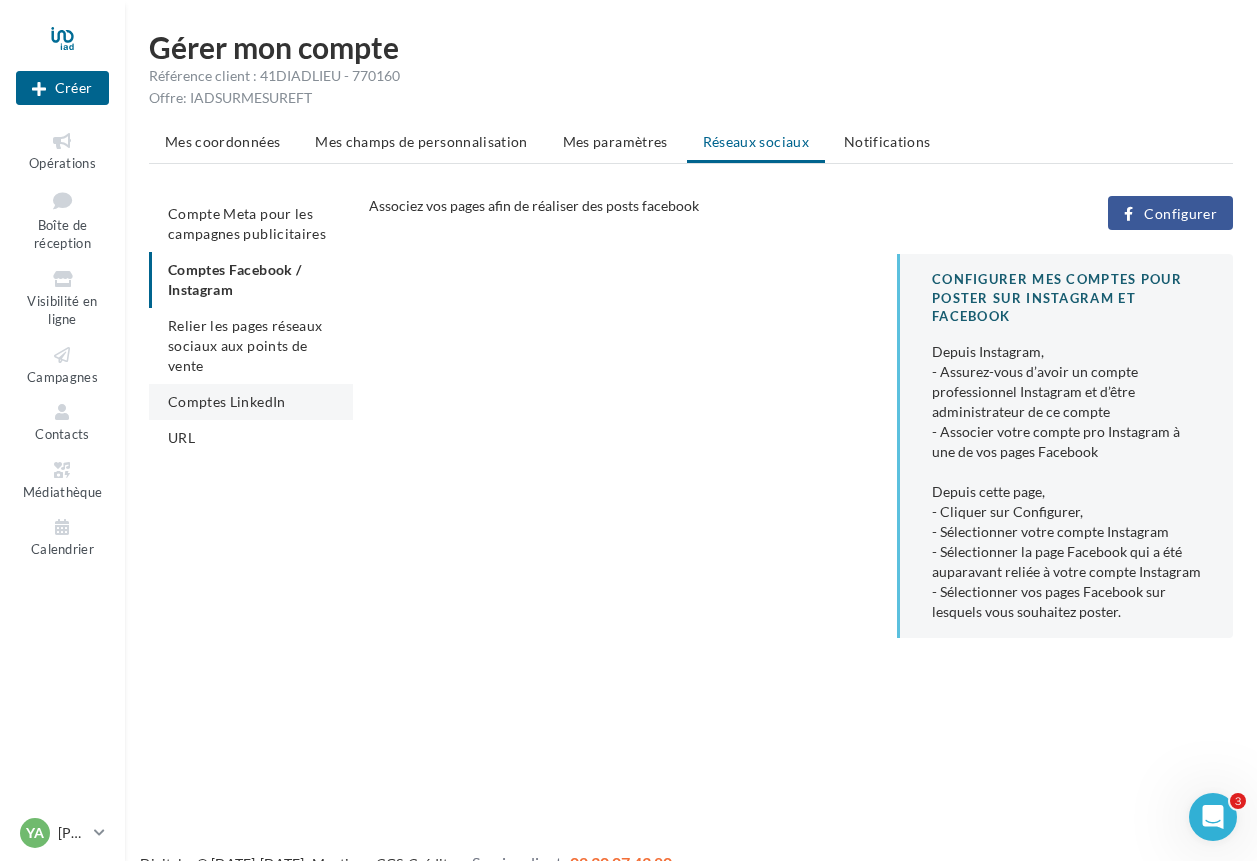 click on "Comptes LinkedIn" at bounding box center [227, 401] 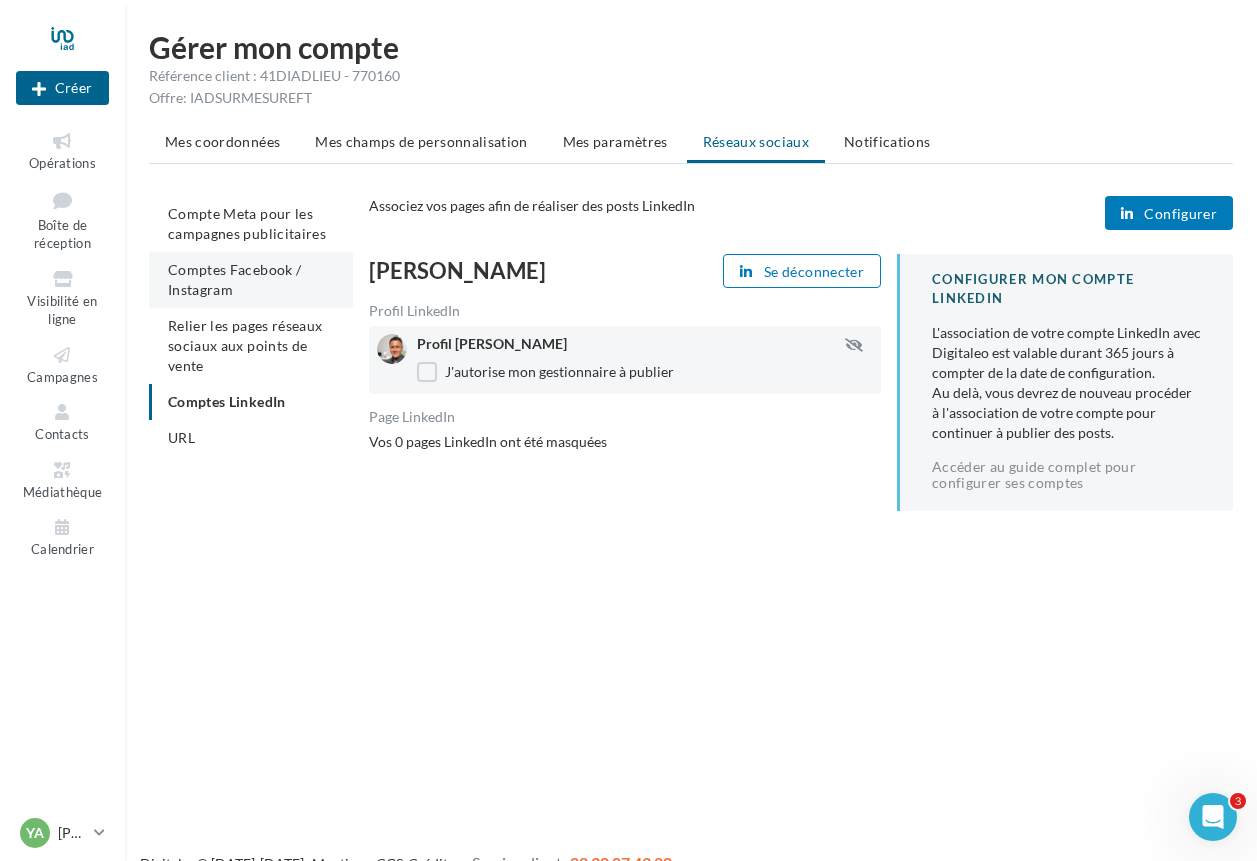 click on "Comptes Facebook / Instagram" at bounding box center (251, 280) 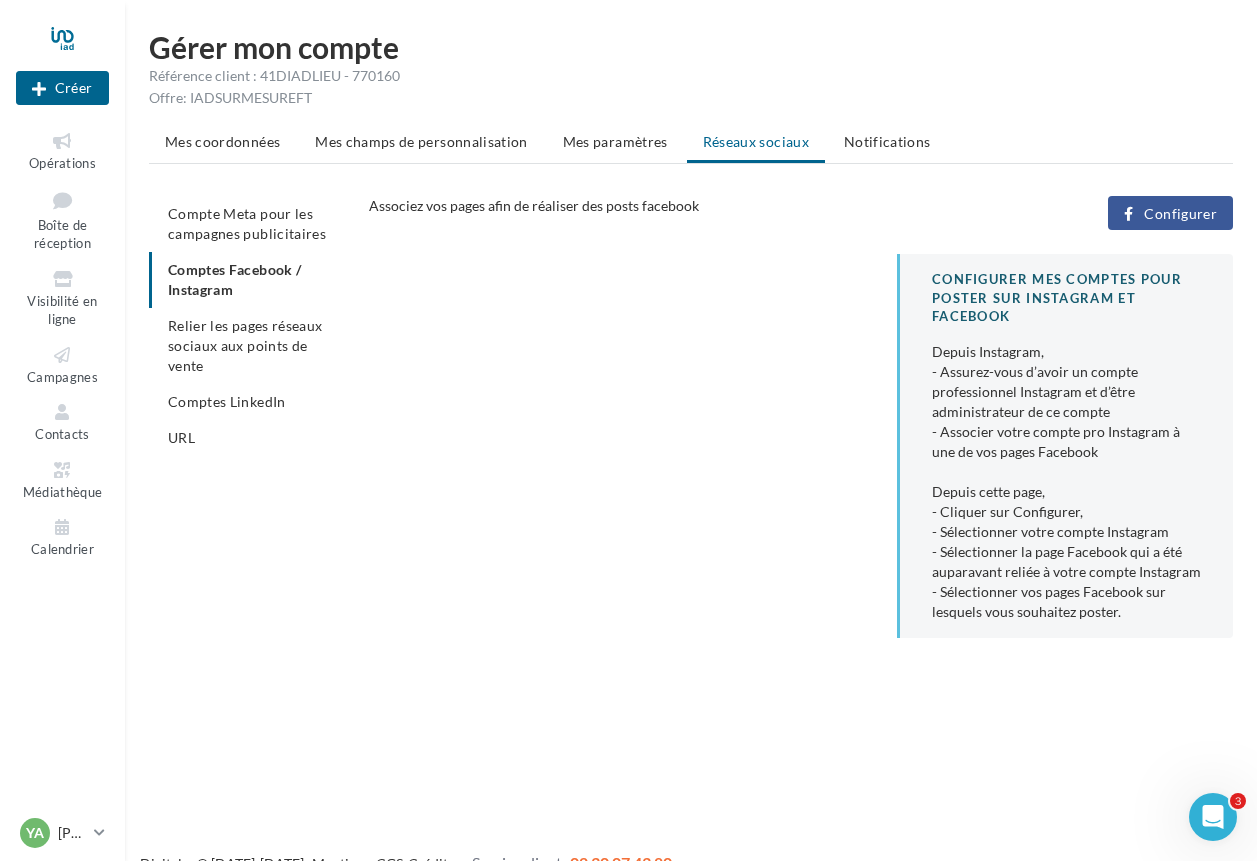 click on "Configurer" at bounding box center (1180, 214) 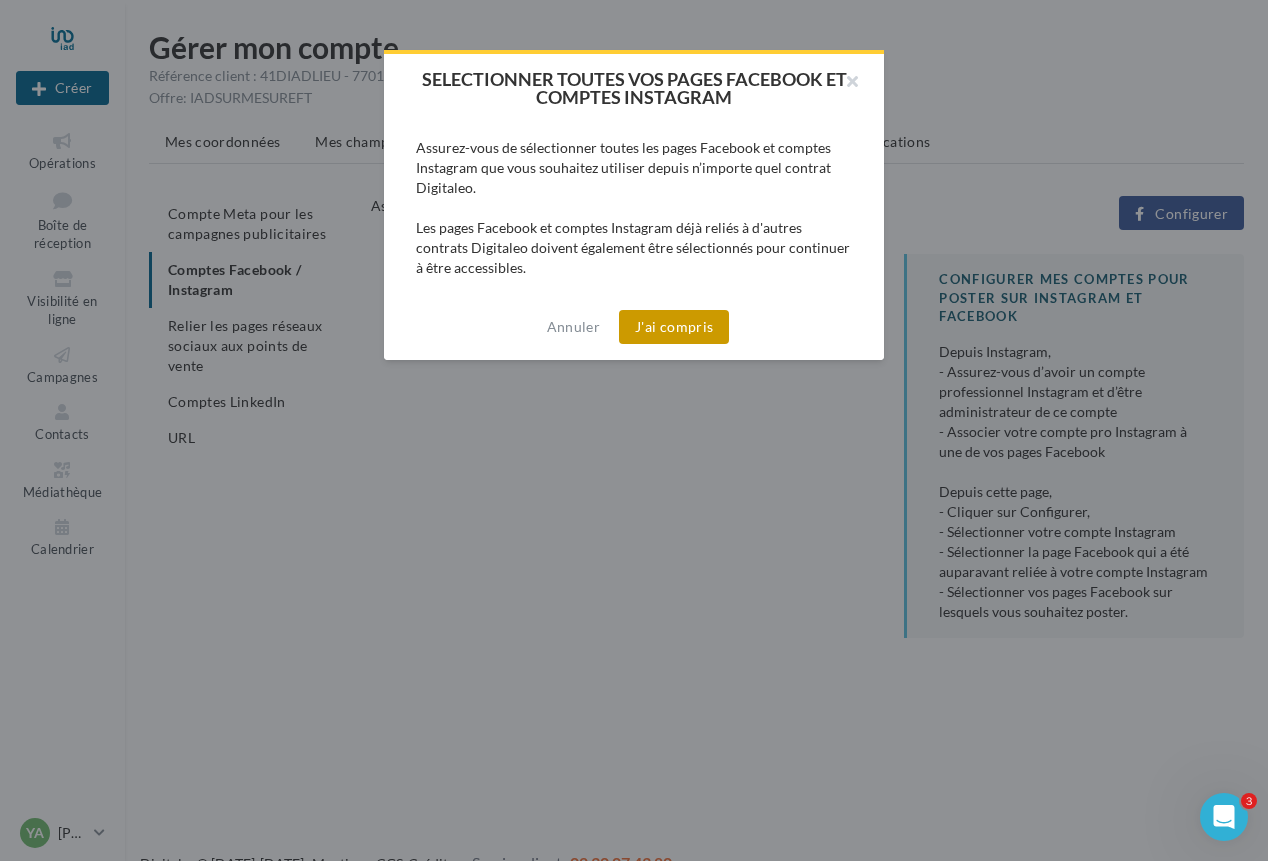 click on "J'ai compris" at bounding box center (674, 327) 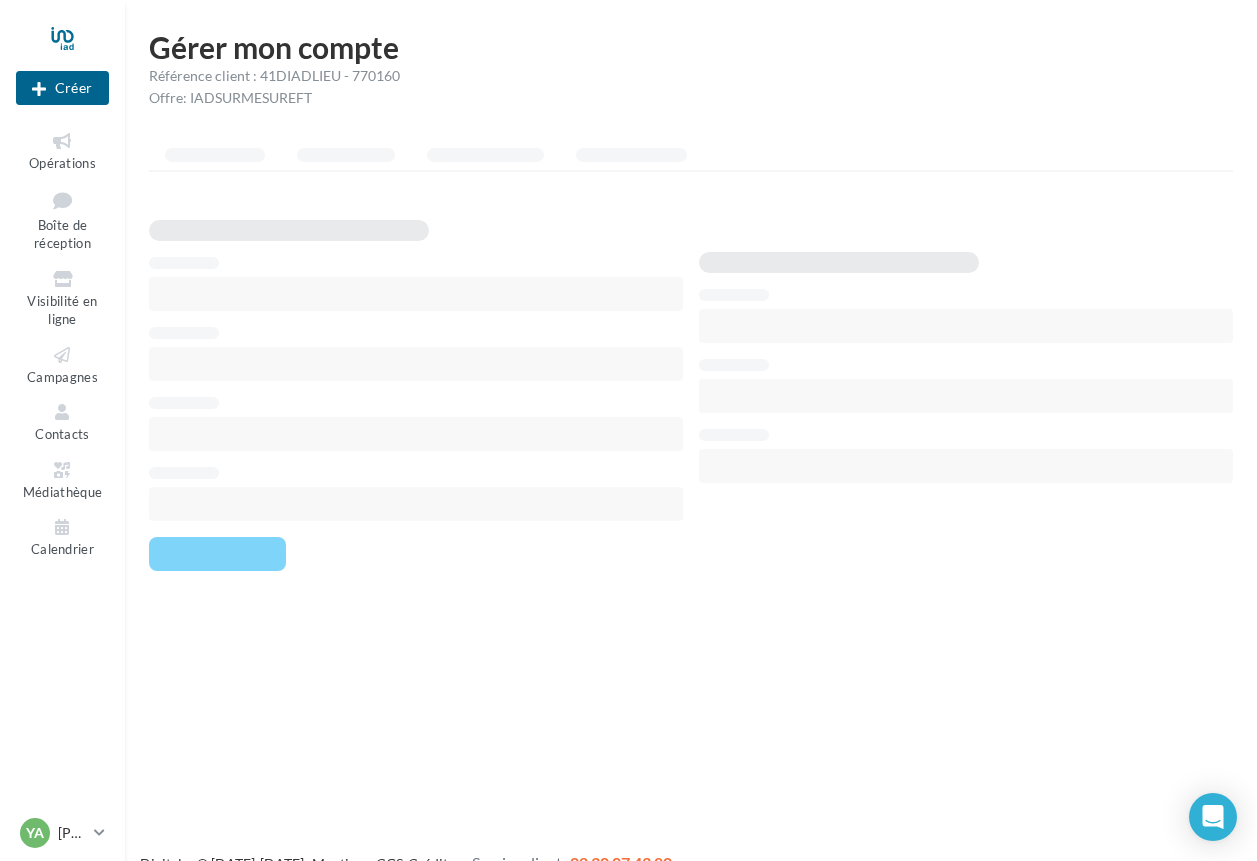 scroll, scrollTop: 0, scrollLeft: 0, axis: both 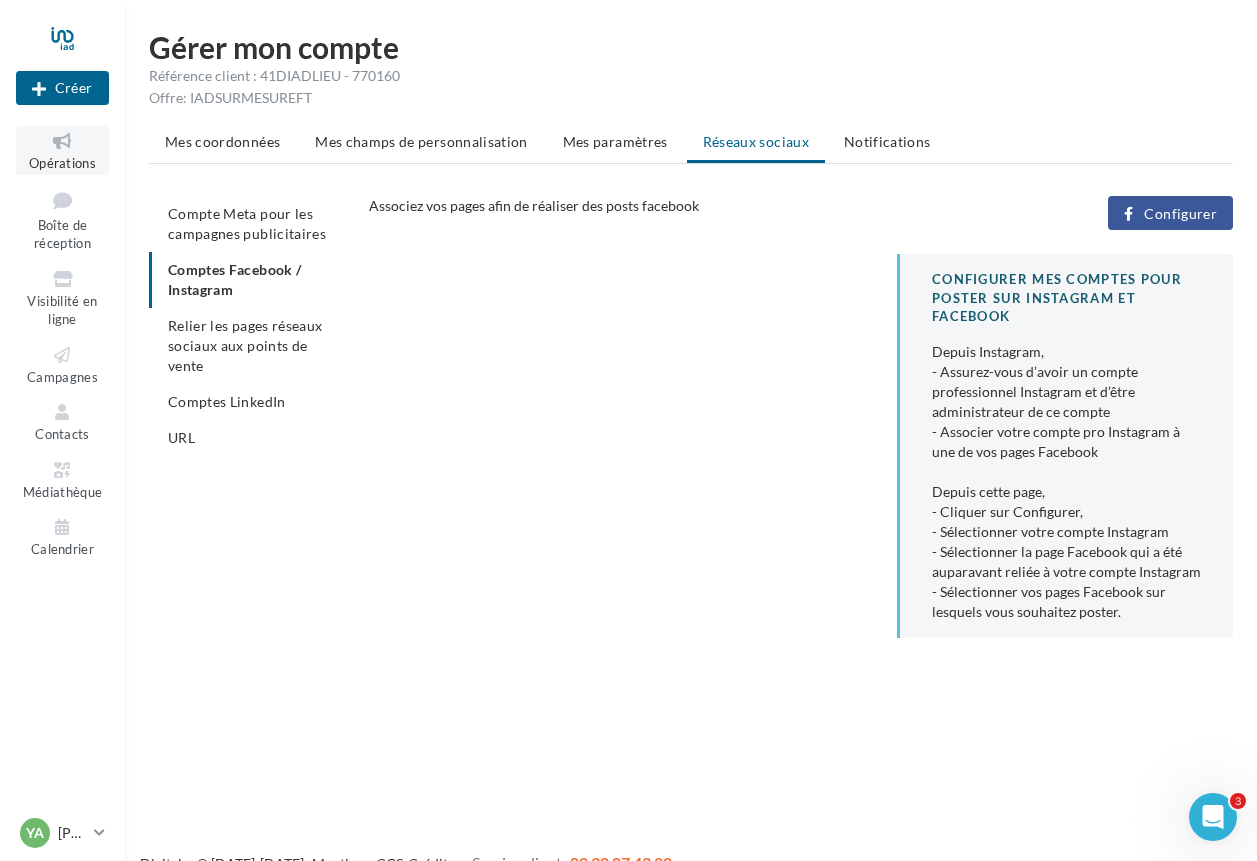 click on "Opérations" at bounding box center [62, 163] 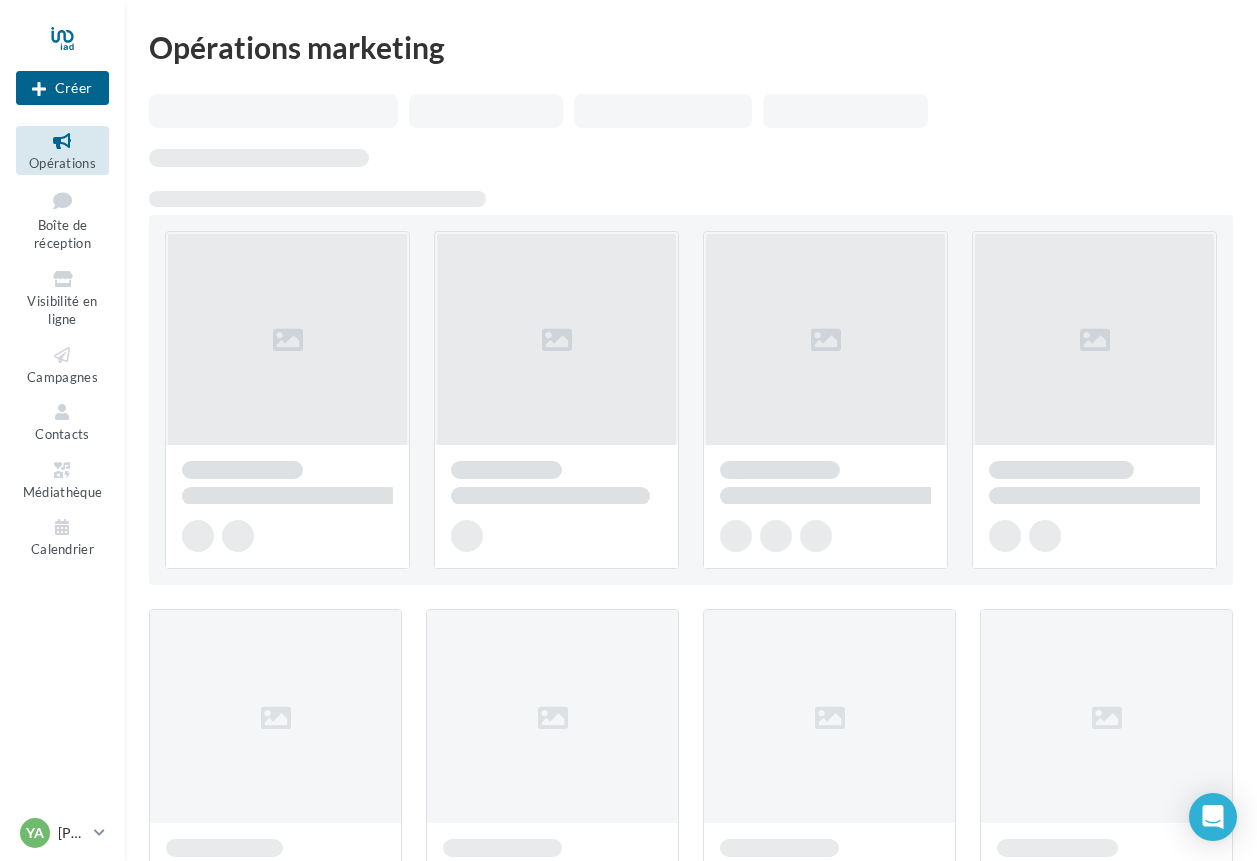 scroll, scrollTop: 0, scrollLeft: 0, axis: both 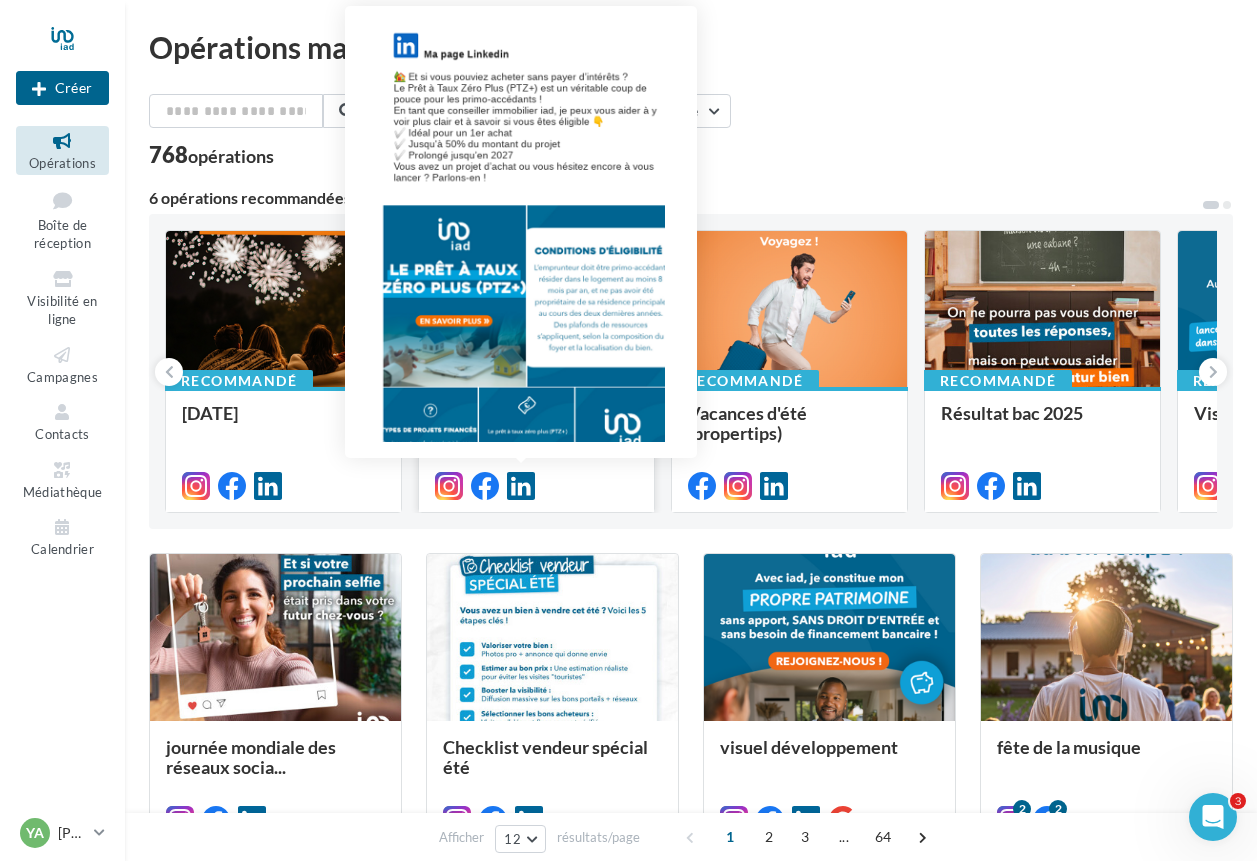 click at bounding box center (521, 486) 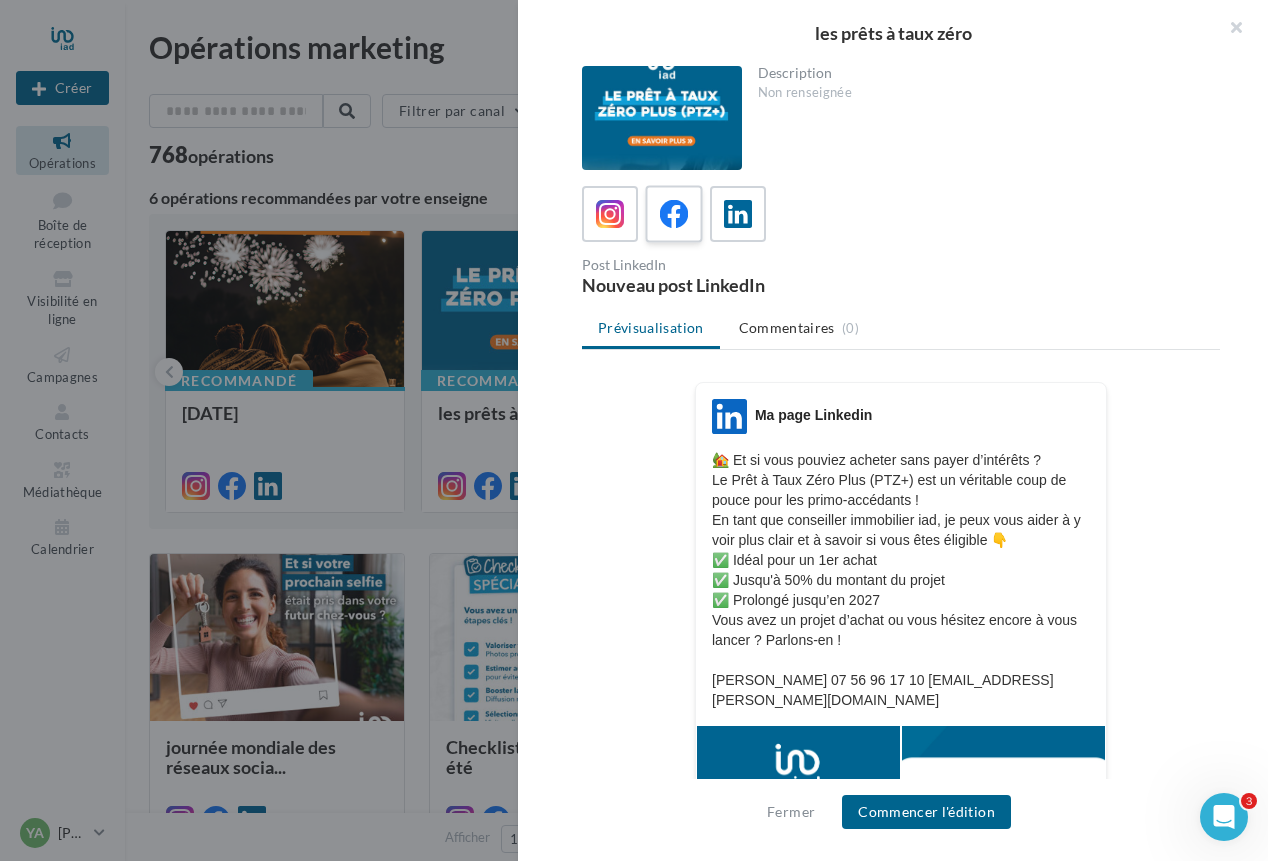 click at bounding box center (674, 214) 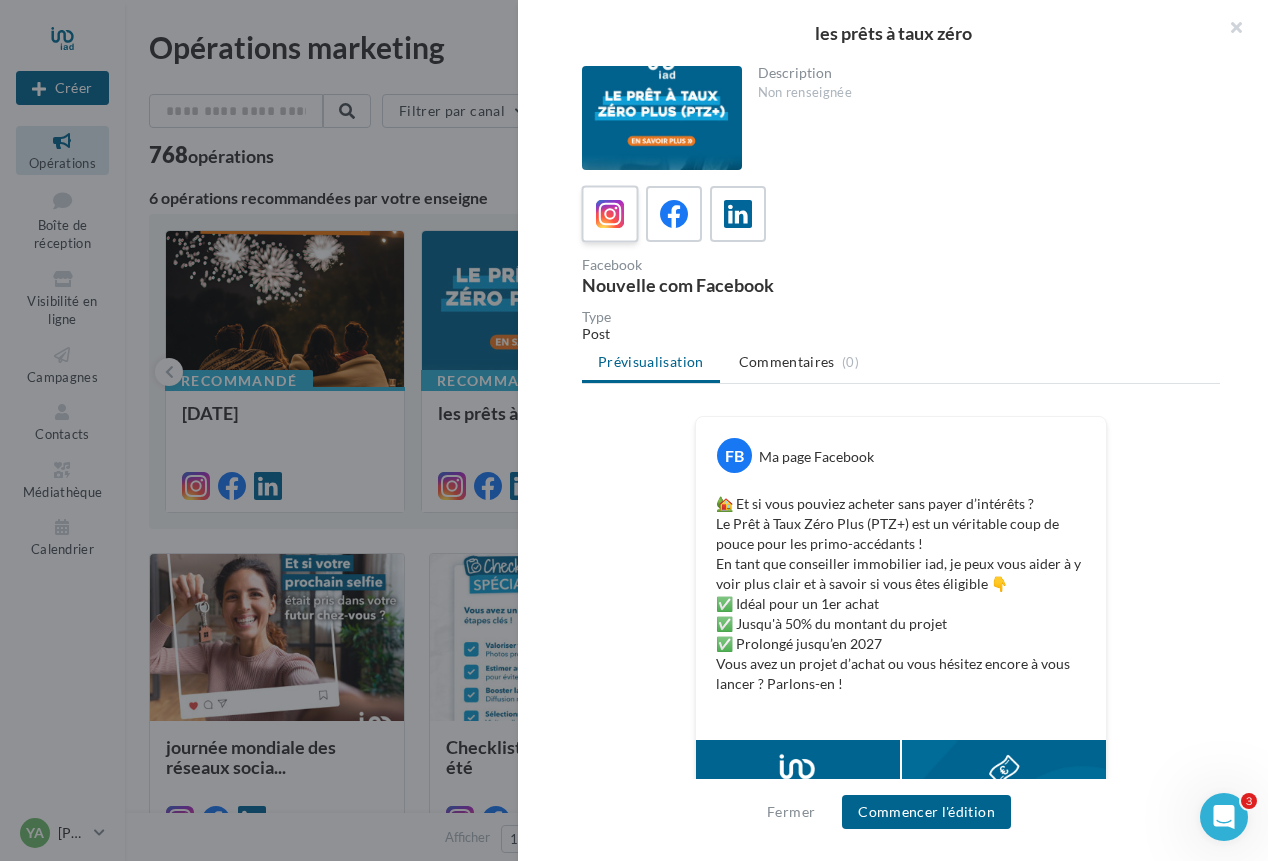 click at bounding box center [610, 214] 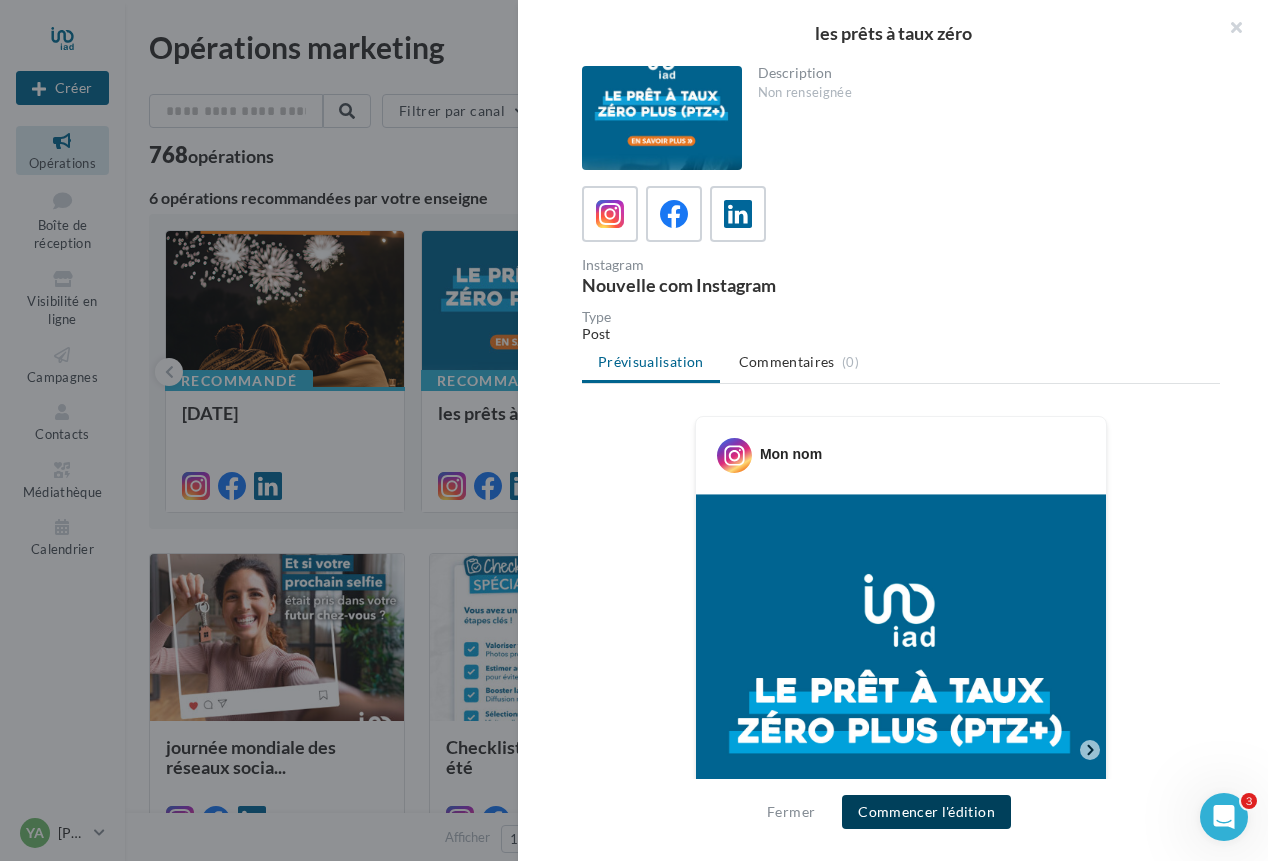 click on "Commencer l'édition" at bounding box center (926, 812) 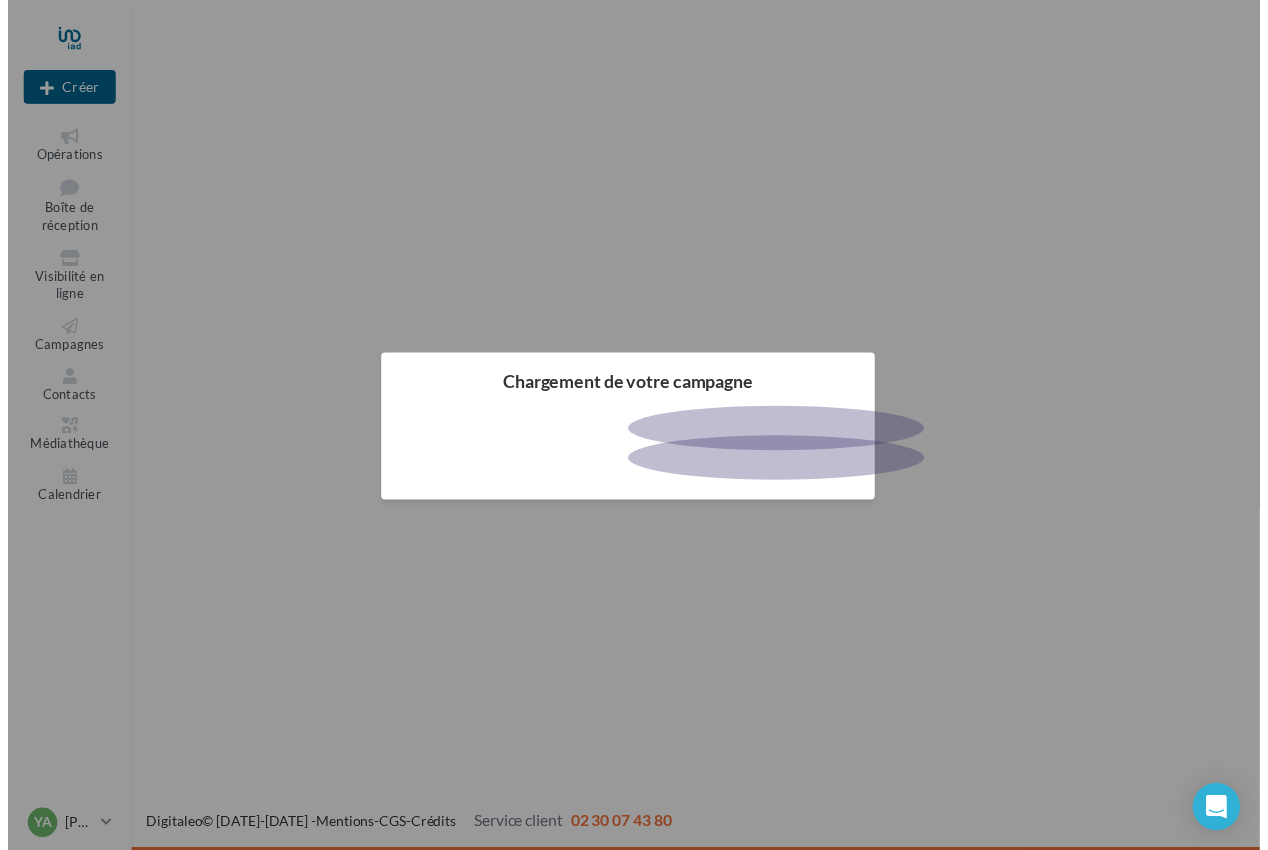 scroll, scrollTop: 0, scrollLeft: 0, axis: both 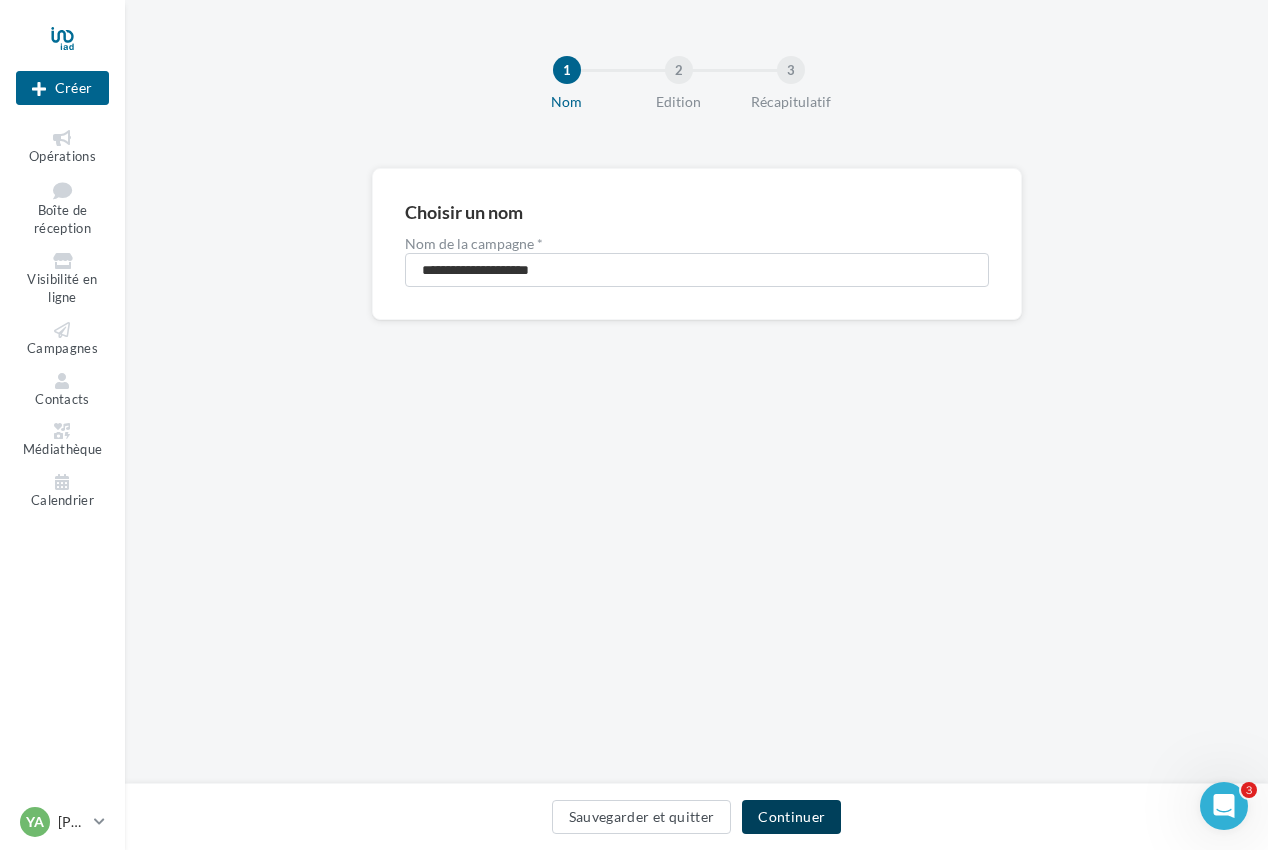 click on "Continuer" at bounding box center [791, 817] 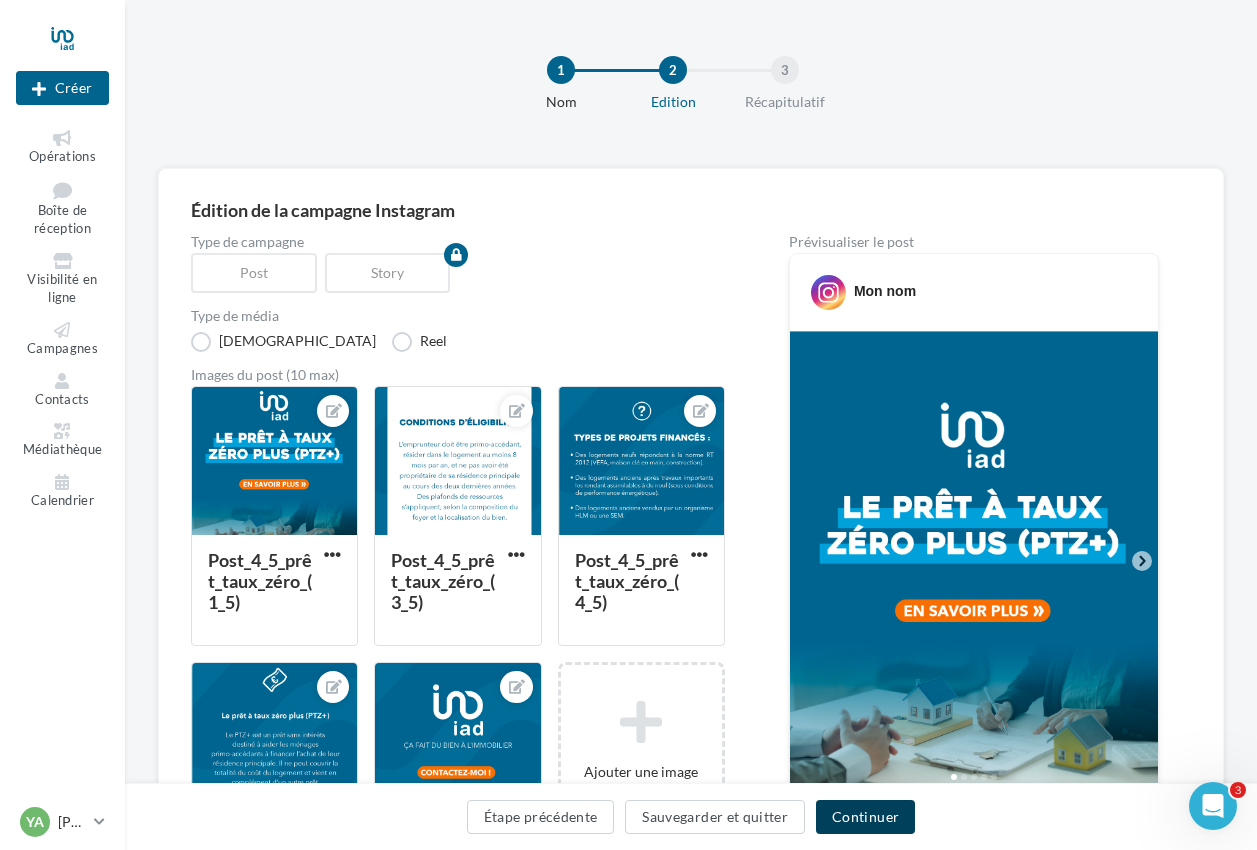 click on "Continuer" at bounding box center (865, 817) 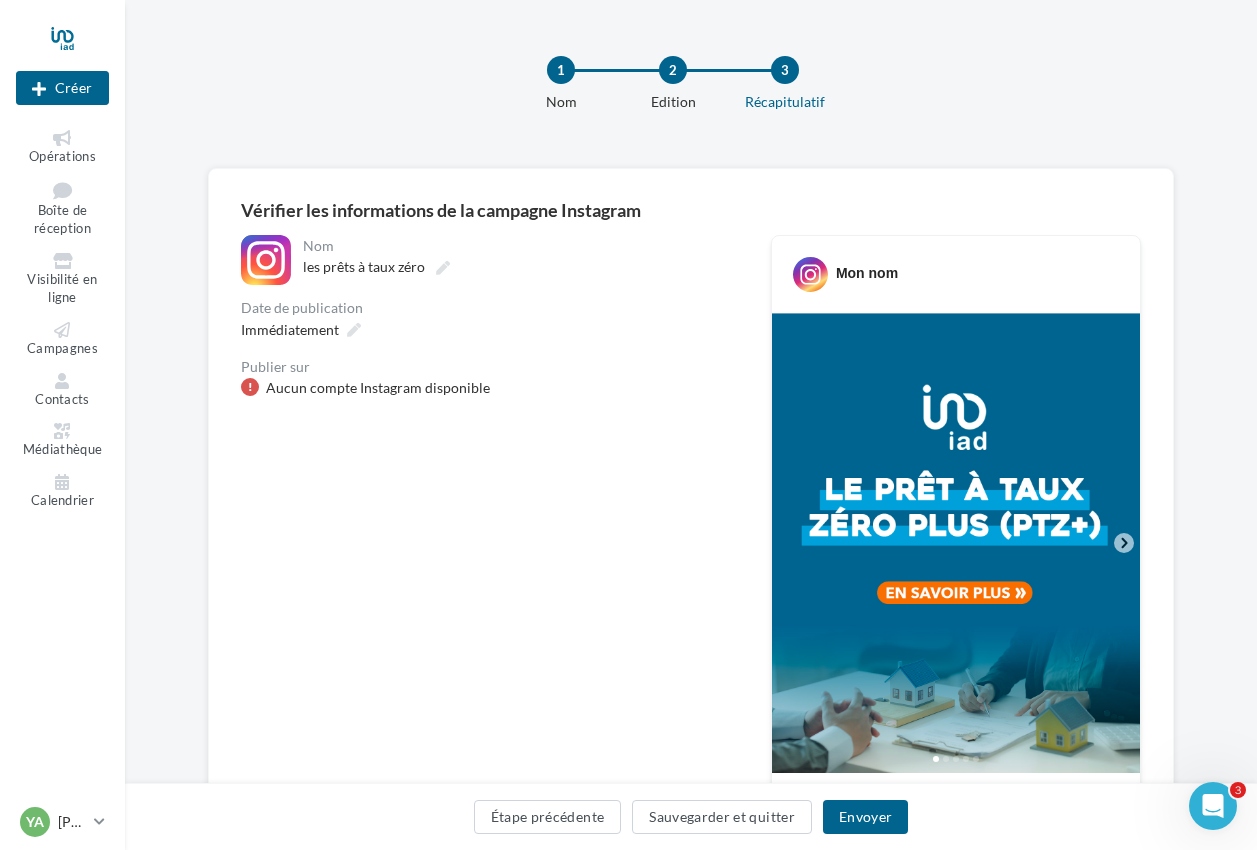 click on "Aucun compte Instagram disponible" at bounding box center (378, 388) 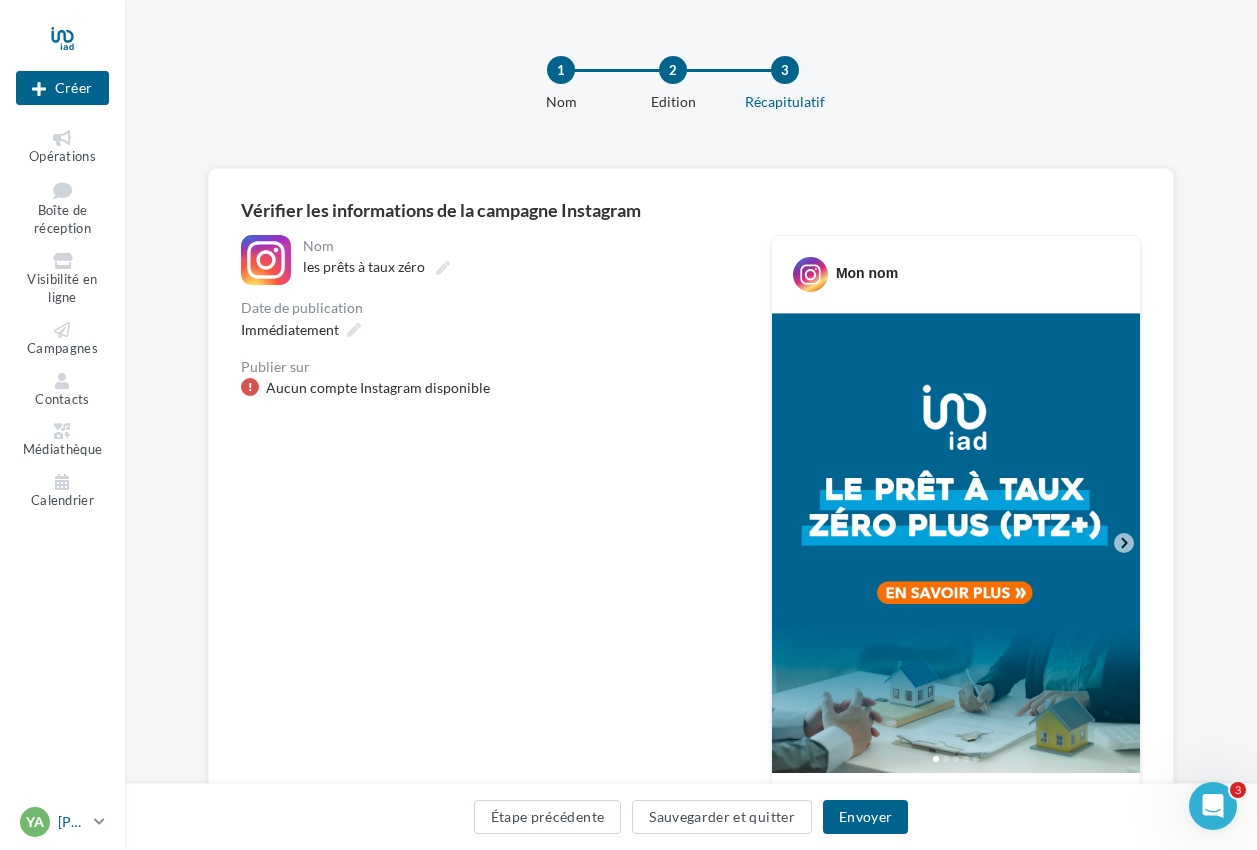 click on "YA     Yannick AGNES   yannick.agnes@iadfrance.fr" at bounding box center (62, 822) 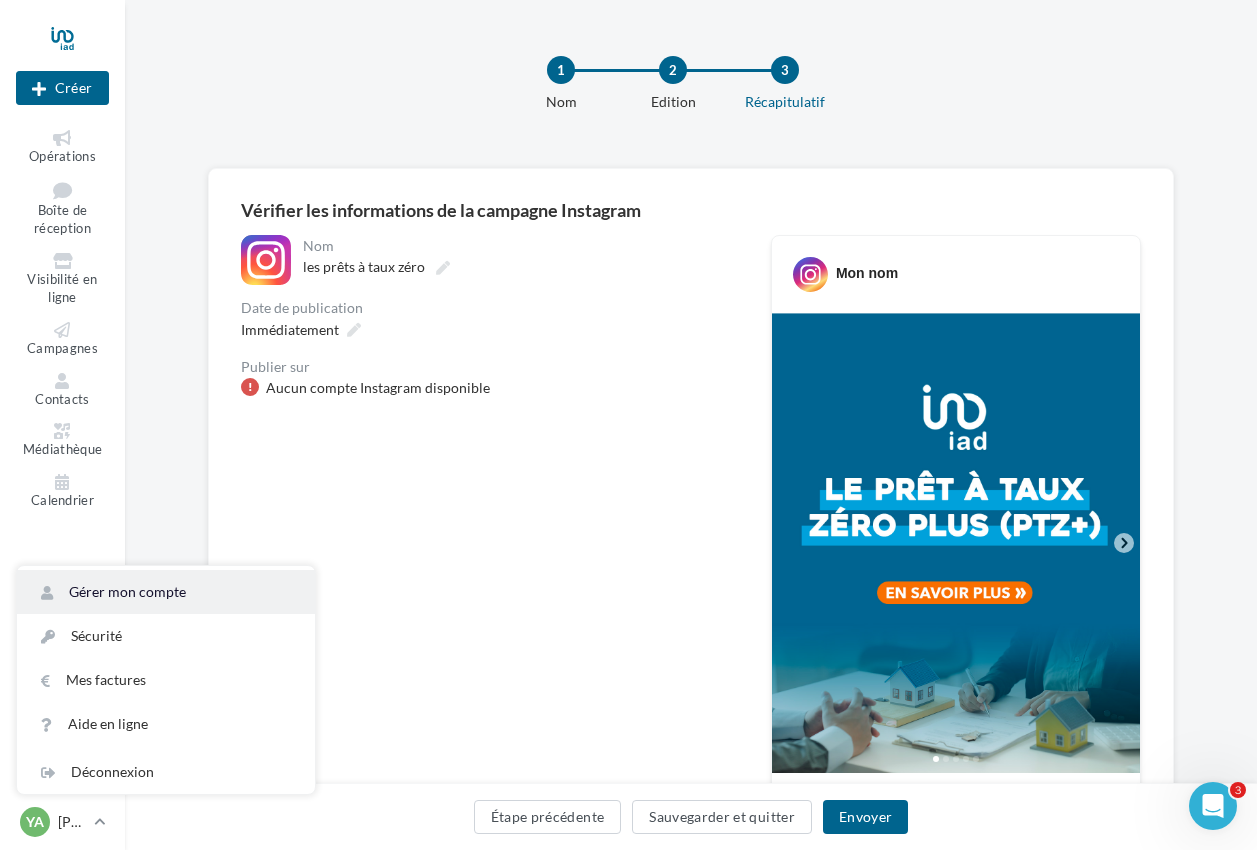 click on "Gérer mon compte" at bounding box center [166, 592] 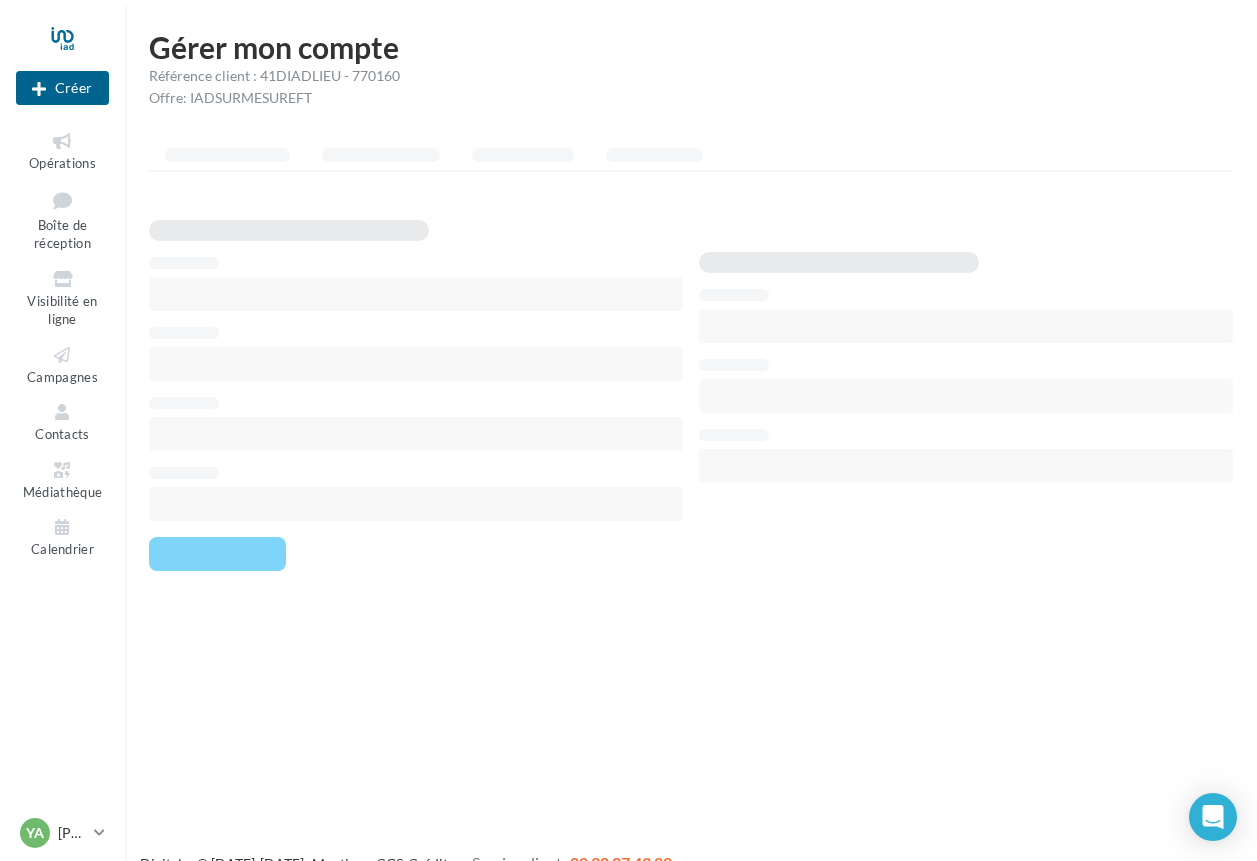 scroll, scrollTop: 0, scrollLeft: 0, axis: both 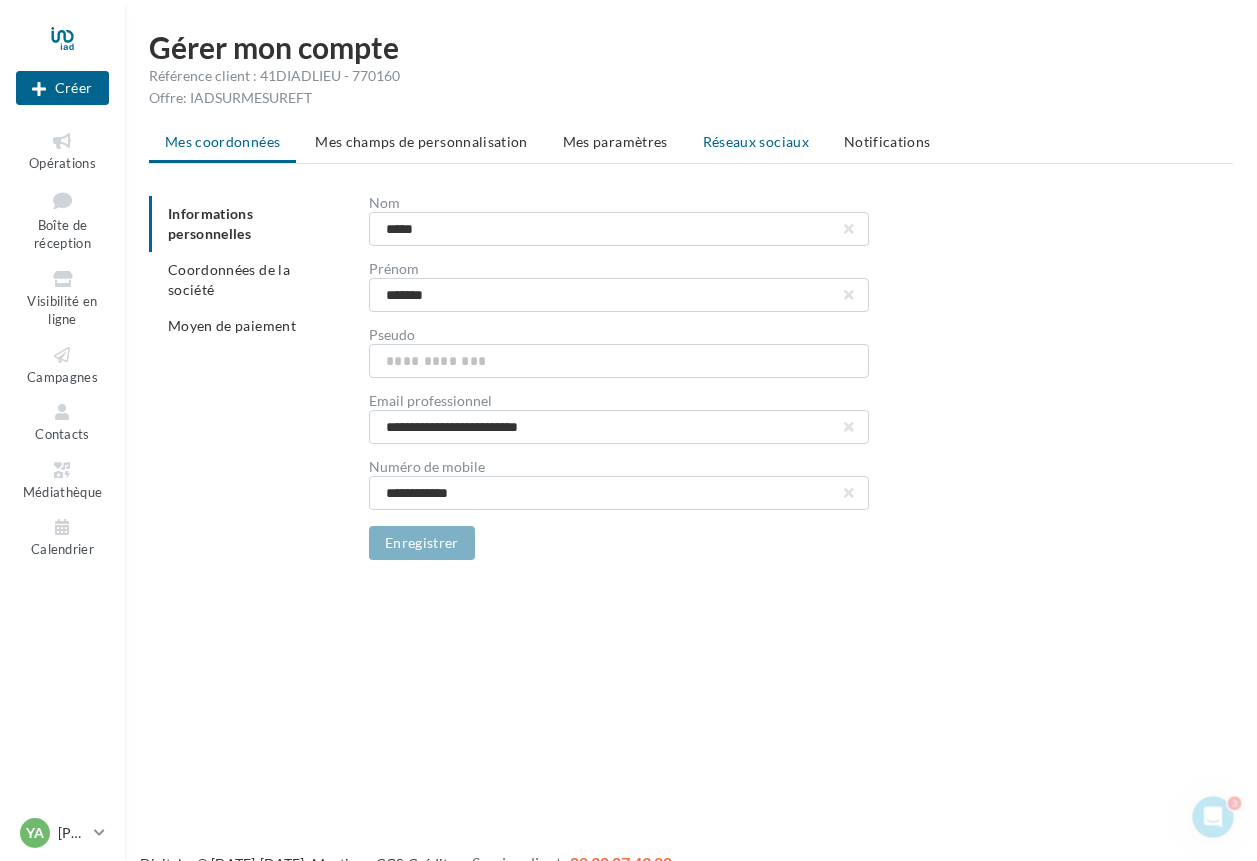 click on "Réseaux sociaux" at bounding box center [756, 141] 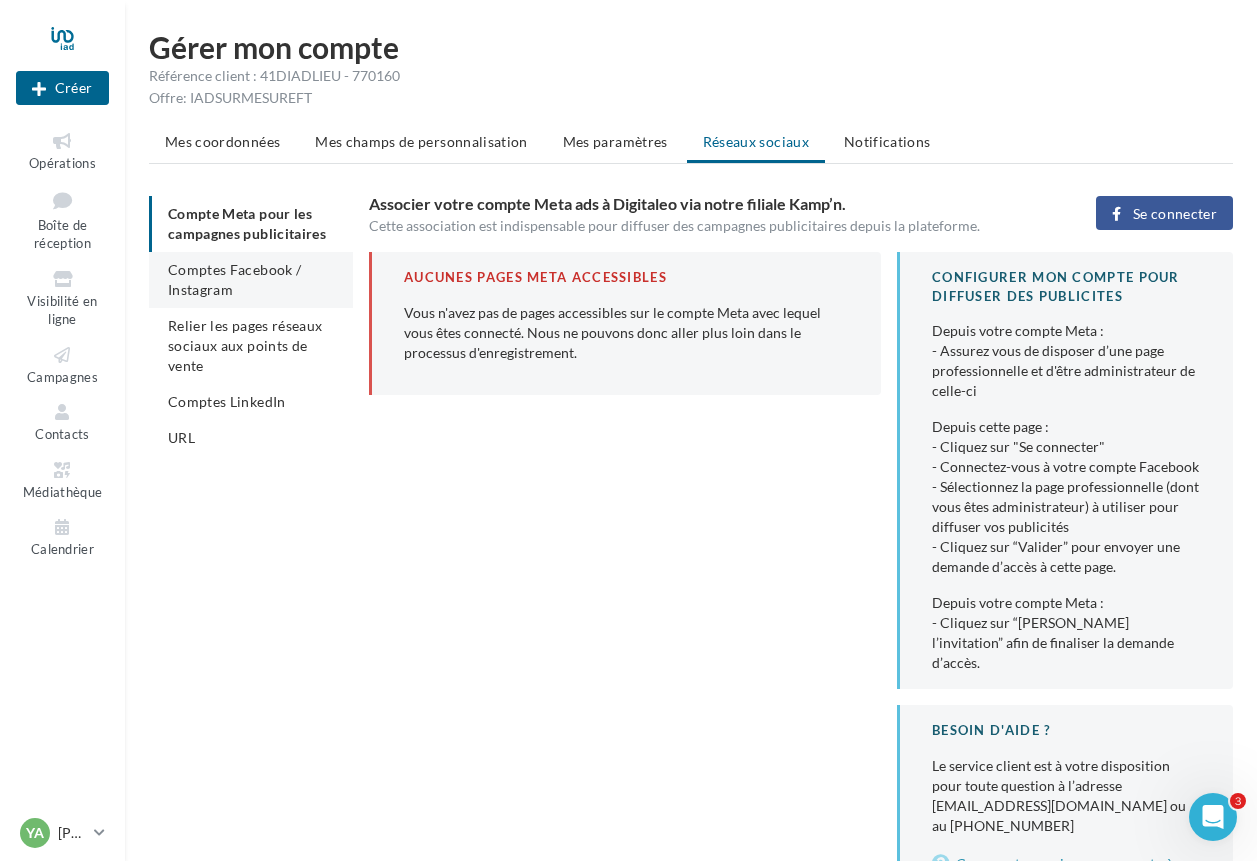 click on "Comptes Facebook / Instagram" at bounding box center (251, 280) 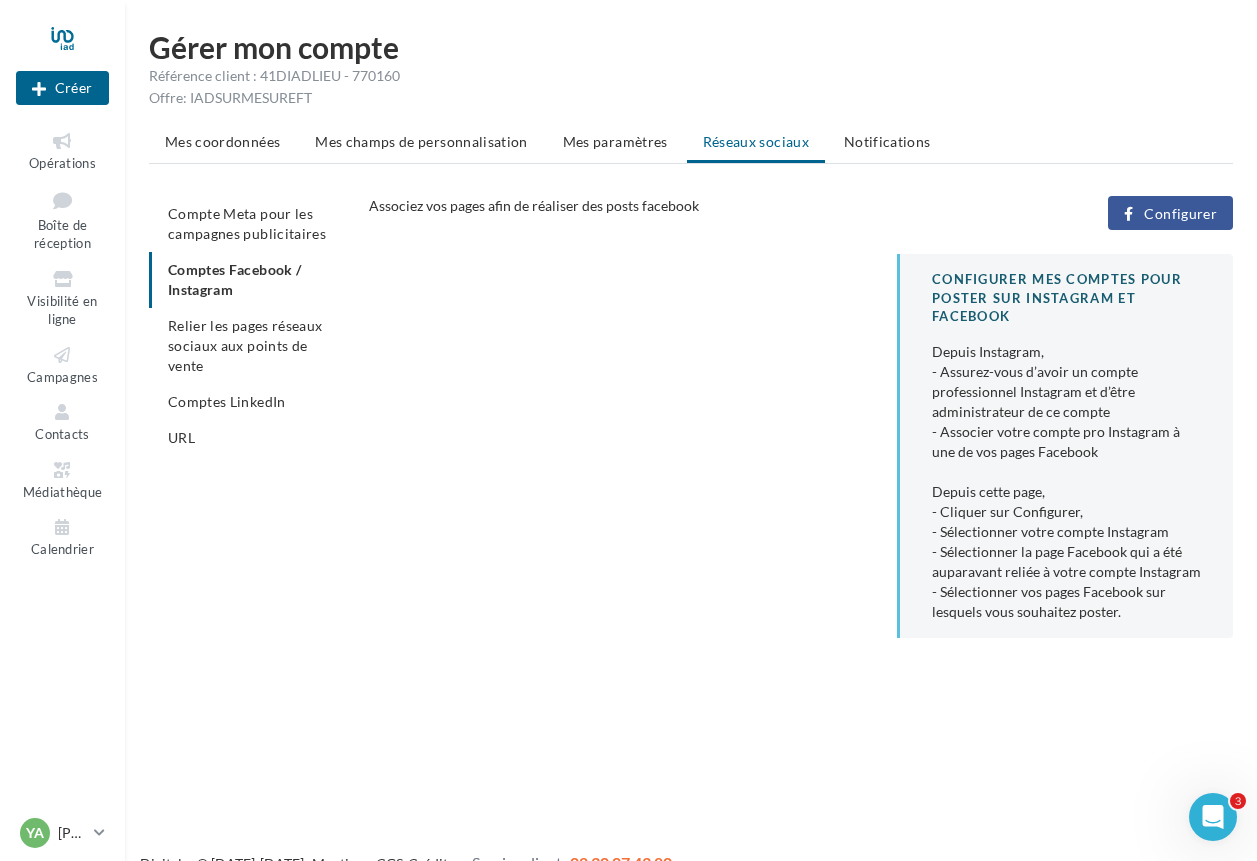 click on "Configurer" at bounding box center (1180, 214) 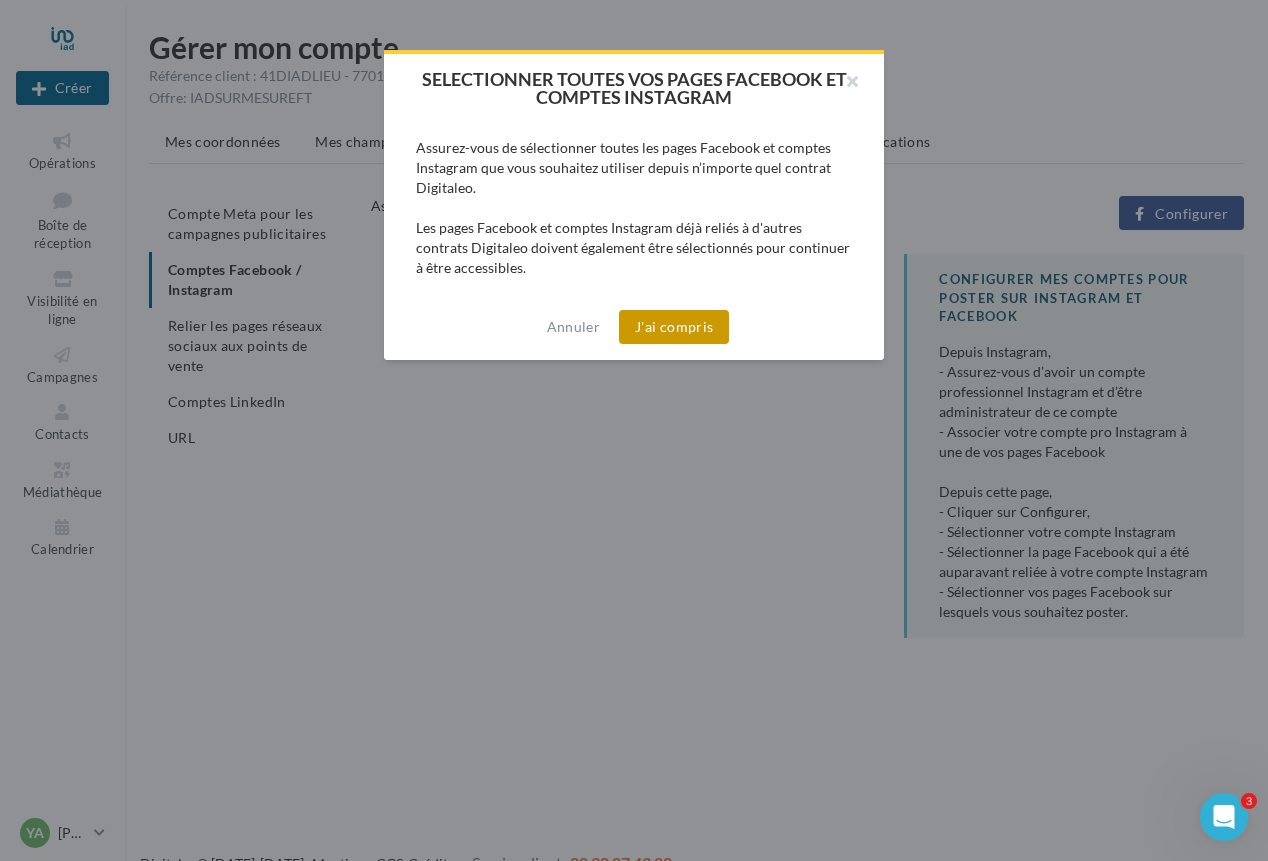 click on "J'ai compris" at bounding box center (674, 327) 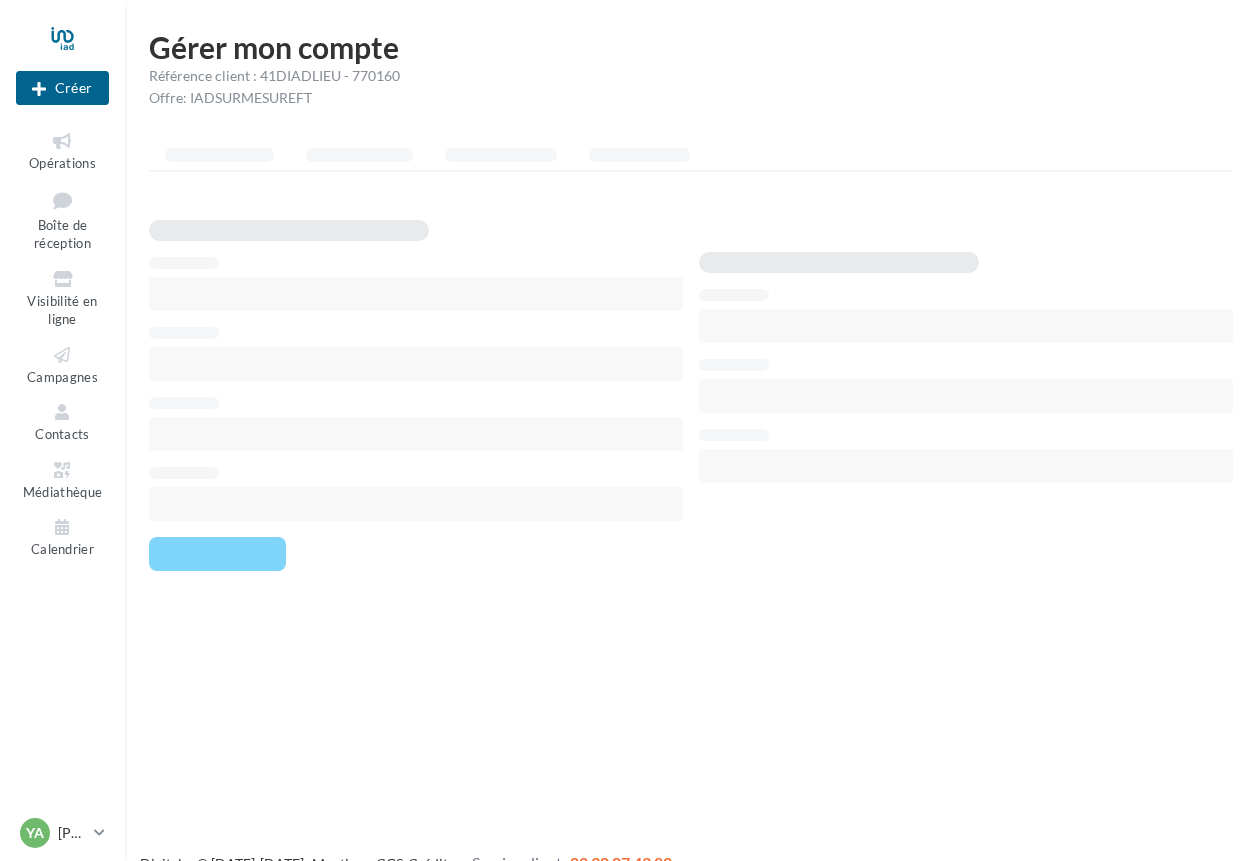 scroll, scrollTop: 0, scrollLeft: 0, axis: both 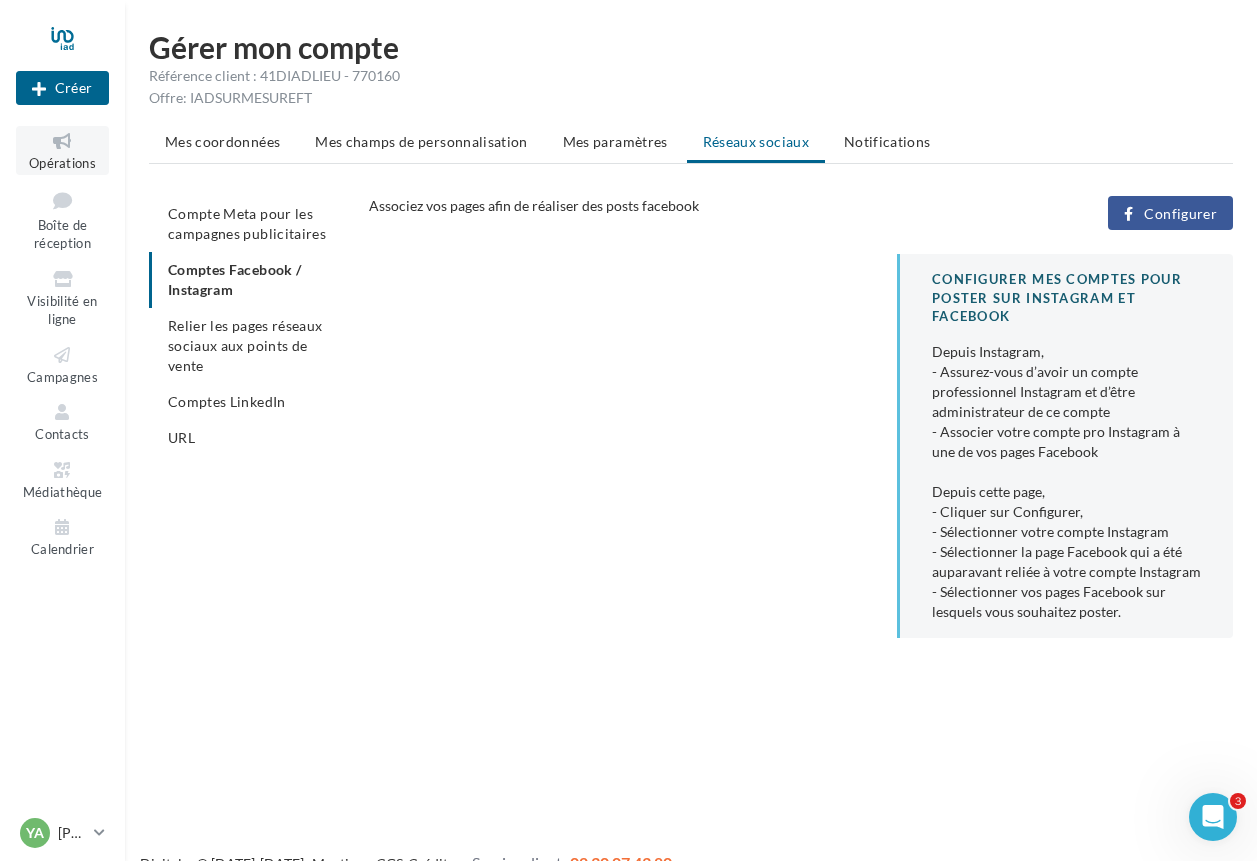click on "Opérations" at bounding box center (62, 163) 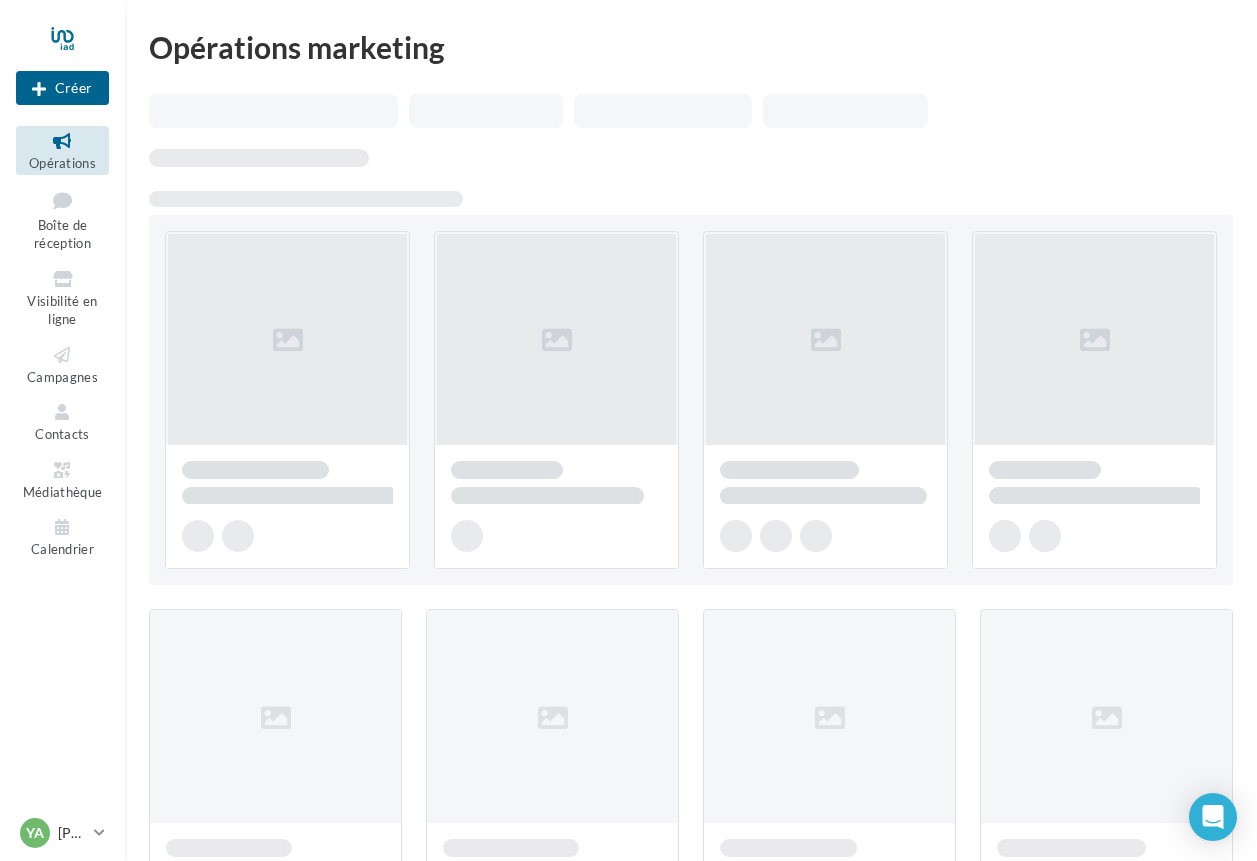 scroll, scrollTop: 0, scrollLeft: 0, axis: both 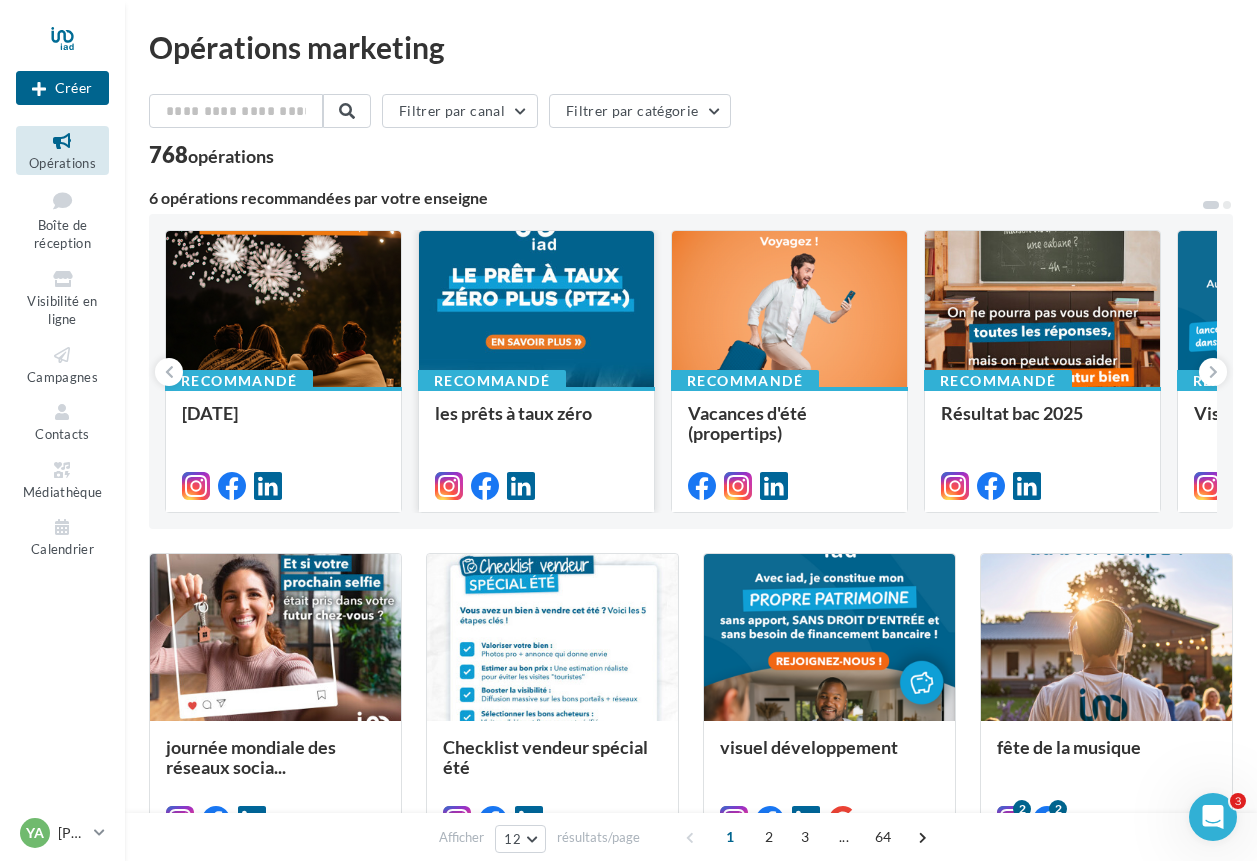click at bounding box center (536, 484) 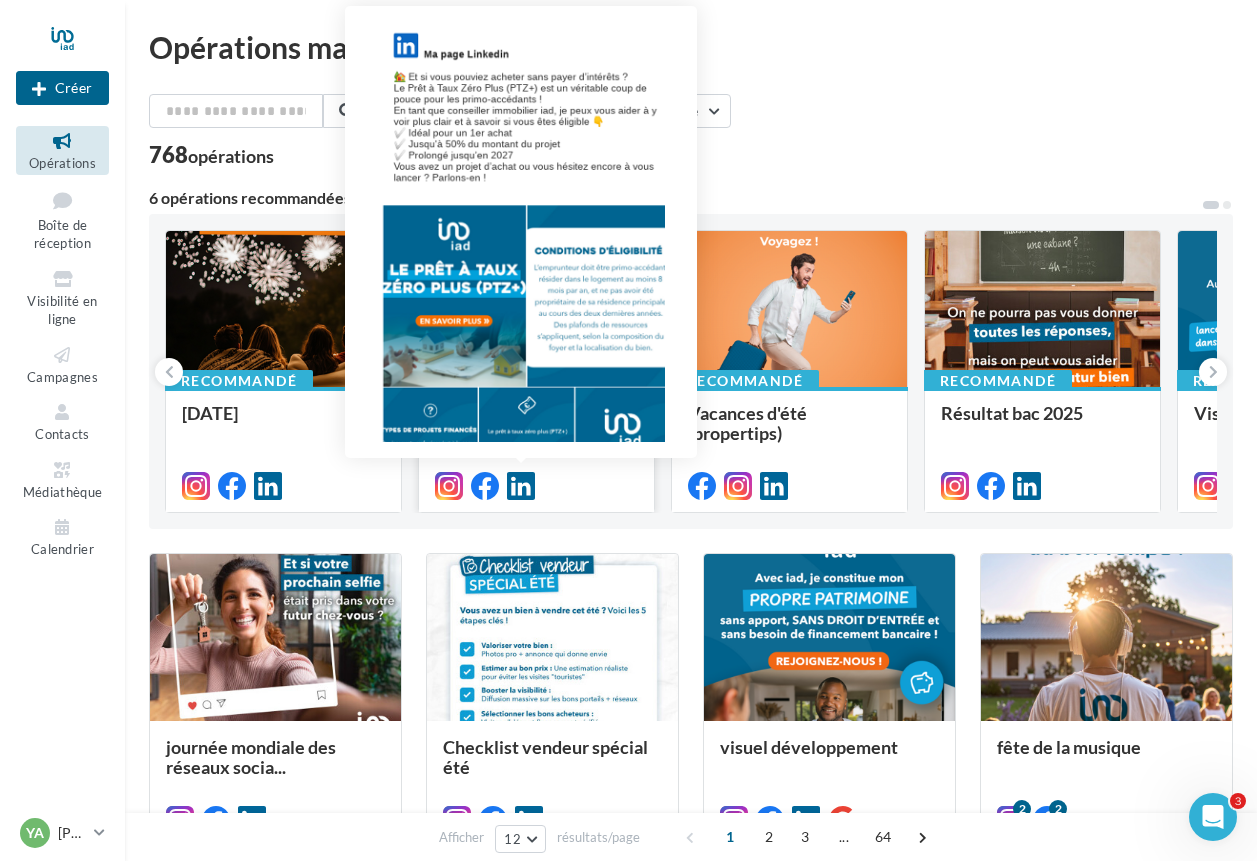 click at bounding box center [521, 486] 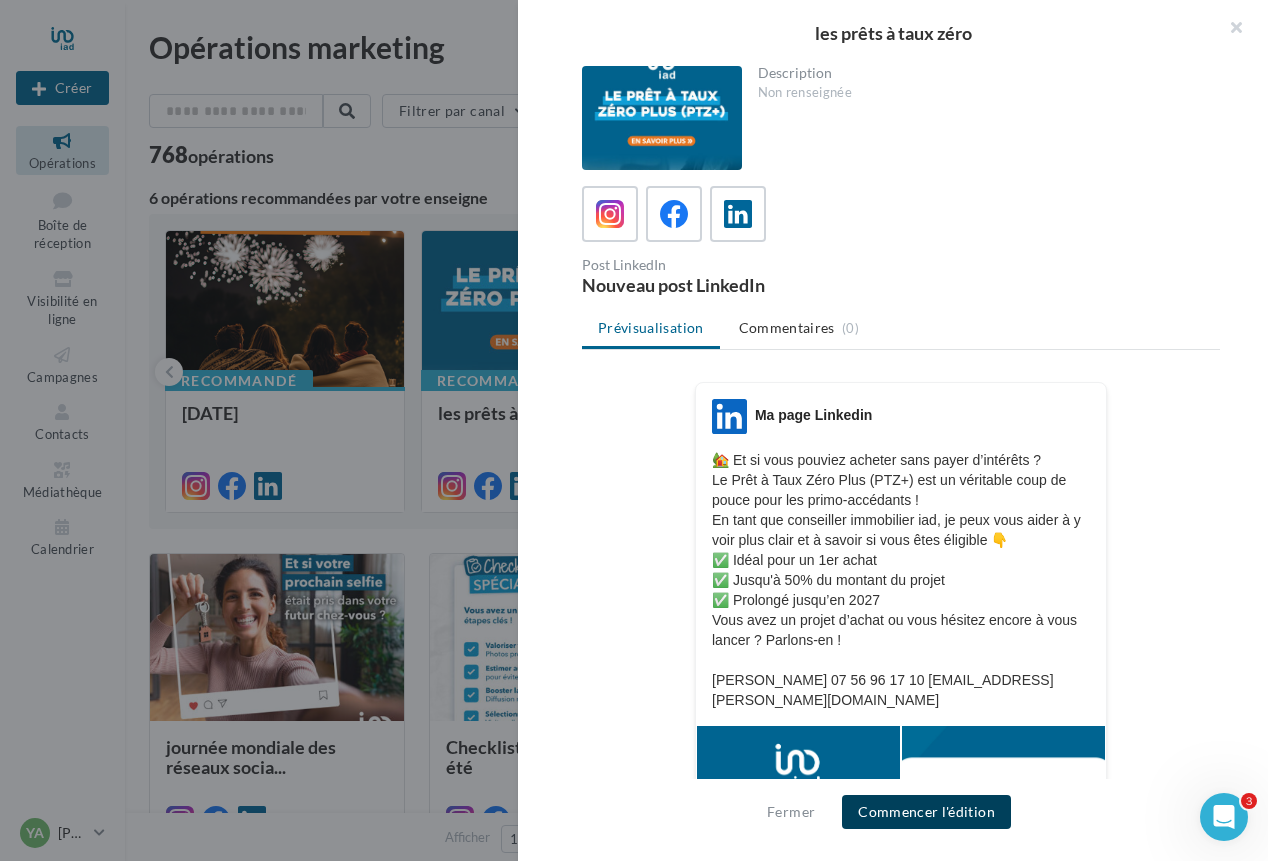click on "Commencer l'édition" at bounding box center (926, 812) 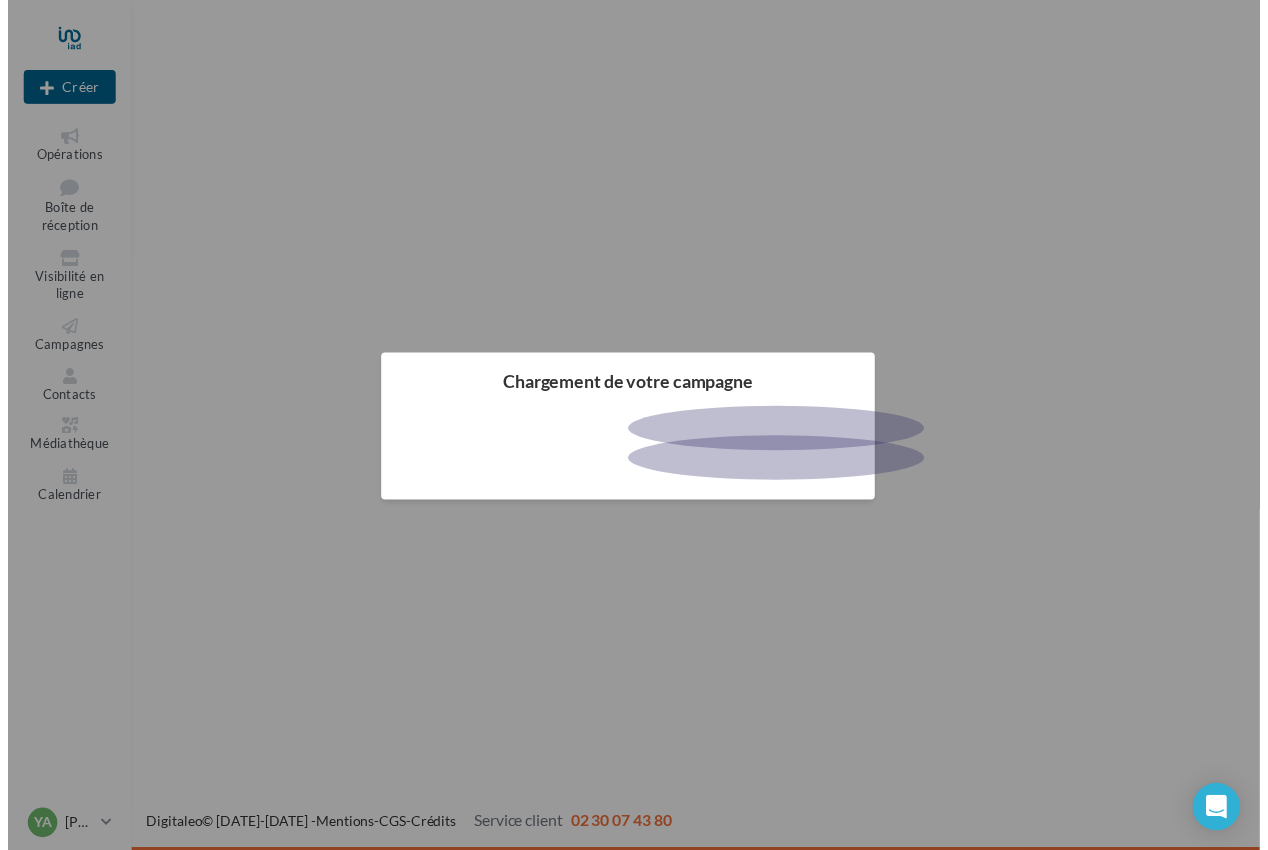 scroll, scrollTop: 0, scrollLeft: 0, axis: both 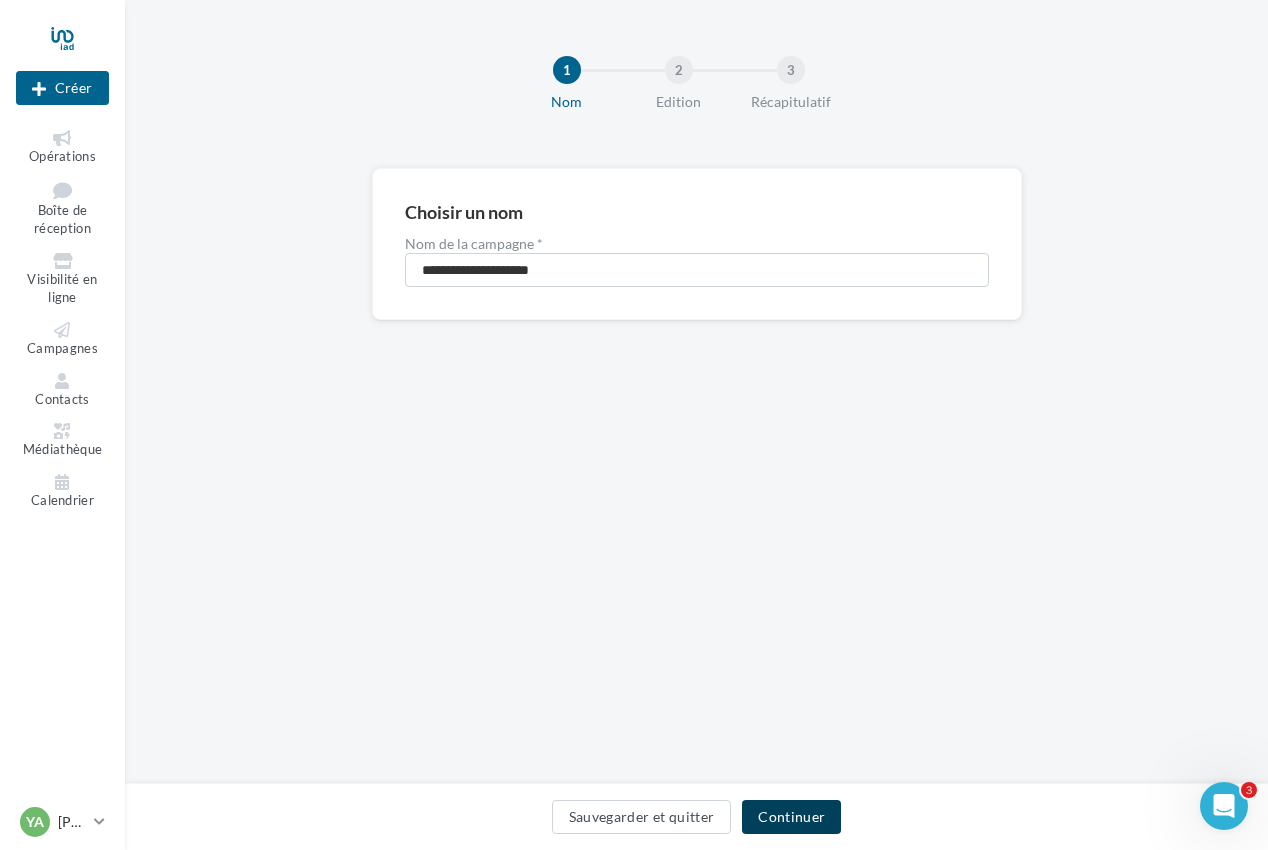 click on "Continuer" at bounding box center [791, 817] 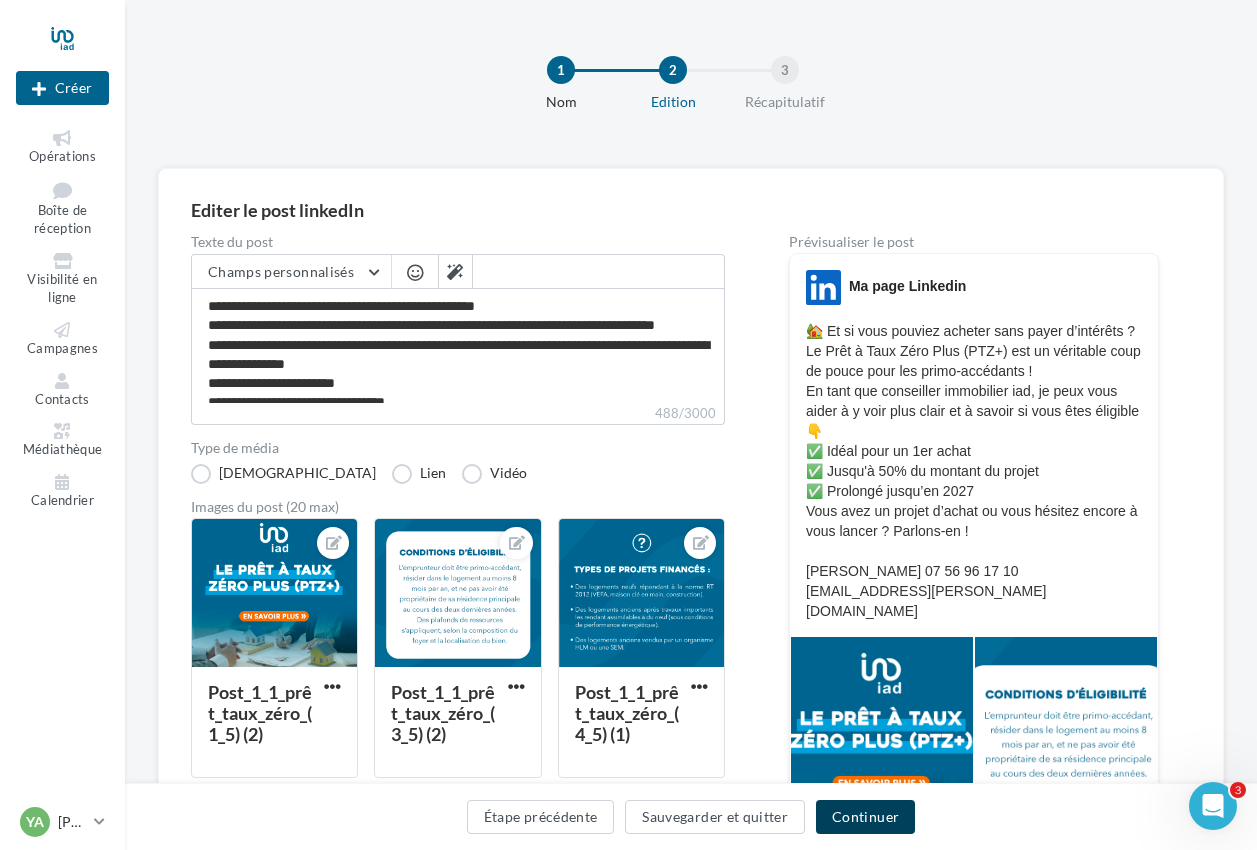 click on "Continuer" at bounding box center [865, 817] 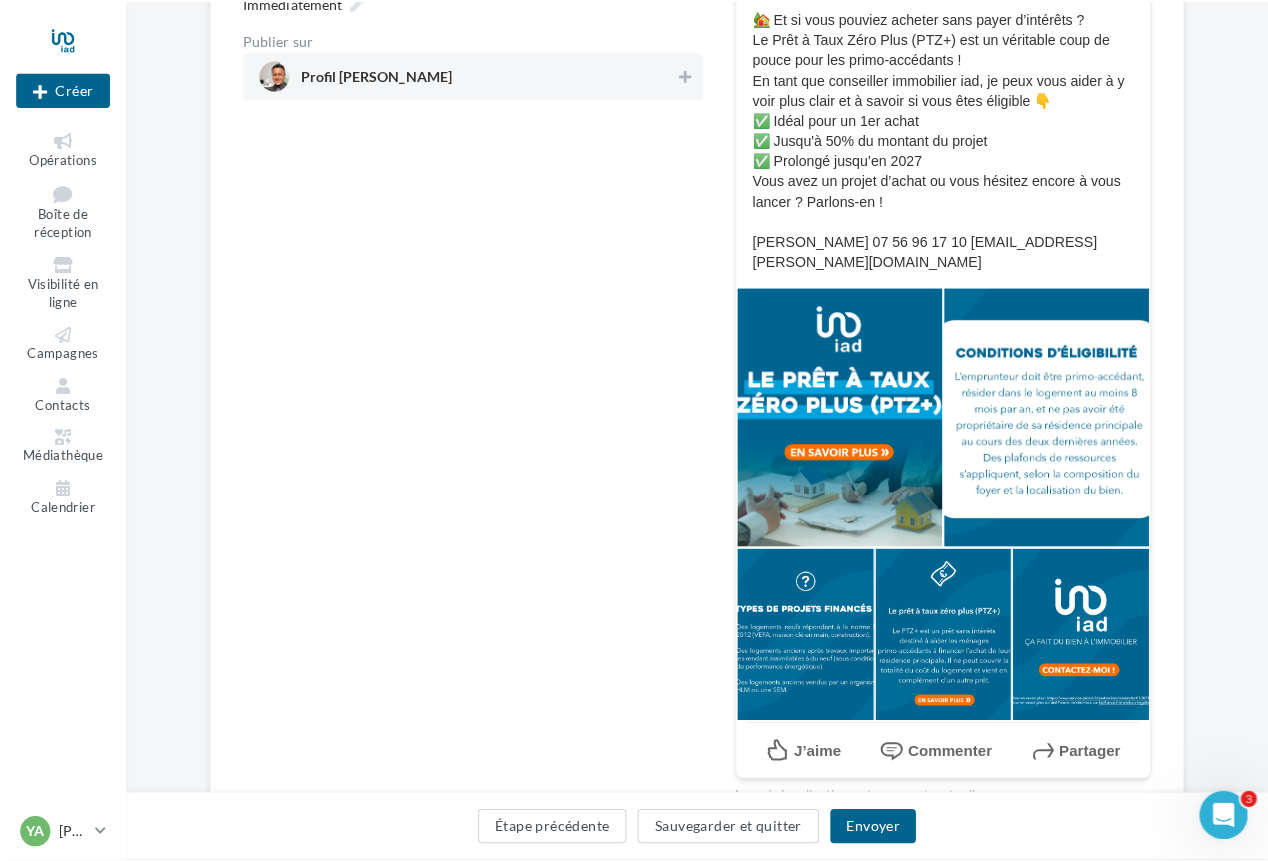 scroll, scrollTop: 87, scrollLeft: 0, axis: vertical 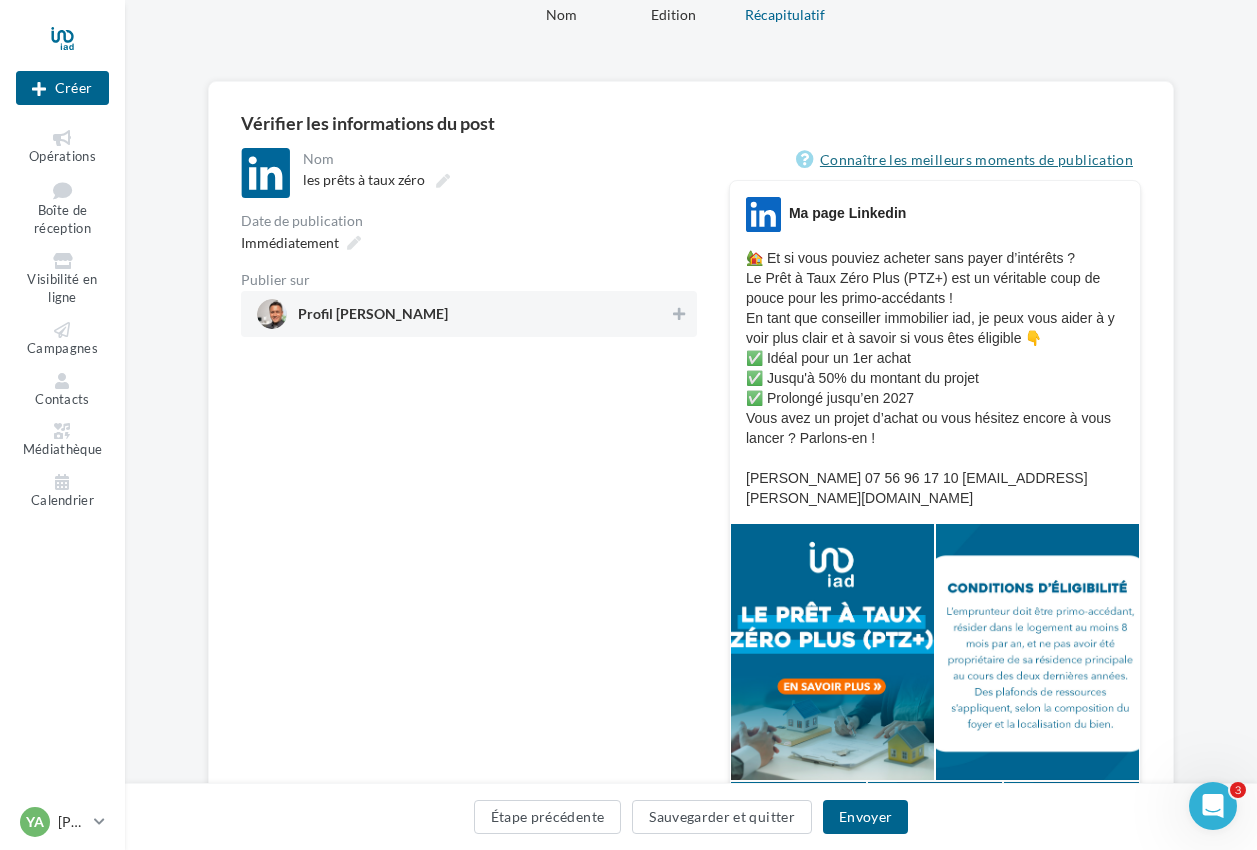 click on "Connaître les meilleurs moments de publication" at bounding box center [968, 160] 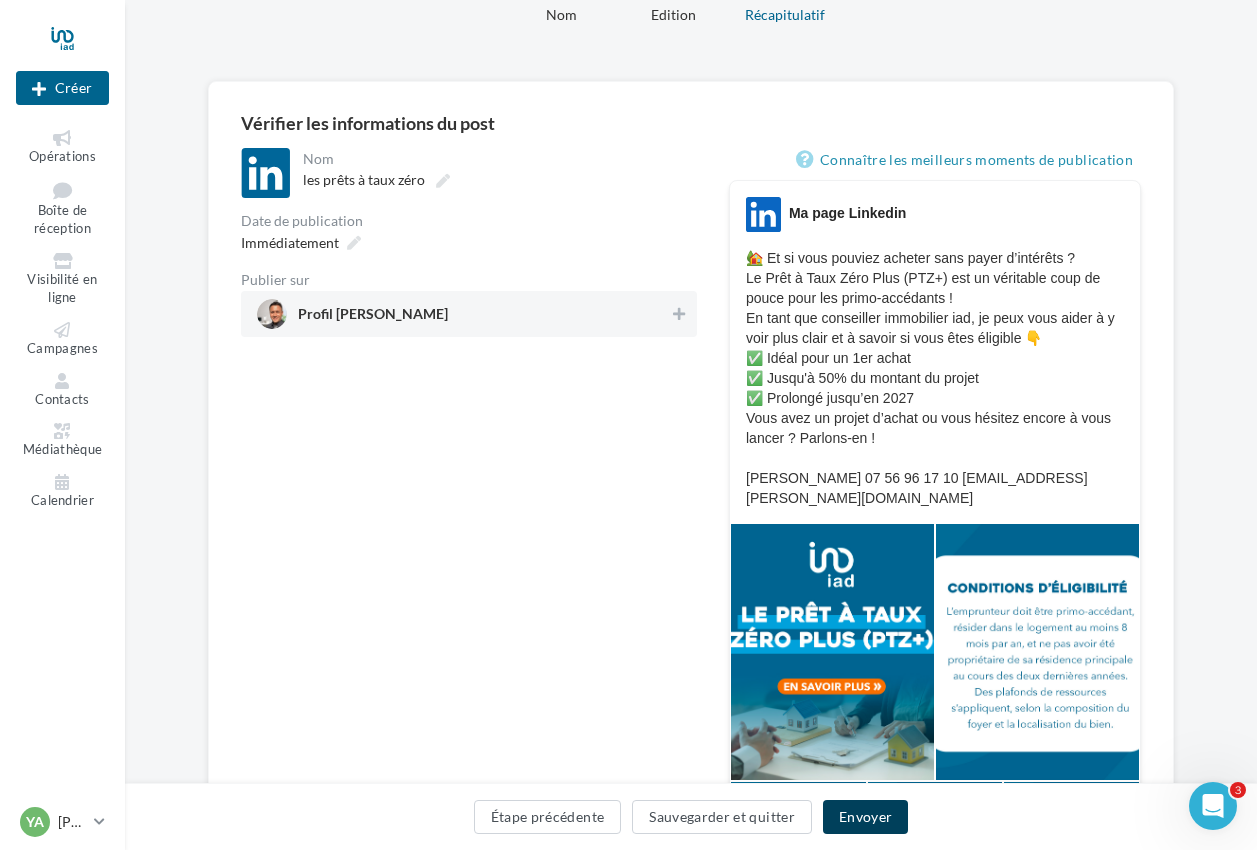 click on "Envoyer" at bounding box center [865, 817] 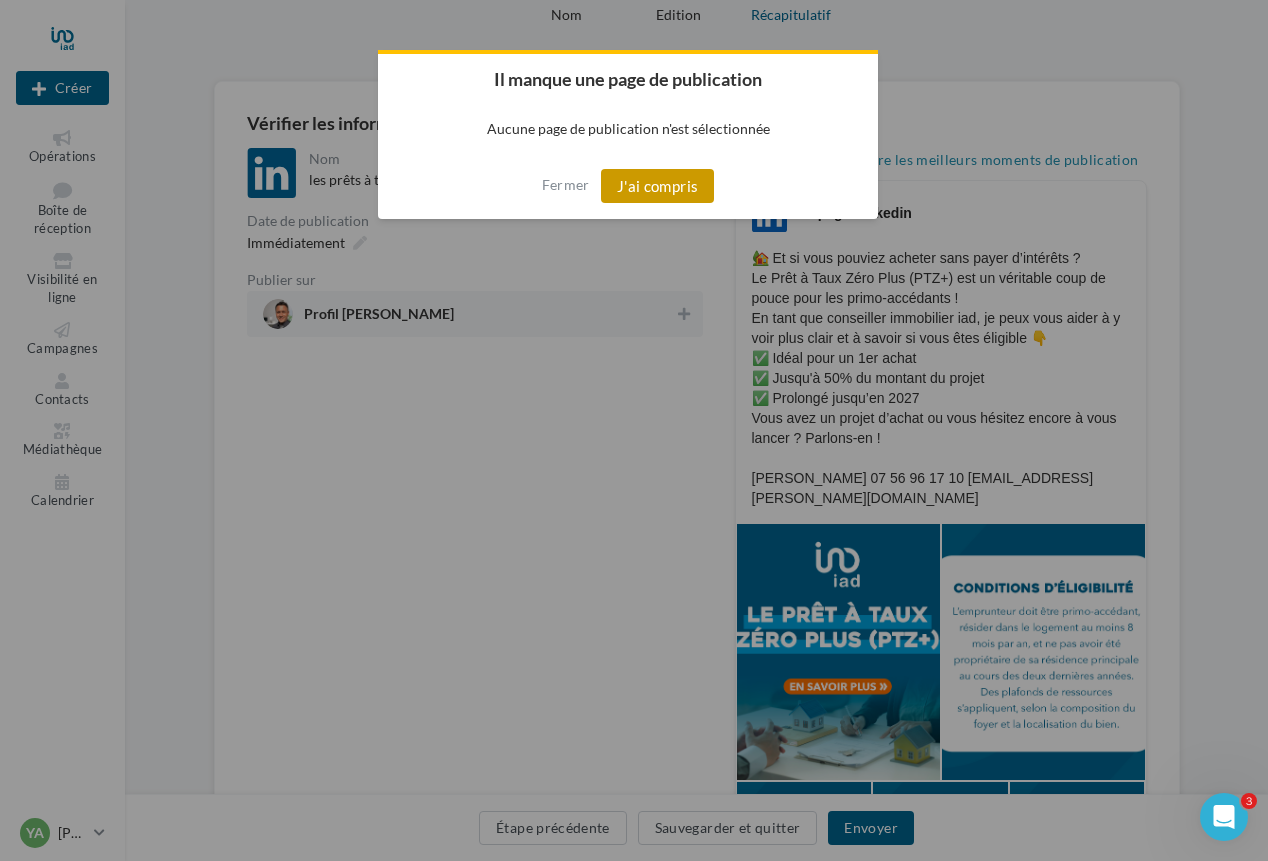 click on "J'ai compris" at bounding box center [658, 186] 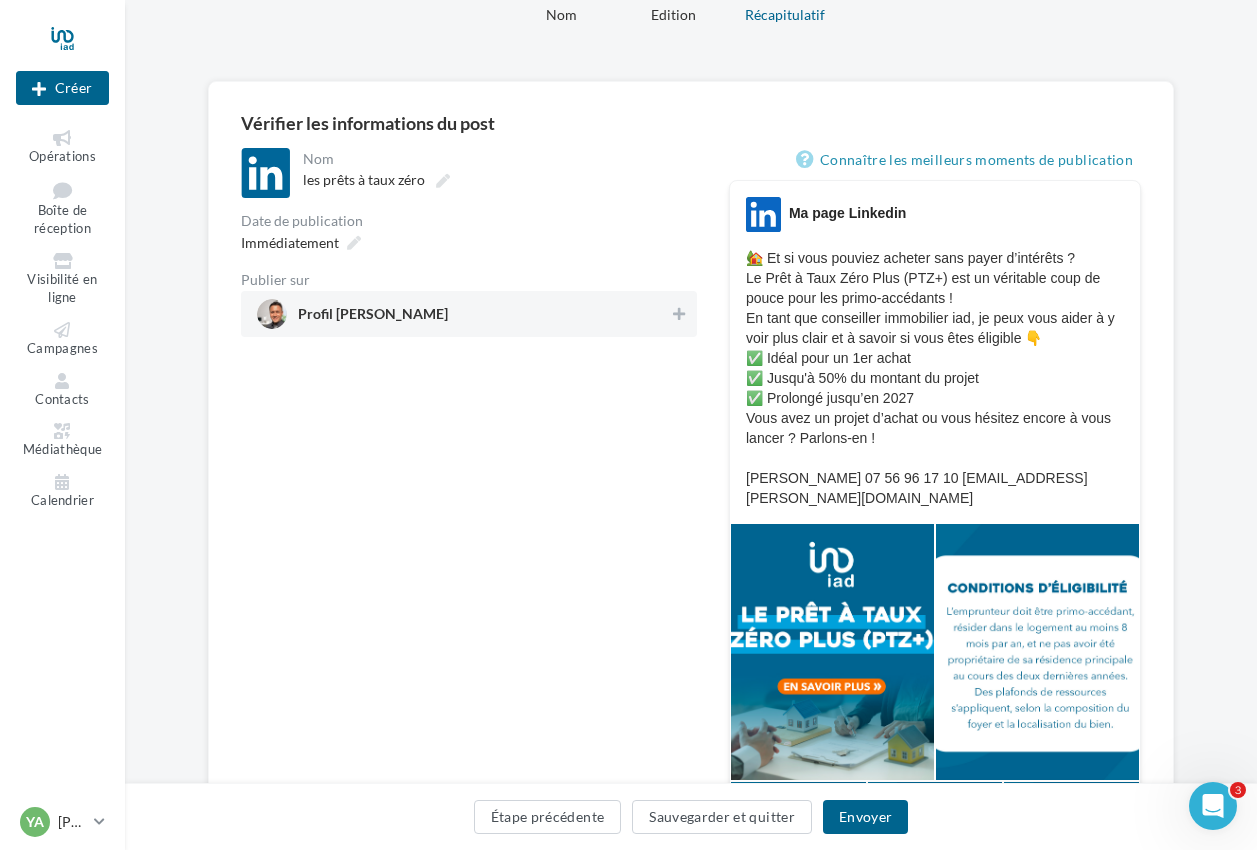 click on "Profil Yannick AGNÈS" at bounding box center (463, 314) 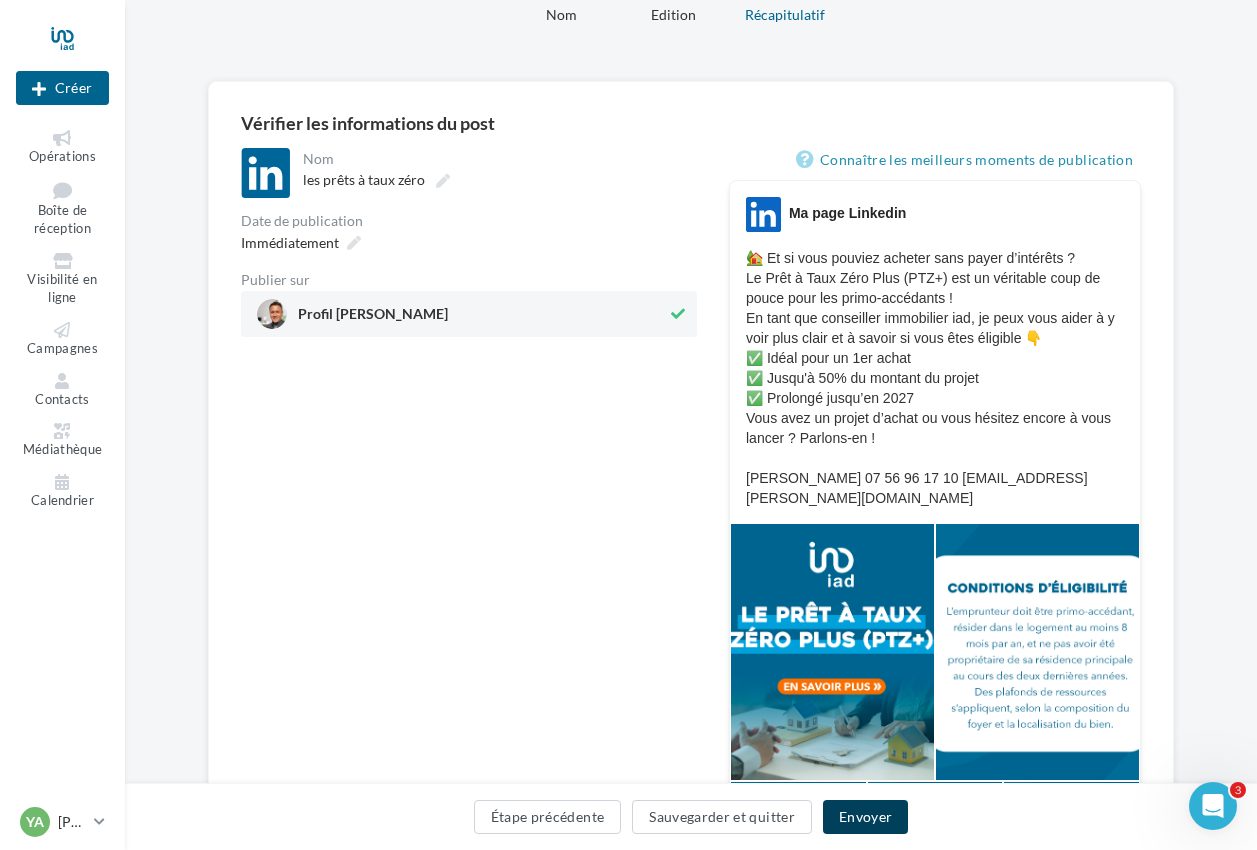 click on "Envoyer" at bounding box center (865, 817) 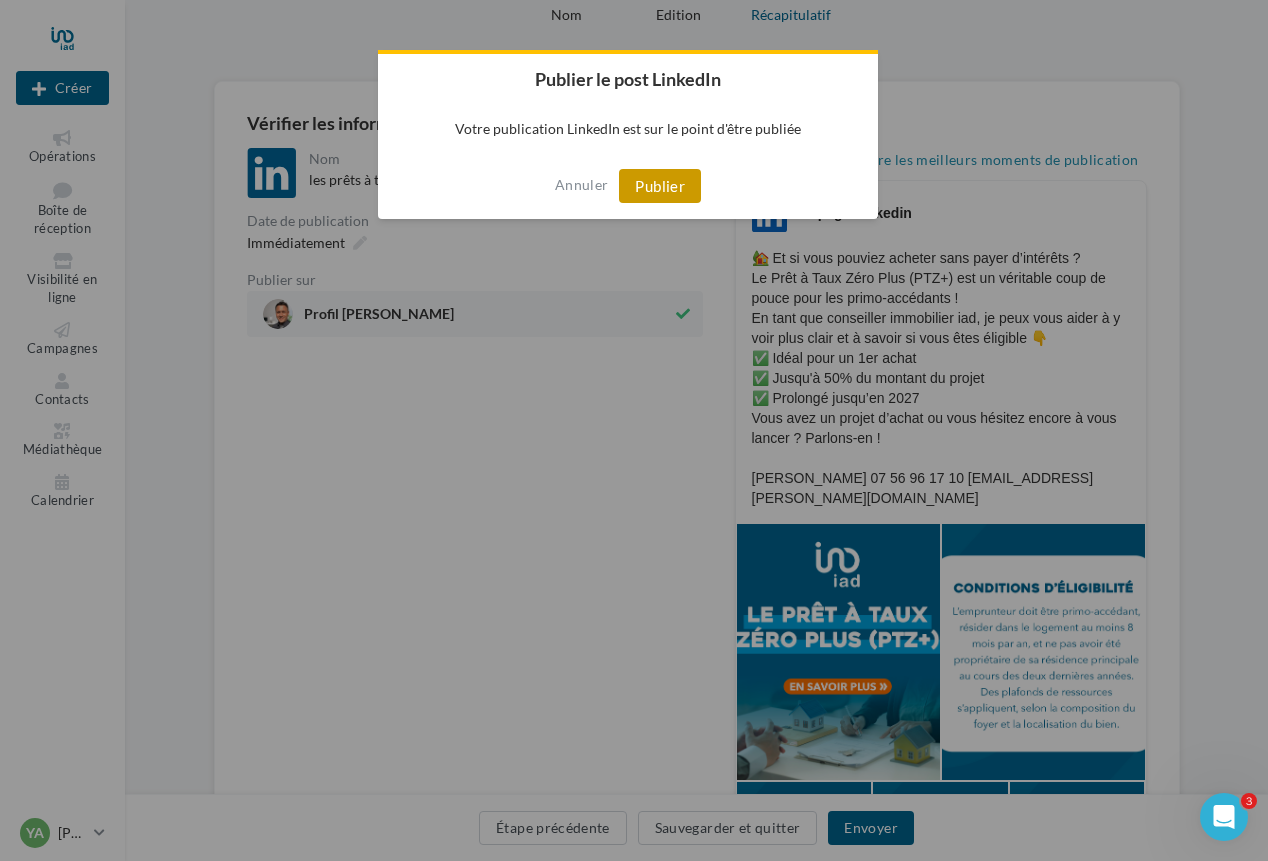 click on "Publier" at bounding box center (660, 186) 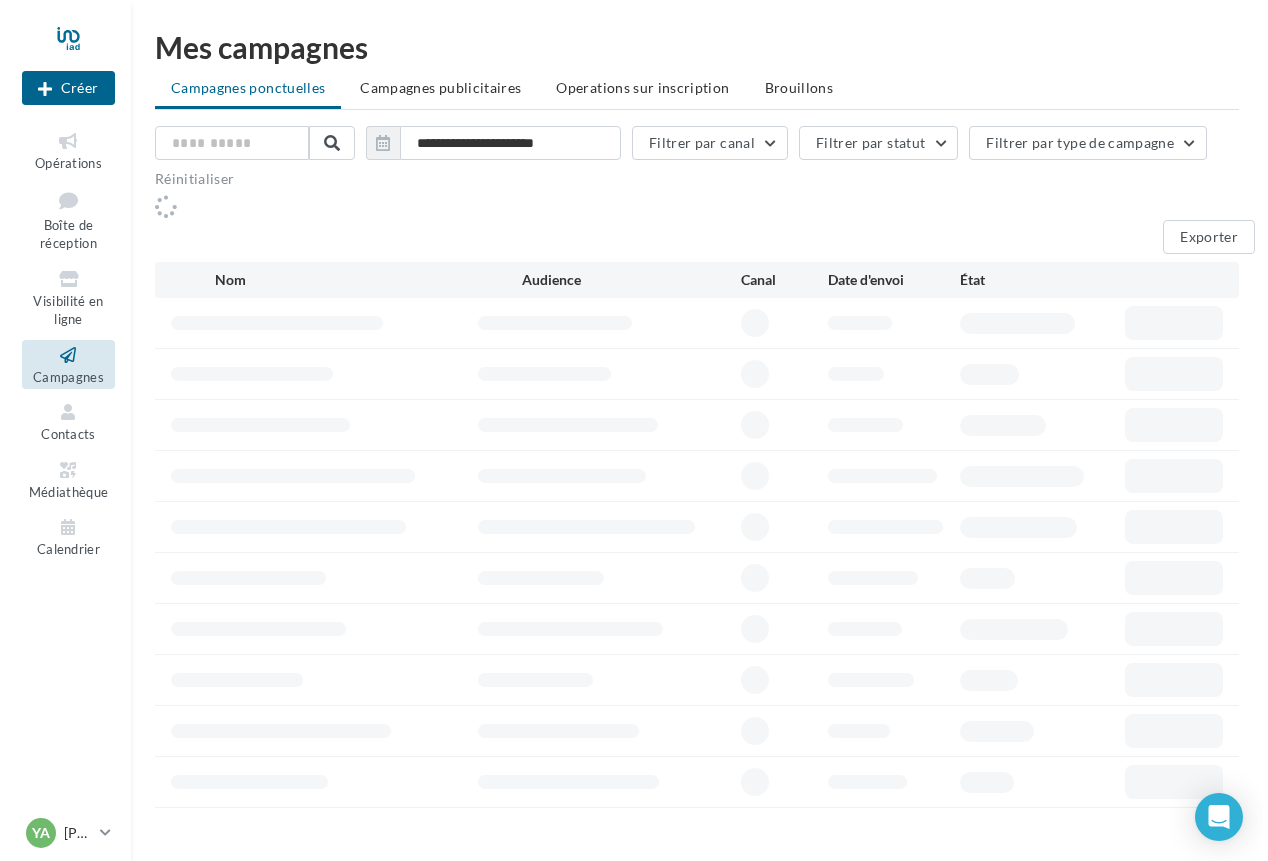 scroll, scrollTop: 0, scrollLeft: 0, axis: both 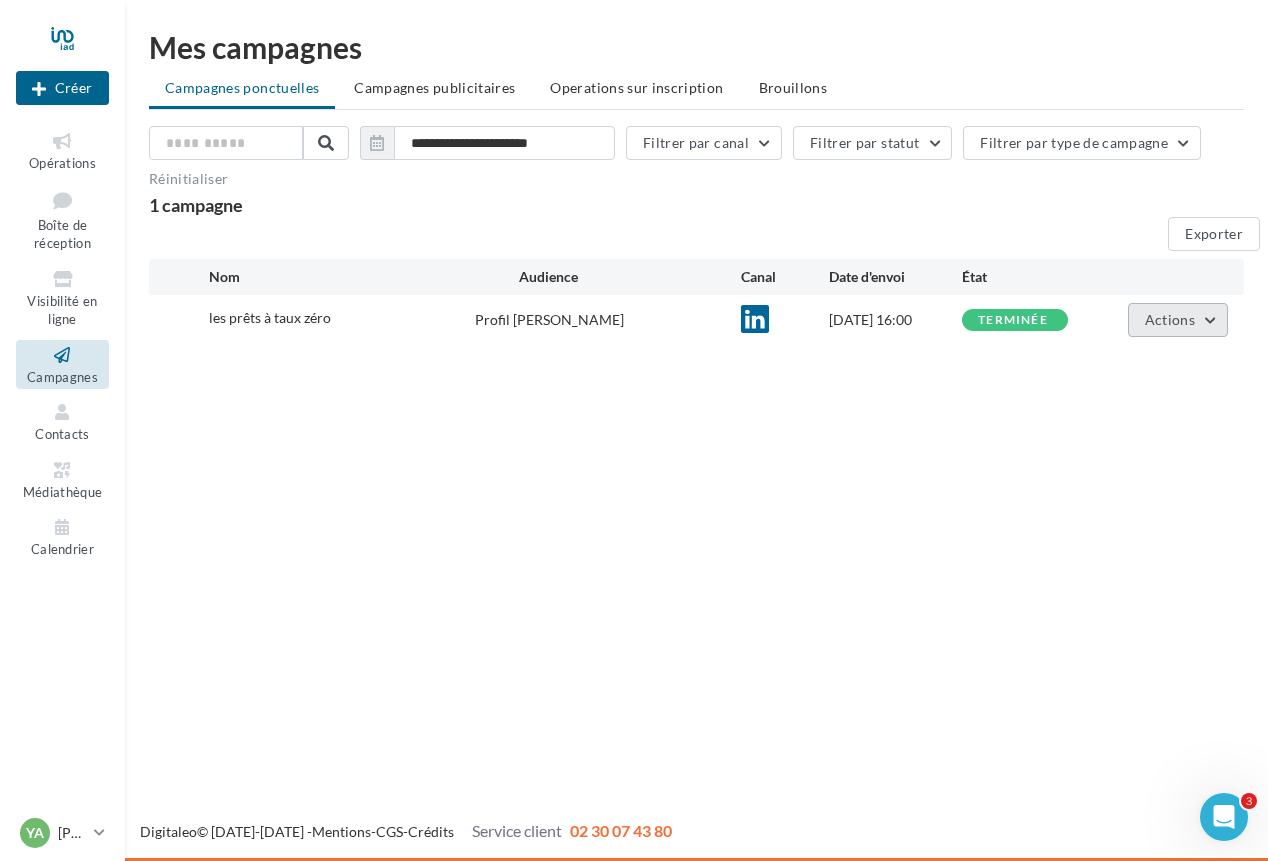 click on "Actions" at bounding box center [1170, 319] 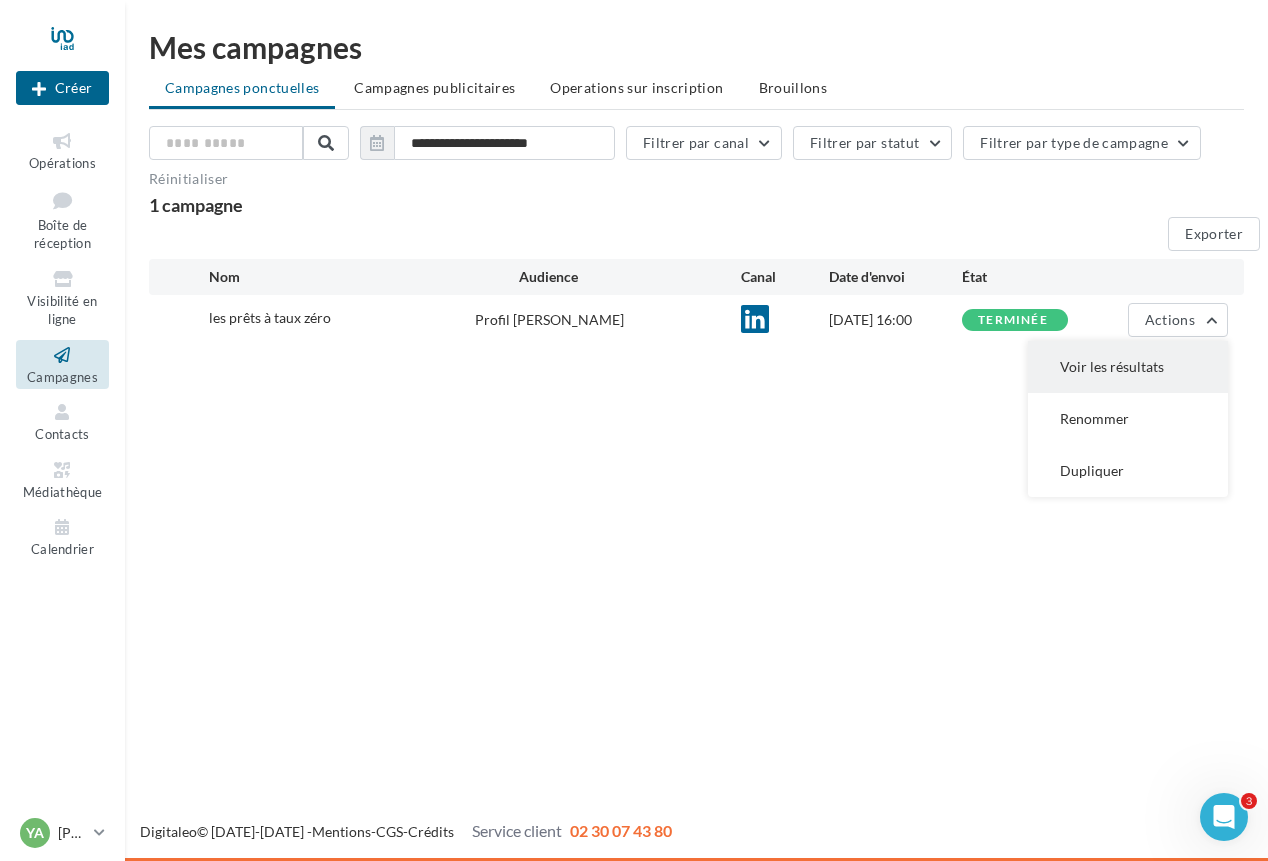 click on "Voir les résultats" at bounding box center [1128, 367] 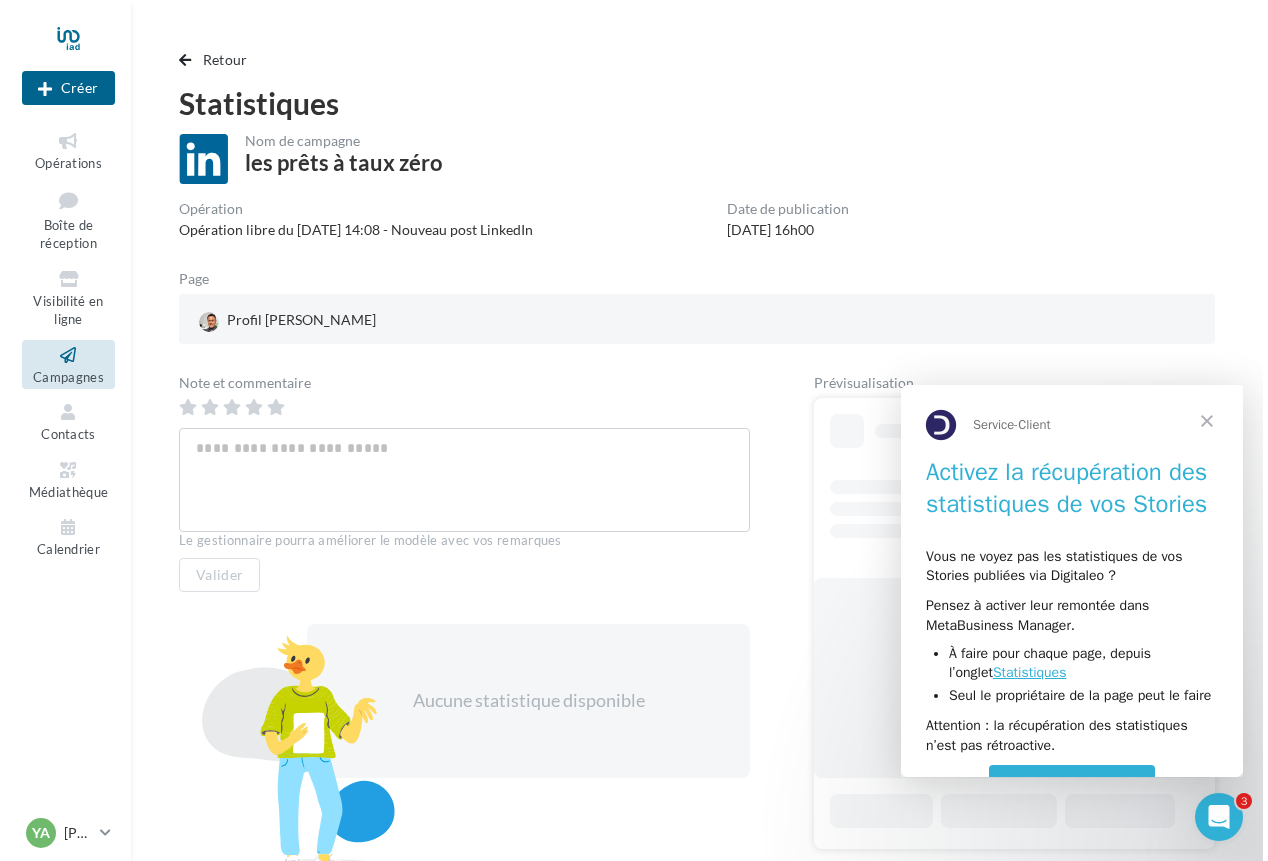 scroll, scrollTop: 0, scrollLeft: 0, axis: both 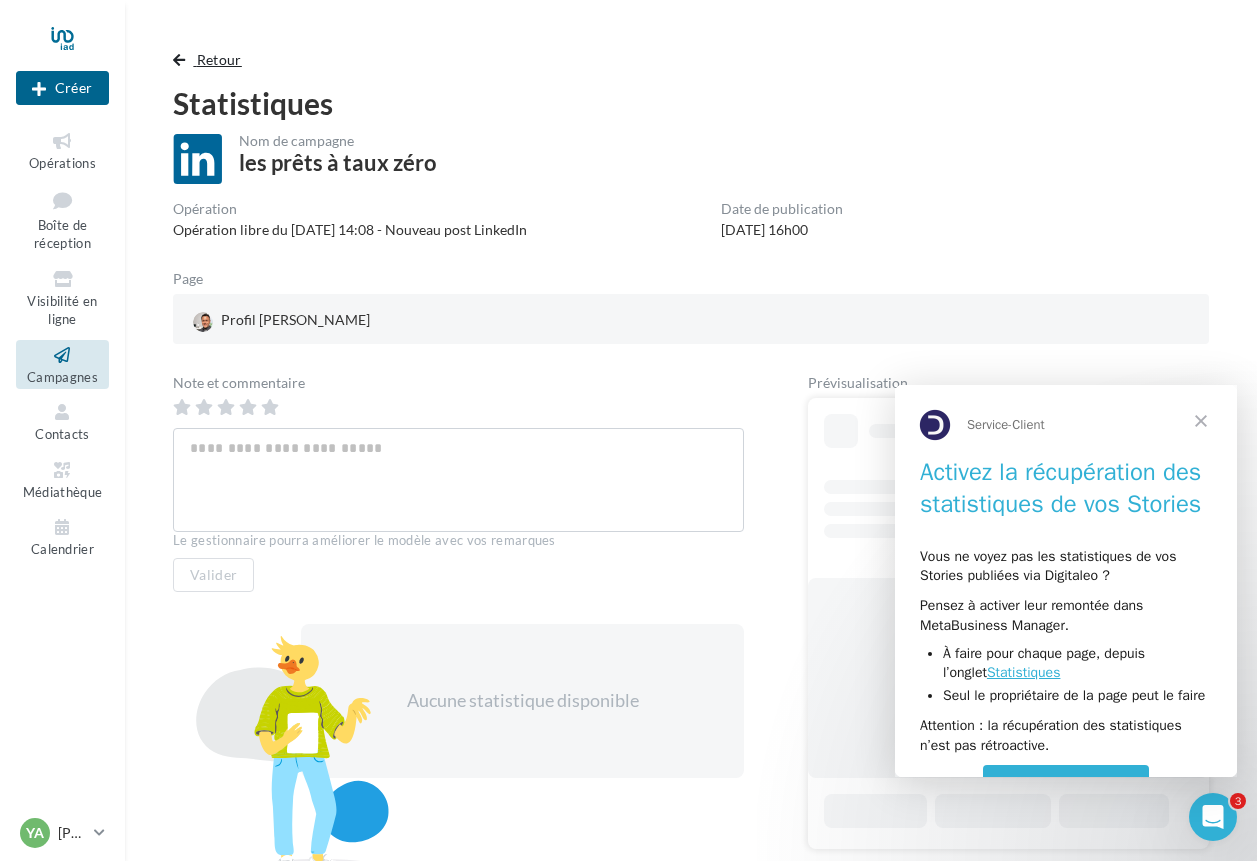 click on "Retour" at bounding box center (219, 59) 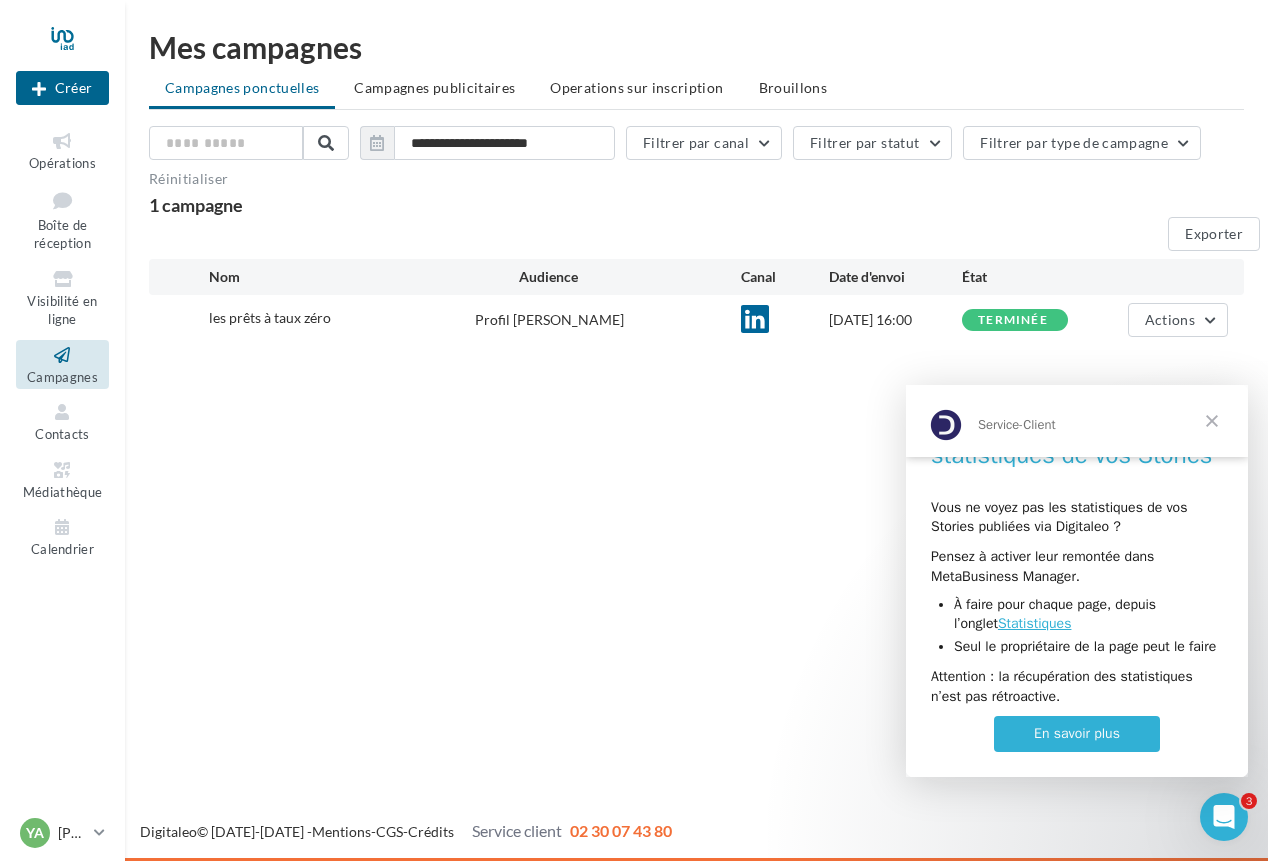 scroll, scrollTop: 0, scrollLeft: 0, axis: both 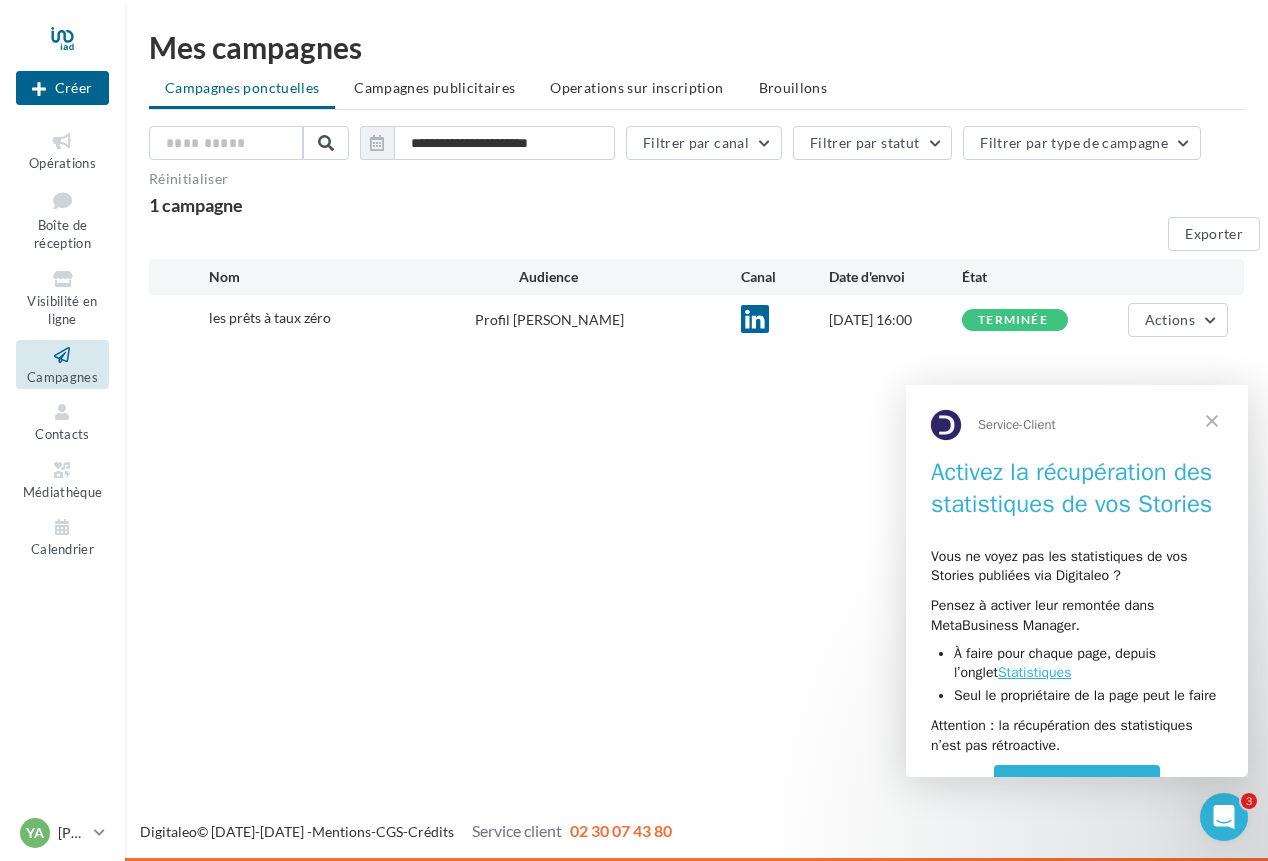 click at bounding box center (1212, 421) 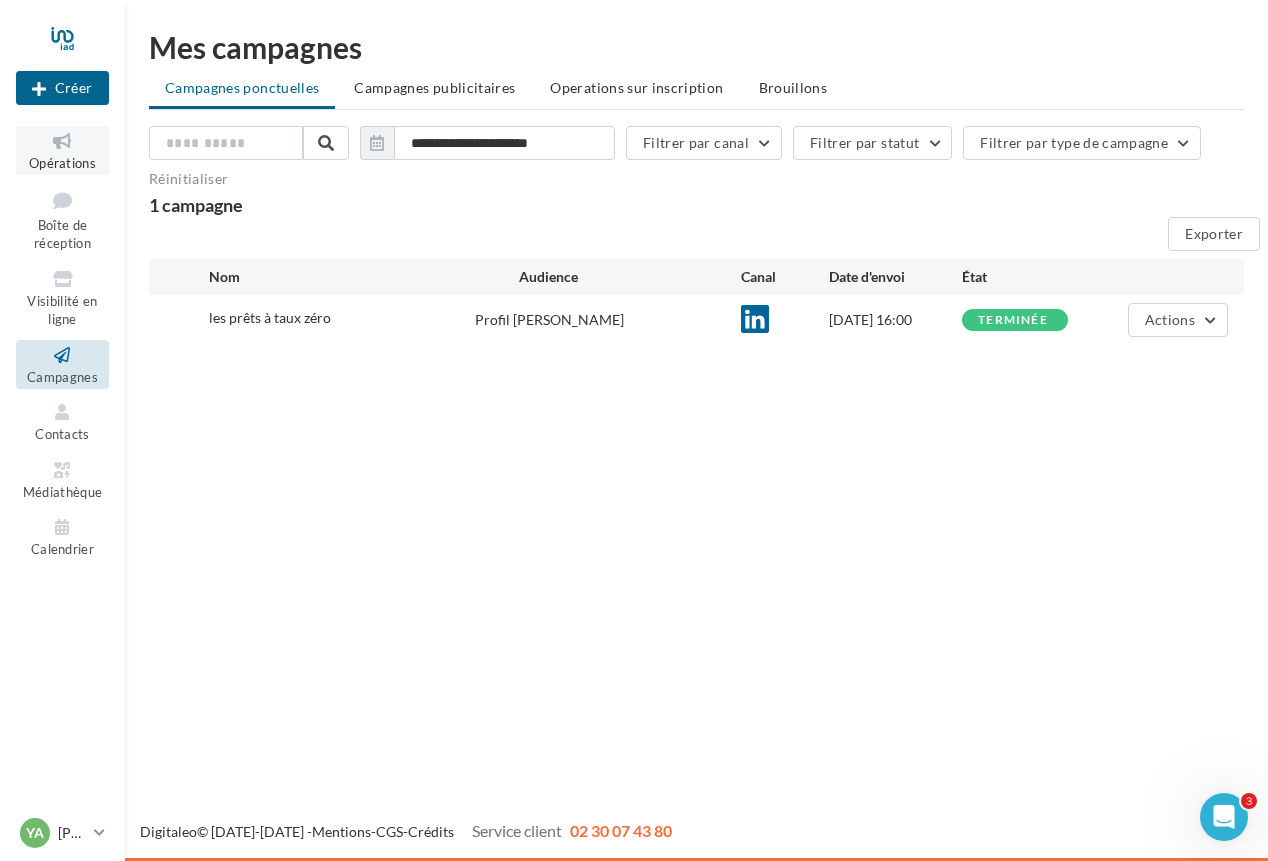 click at bounding box center [62, 141] 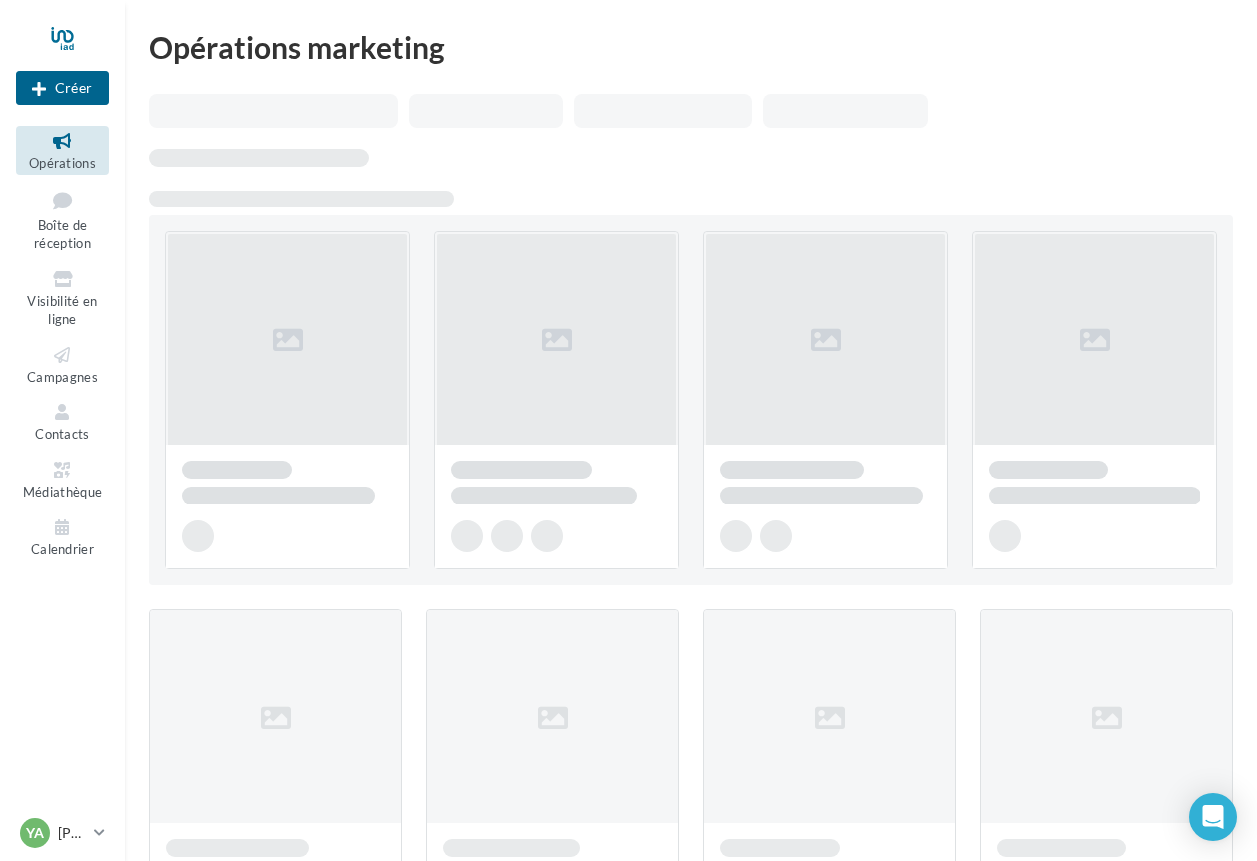 scroll, scrollTop: 0, scrollLeft: 0, axis: both 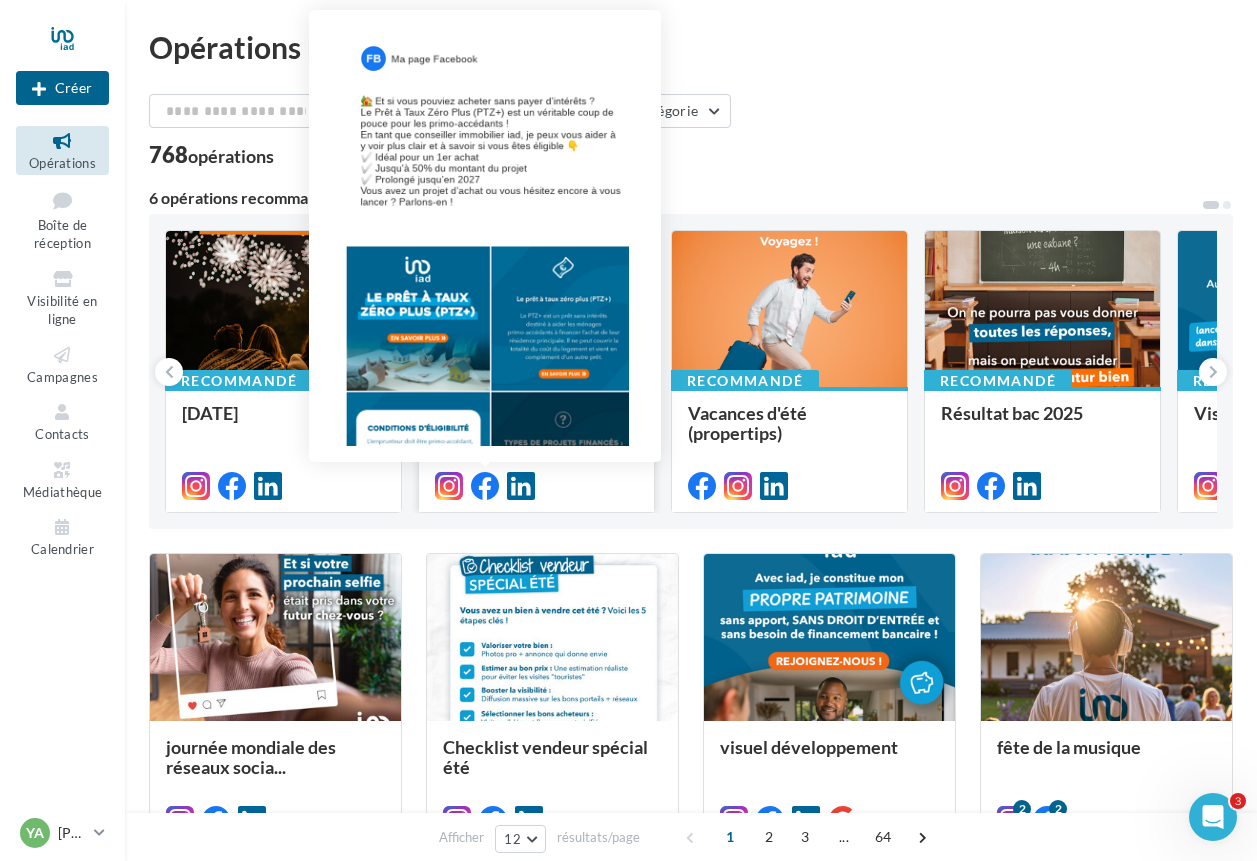 click at bounding box center [485, 486] 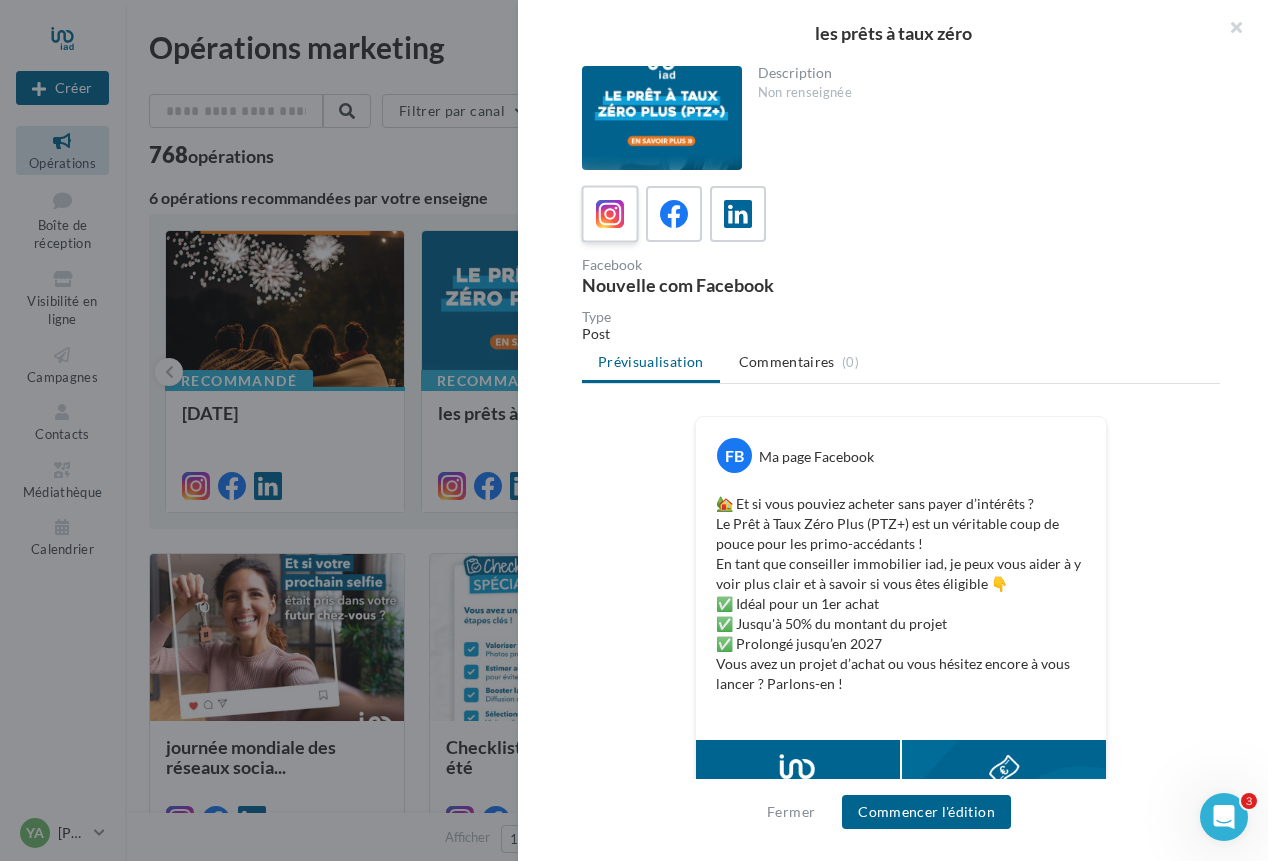 click at bounding box center [610, 214] 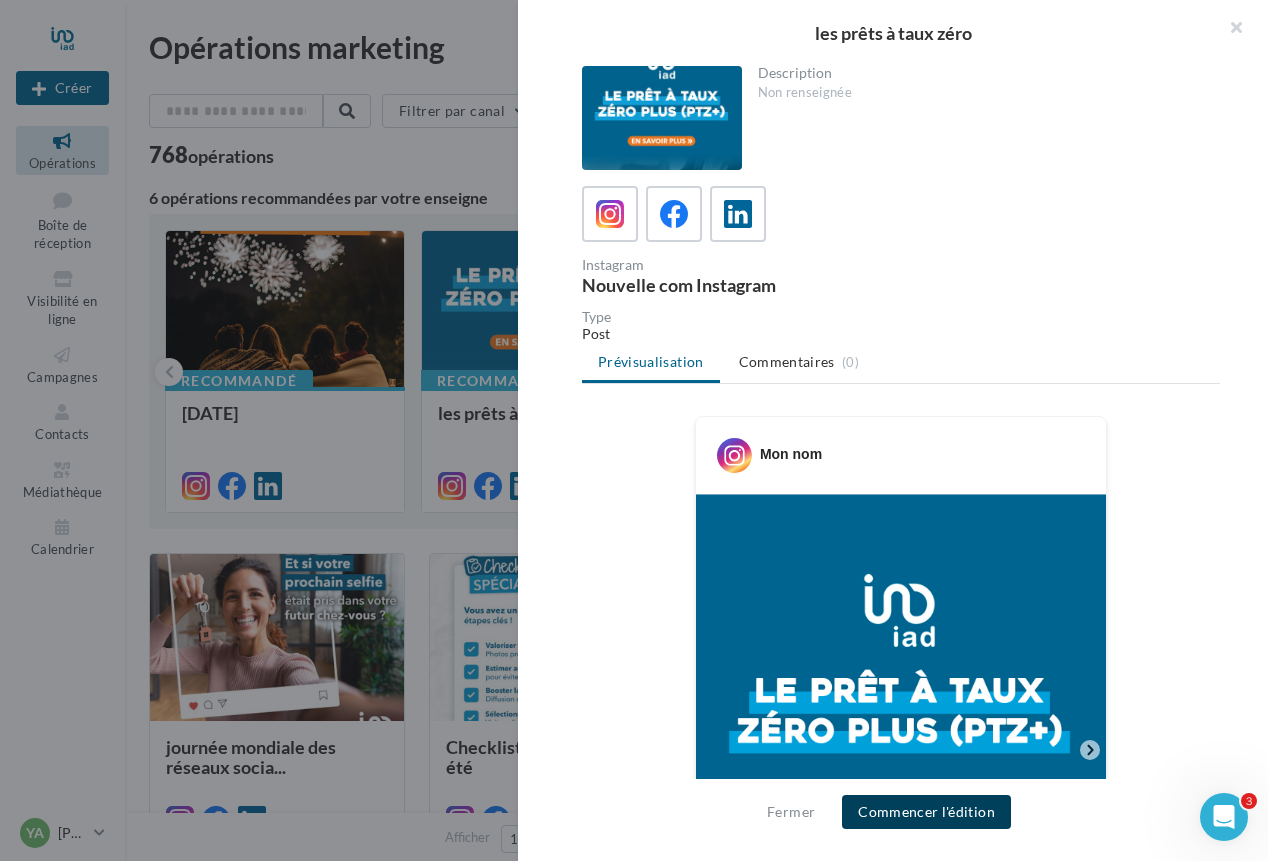 click on "Commencer l'édition" at bounding box center [926, 812] 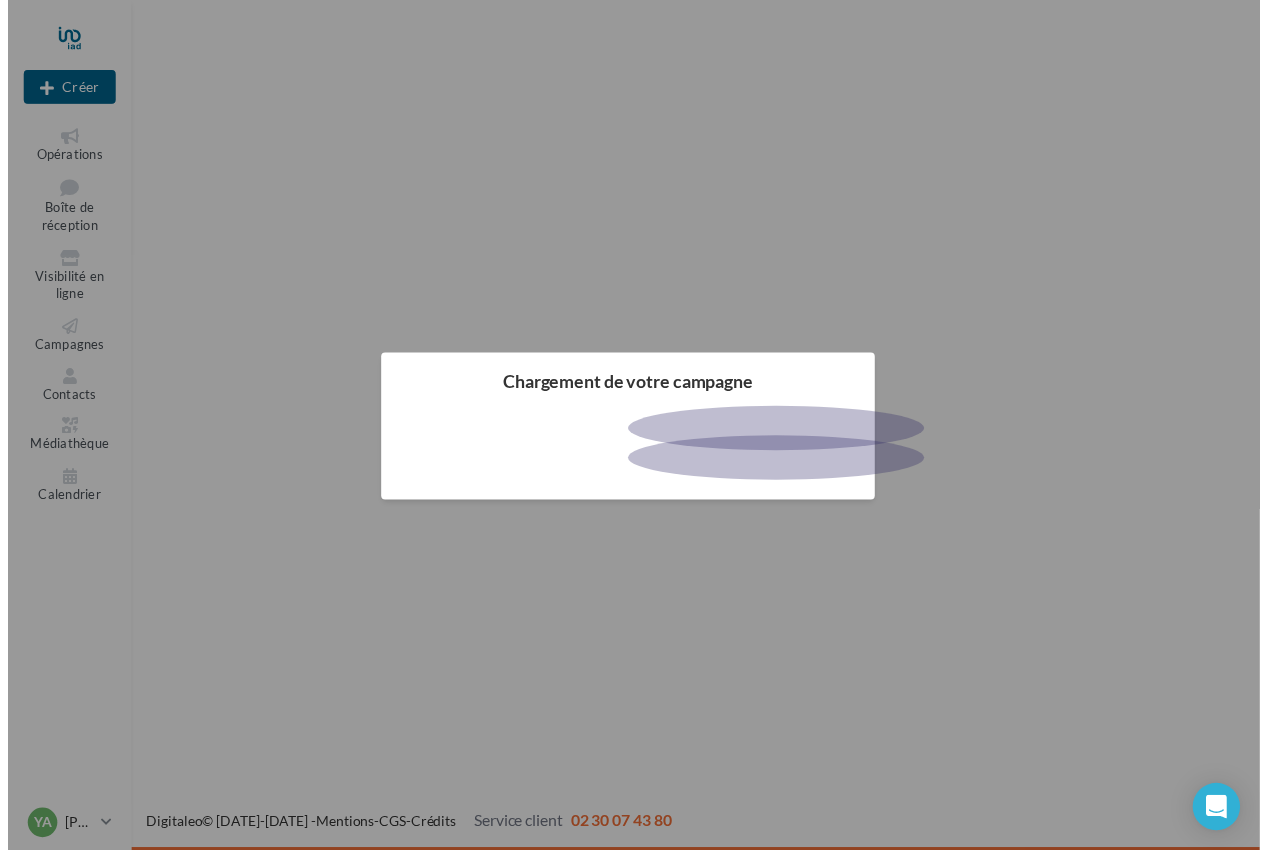 scroll, scrollTop: 0, scrollLeft: 0, axis: both 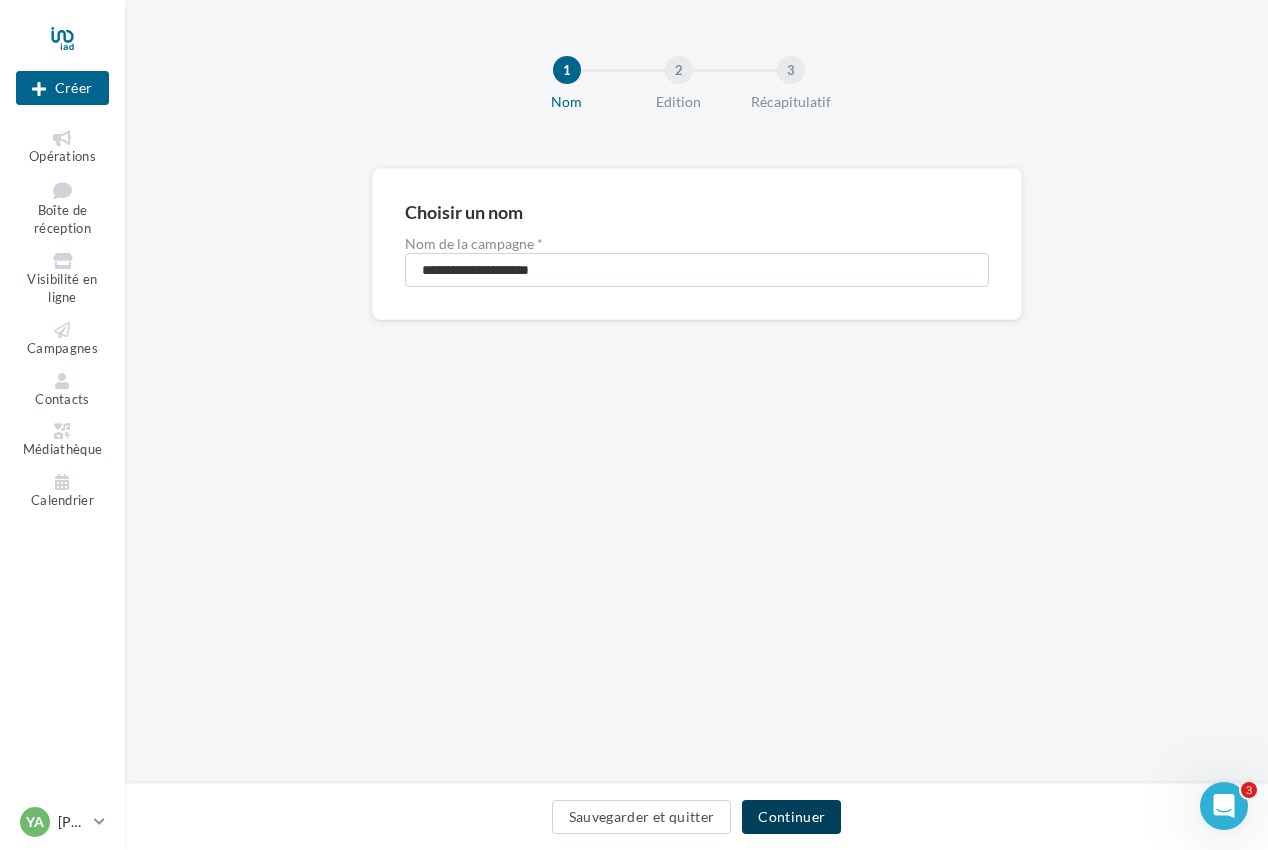 click on "Continuer" at bounding box center [791, 817] 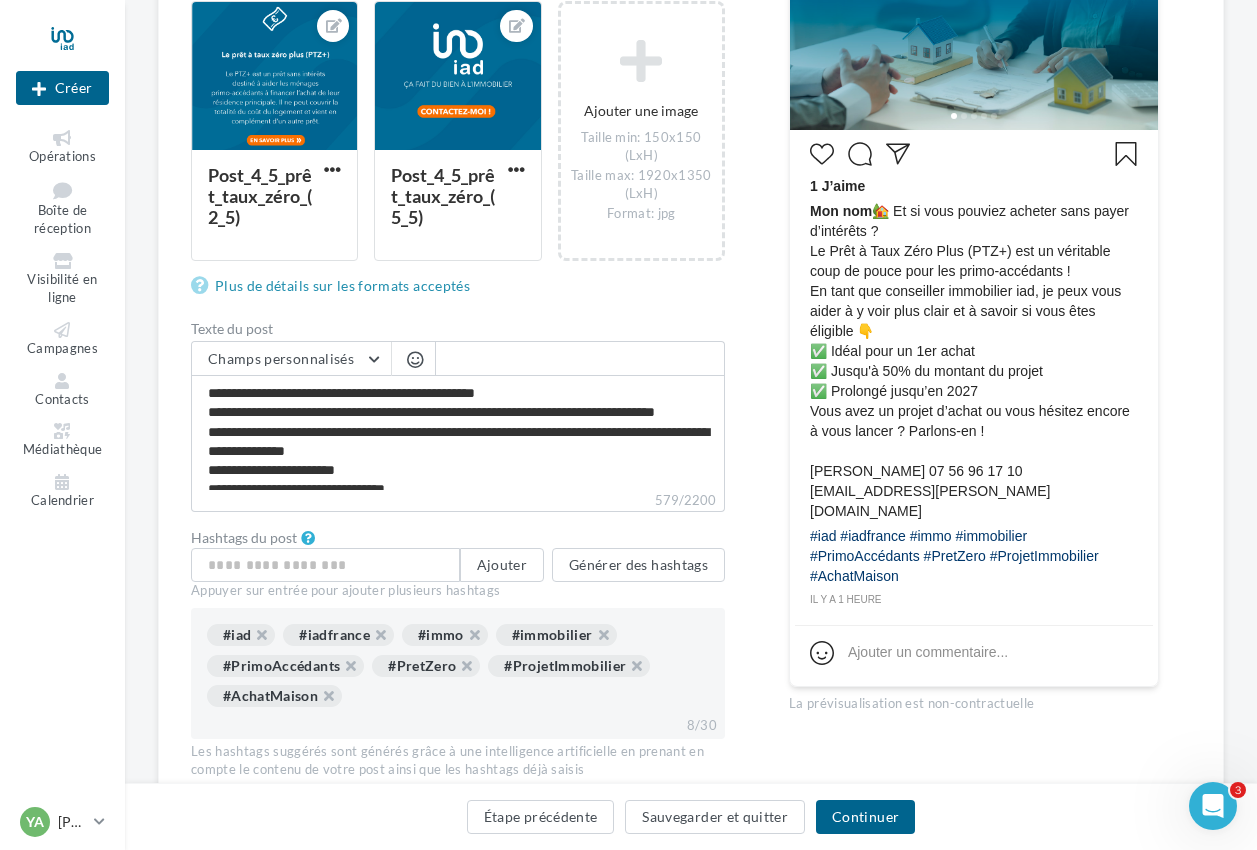 scroll, scrollTop: 712, scrollLeft: 0, axis: vertical 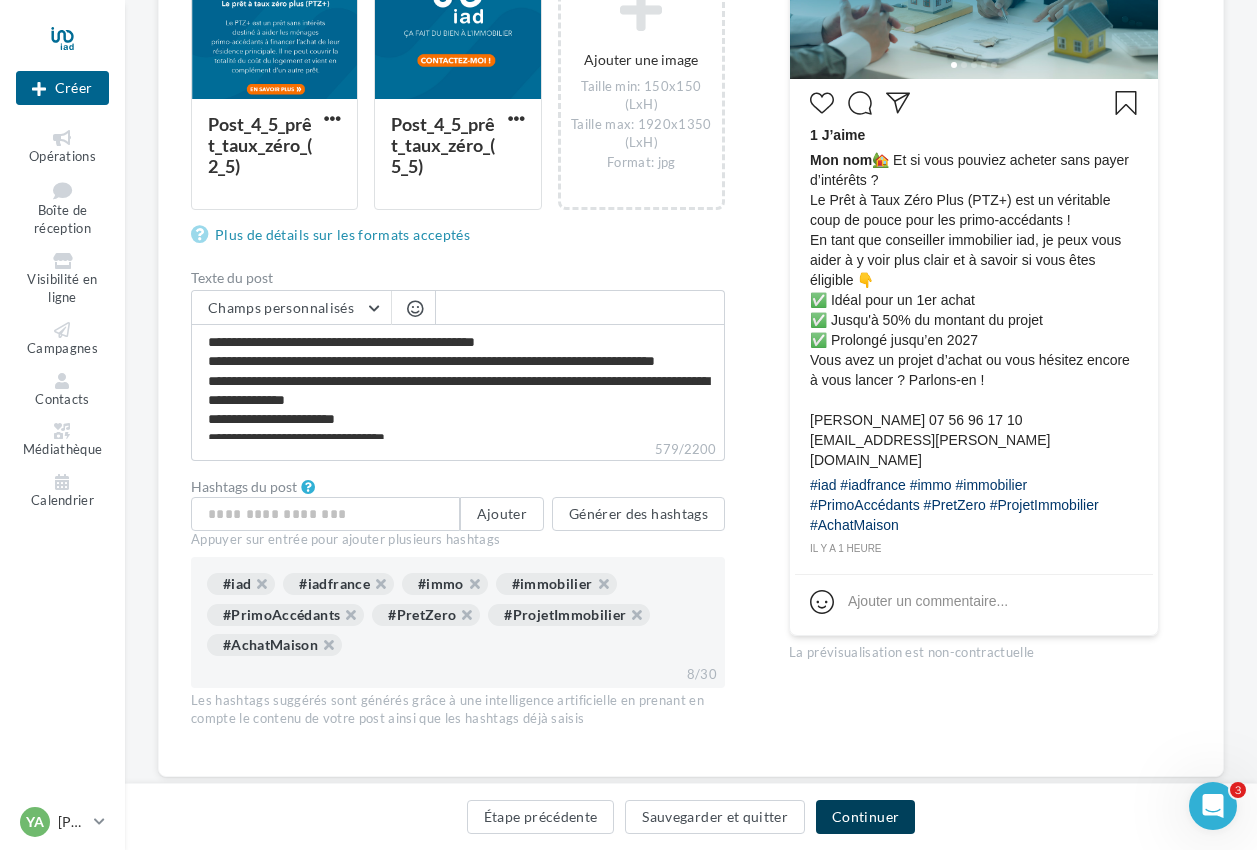 click on "Continuer" at bounding box center [865, 817] 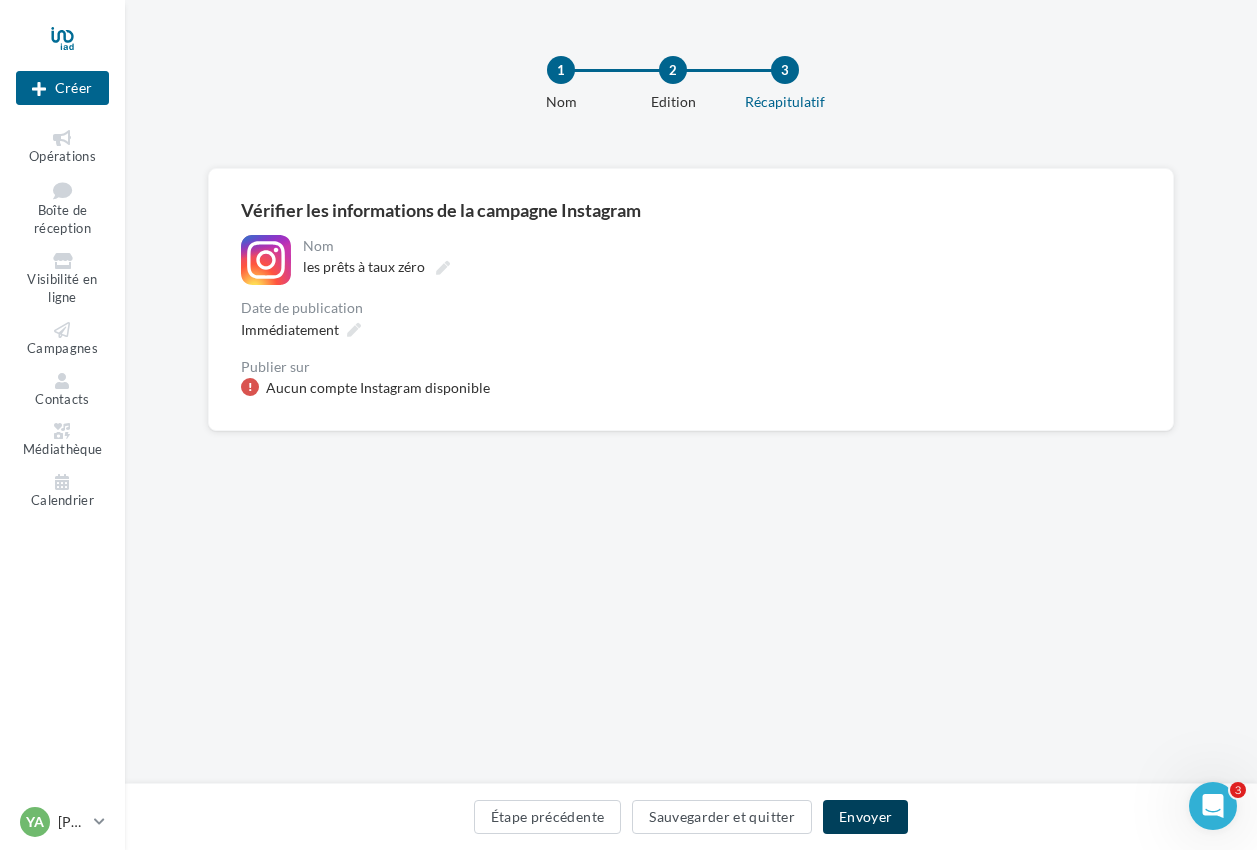 scroll, scrollTop: 0, scrollLeft: 0, axis: both 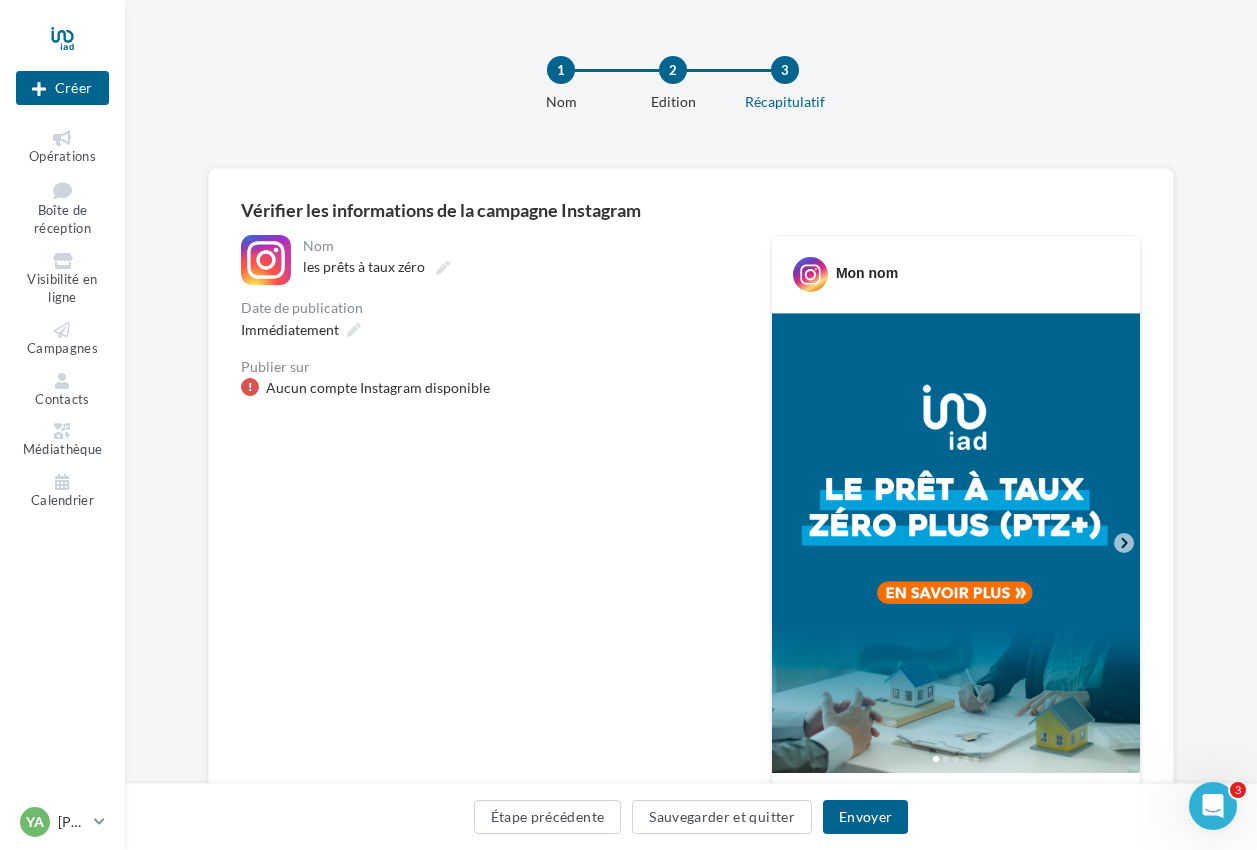 click on "Aucun compte Instagram disponible" at bounding box center [378, 388] 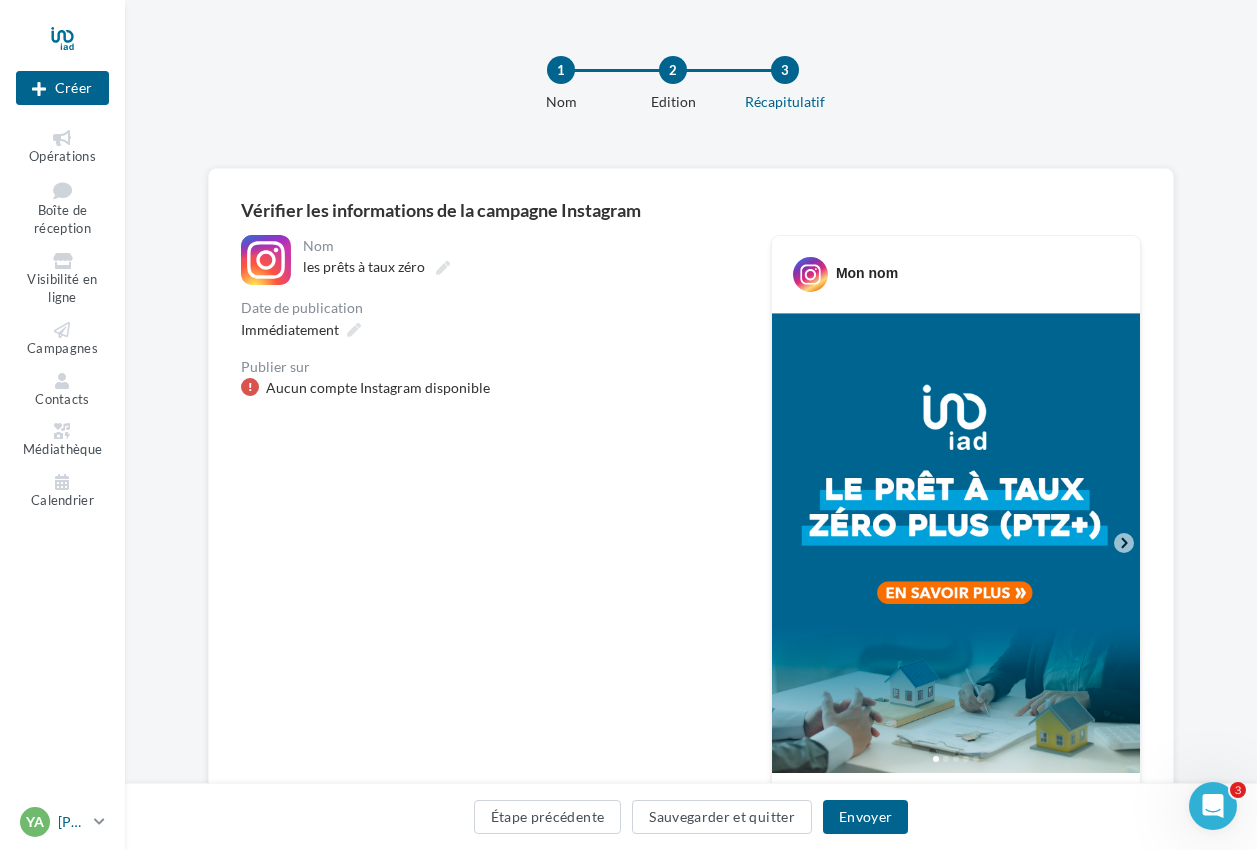 click on "YA" at bounding box center [35, 822] 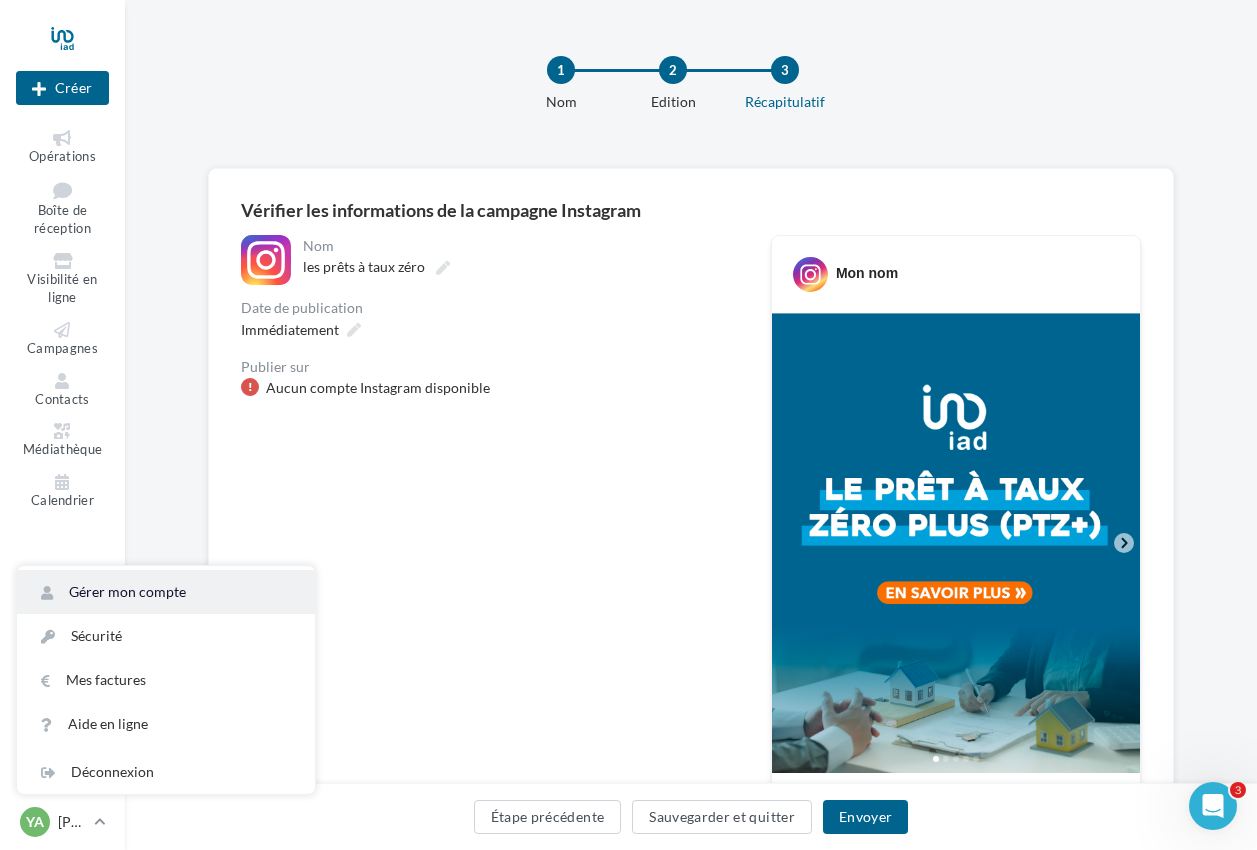 click on "Gérer mon compte" at bounding box center (166, 592) 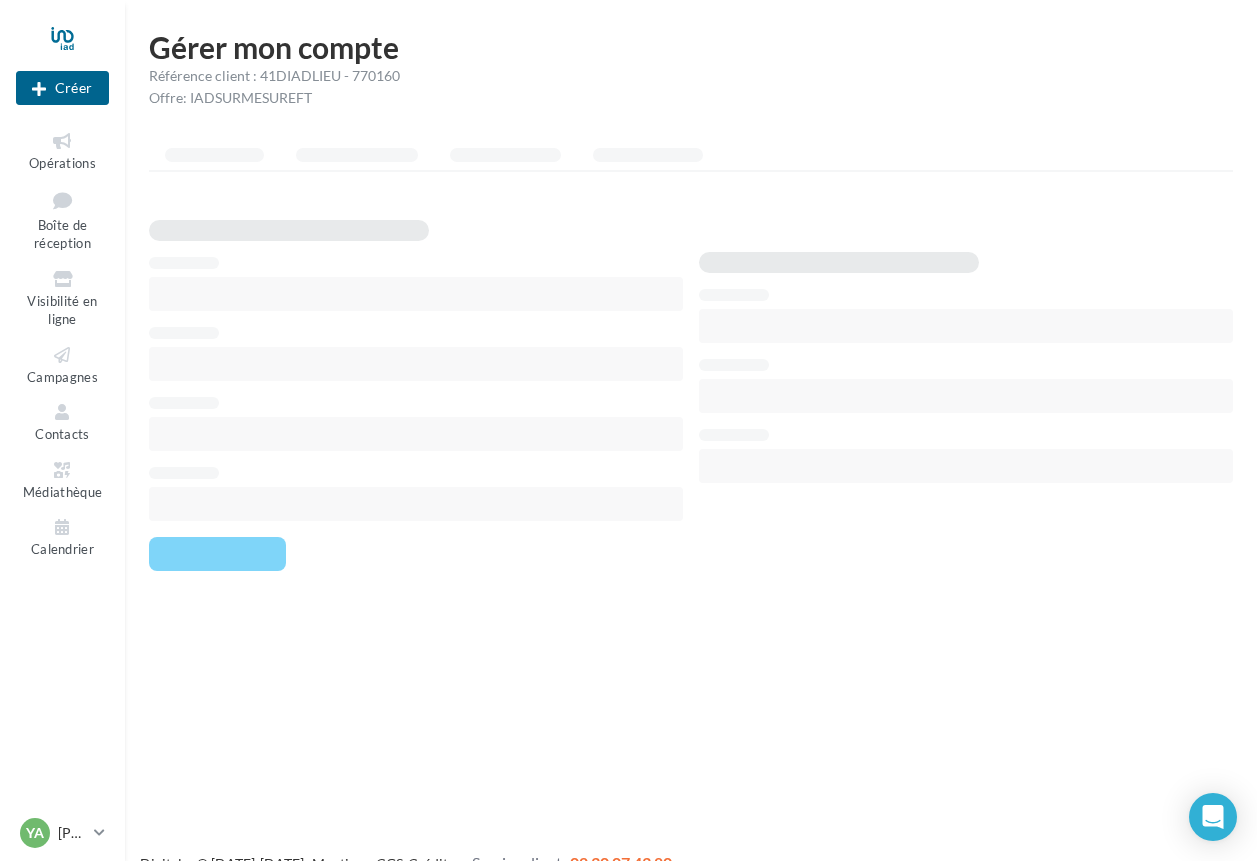 scroll, scrollTop: 0, scrollLeft: 0, axis: both 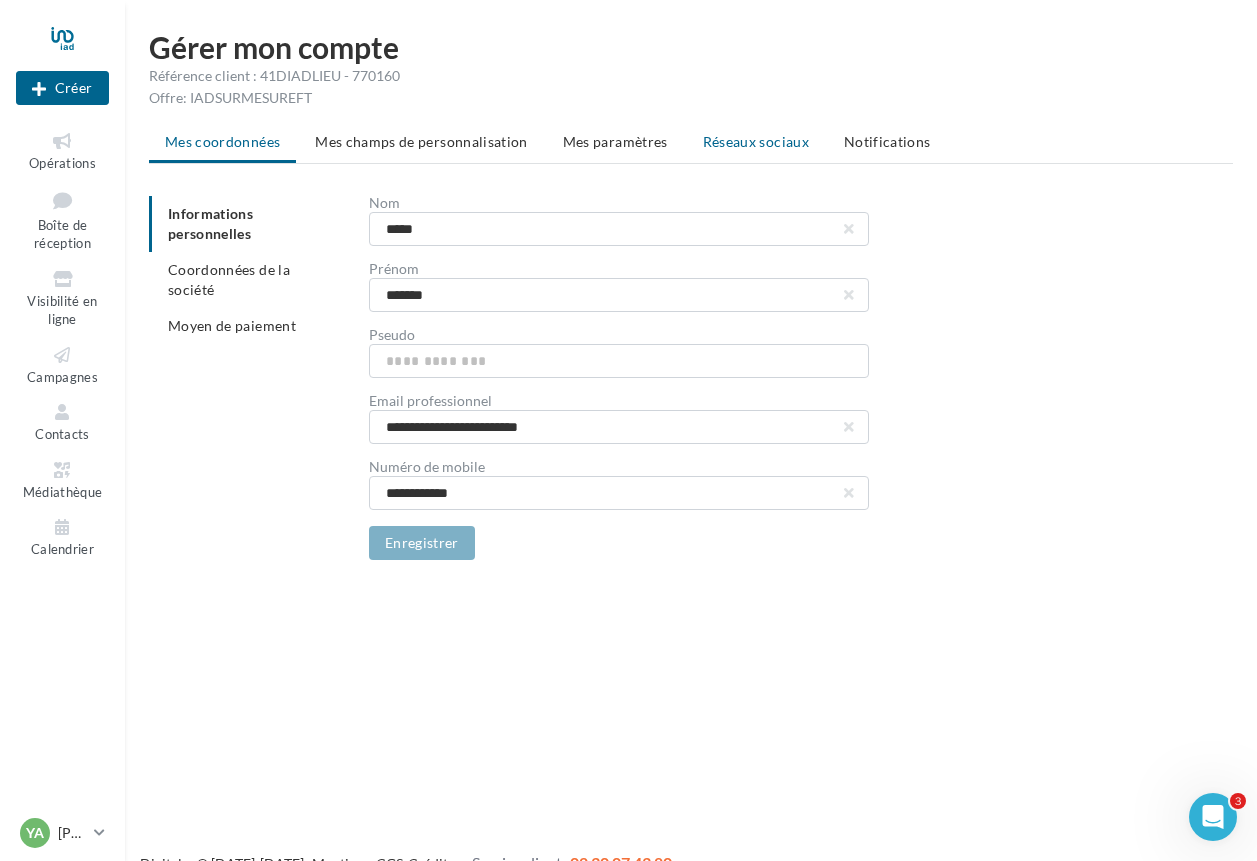 click on "Réseaux sociaux" at bounding box center (756, 141) 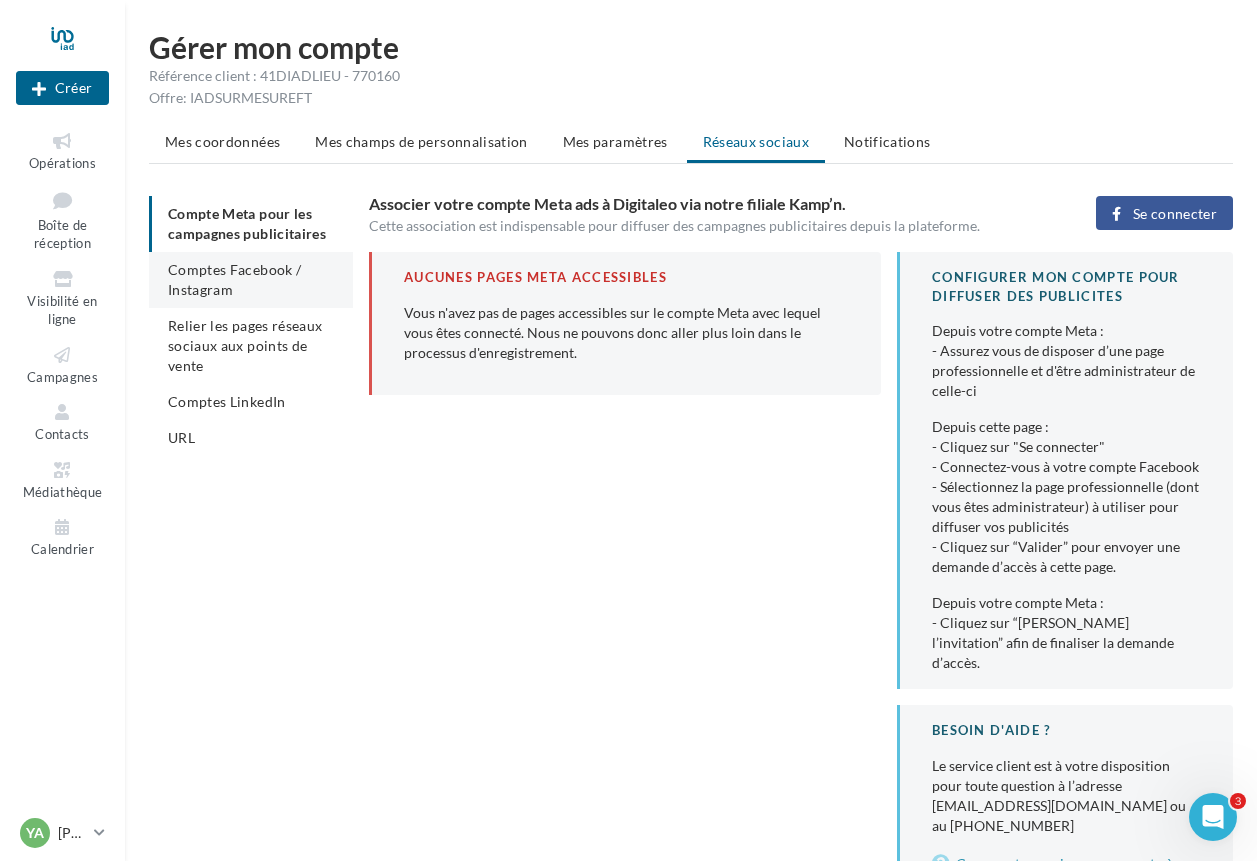 click on "Comptes Facebook / Instagram" at bounding box center [251, 280] 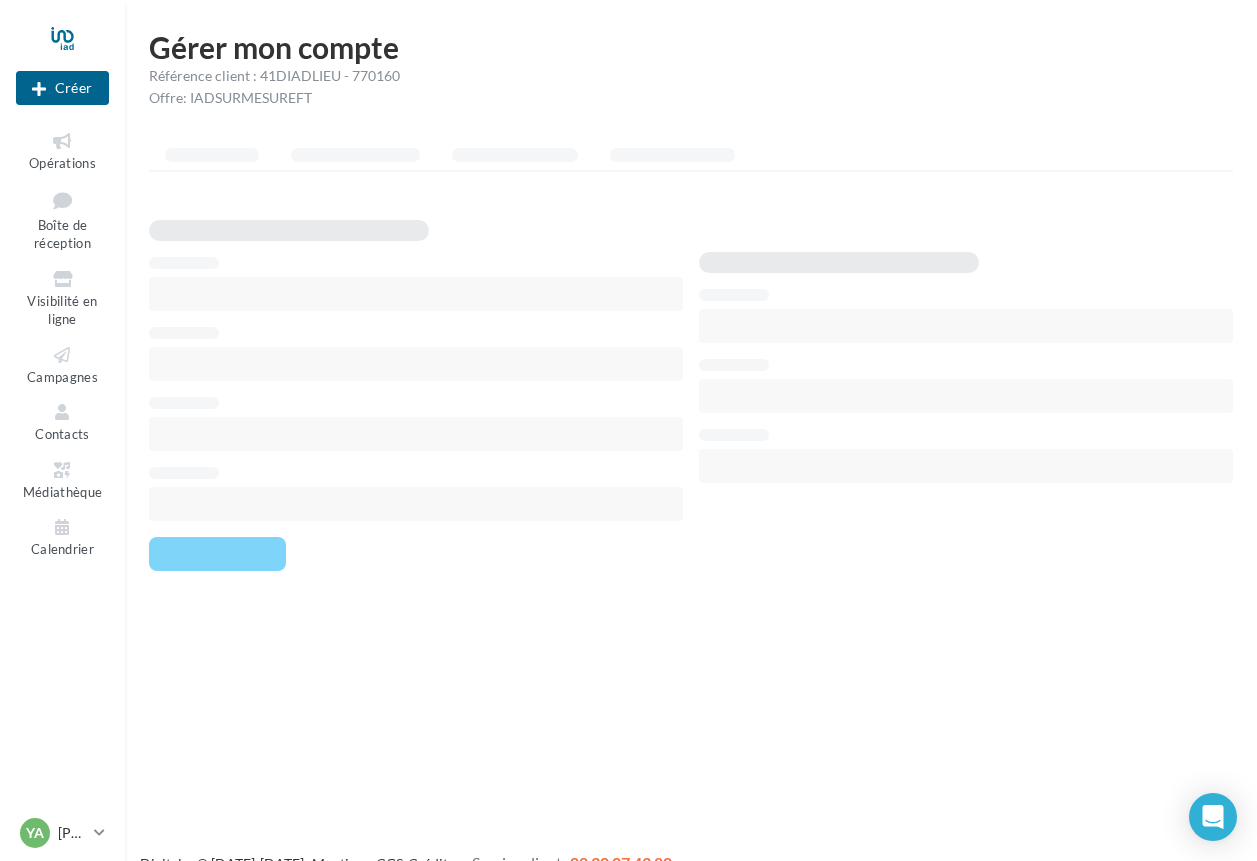 scroll, scrollTop: 0, scrollLeft: 0, axis: both 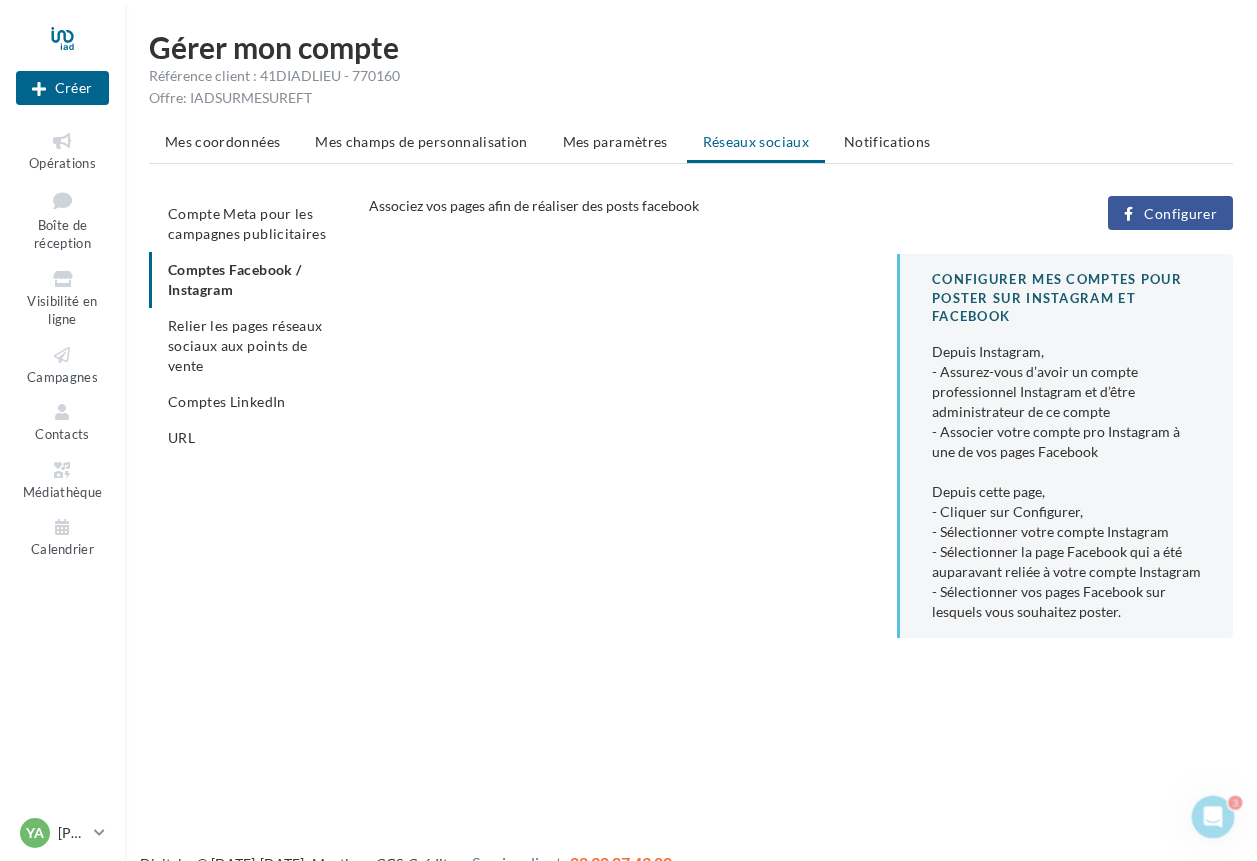 click on "Configurer" at bounding box center (1170, 213) 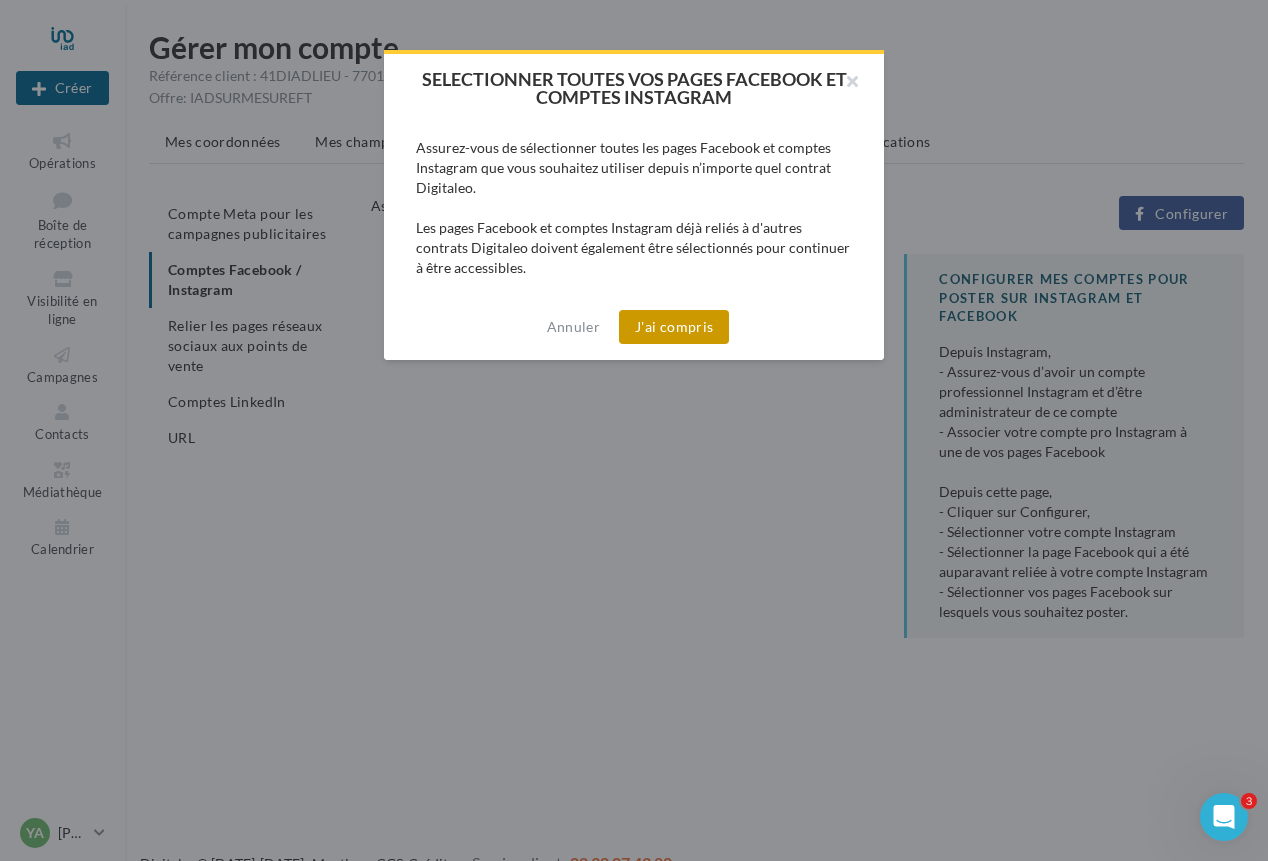 click on "J'ai compris" at bounding box center (674, 327) 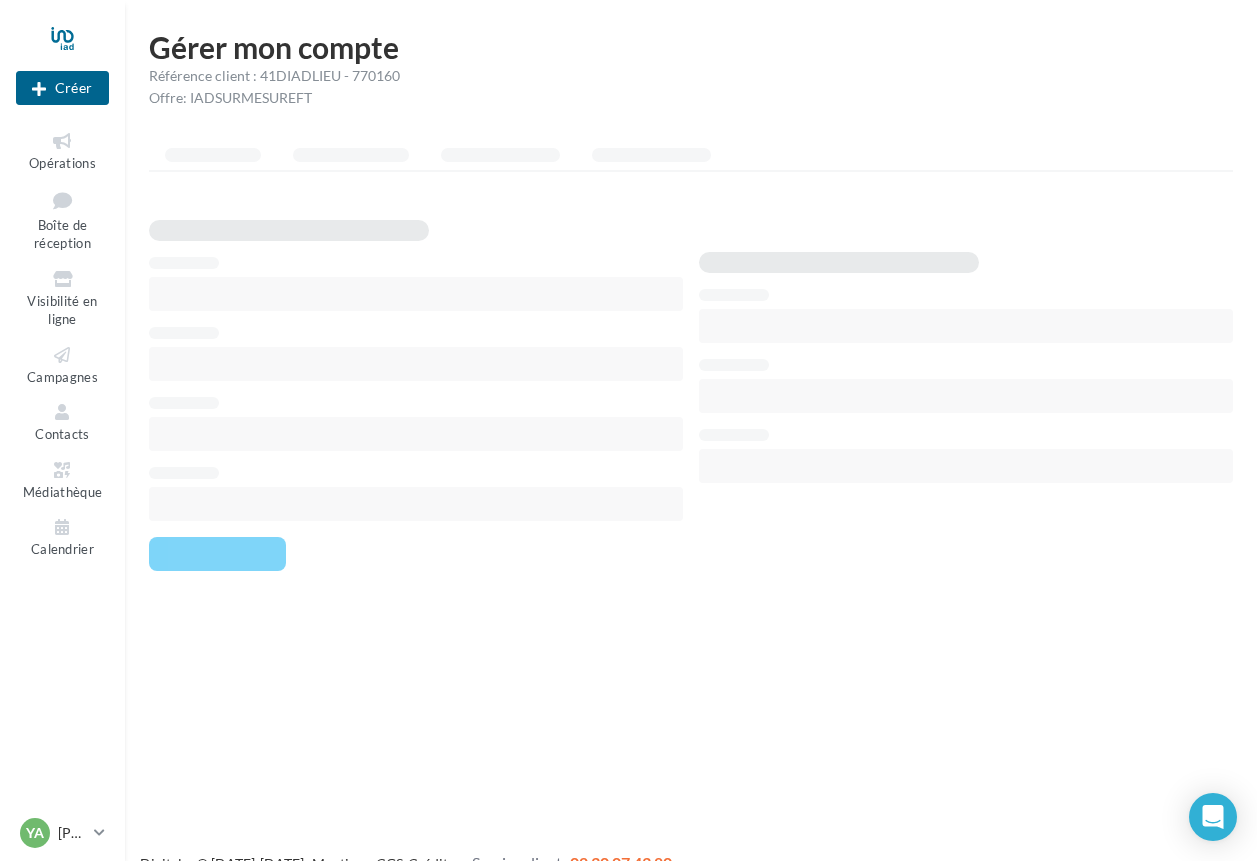 scroll, scrollTop: 0, scrollLeft: 0, axis: both 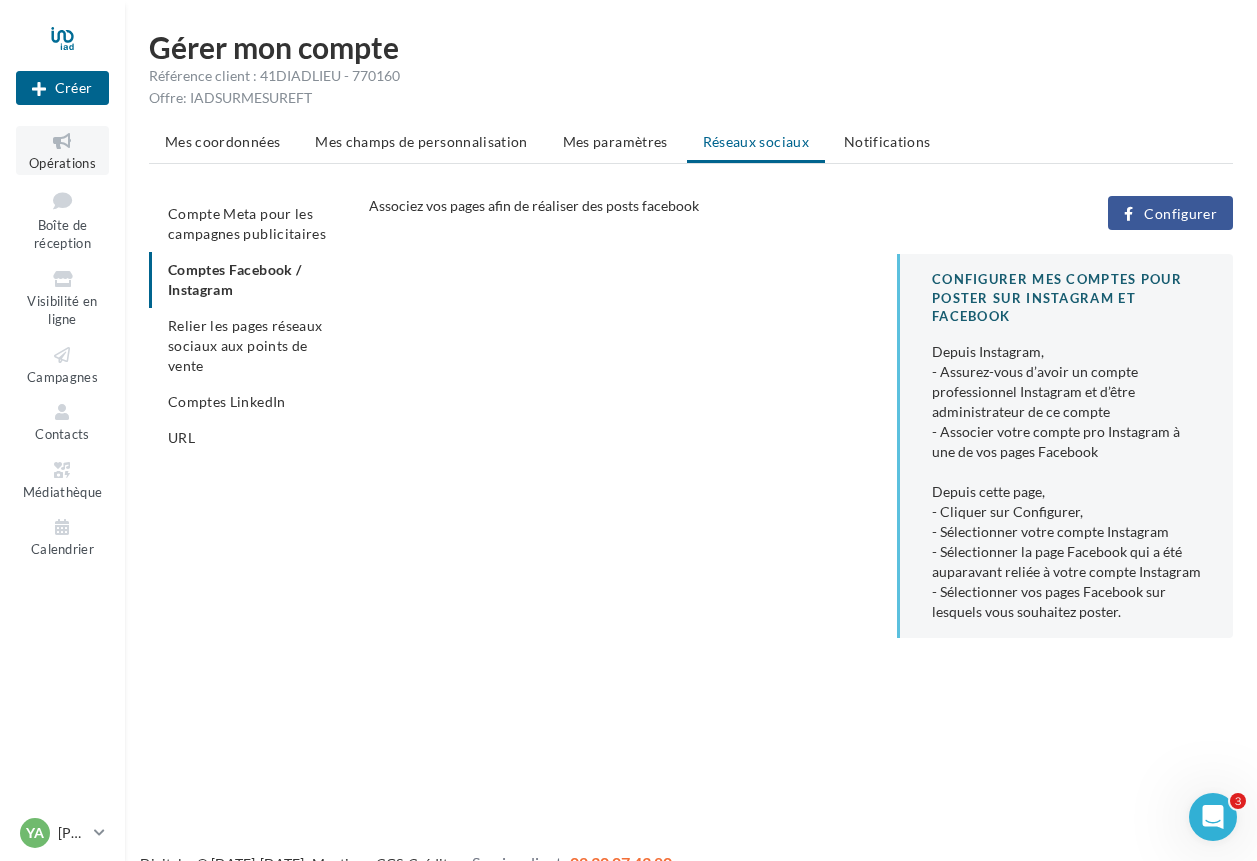 click at bounding box center (62, 141) 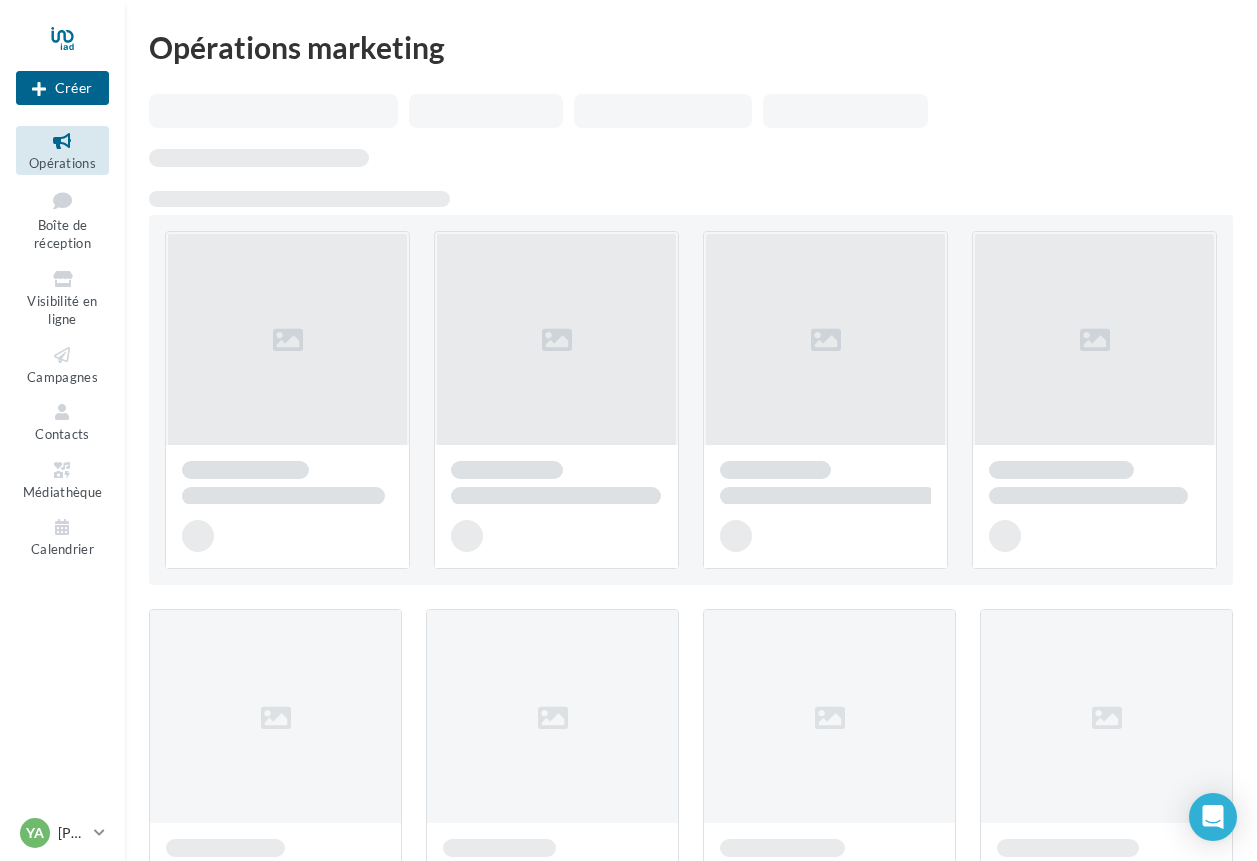 scroll, scrollTop: 0, scrollLeft: 0, axis: both 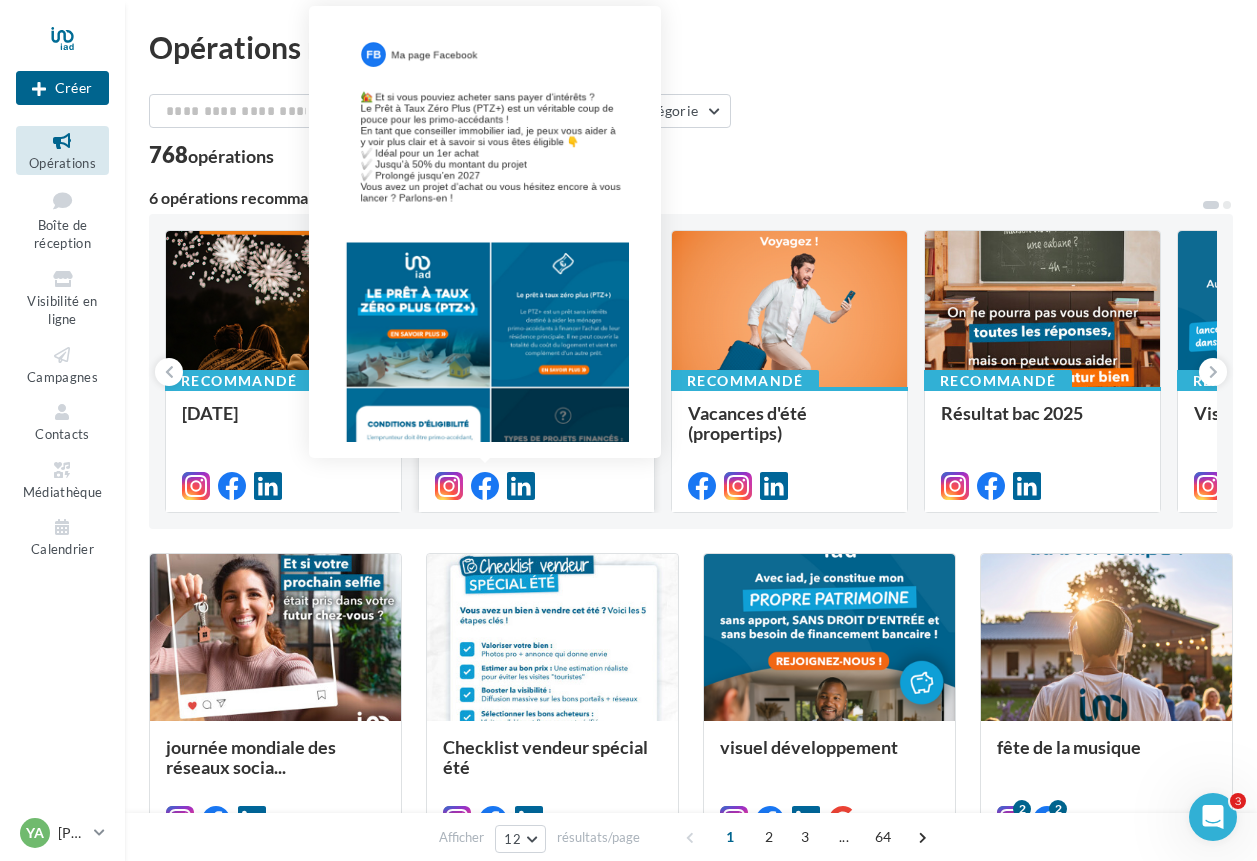 click at bounding box center (485, 486) 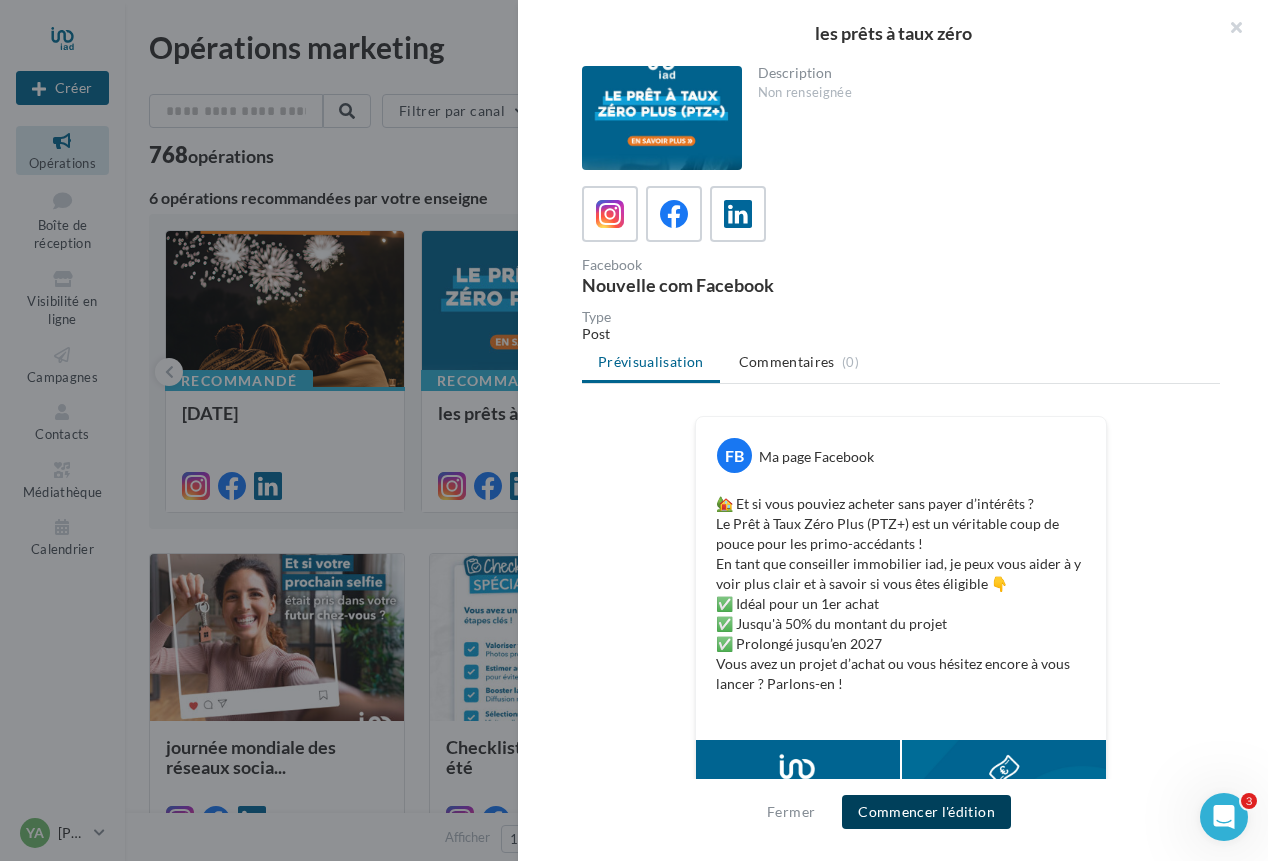 click on "Commencer l'édition" at bounding box center (926, 812) 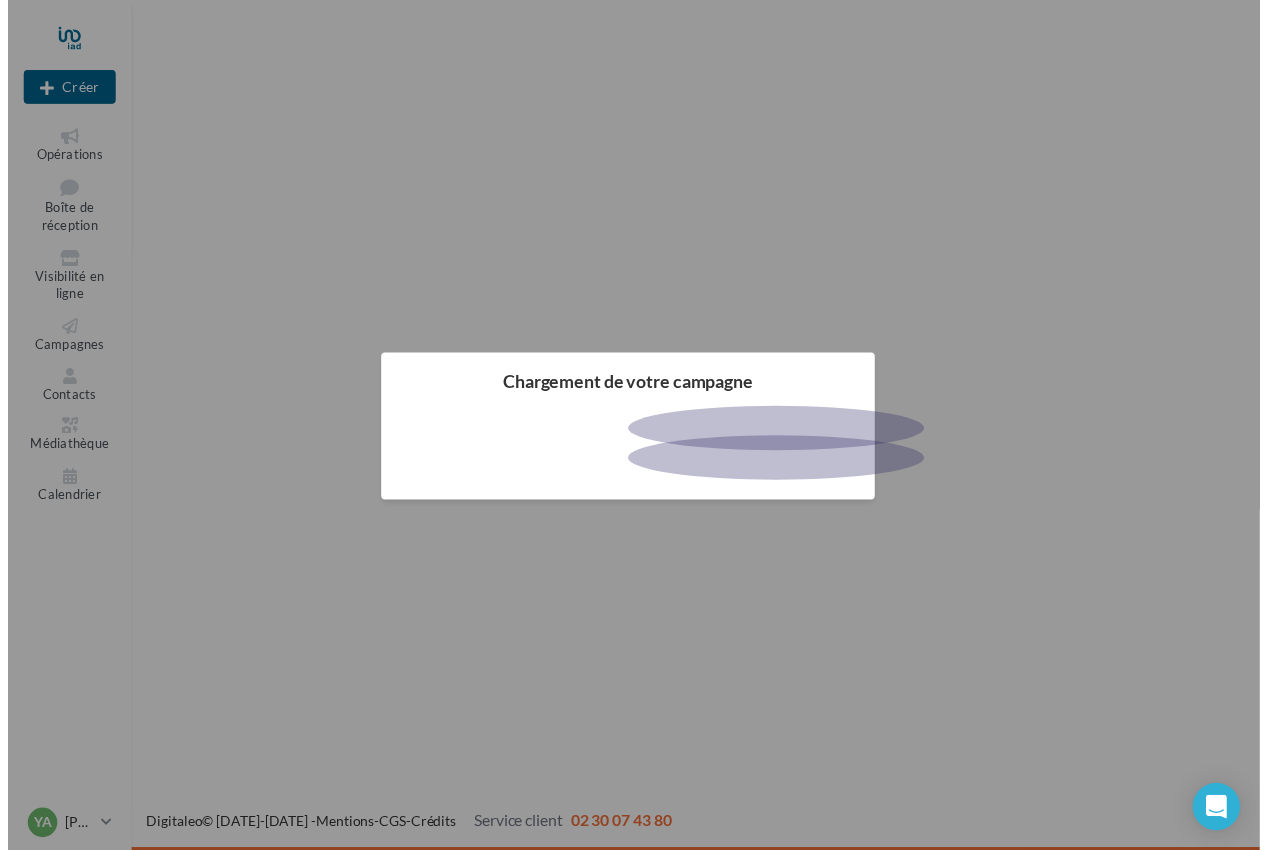 scroll, scrollTop: 0, scrollLeft: 0, axis: both 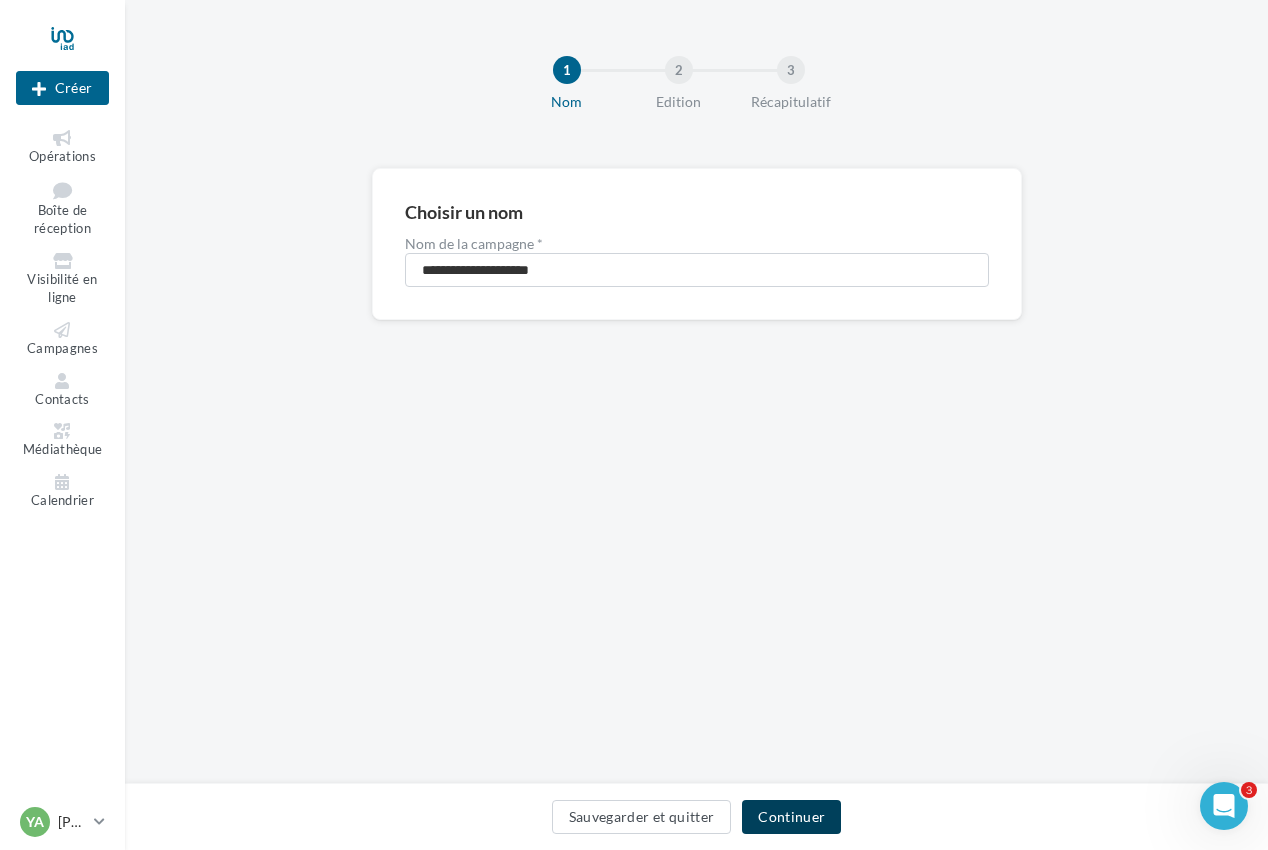 click on "Continuer" at bounding box center (791, 817) 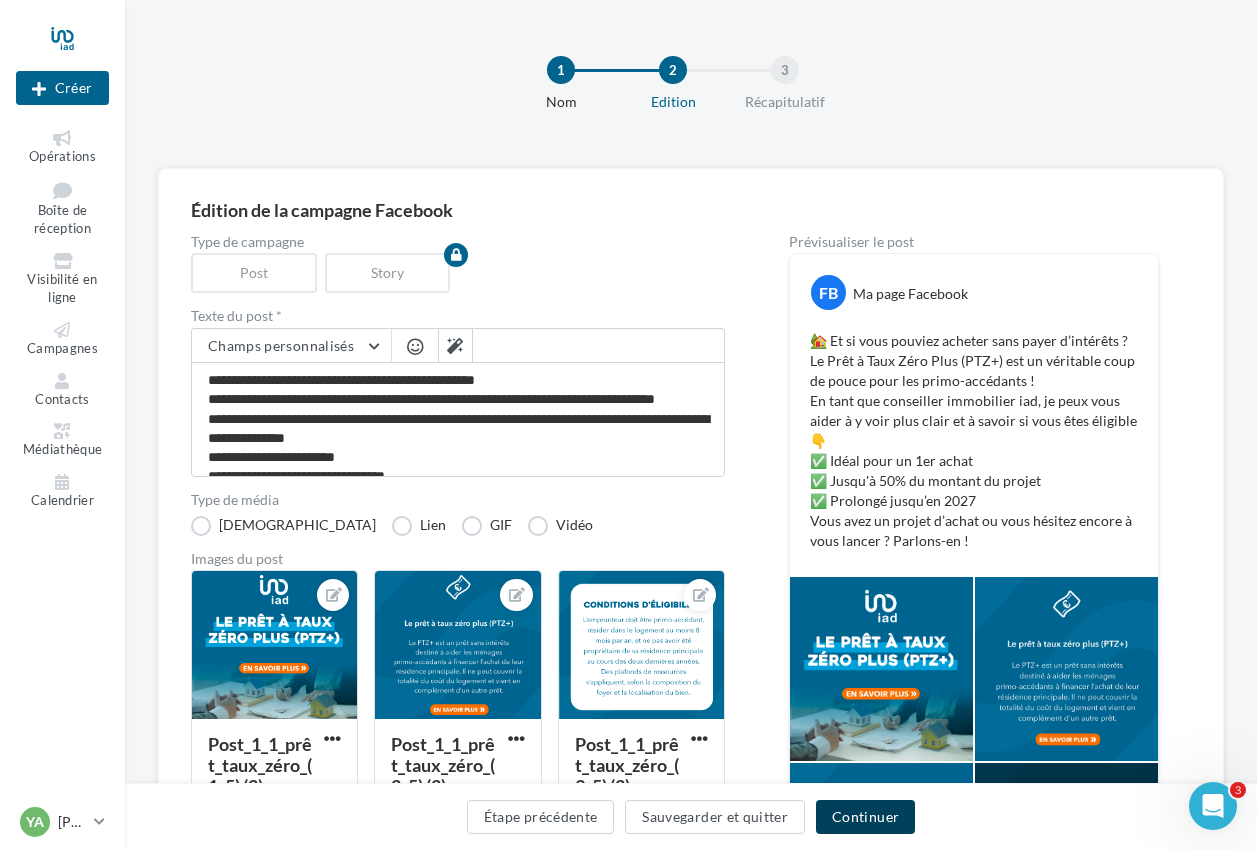 click on "Continuer" at bounding box center (865, 817) 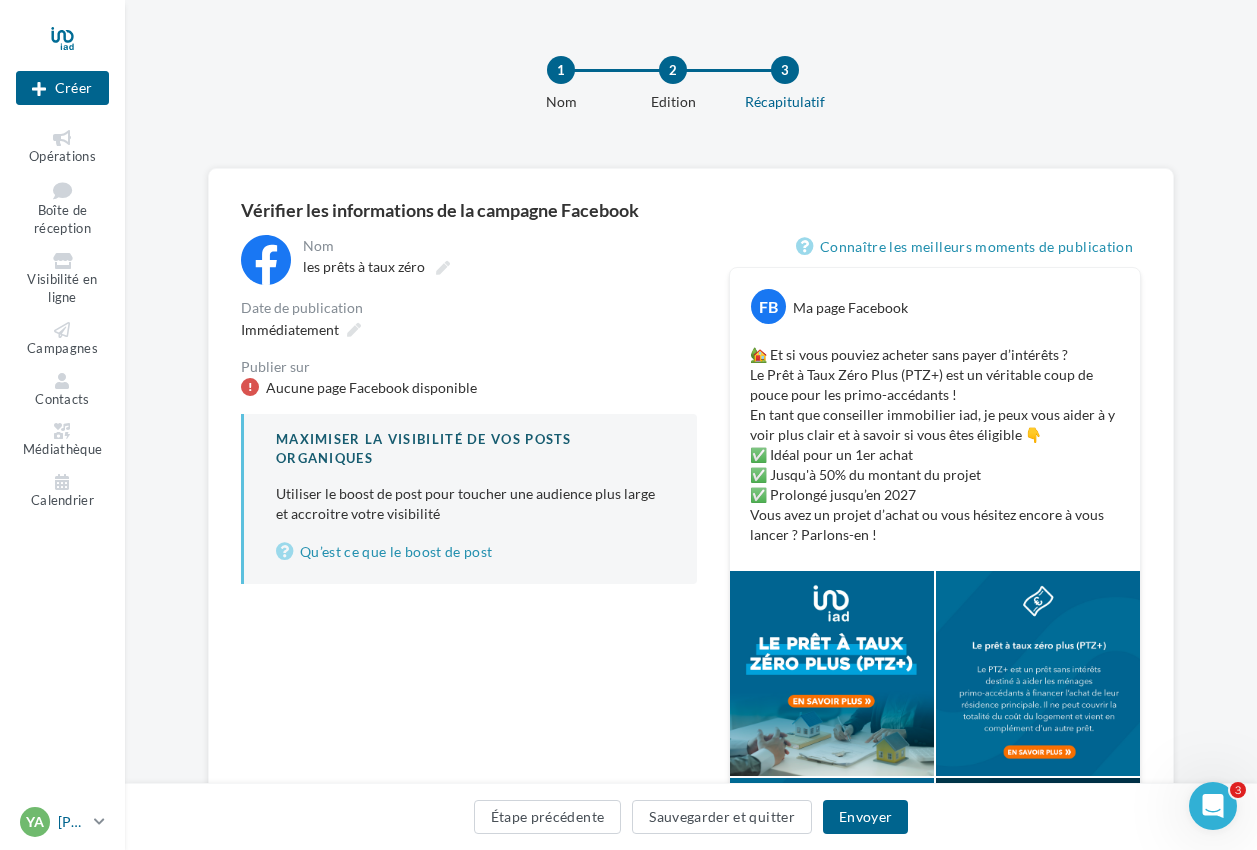 click on "[PERSON_NAME]" at bounding box center (72, 822) 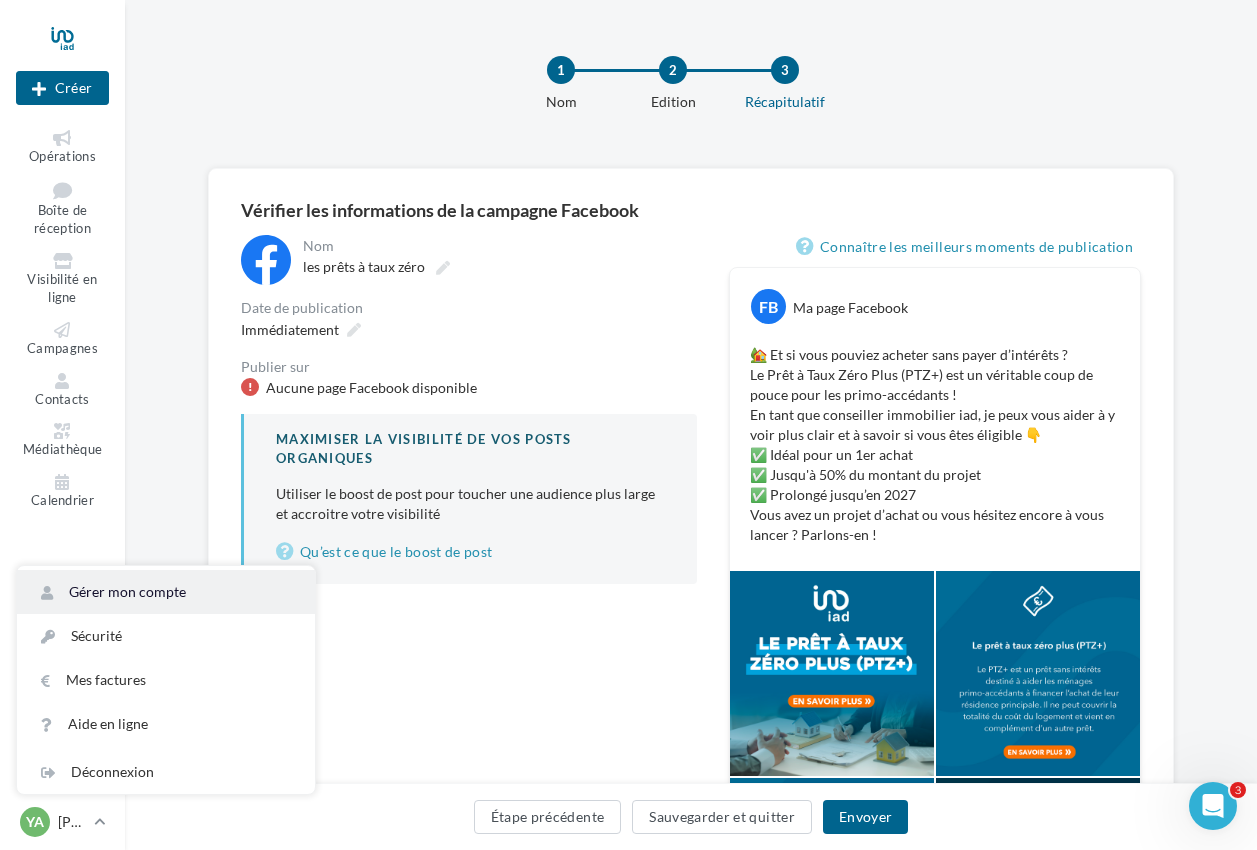 click on "Gérer mon compte" at bounding box center (166, 592) 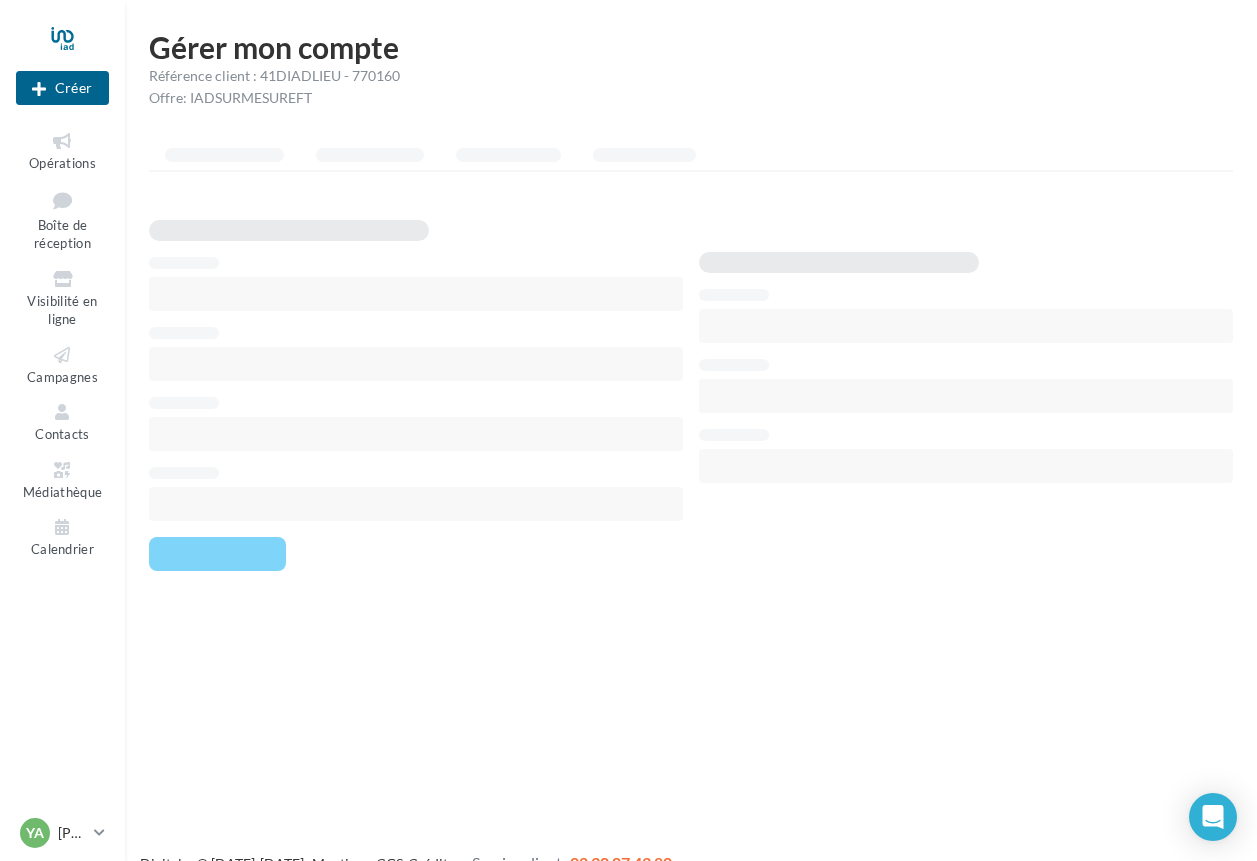 scroll, scrollTop: 0, scrollLeft: 0, axis: both 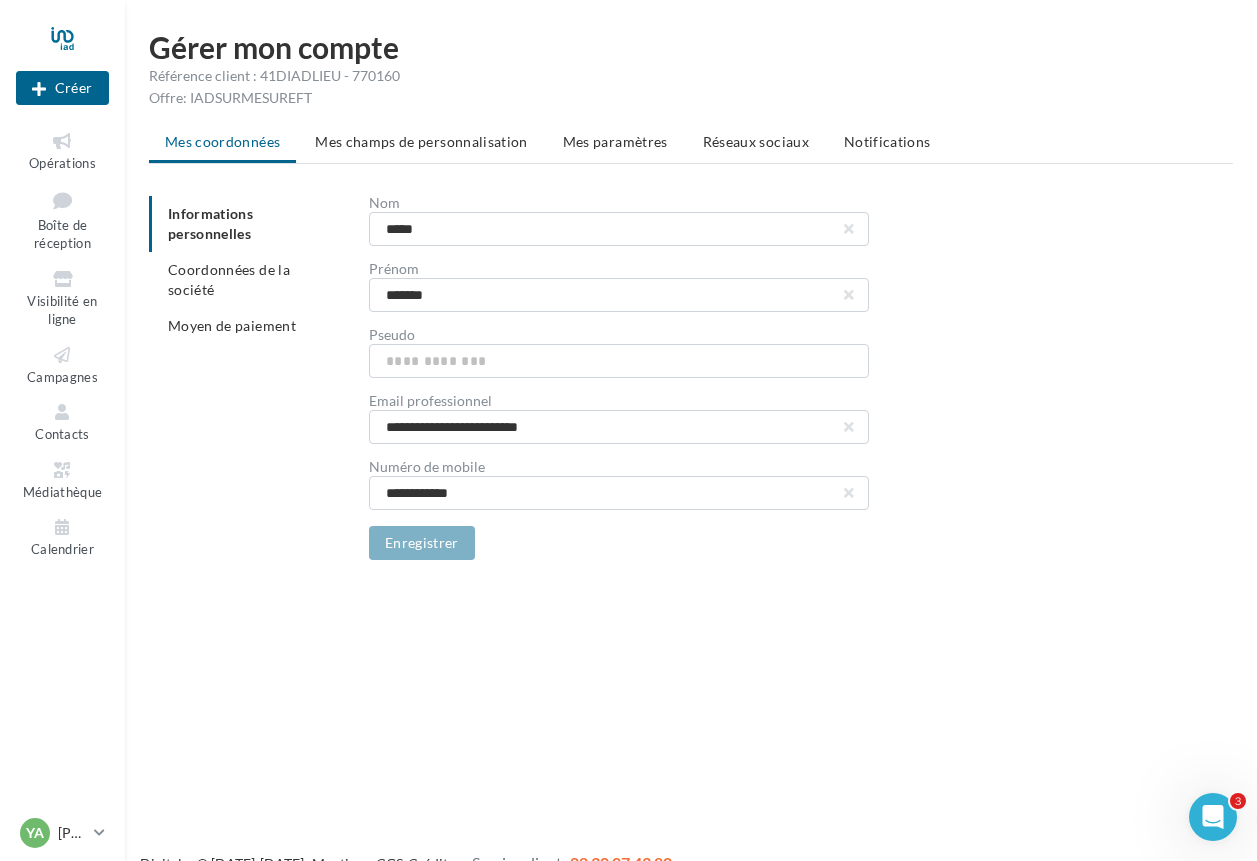 click on "Mes coordonnées
Mes champs de personnalisation
Mes paramètres
Réseaux sociaux
Notifications" at bounding box center [691, 144] 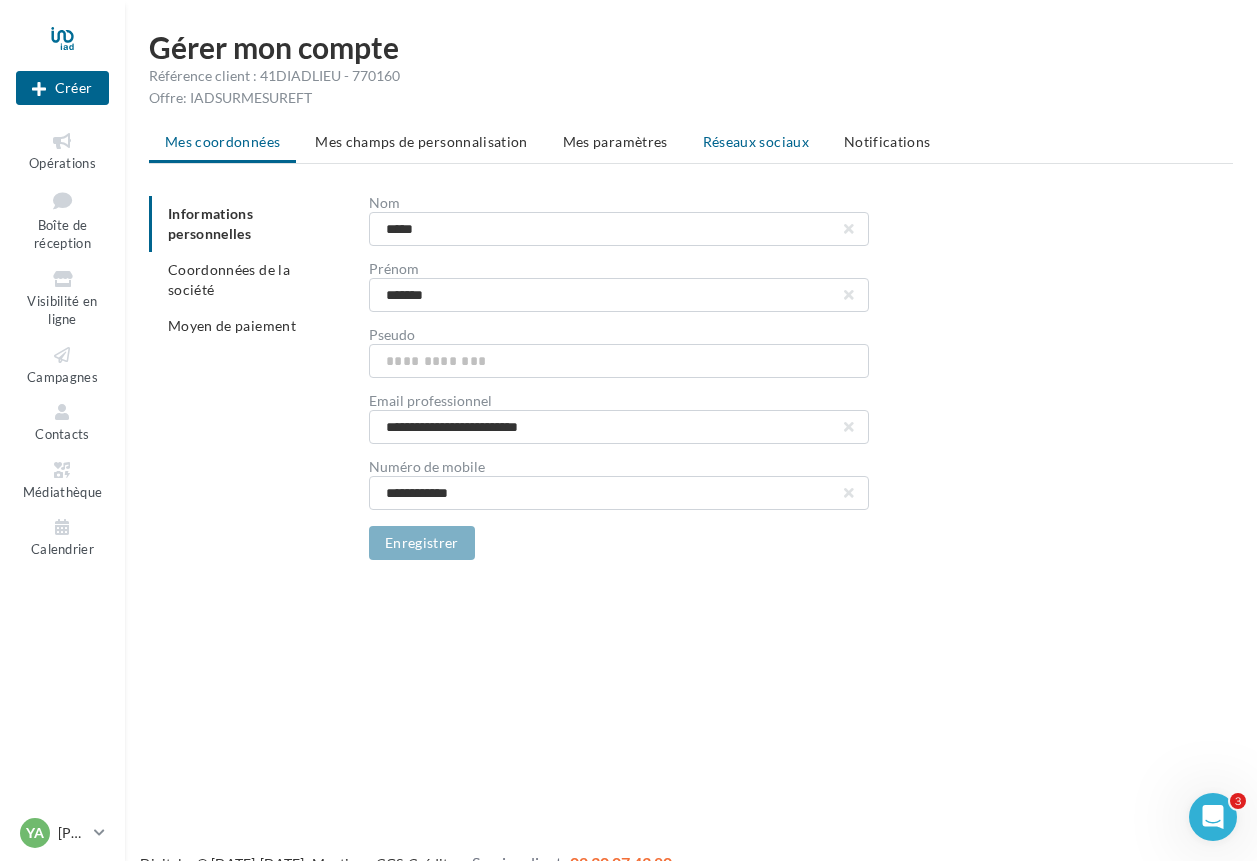 click on "Réseaux sociaux" at bounding box center (756, 141) 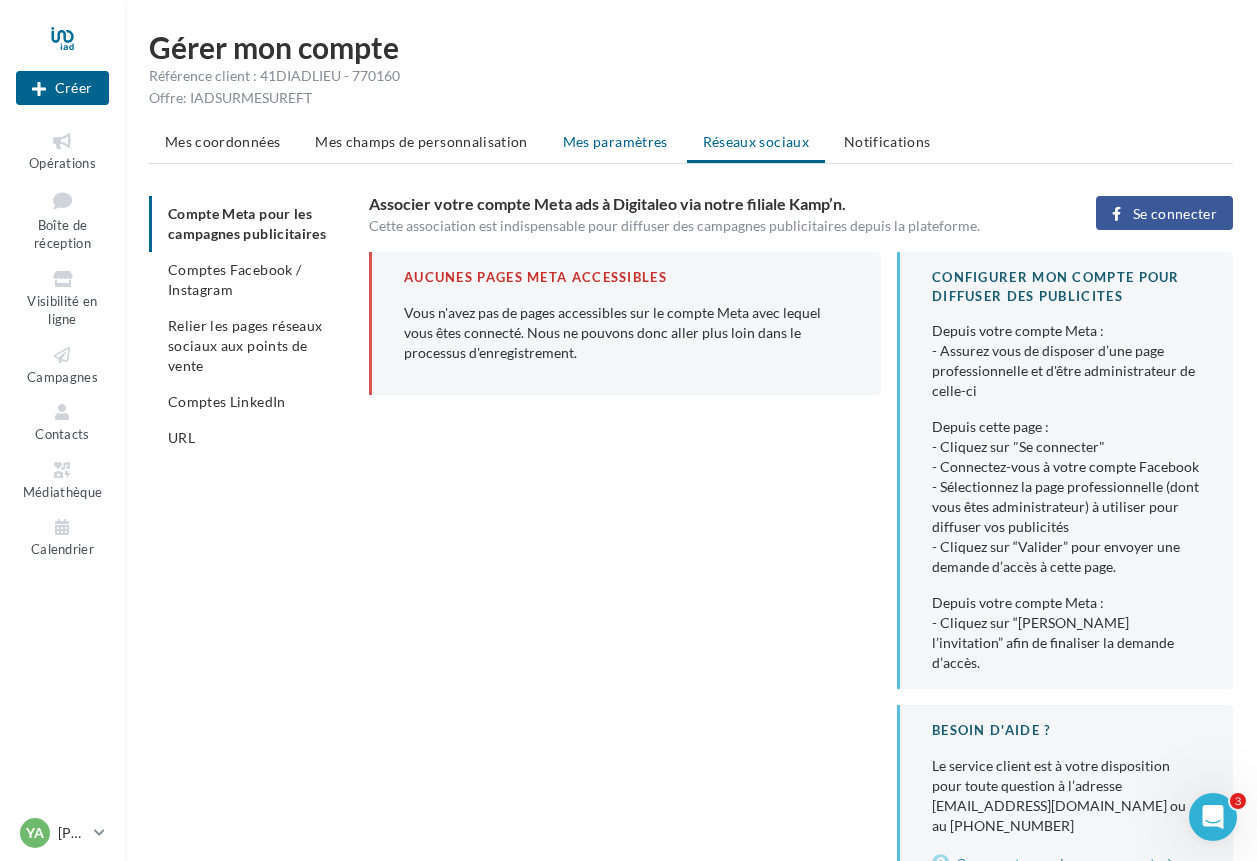click on "Mes paramètres" at bounding box center [615, 141] 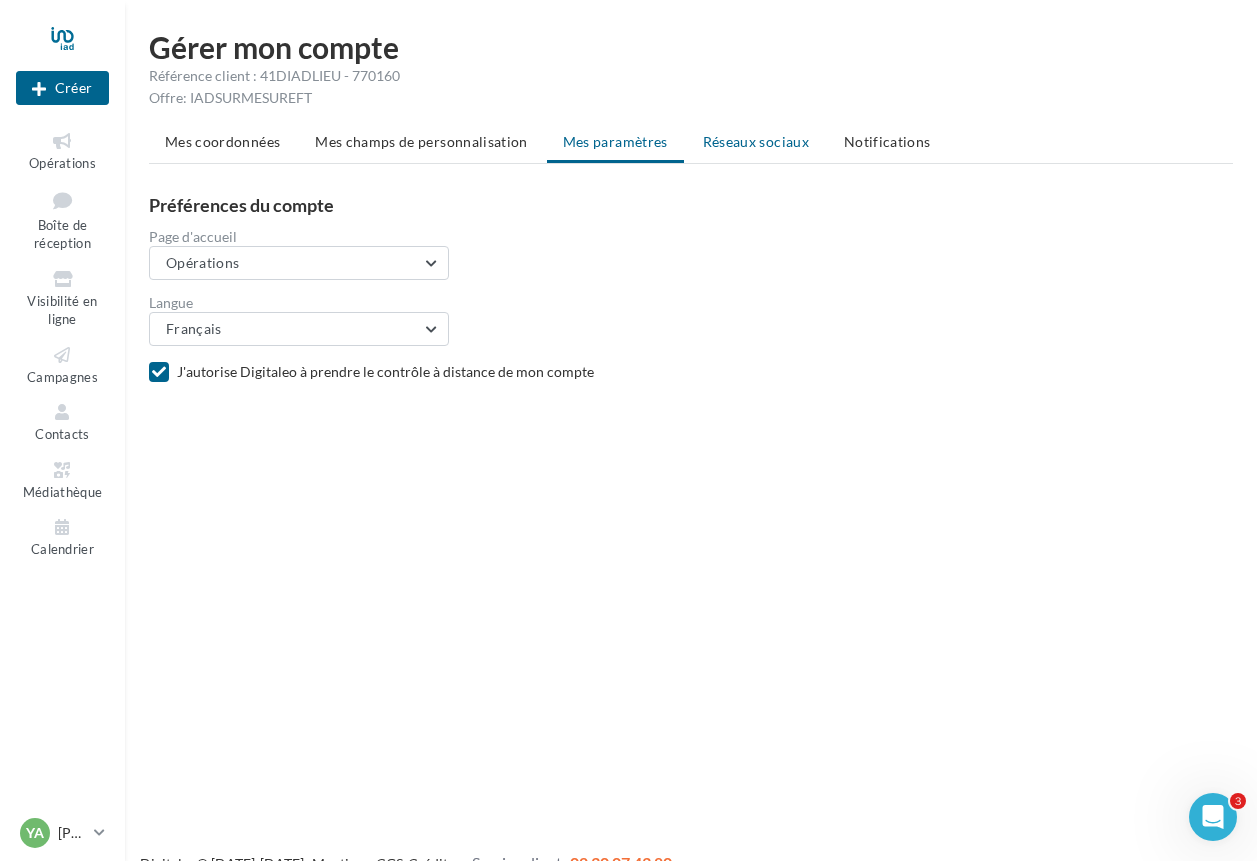 click on "Réseaux sociaux" at bounding box center (756, 141) 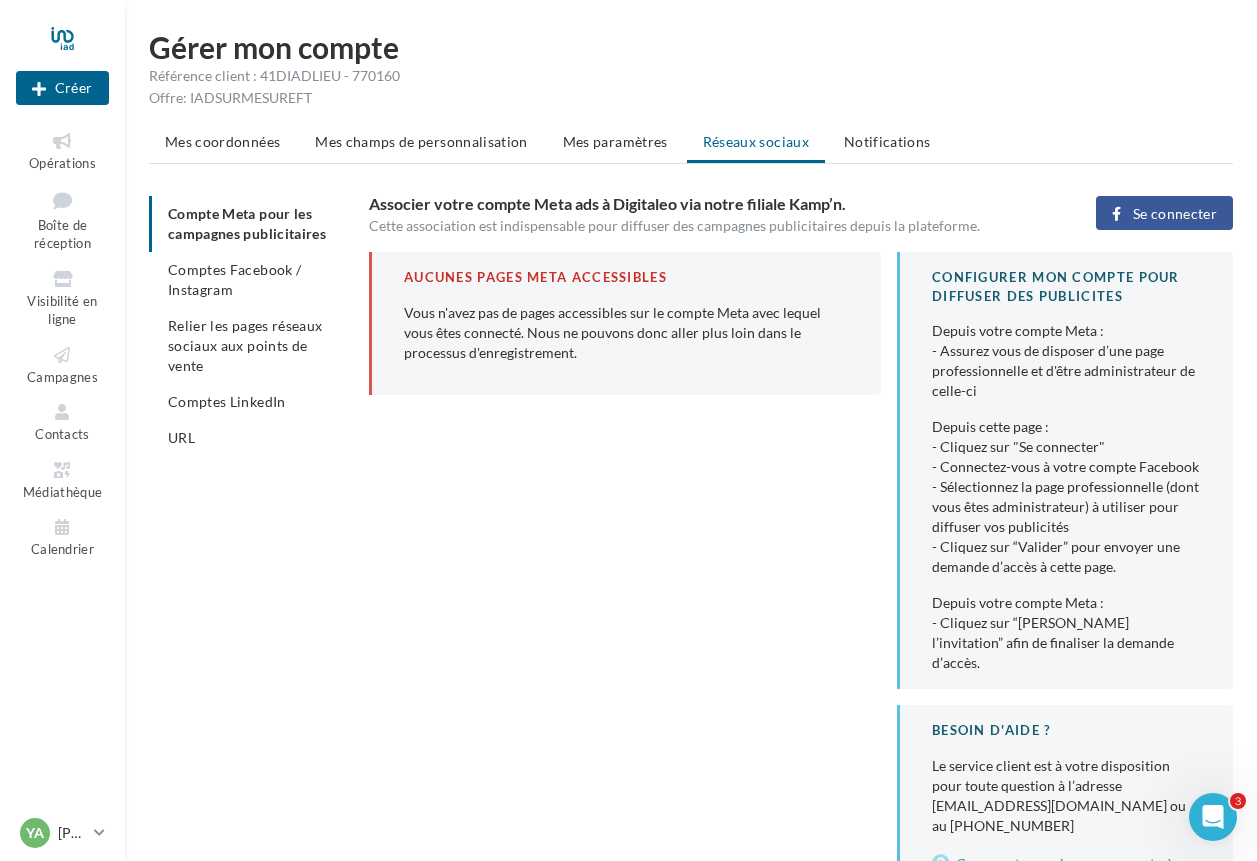 click on "Compte Meta pour les campagnes publicitaires
Comptes Facebook / Instagram
Relier les pages réseaux sociaux aux points de vente
Comptes LinkedIn
URL" at bounding box center [251, 326] 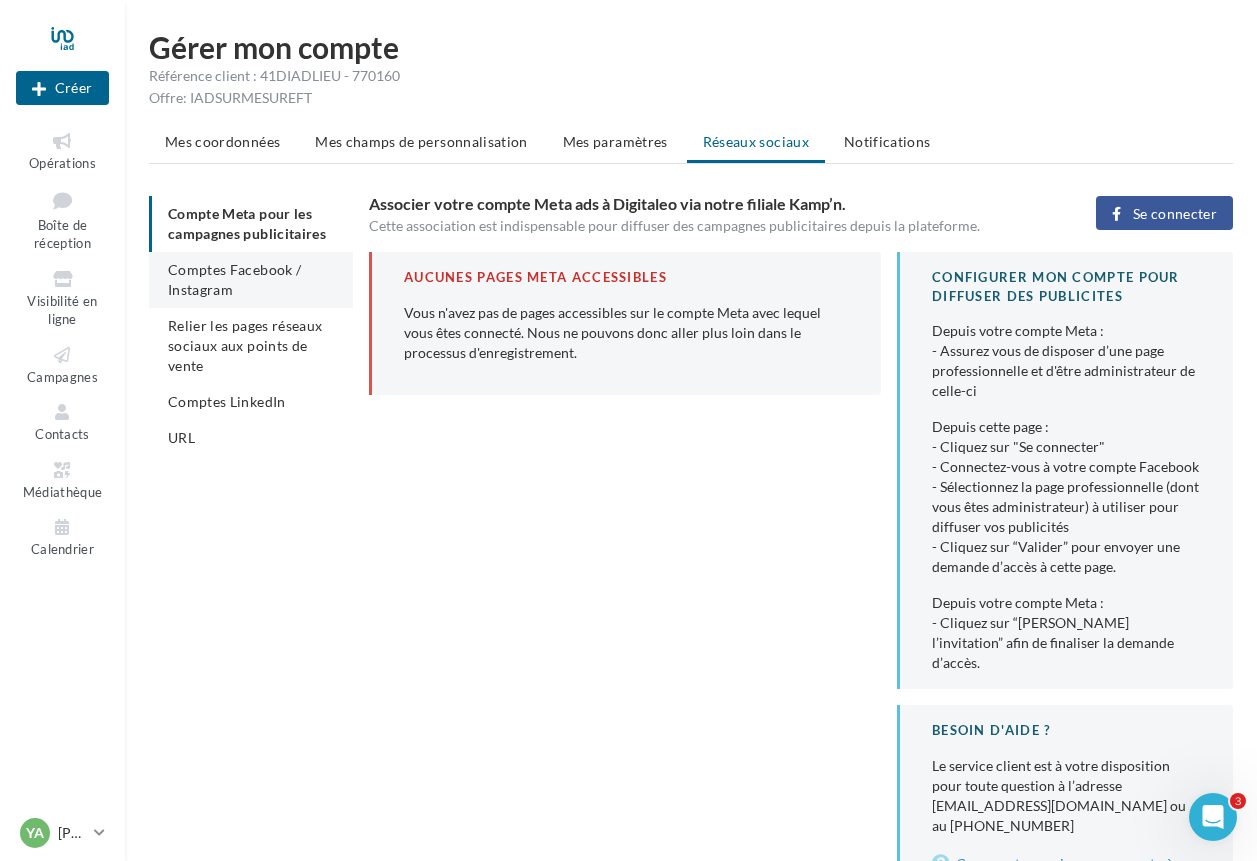 click on "Comptes Facebook / Instagram" at bounding box center (234, 279) 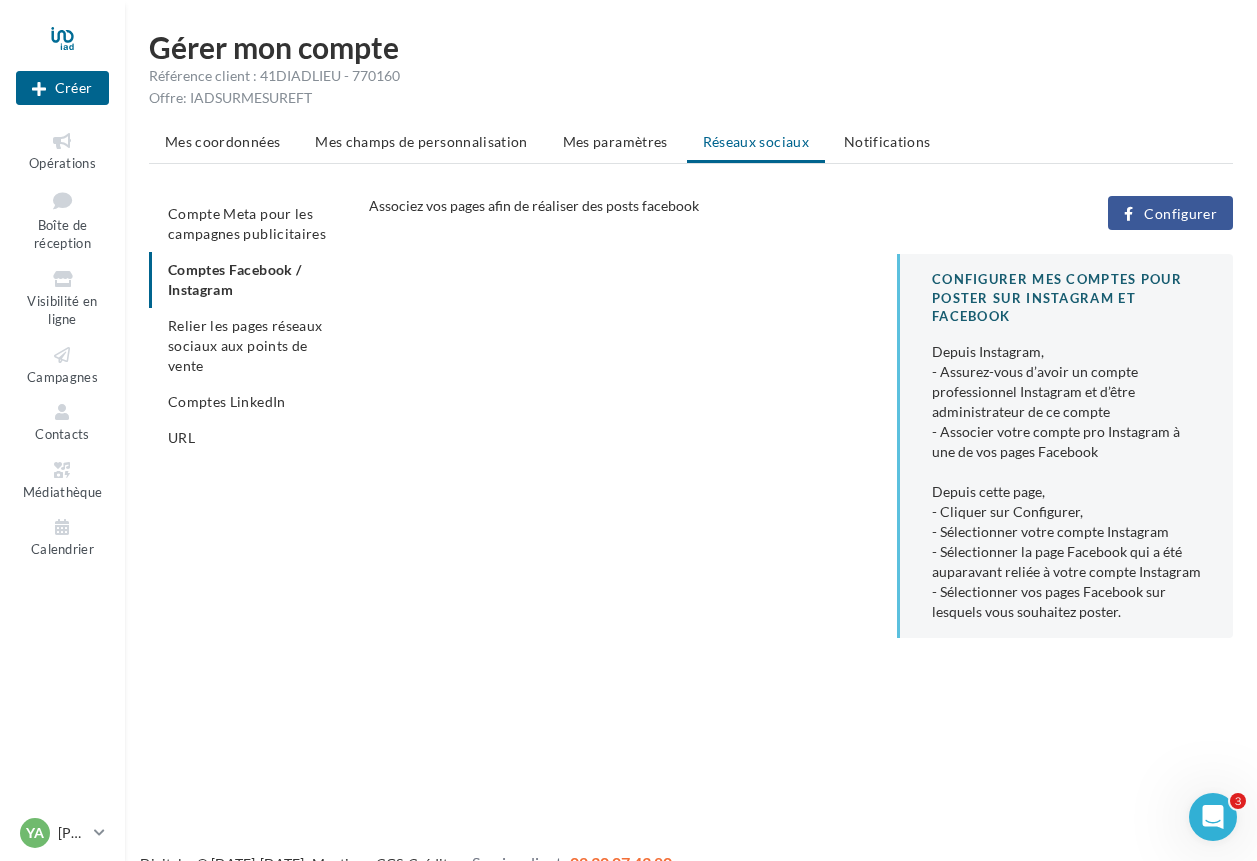 click on "Configurer" at bounding box center (1180, 214) 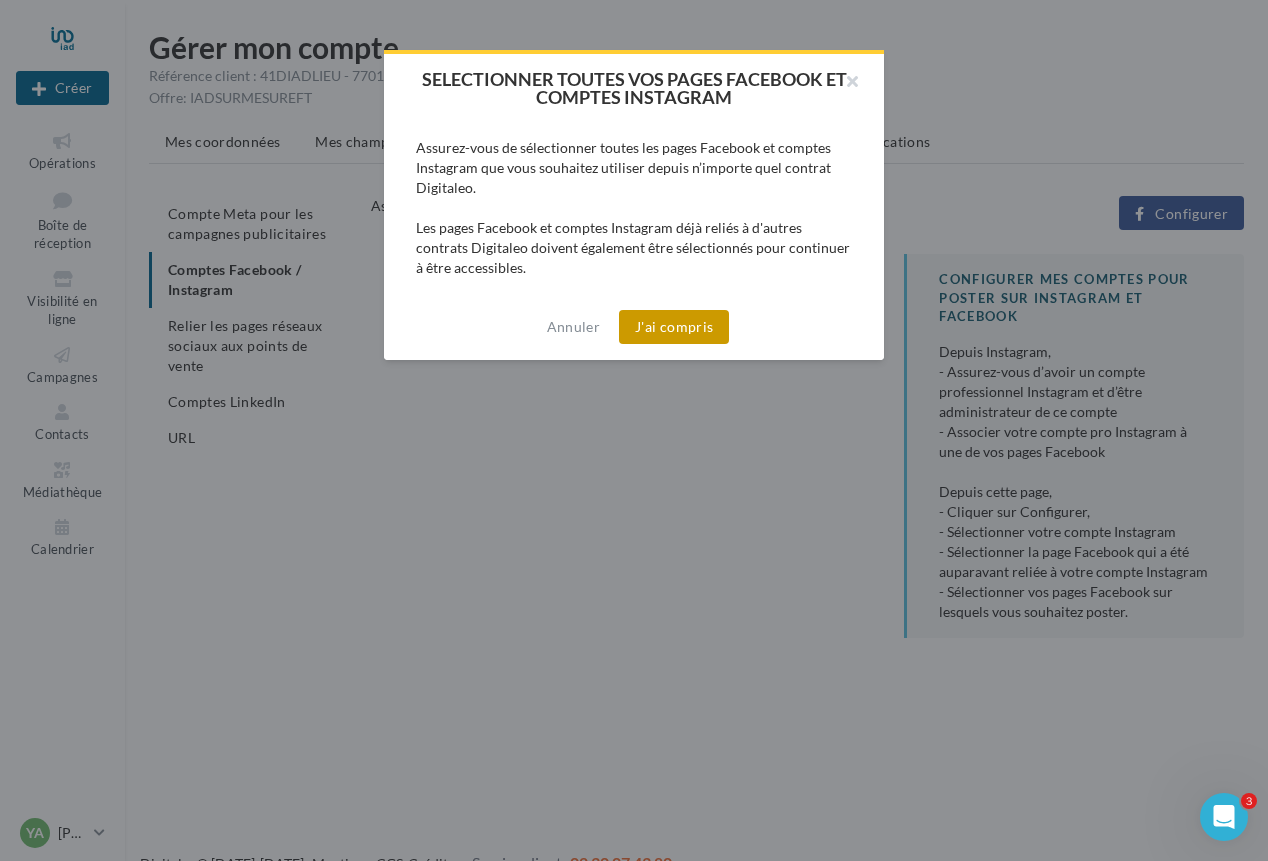 click on "J'ai compris" at bounding box center (674, 327) 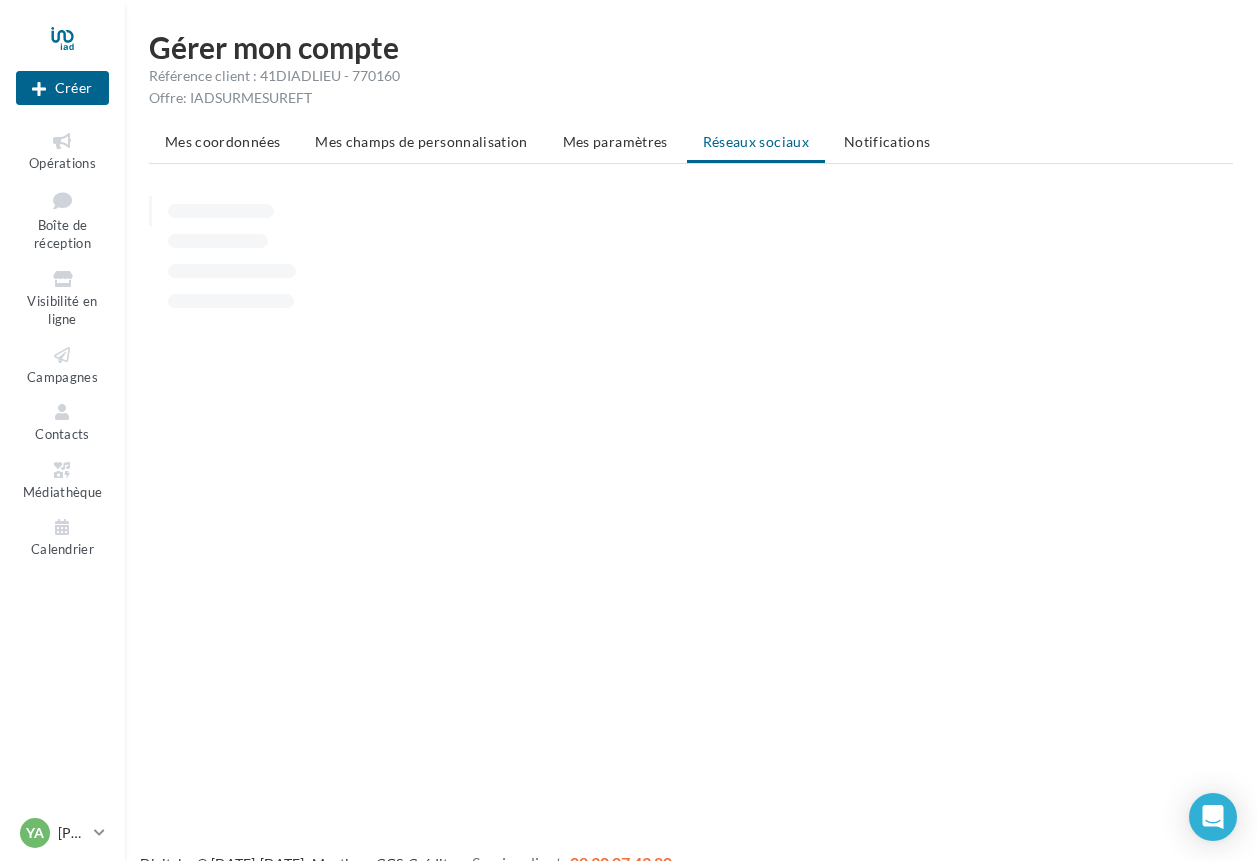 scroll, scrollTop: 0, scrollLeft: 0, axis: both 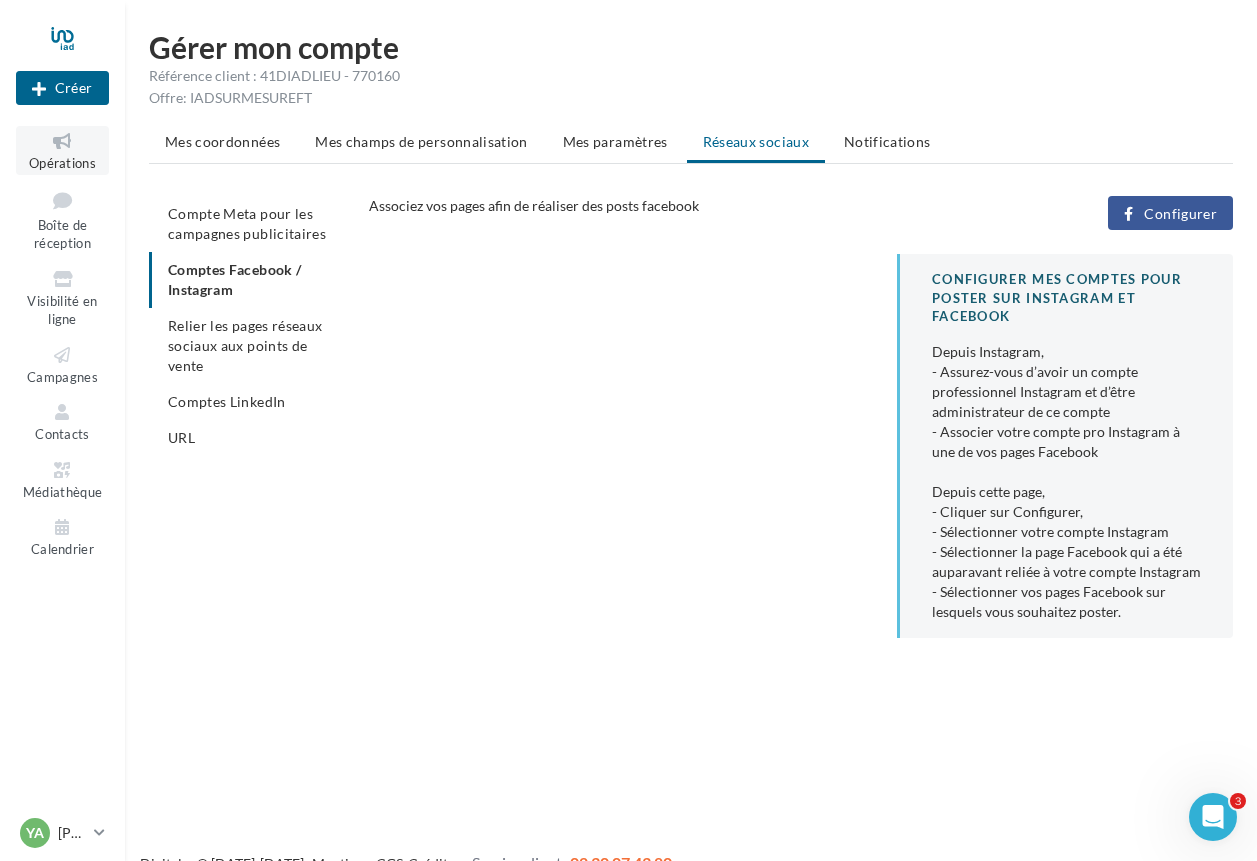 click on "Opérations" at bounding box center [62, 163] 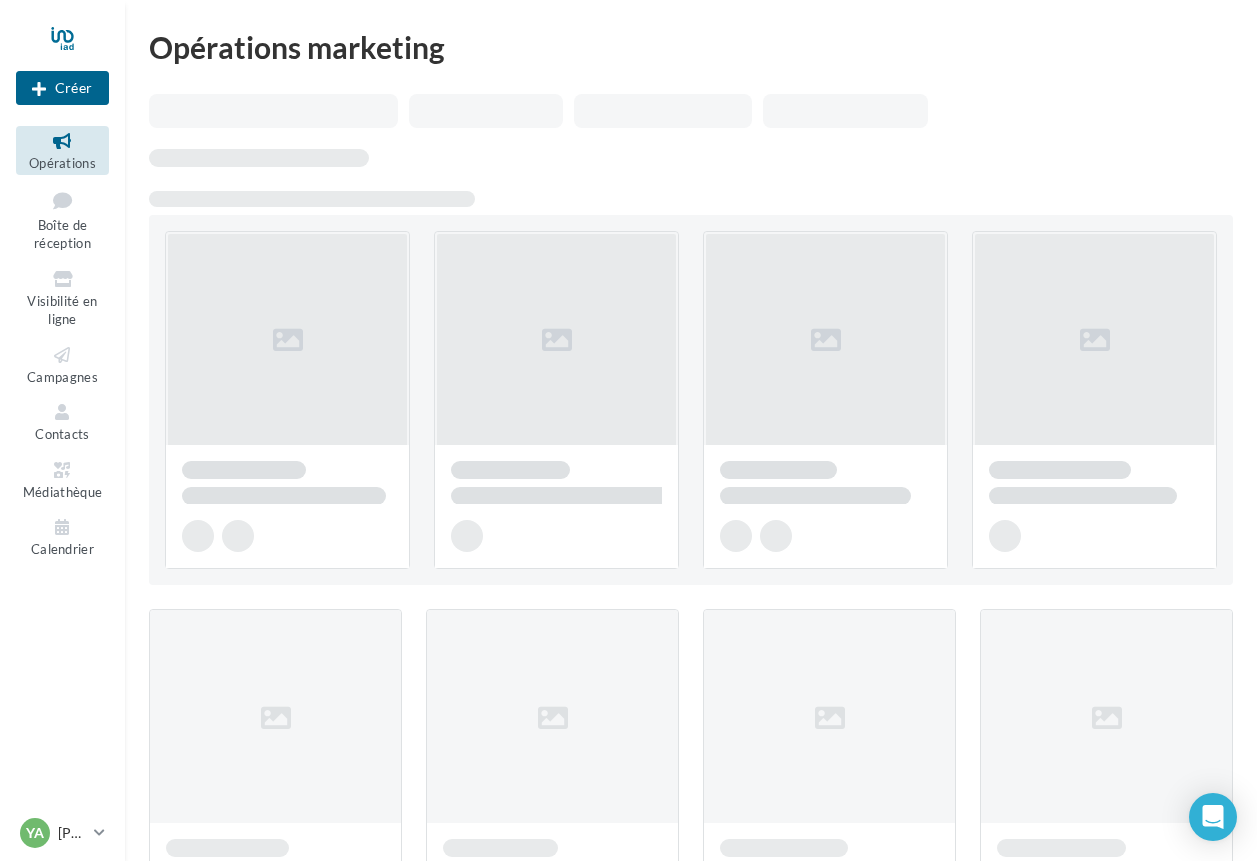 scroll, scrollTop: 0, scrollLeft: 0, axis: both 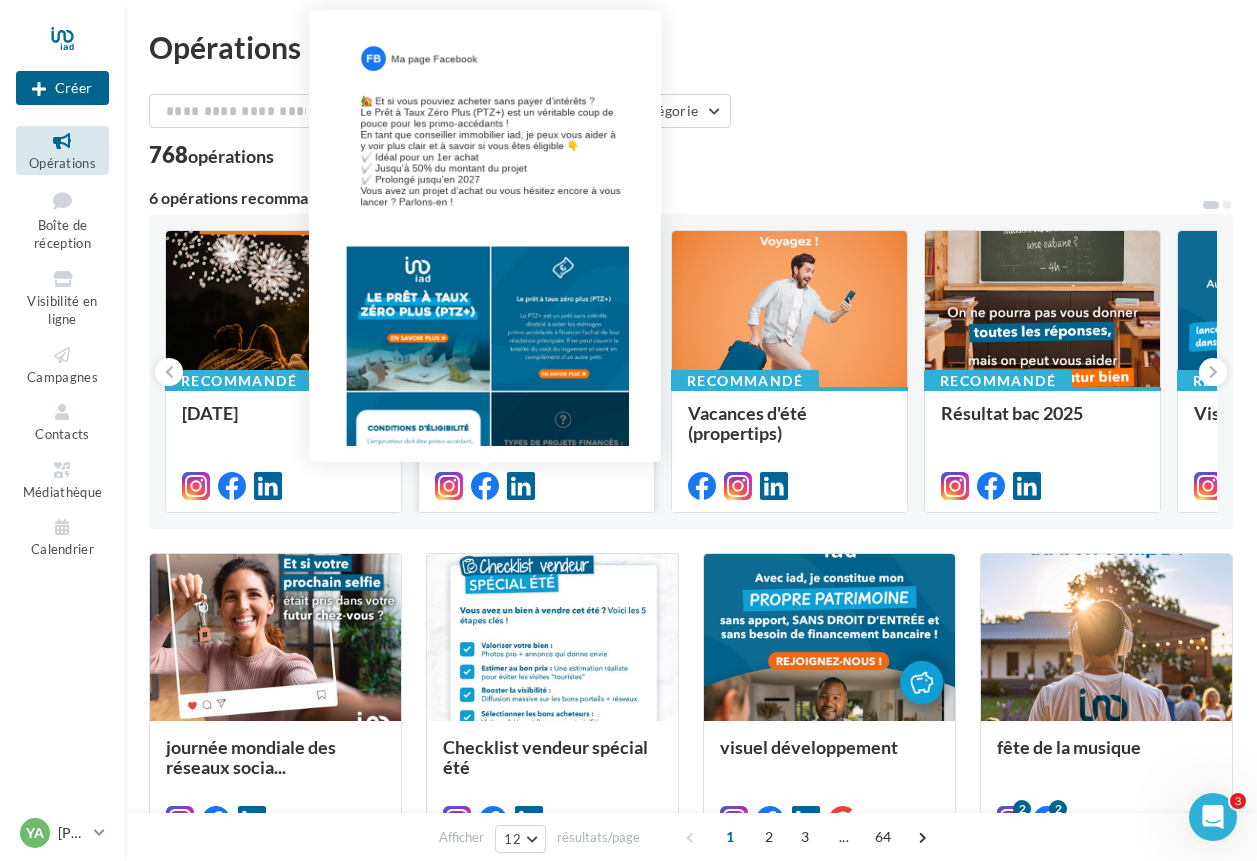 click at bounding box center (485, 486) 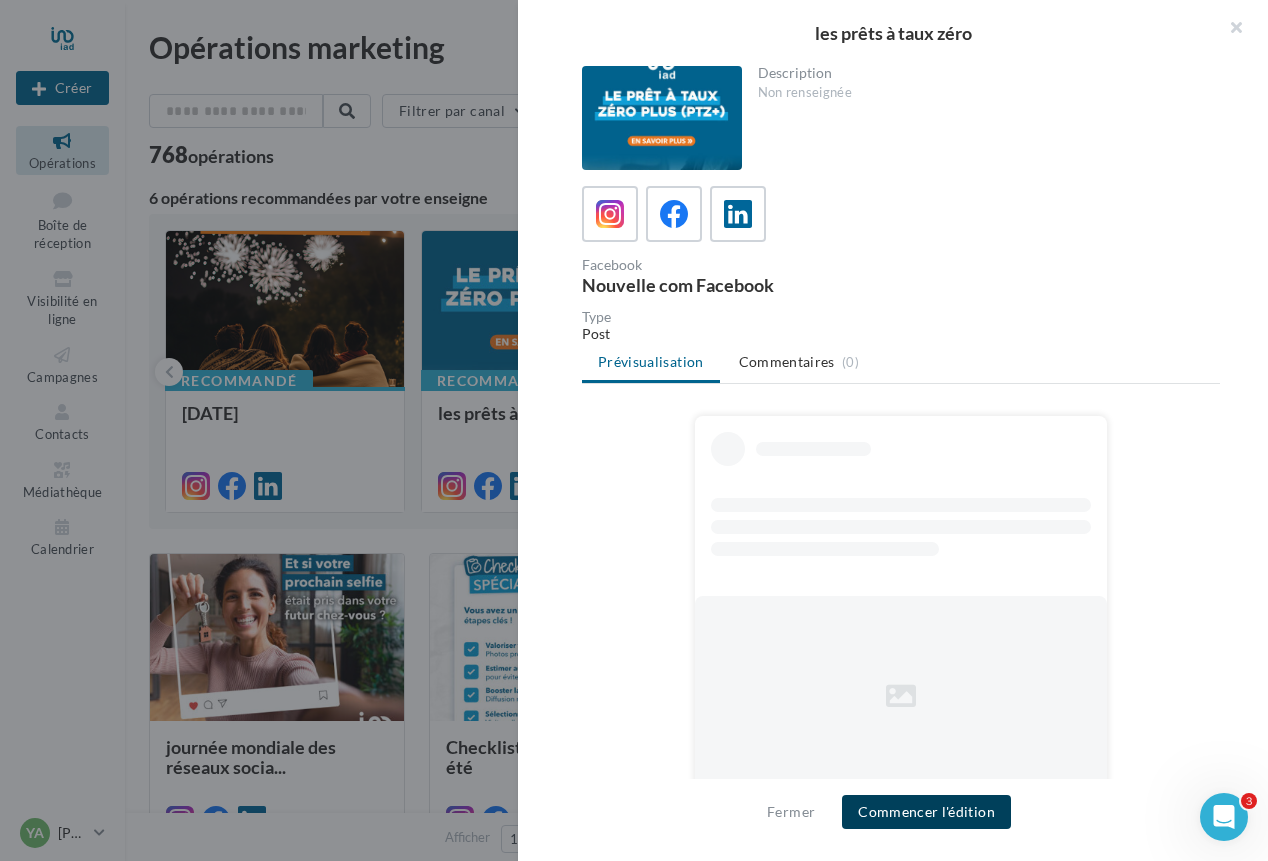 click on "Commencer l'édition" at bounding box center [926, 812] 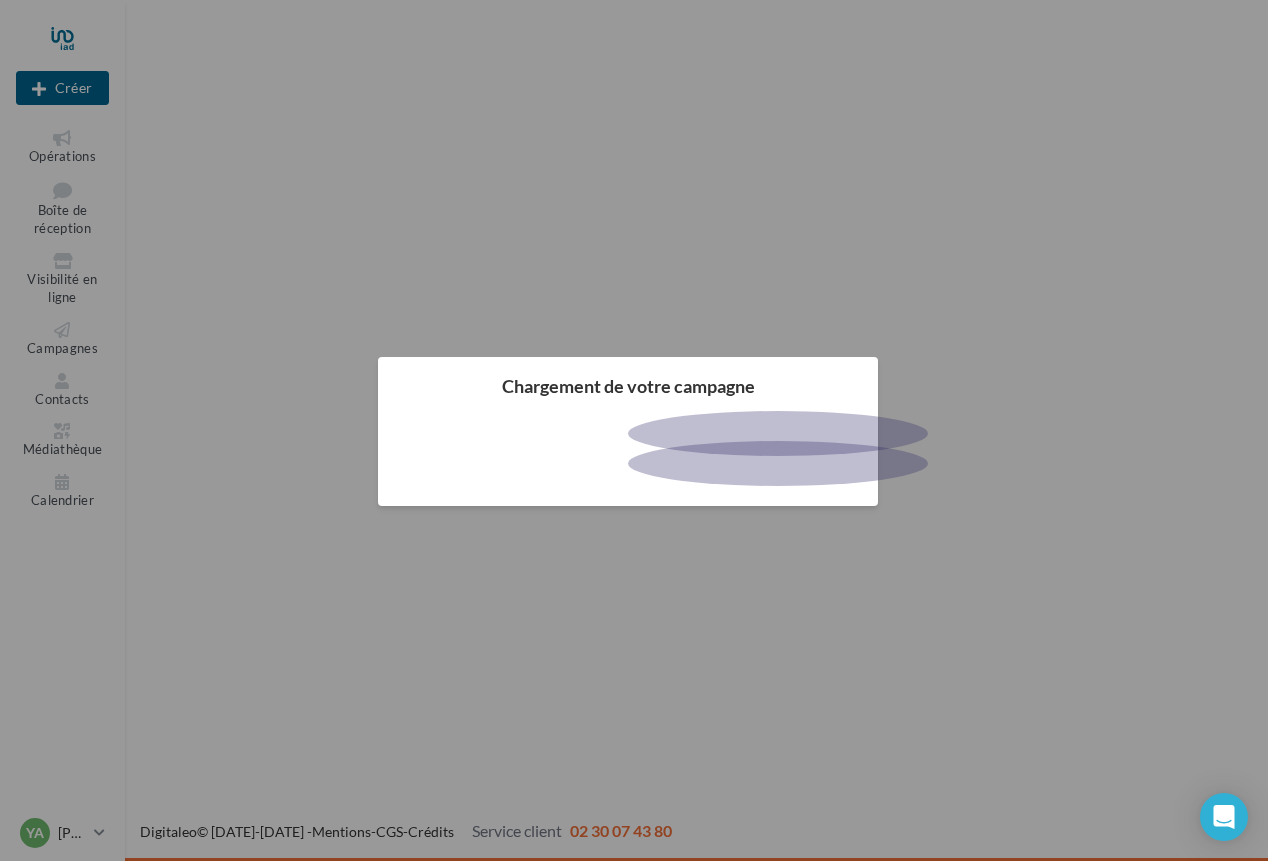 scroll, scrollTop: 0, scrollLeft: 0, axis: both 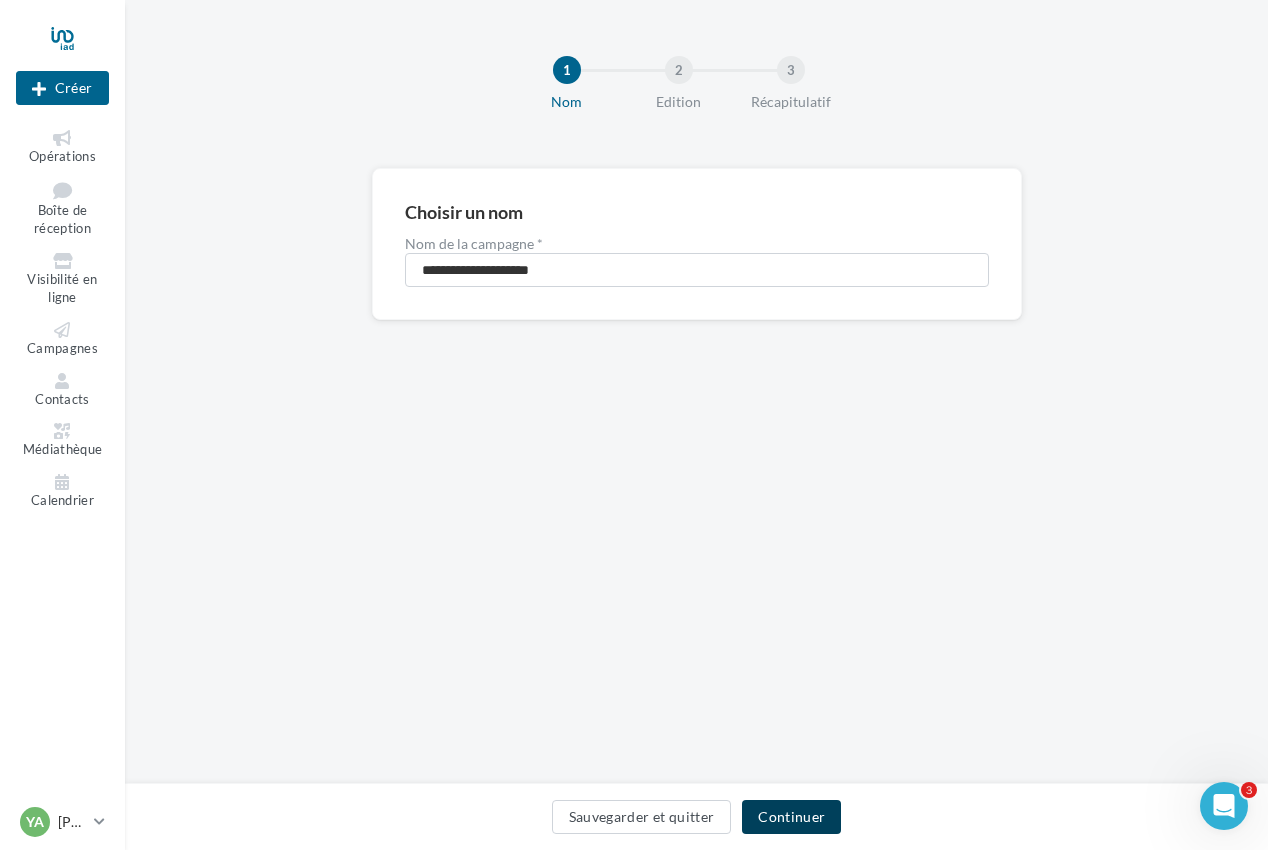 click on "Continuer" at bounding box center (791, 817) 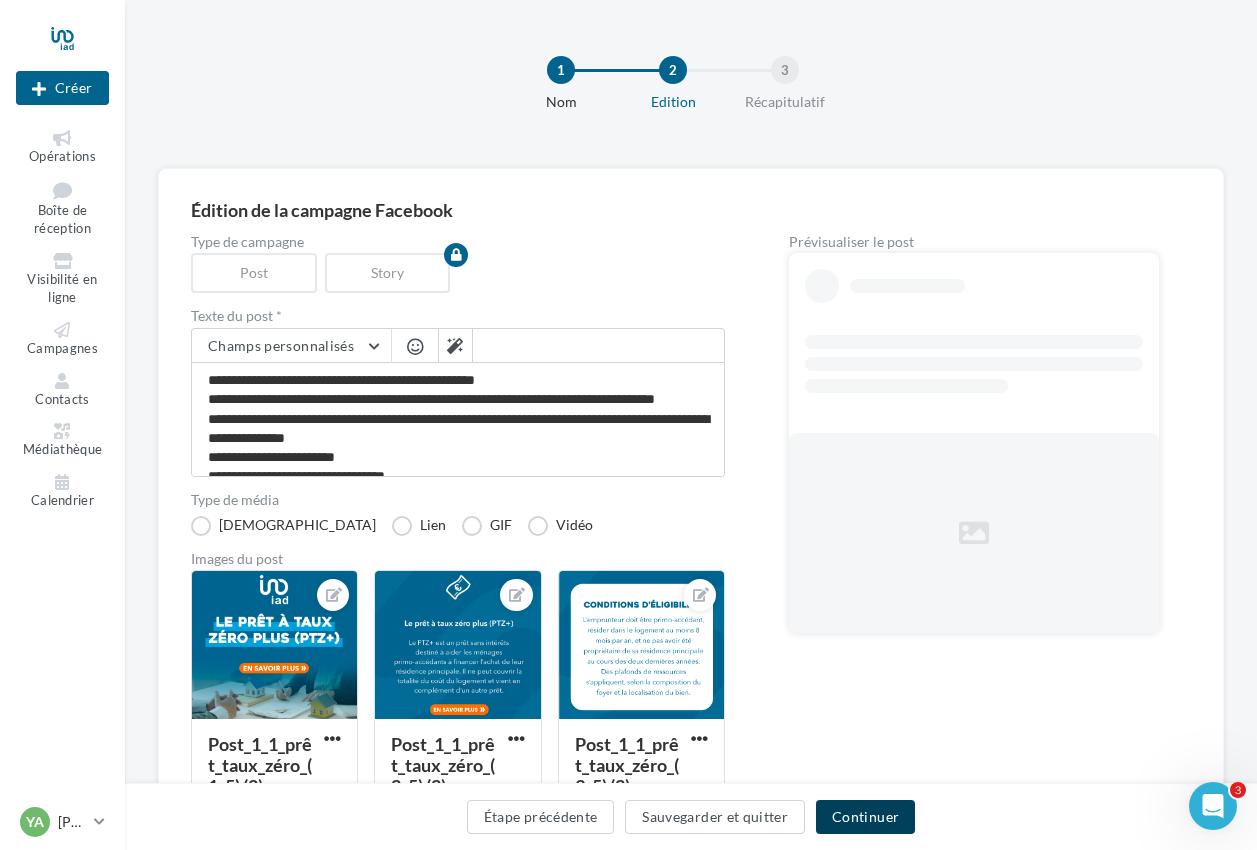 click on "Continuer" at bounding box center [865, 817] 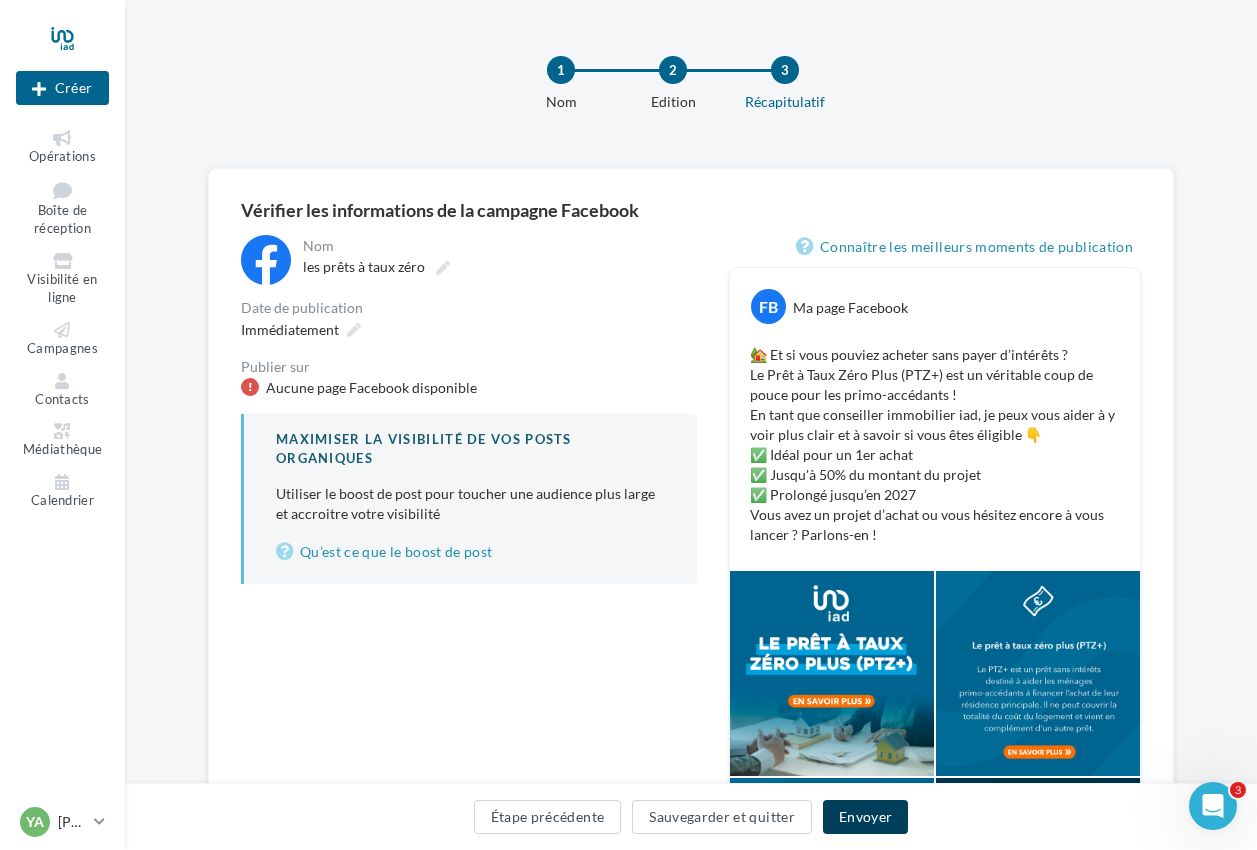click on "Envoyer" at bounding box center [865, 817] 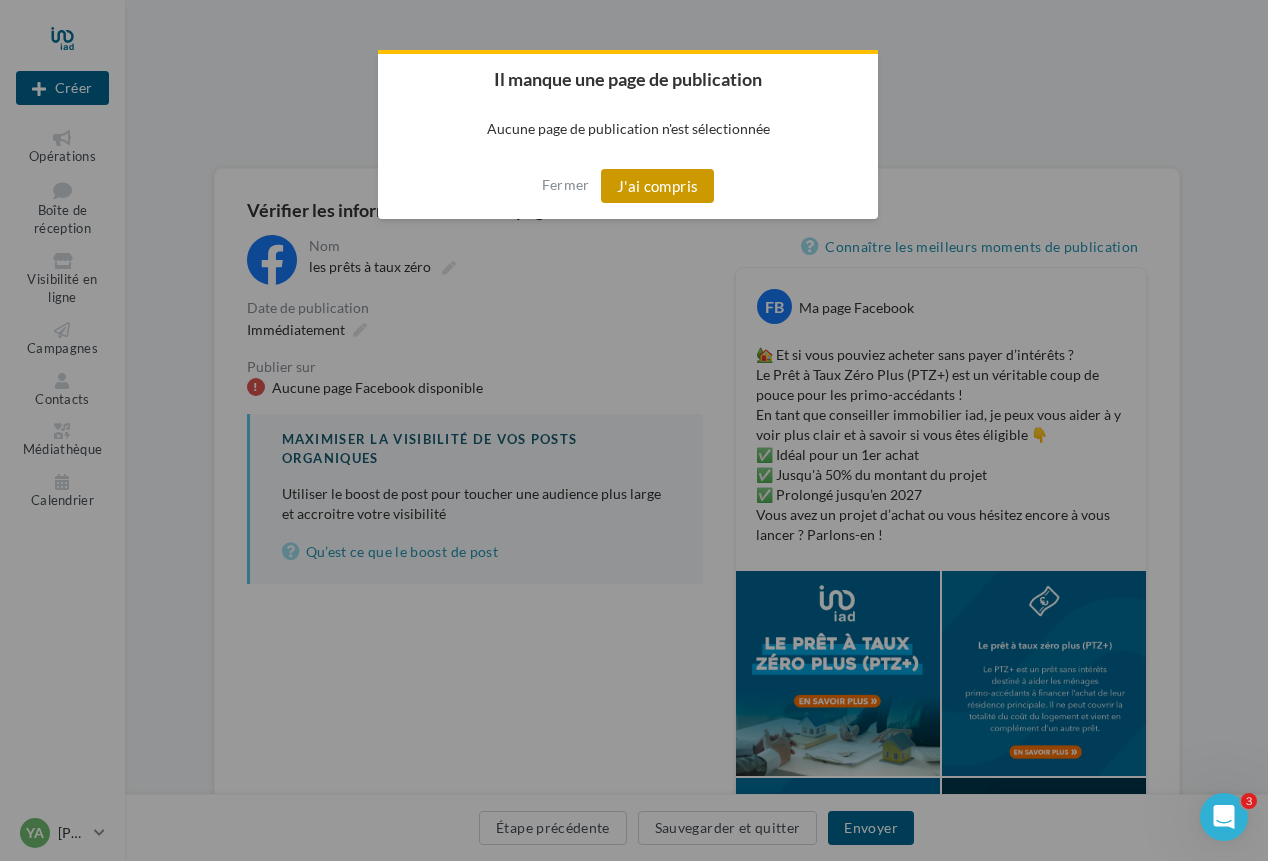 click on "J'ai compris" at bounding box center (658, 186) 